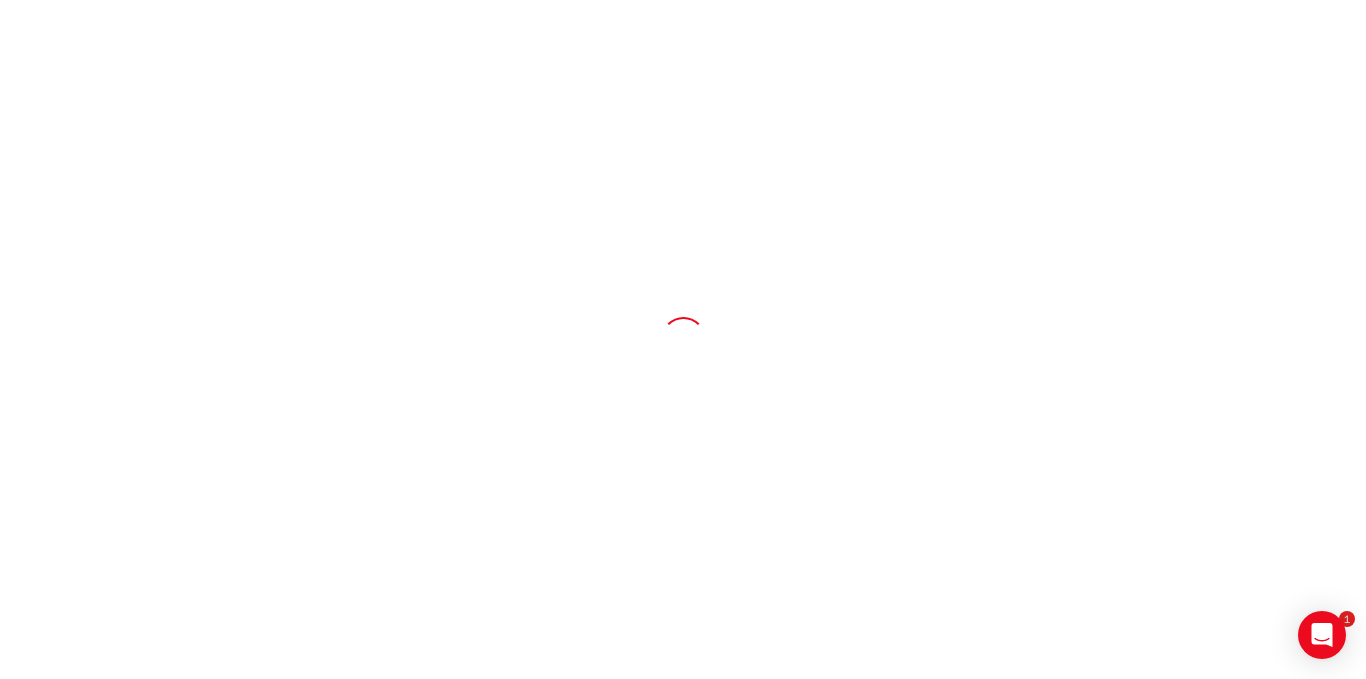 scroll, scrollTop: 0, scrollLeft: 0, axis: both 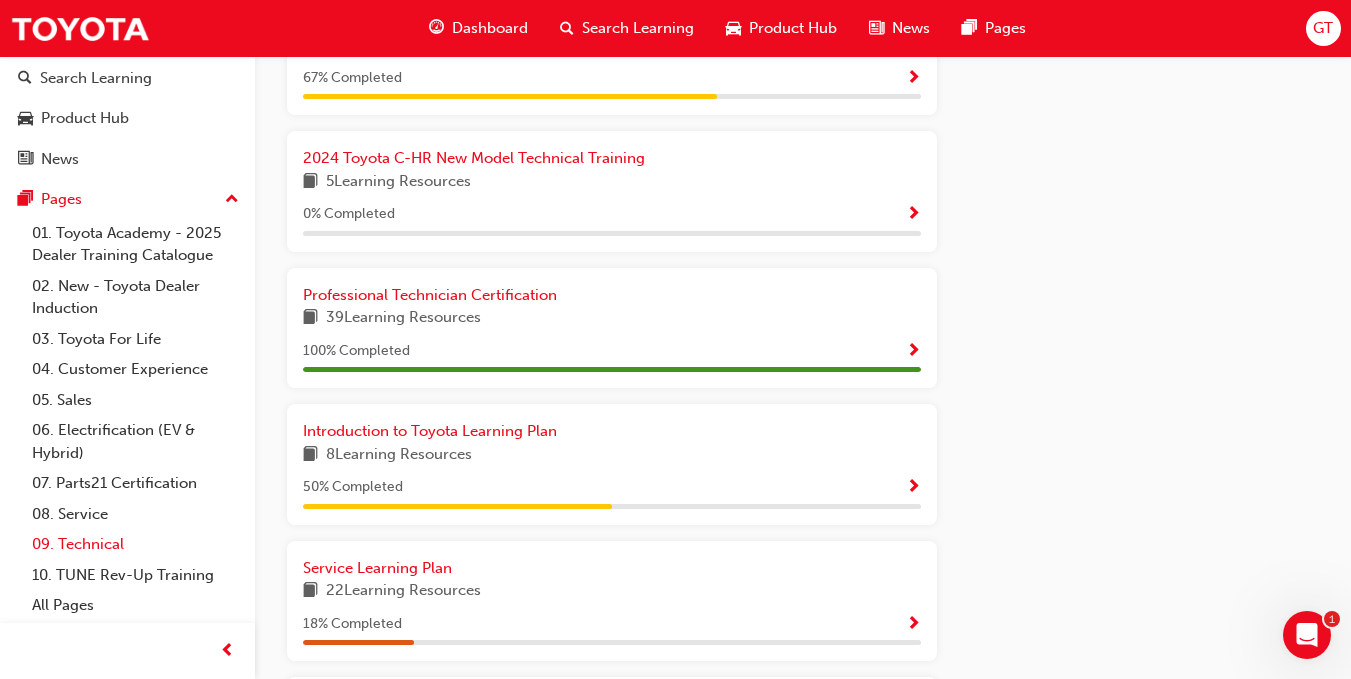 click on "09. Technical" at bounding box center (135, 544) 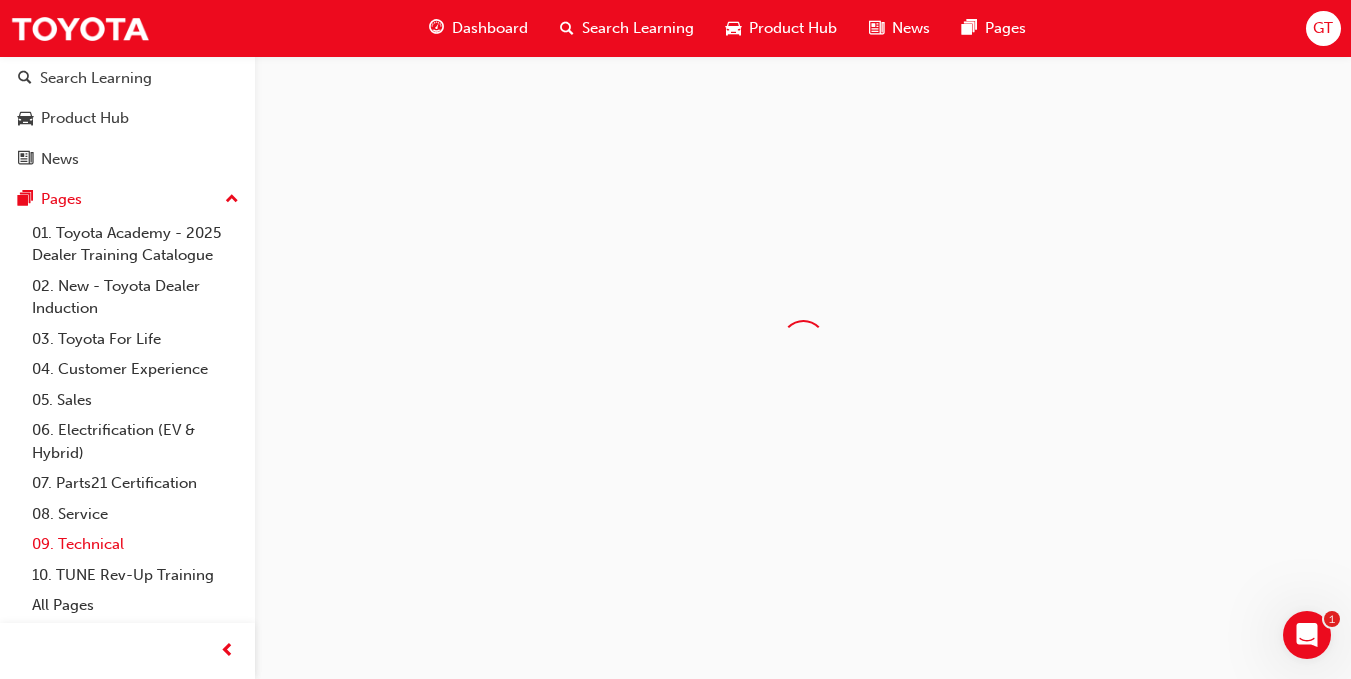 scroll, scrollTop: 0, scrollLeft: 0, axis: both 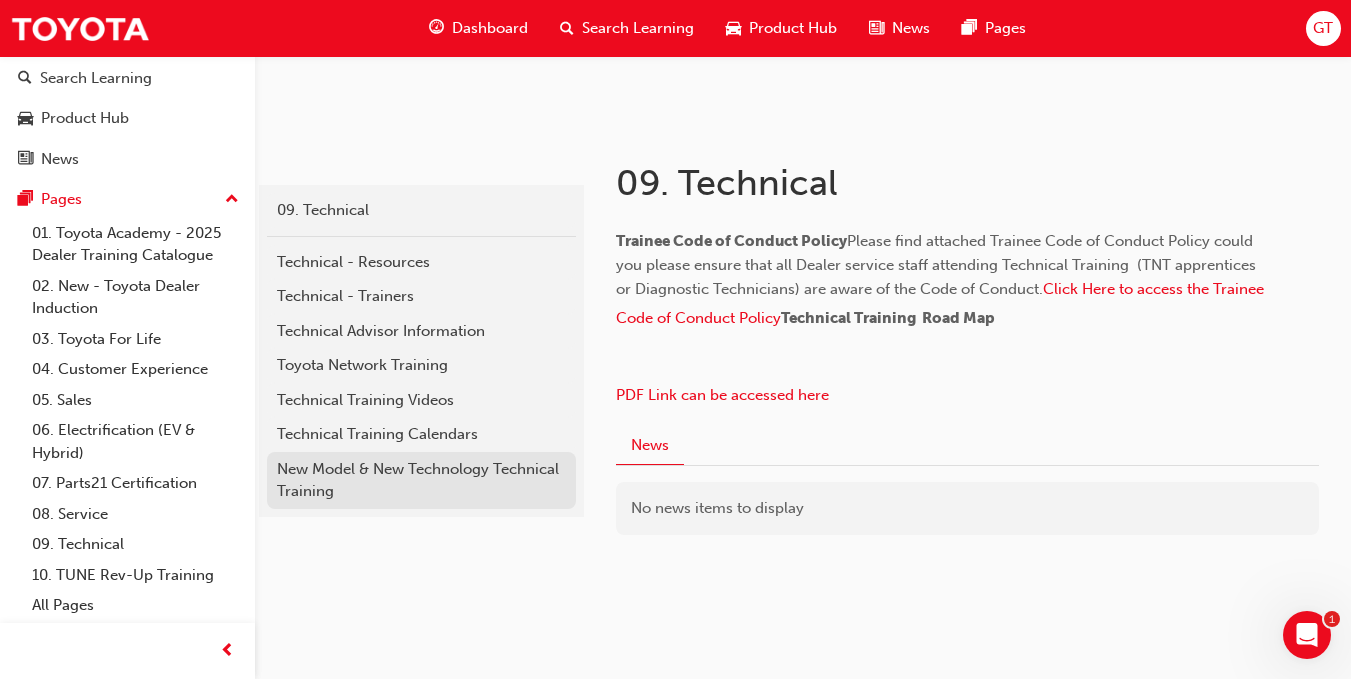 click on "New Model & New Technology Technical Training" at bounding box center [421, 480] 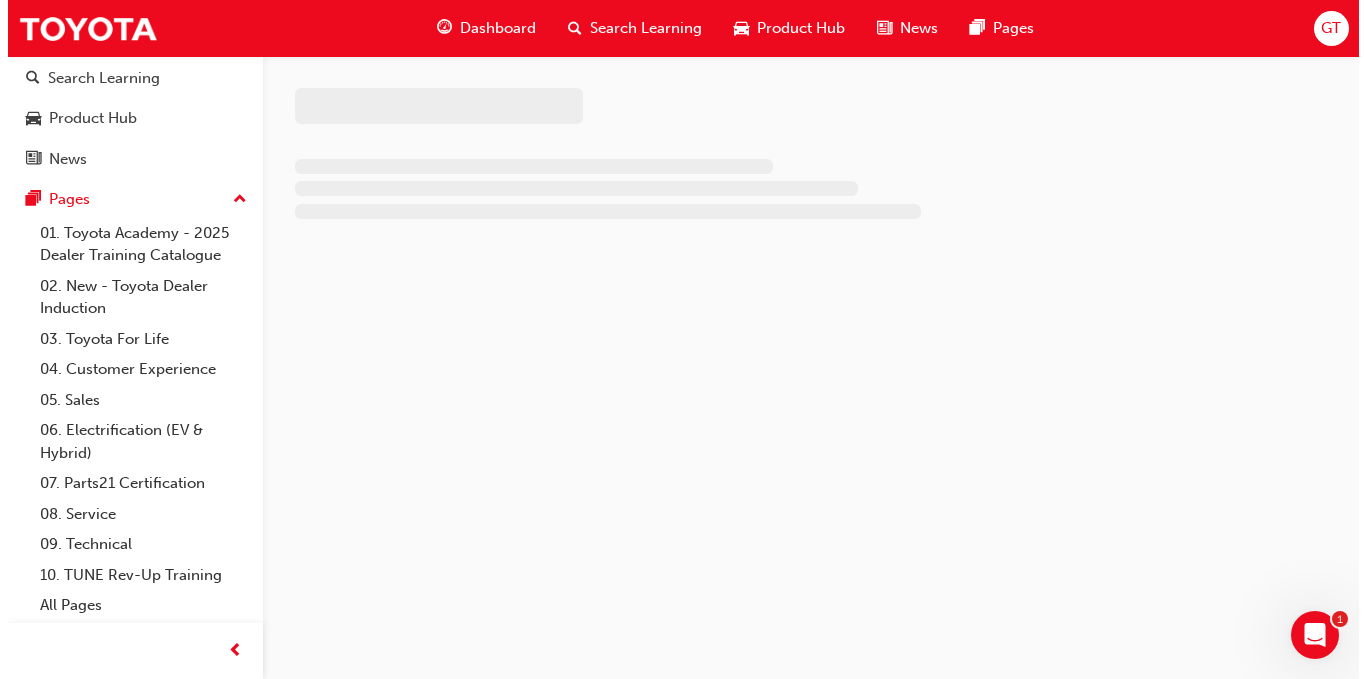 scroll, scrollTop: 0, scrollLeft: 0, axis: both 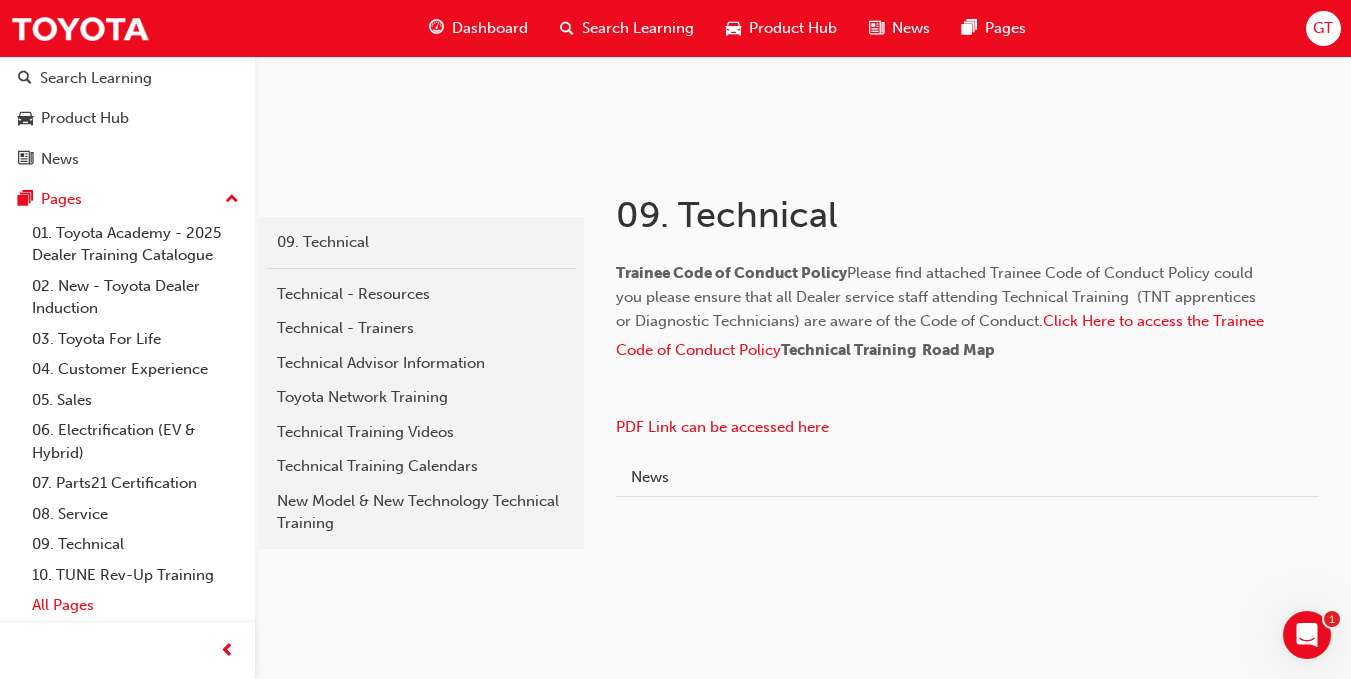 click on "All Pages" at bounding box center (135, 605) 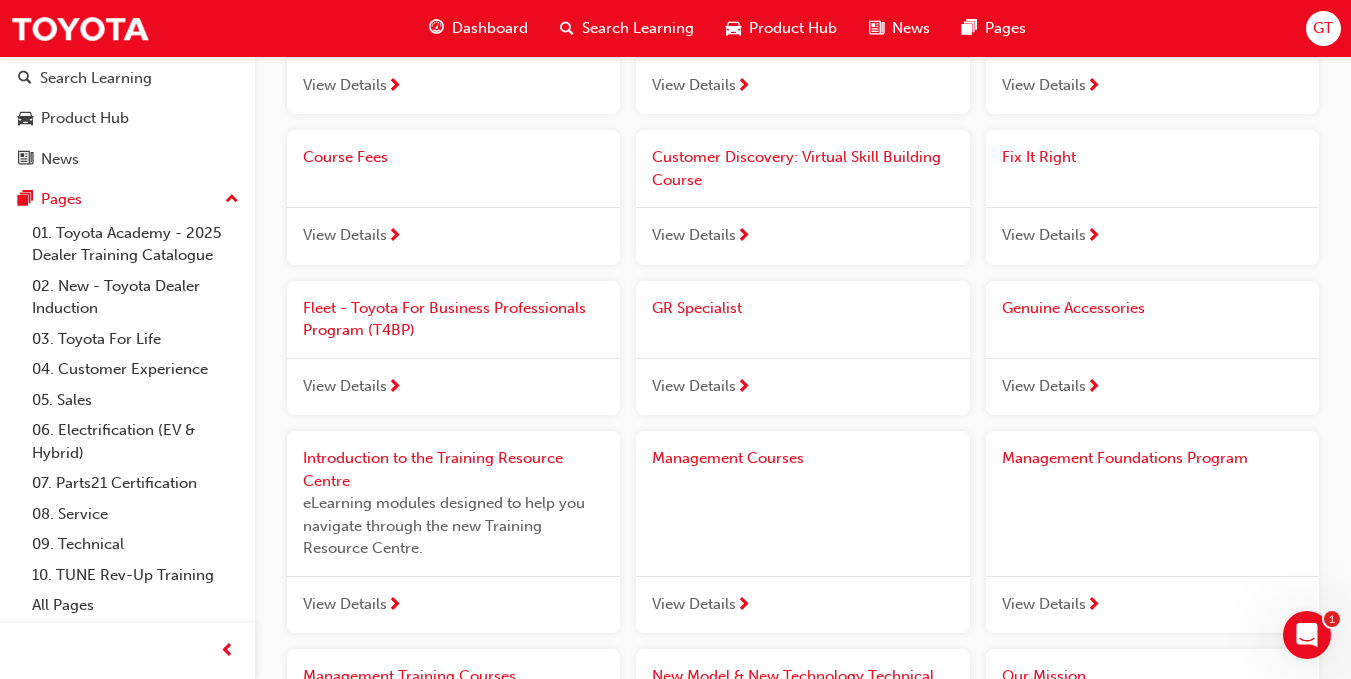 scroll, scrollTop: 1200, scrollLeft: 0, axis: vertical 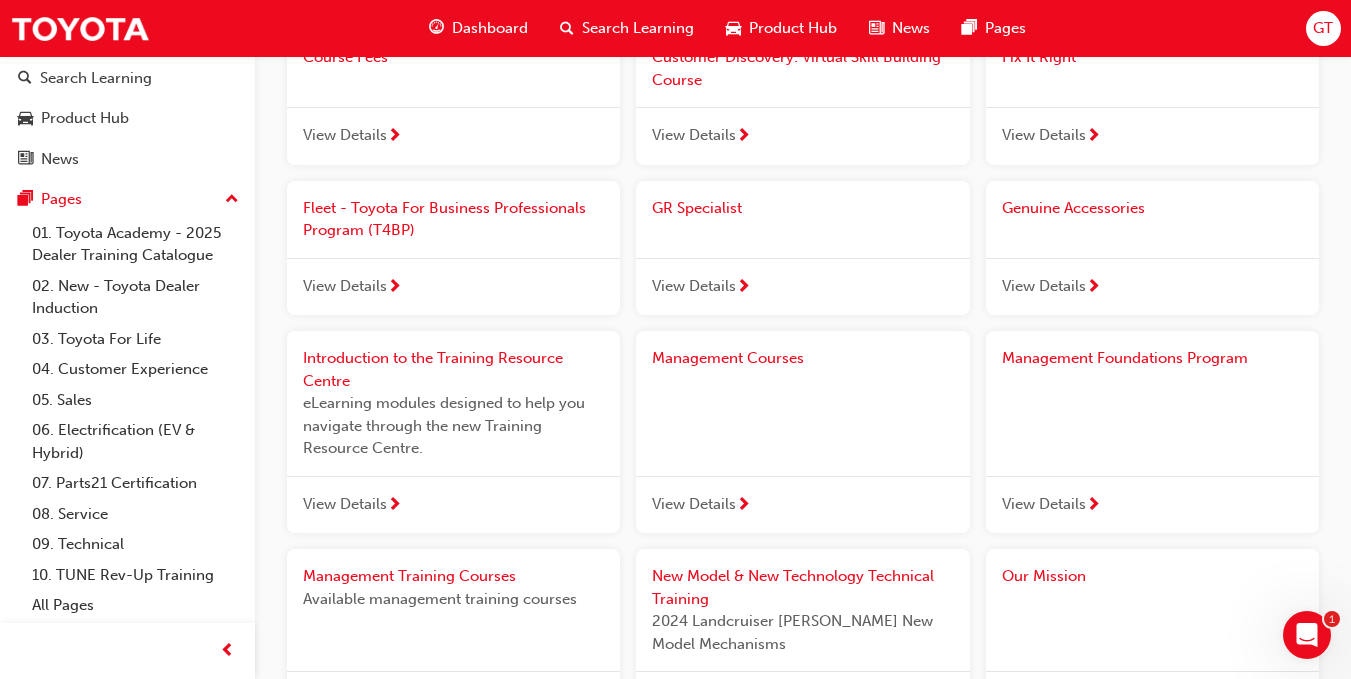click on "View Details" at bounding box center (1044, 504) 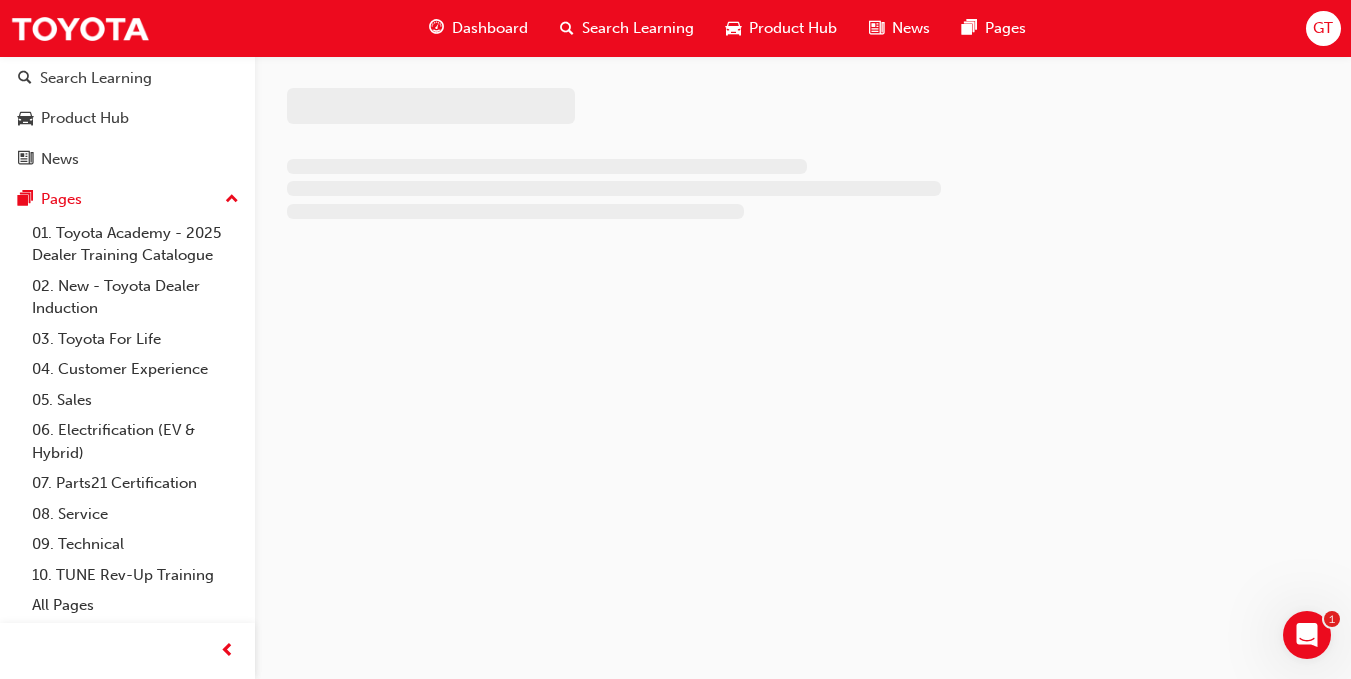 scroll, scrollTop: 0, scrollLeft: 0, axis: both 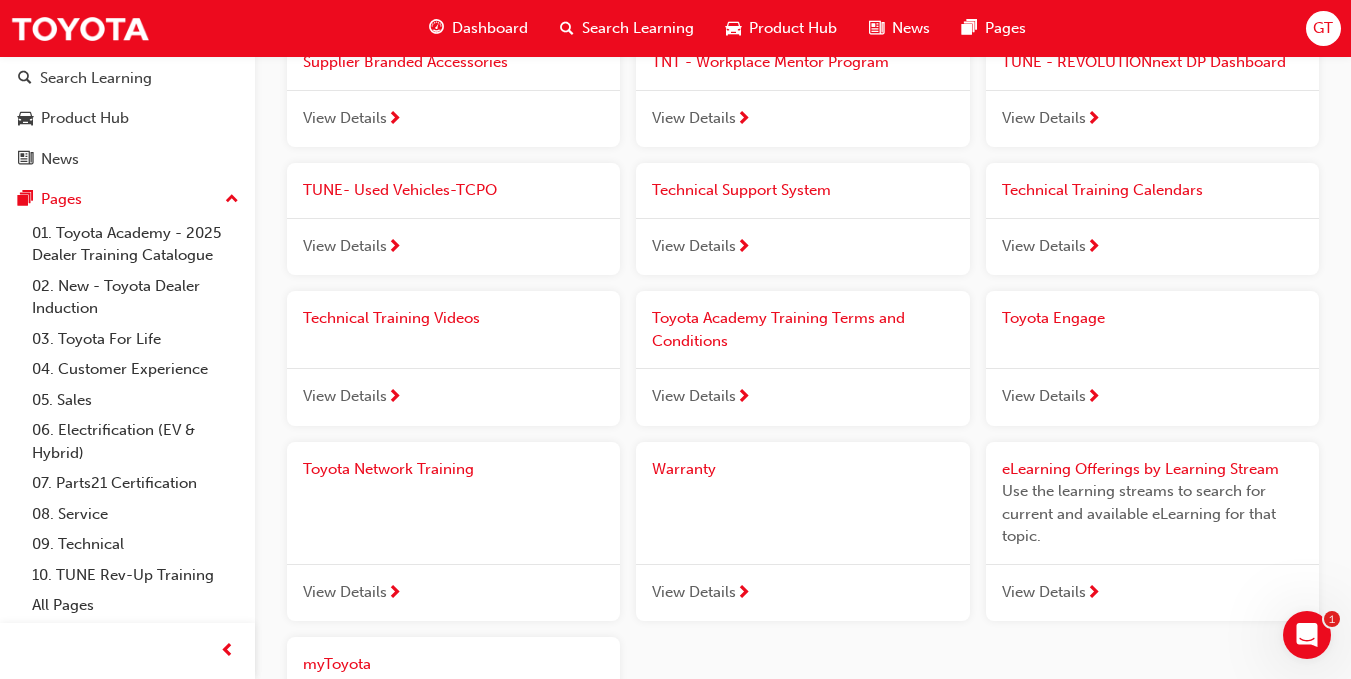 click on "View Details" at bounding box center (694, 592) 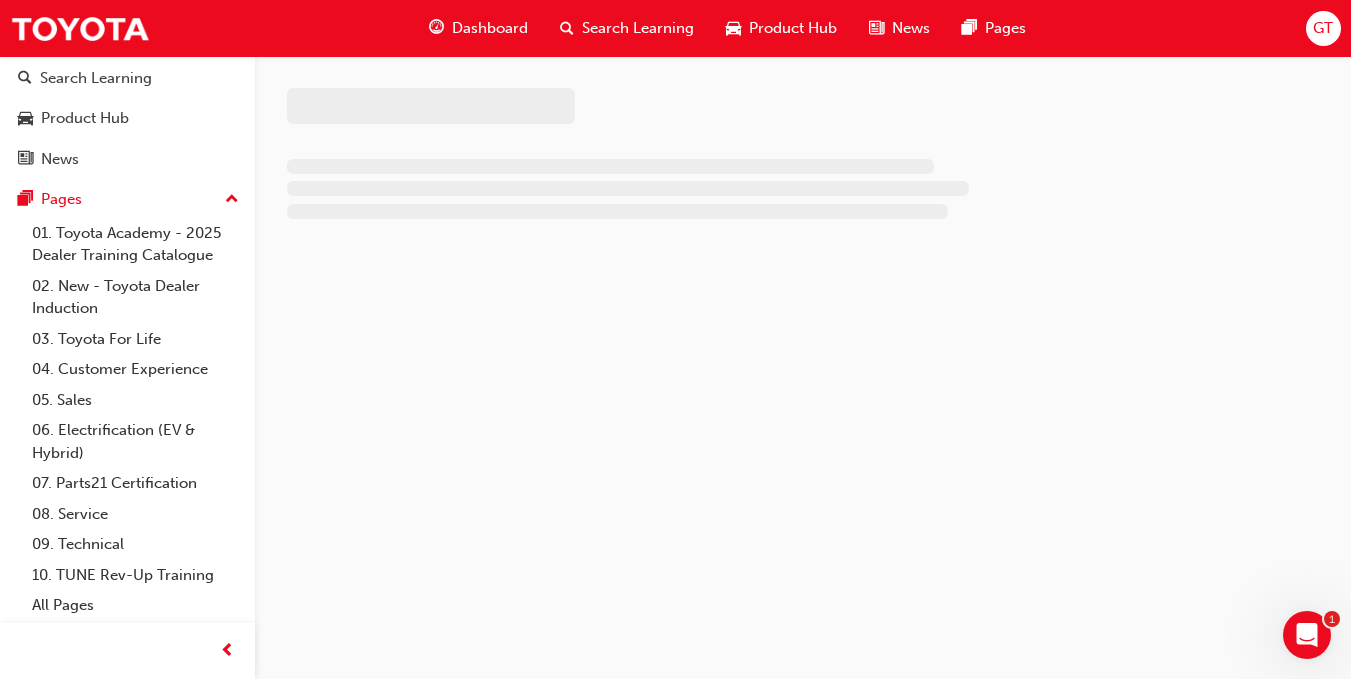 scroll, scrollTop: 0, scrollLeft: 0, axis: both 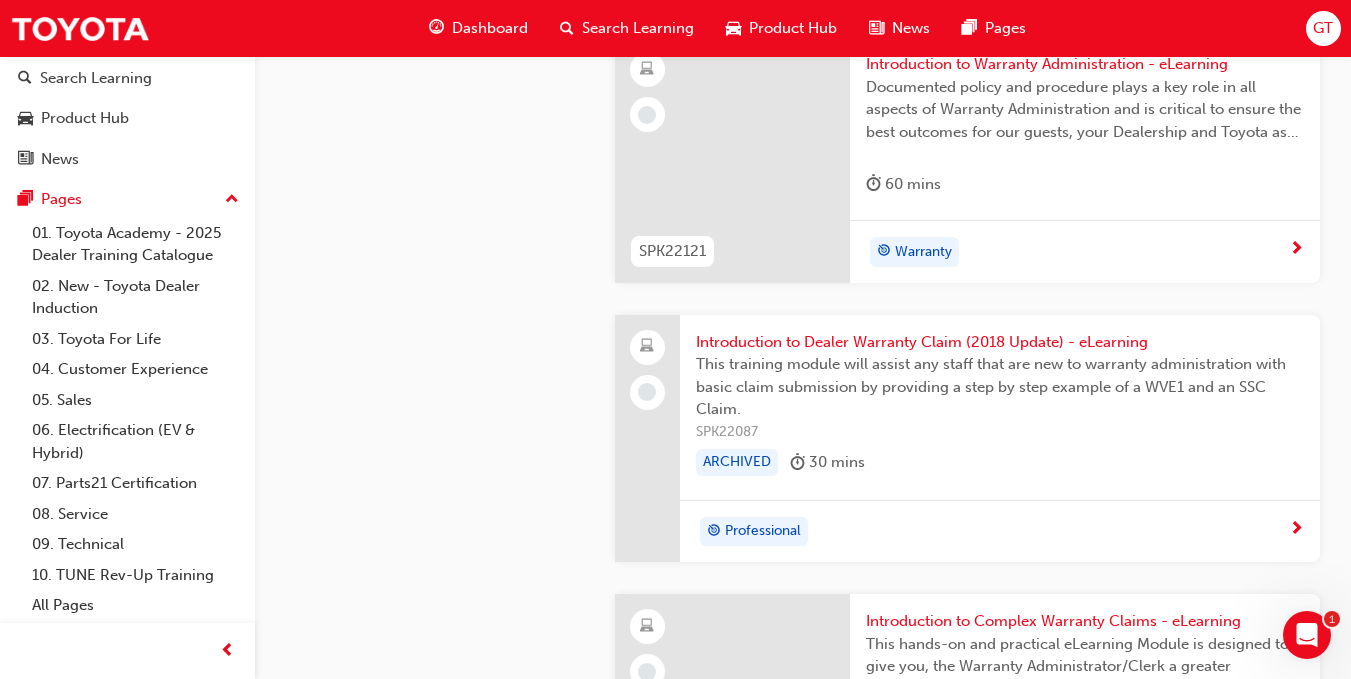 click on "Warranty" at bounding box center (1077, 252) 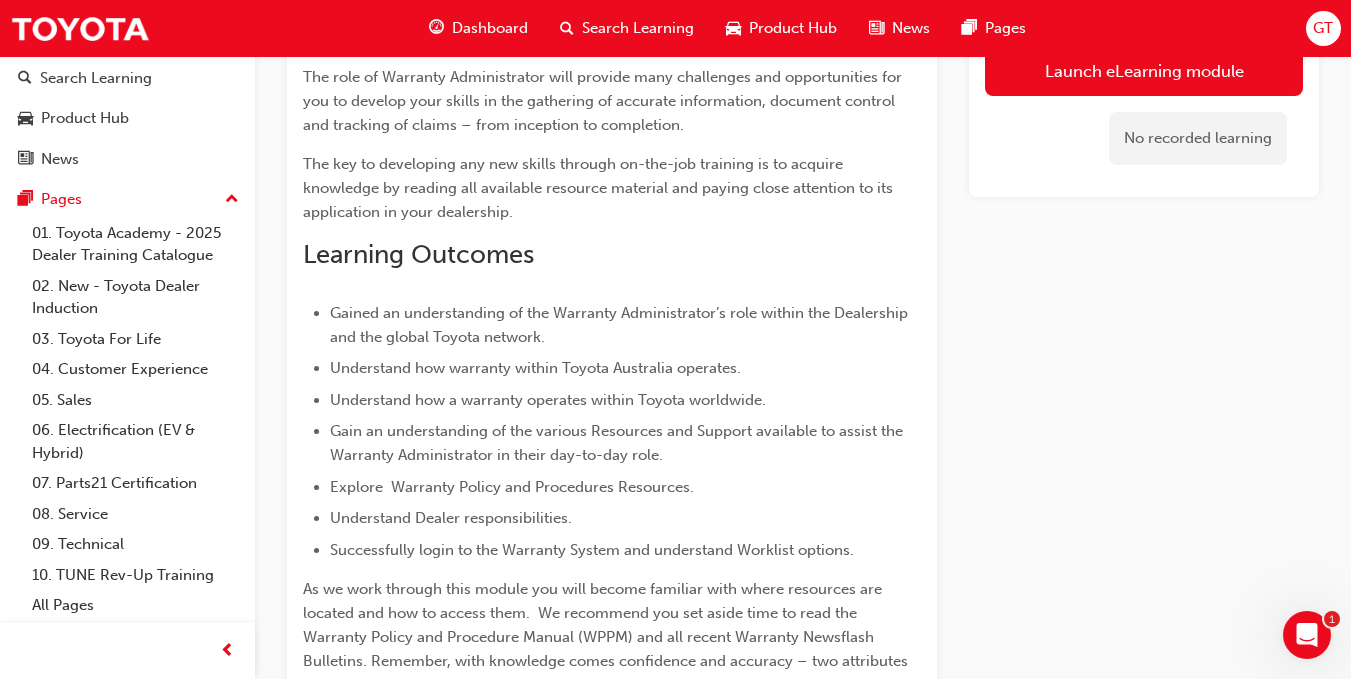 scroll, scrollTop: 300, scrollLeft: 0, axis: vertical 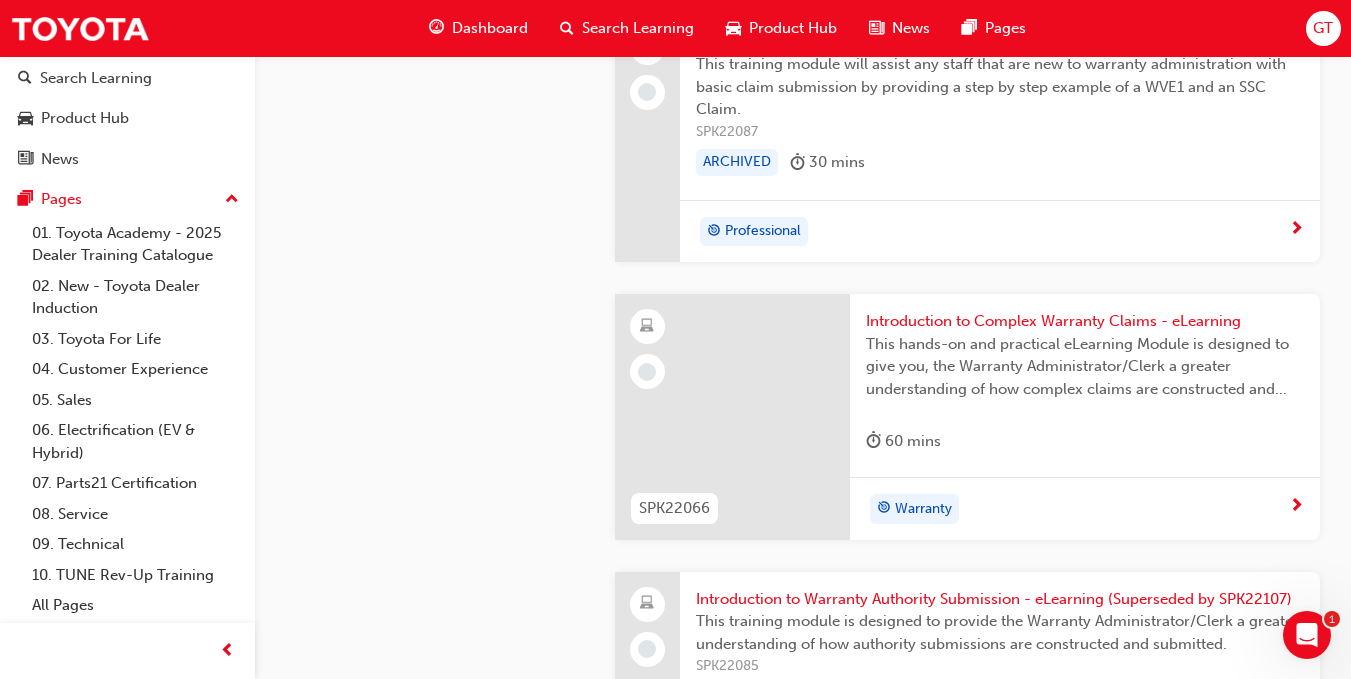 click at bounding box center [1296, 230] 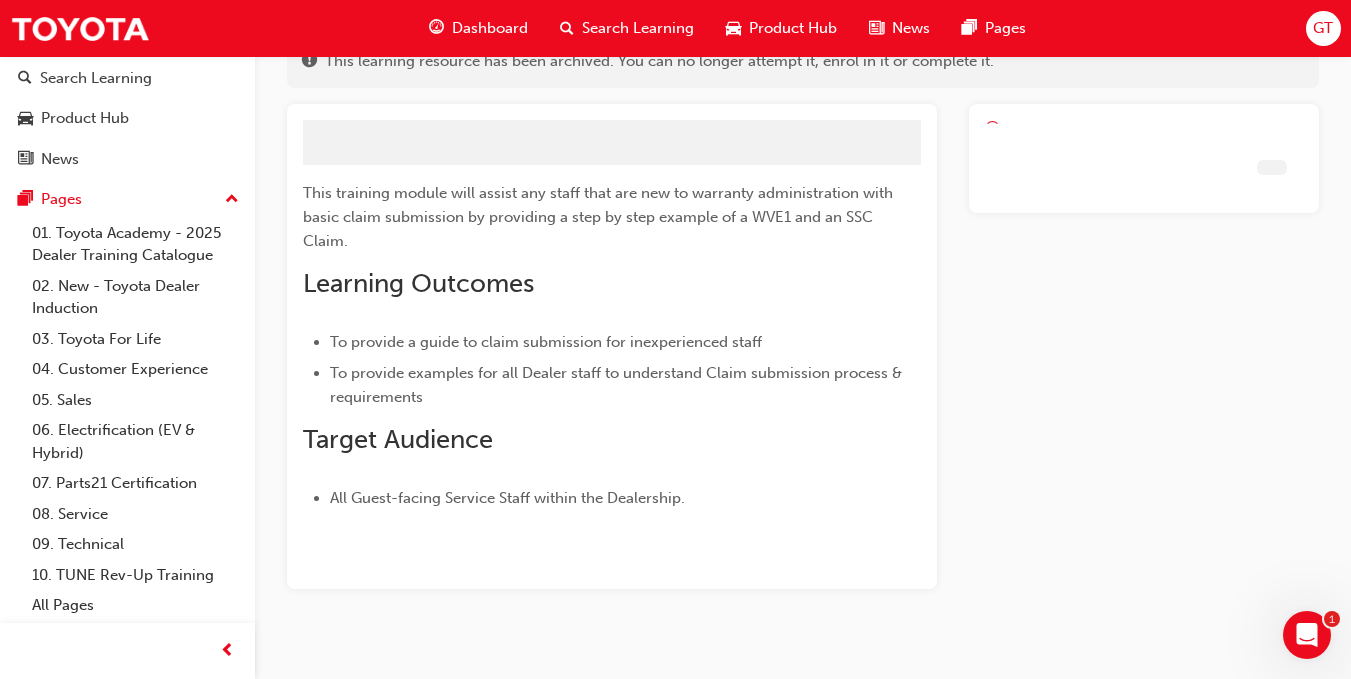 scroll, scrollTop: 145, scrollLeft: 0, axis: vertical 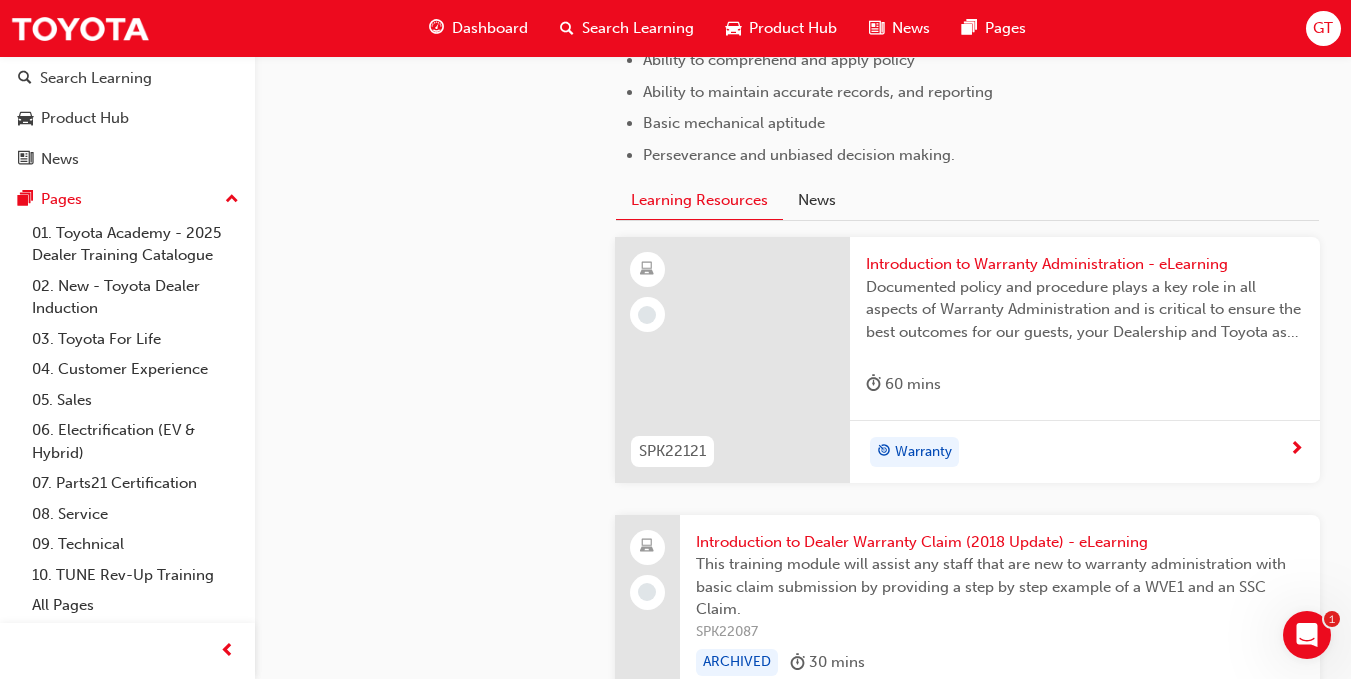 click on "Introduction to Warranty Administration - eLearning" at bounding box center (1085, 264) 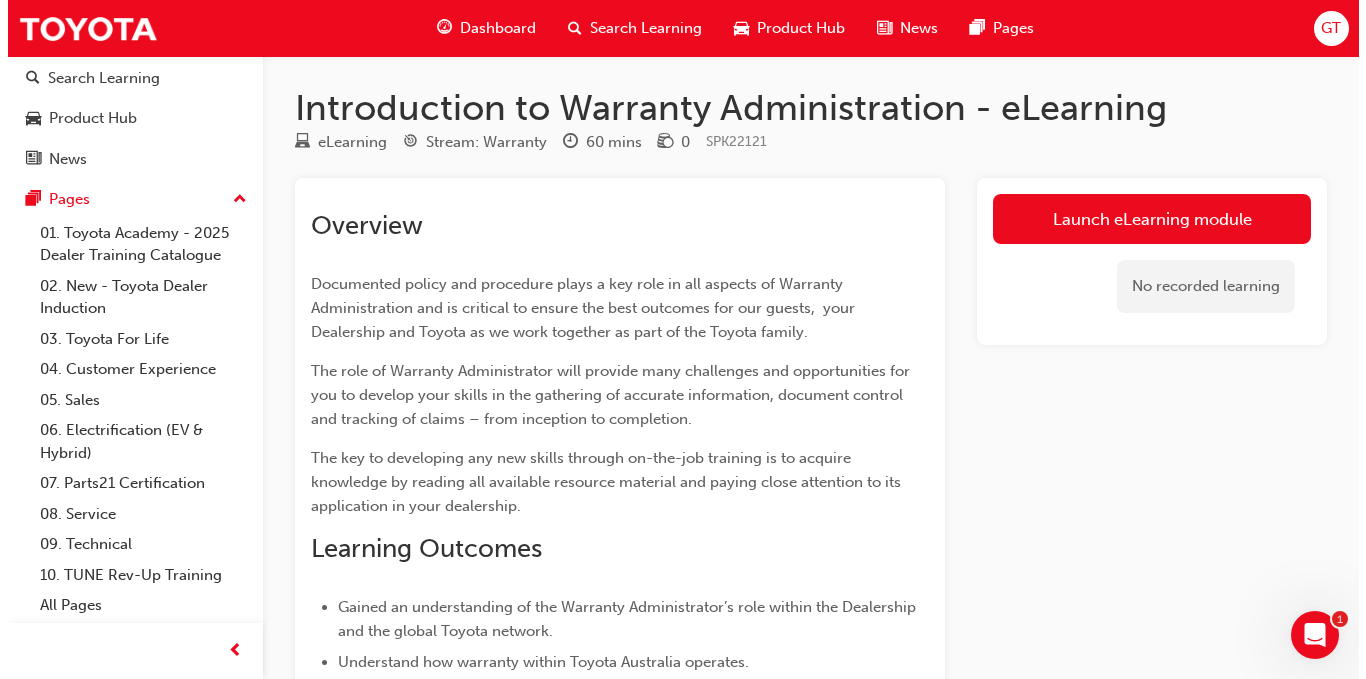 scroll, scrollTop: 0, scrollLeft: 0, axis: both 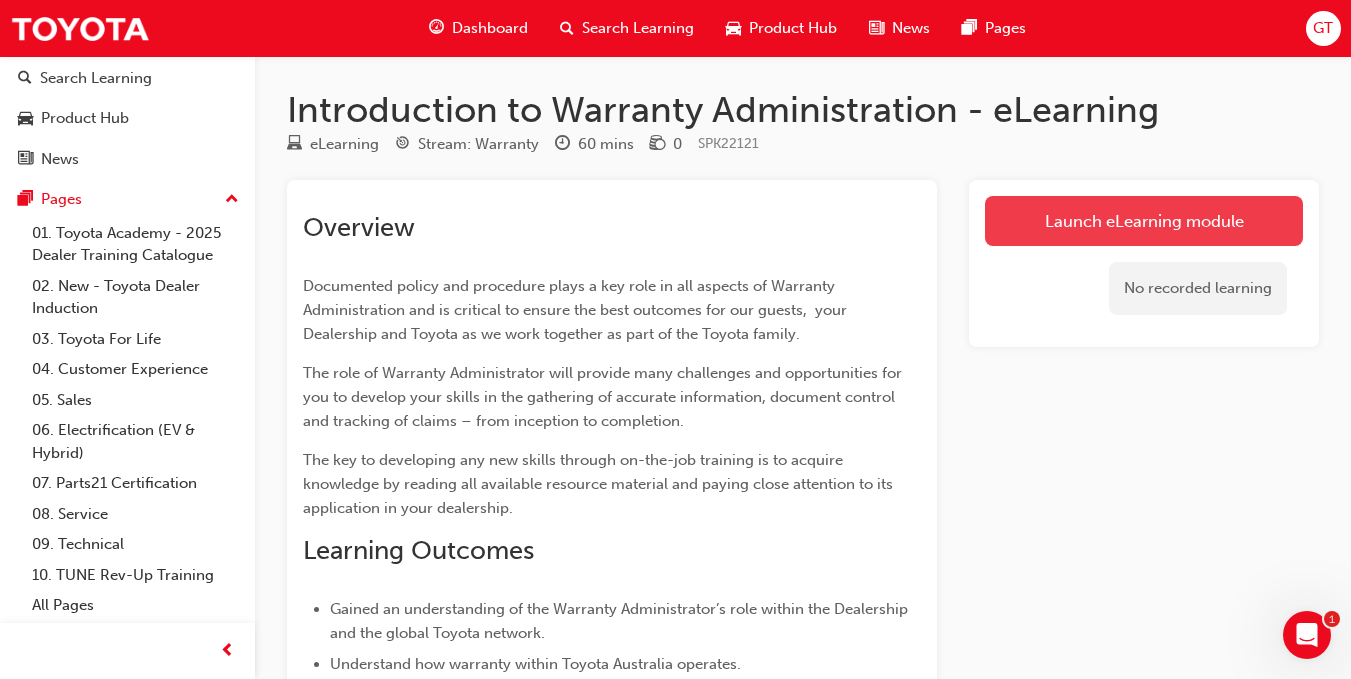 click on "Launch eLearning module" at bounding box center [1144, 221] 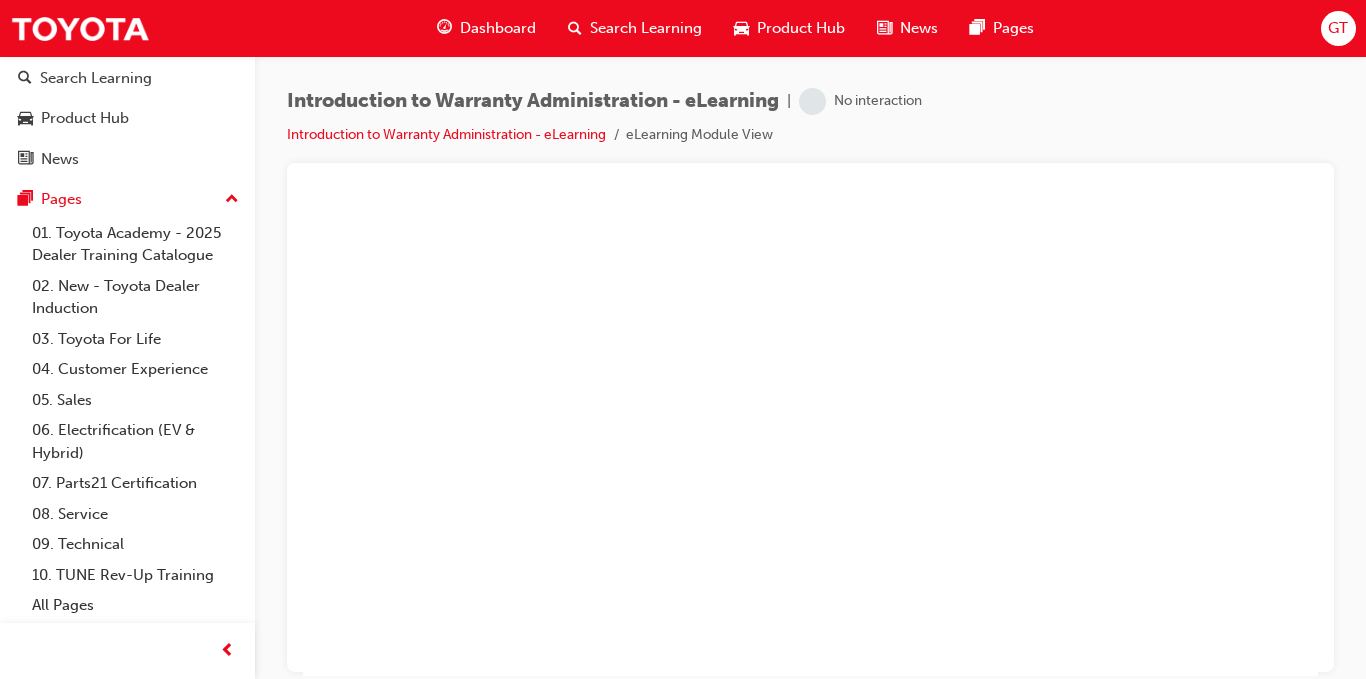 scroll, scrollTop: 0, scrollLeft: 0, axis: both 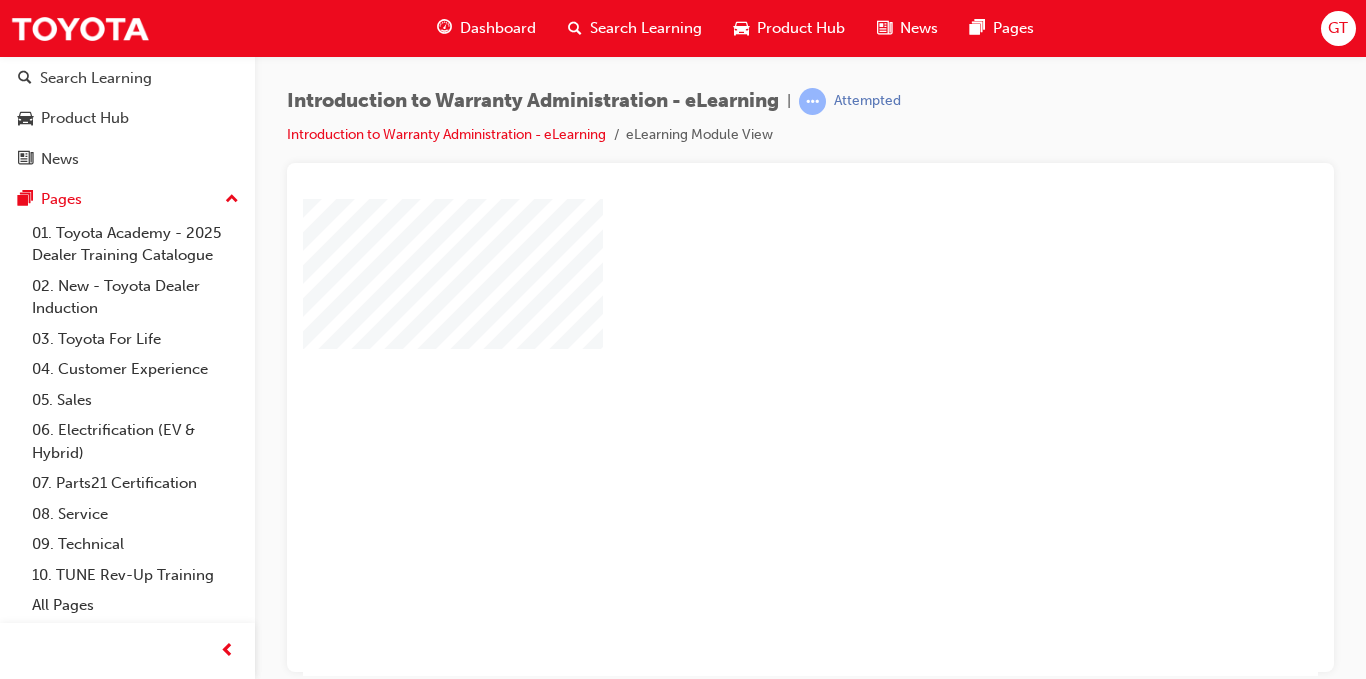 click at bounding box center [753, 379] 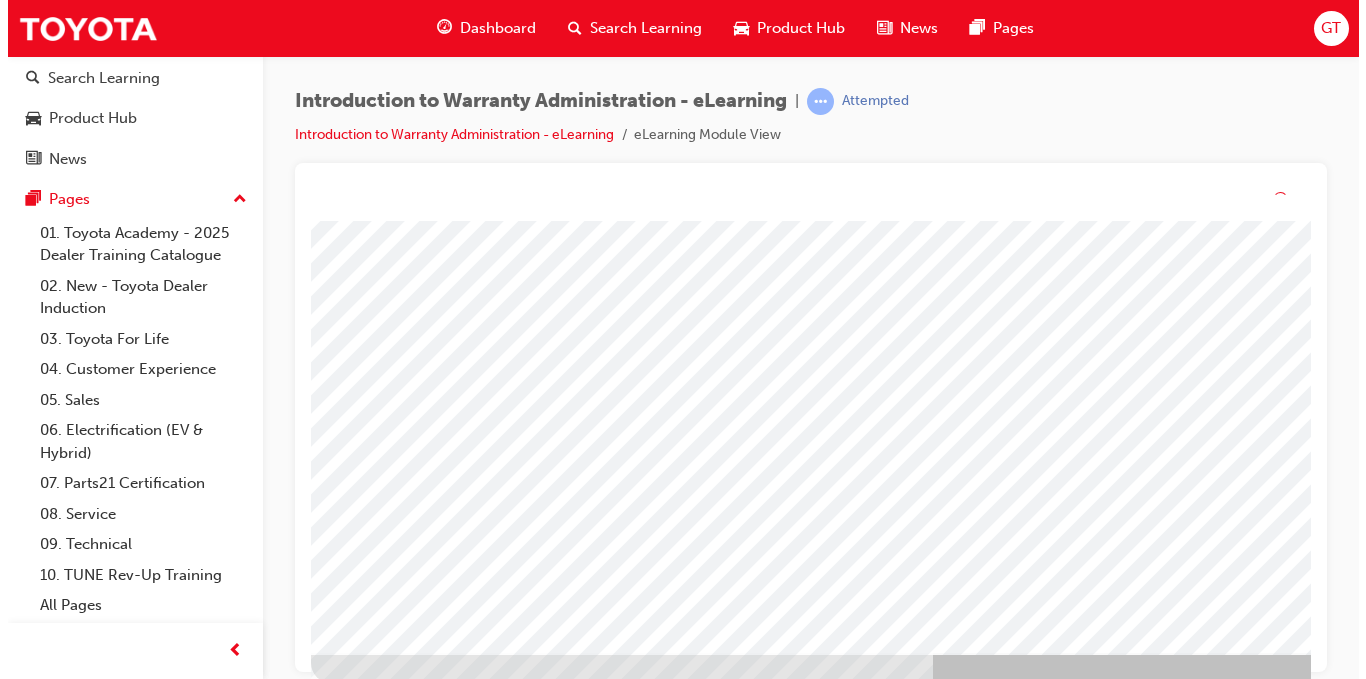 scroll, scrollTop: 0, scrollLeft: 0, axis: both 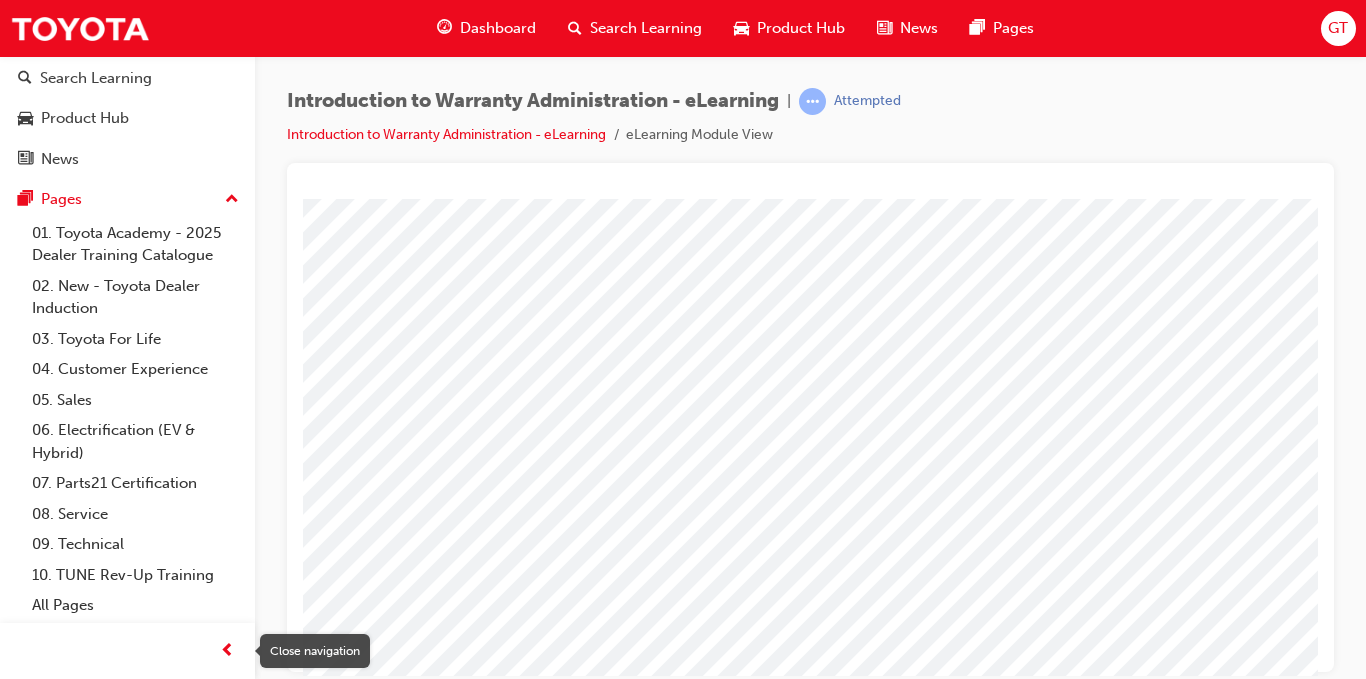 click at bounding box center [227, 651] 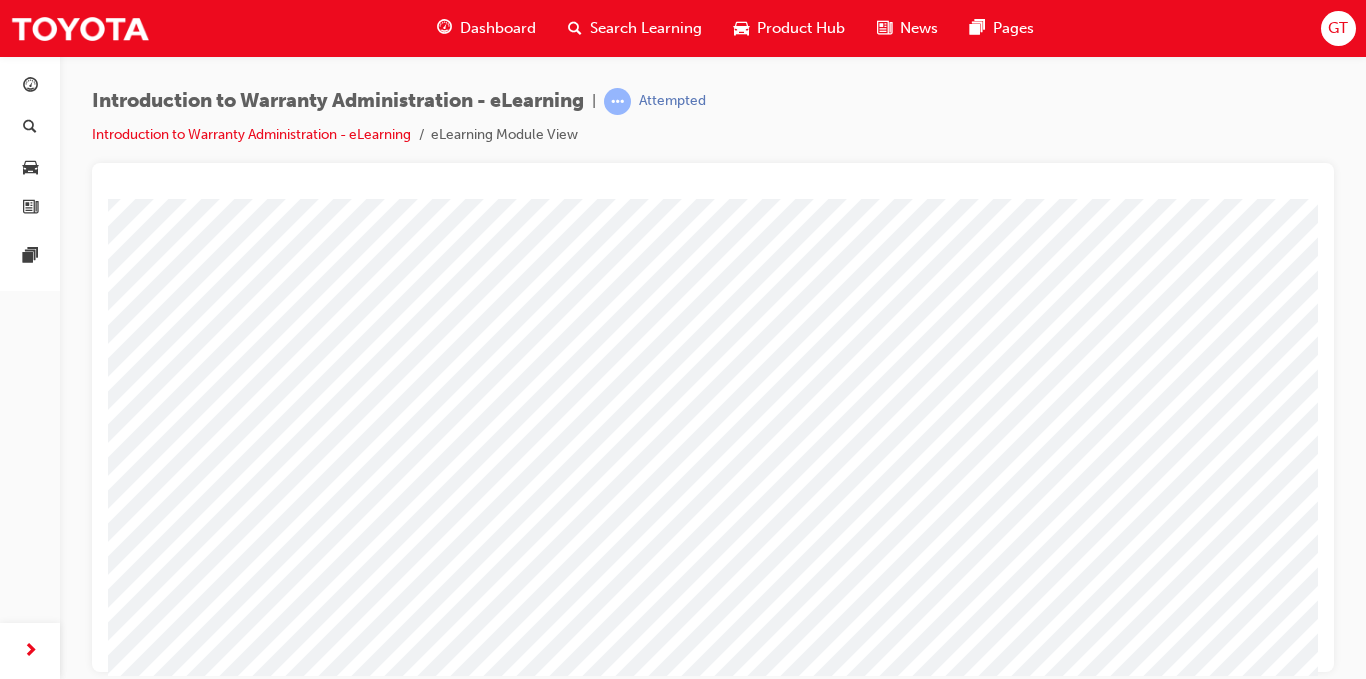 scroll, scrollTop: 200, scrollLeft: 0, axis: vertical 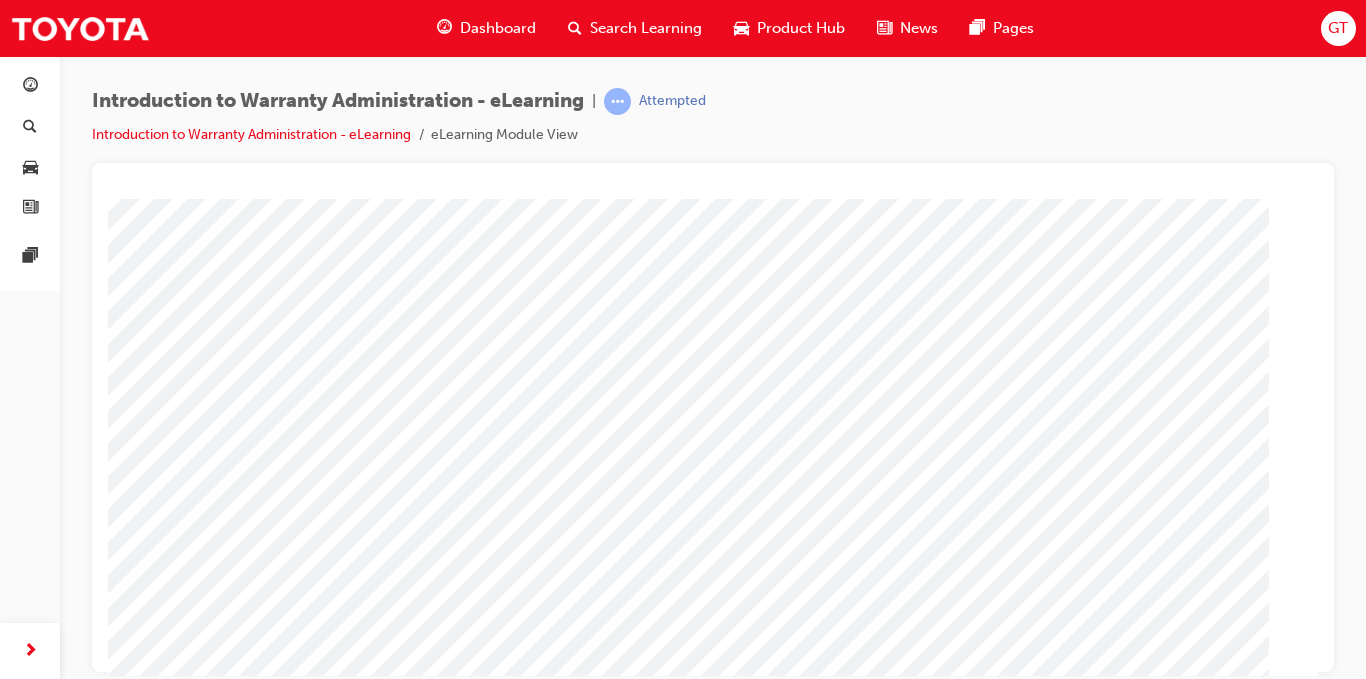 click at bounding box center [161, 4052] 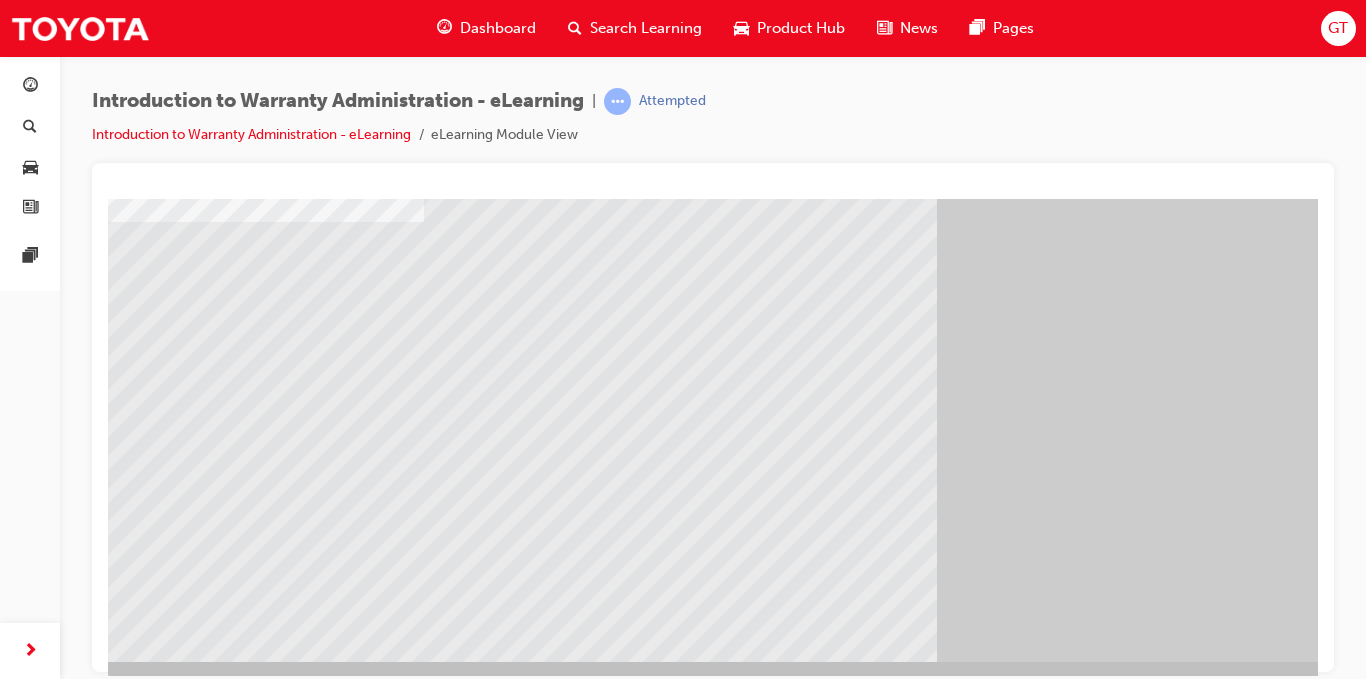 scroll, scrollTop: 288, scrollLeft: 0, axis: vertical 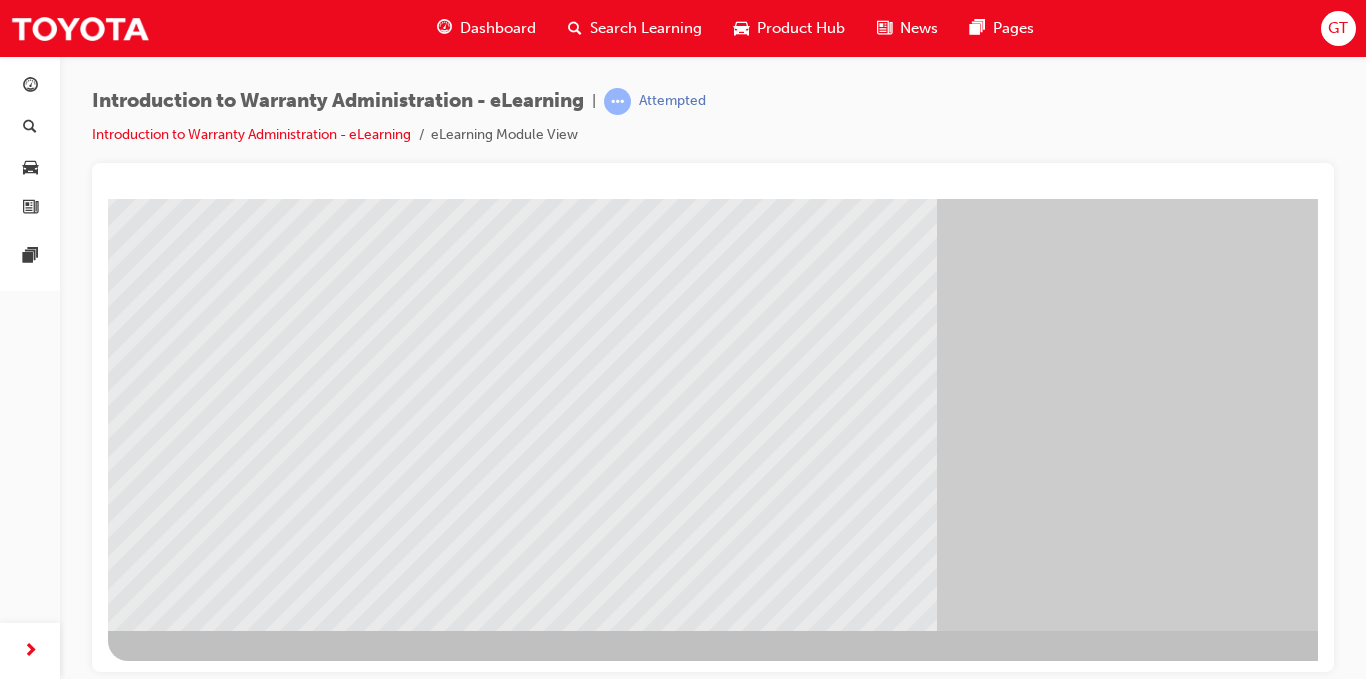 click at bounding box center [171, 1404] 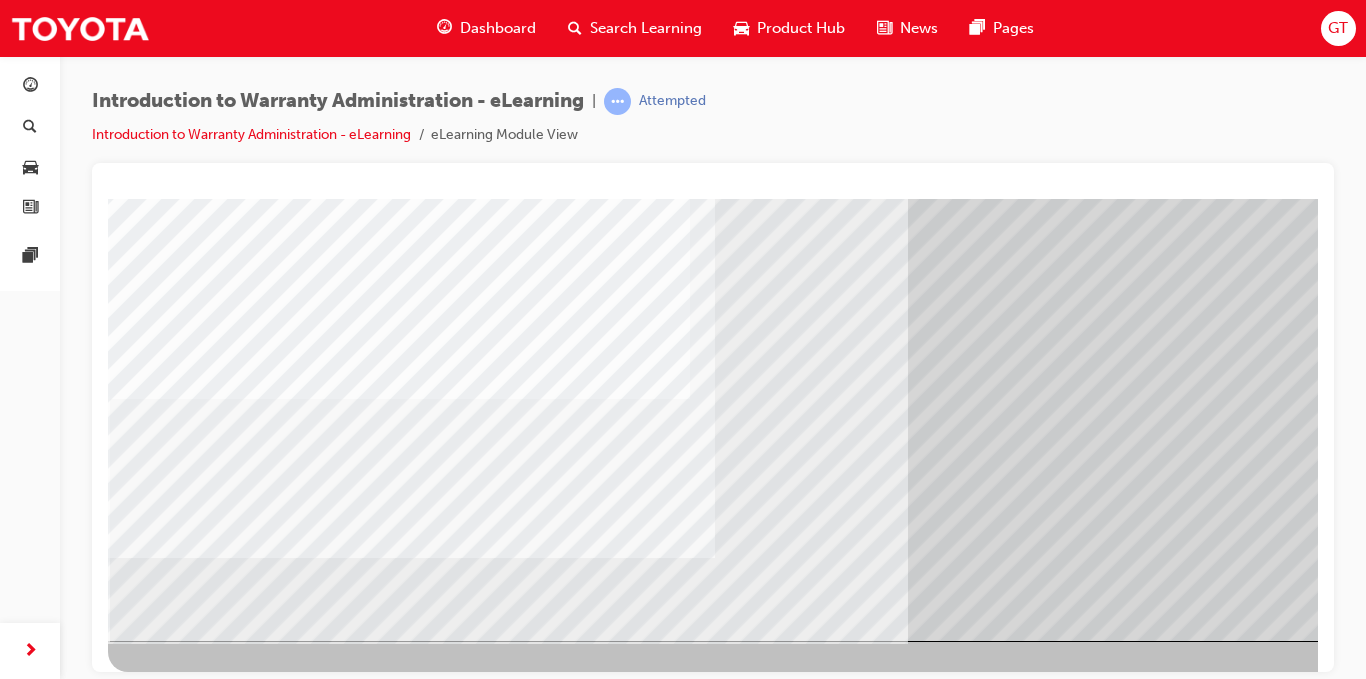 scroll, scrollTop: 288, scrollLeft: 0, axis: vertical 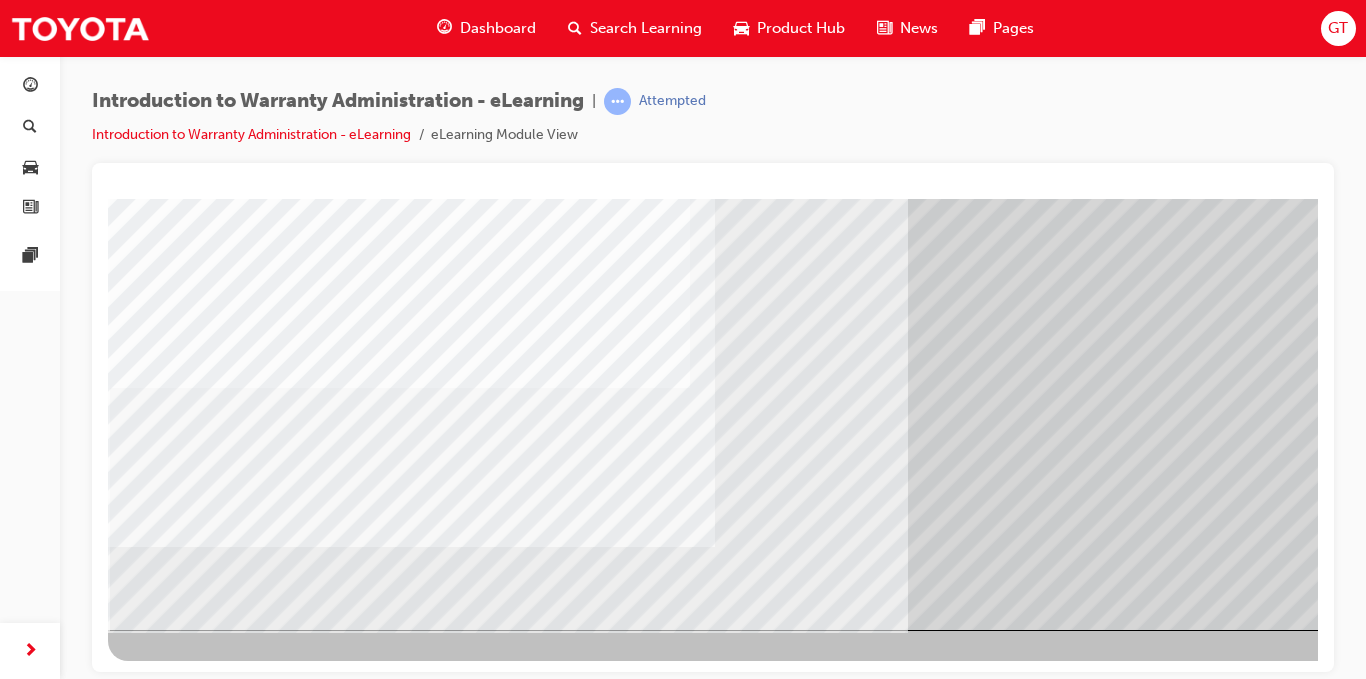click at bounding box center (171, 1370) 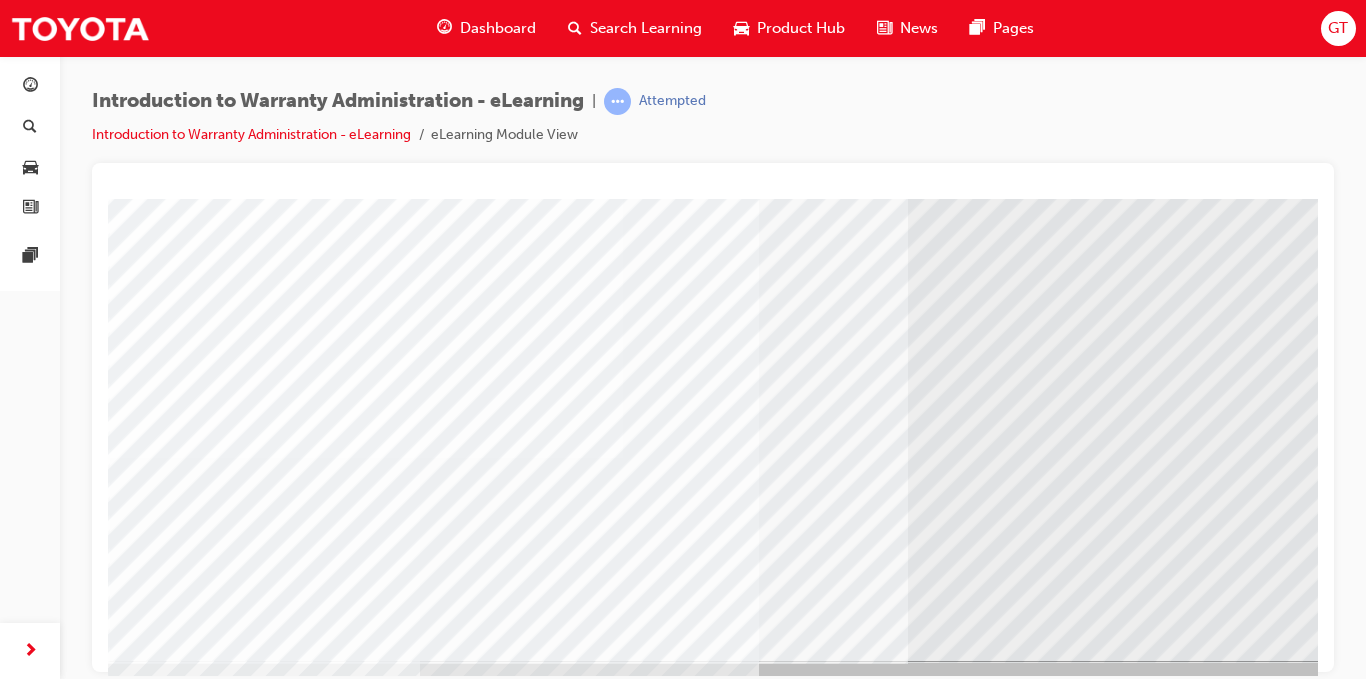 scroll, scrollTop: 288, scrollLeft: 0, axis: vertical 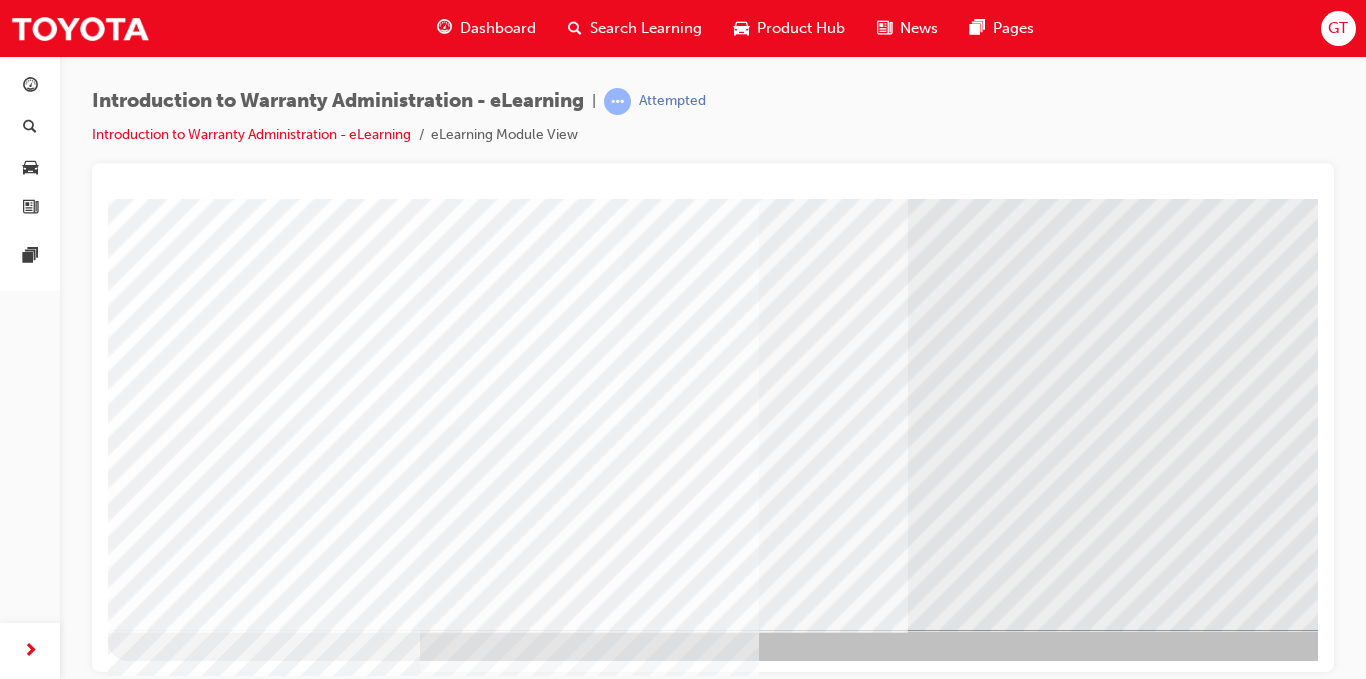 click at bounding box center [171, 2705] 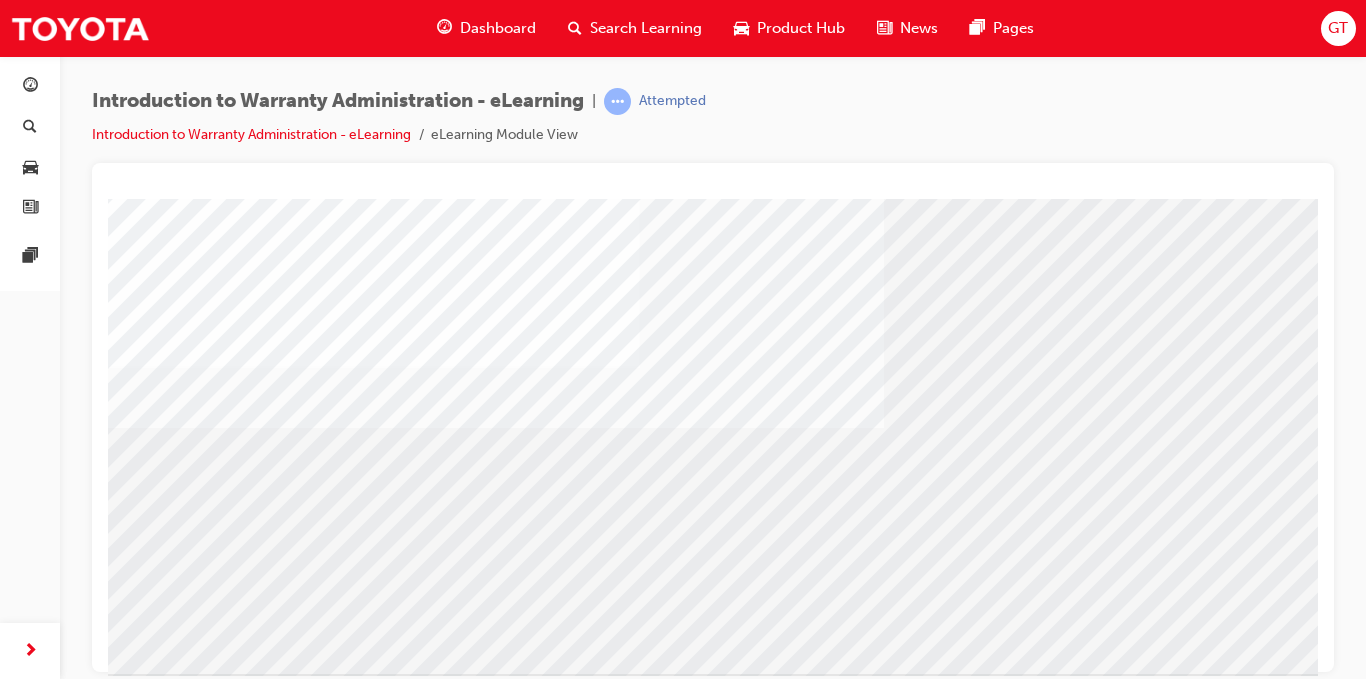 scroll, scrollTop: 288, scrollLeft: 0, axis: vertical 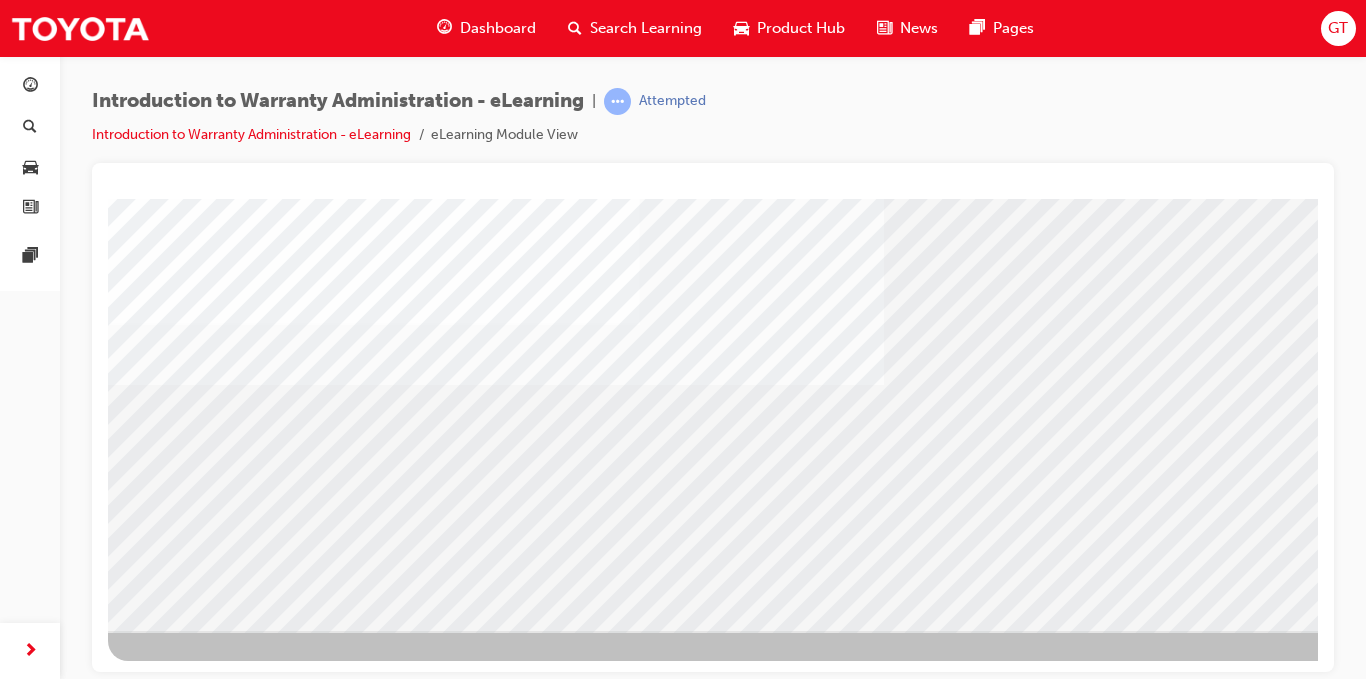 click at bounding box center (171, 3248) 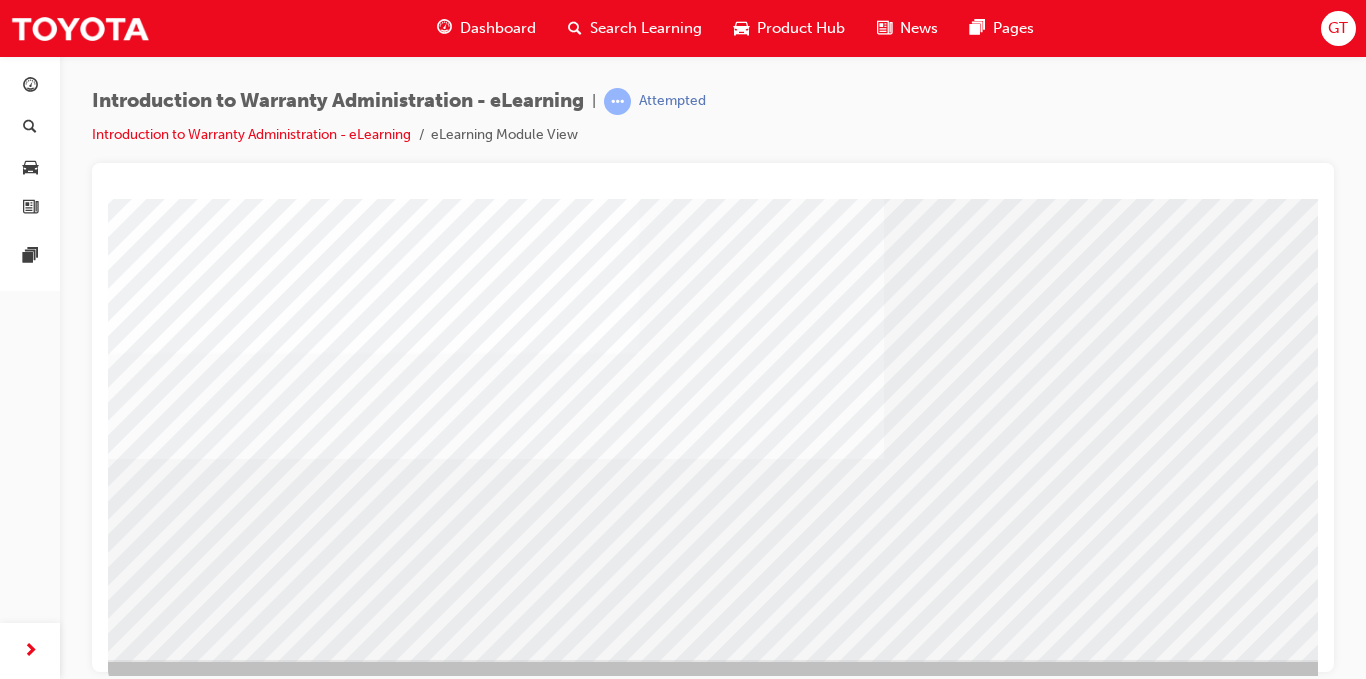 scroll, scrollTop: 288, scrollLeft: 0, axis: vertical 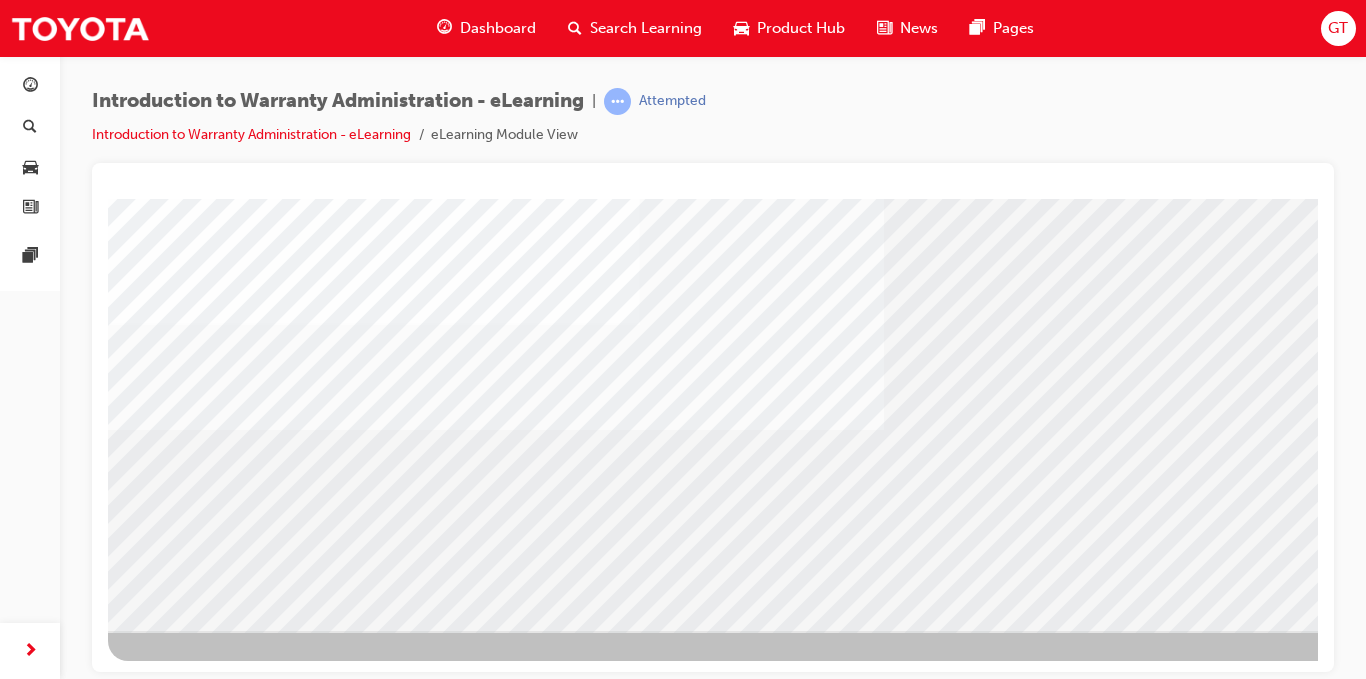 click at bounding box center [171, 4119] 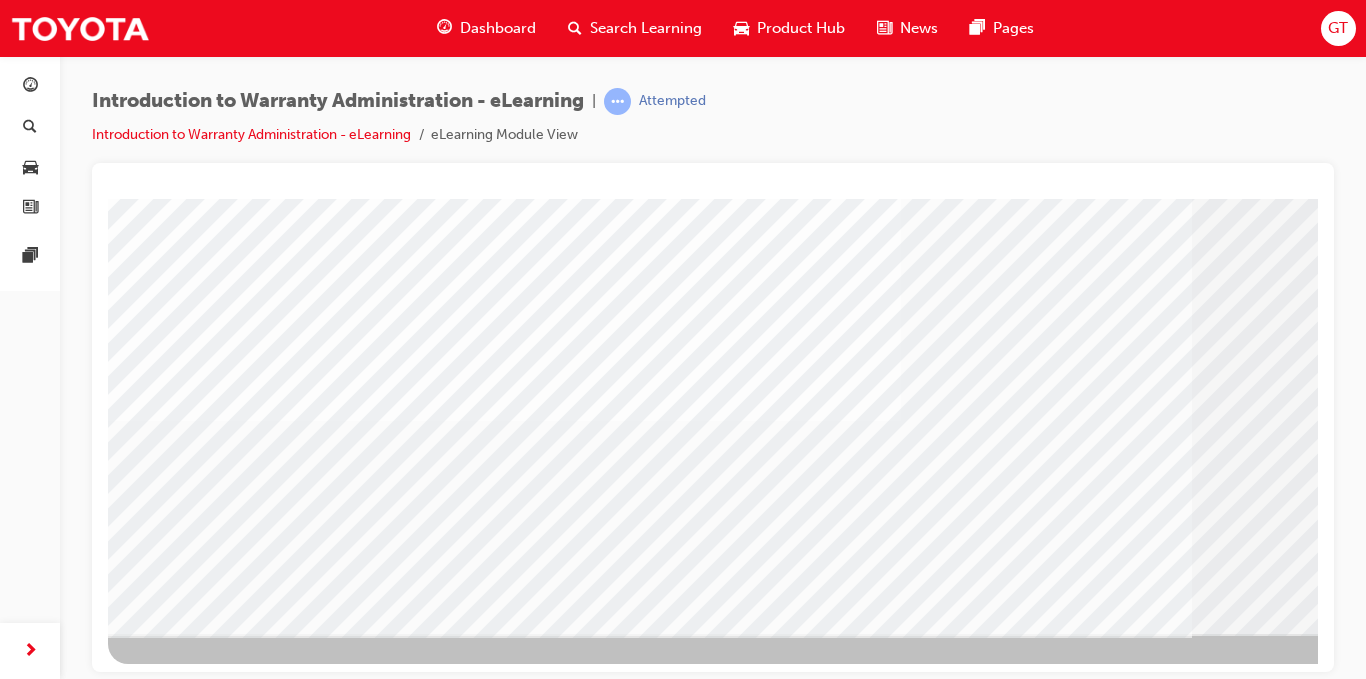 scroll, scrollTop: 288, scrollLeft: 0, axis: vertical 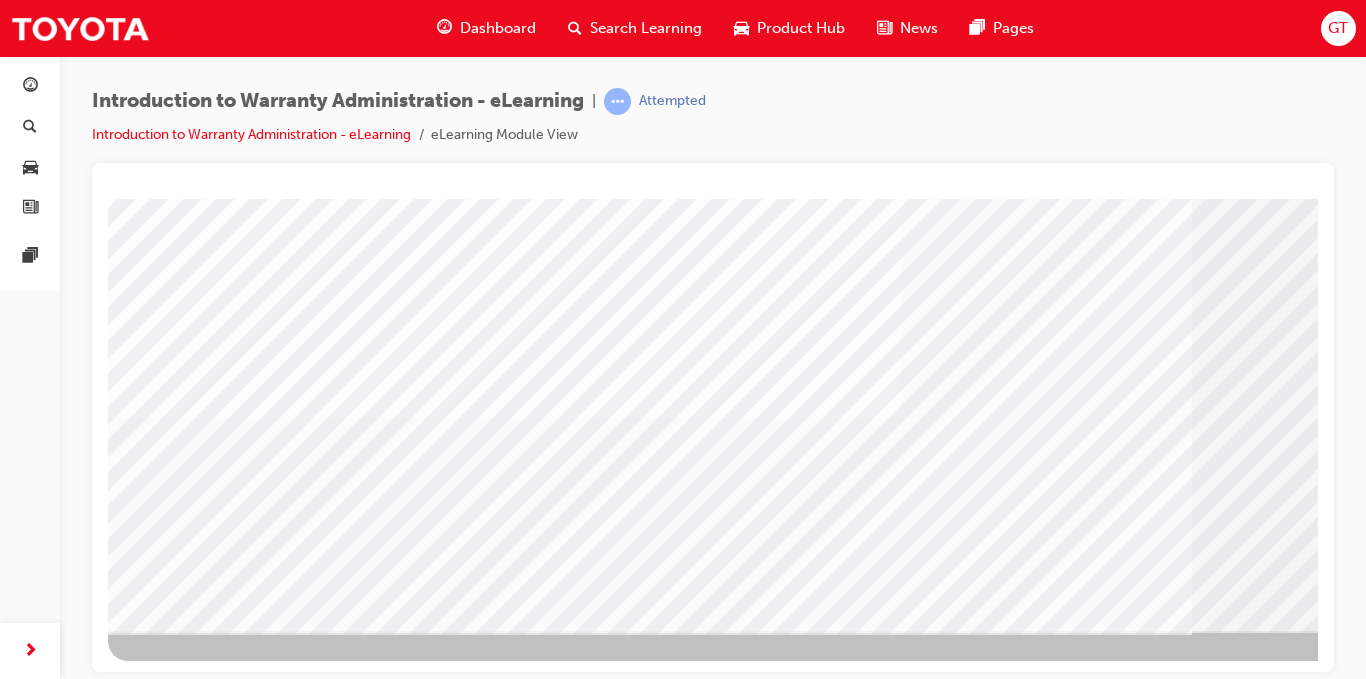 click at bounding box center [171, 3455] 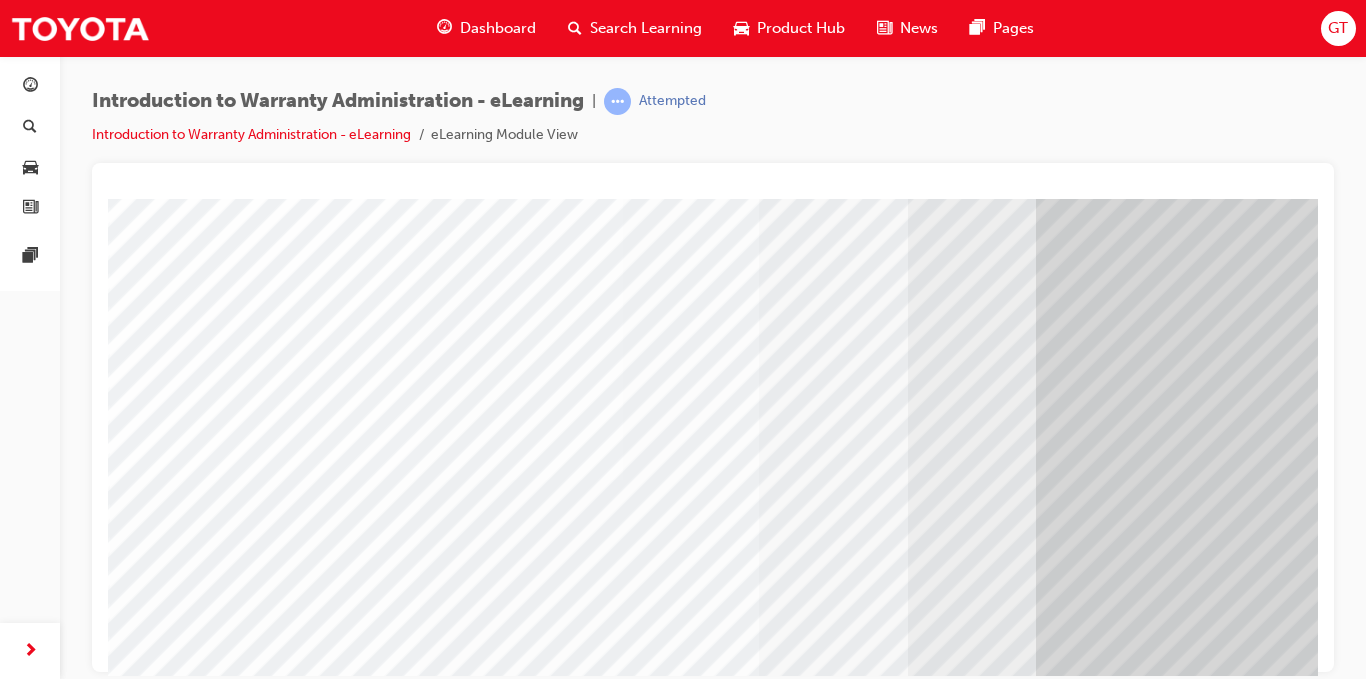 scroll, scrollTop: 288, scrollLeft: 0, axis: vertical 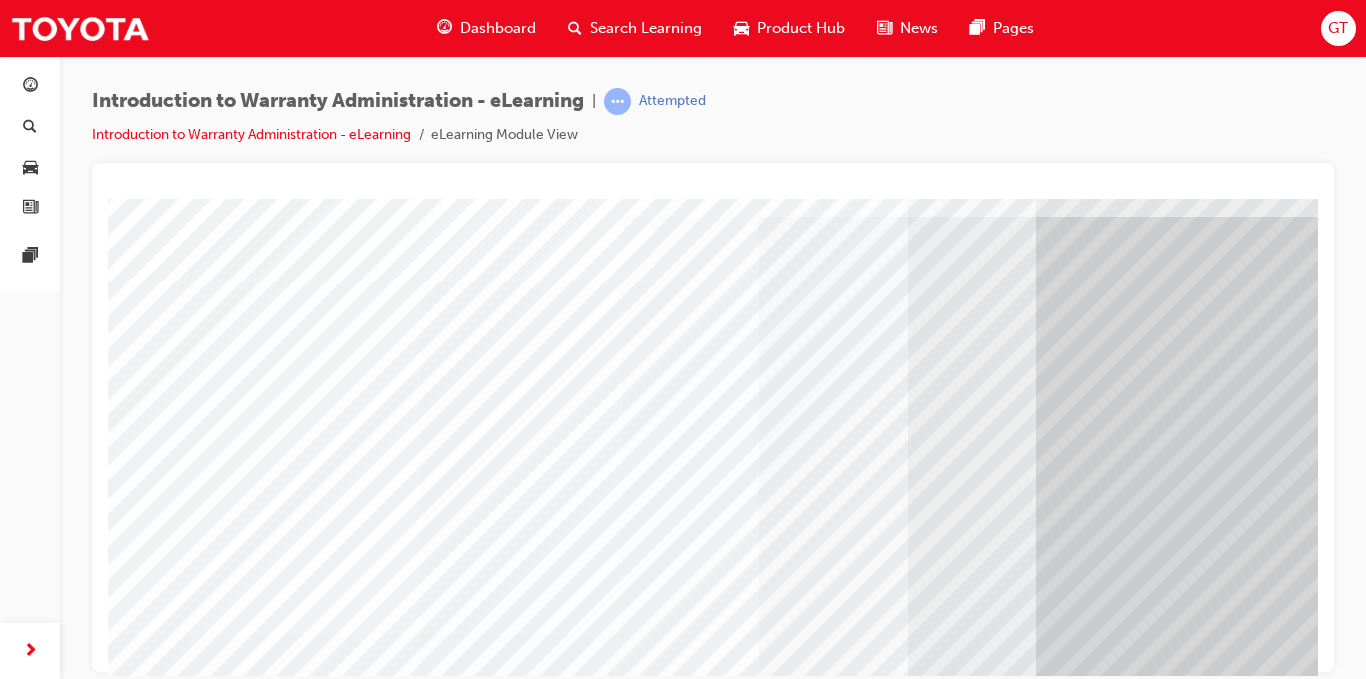 drag, startPoint x: 867, startPoint y: 173, endPoint x: 940, endPoint y: 138, distance: 80.95678 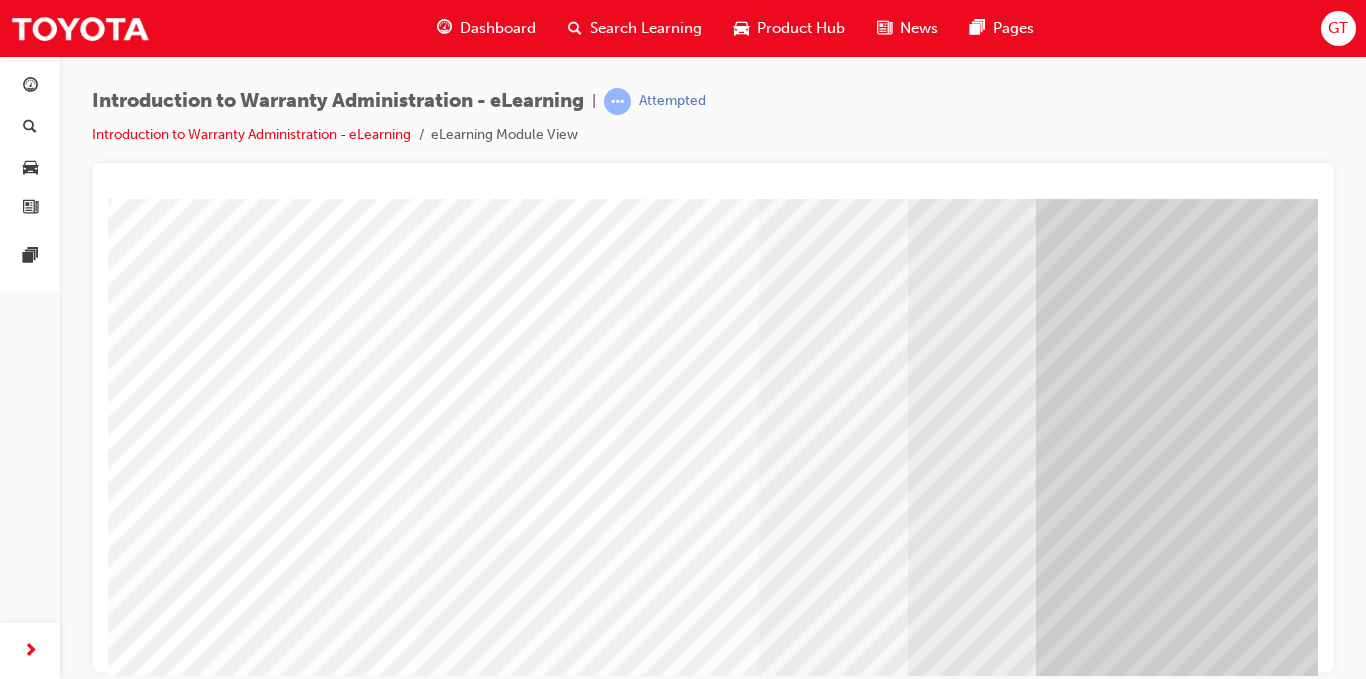 scroll, scrollTop: 280, scrollLeft: 0, axis: vertical 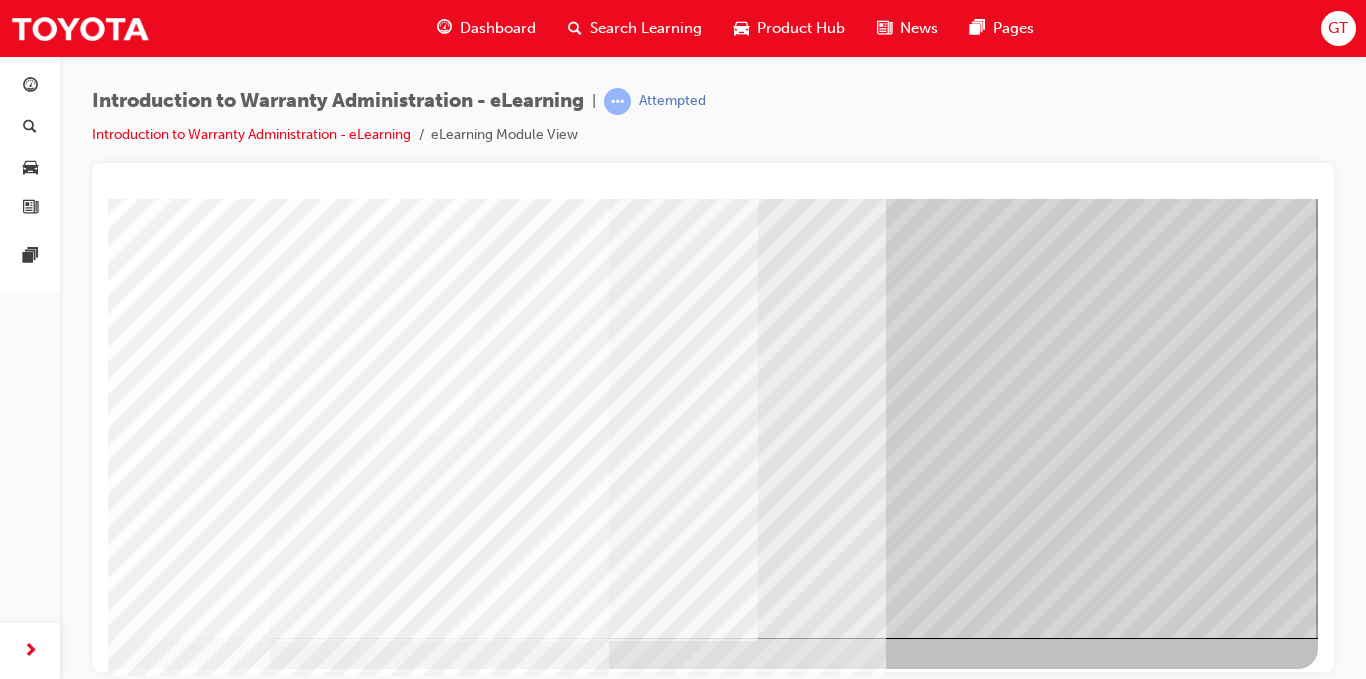 drag, startPoint x: 1139, startPoint y: 667, endPoint x: 1380, endPoint y: 875, distance: 318.3473 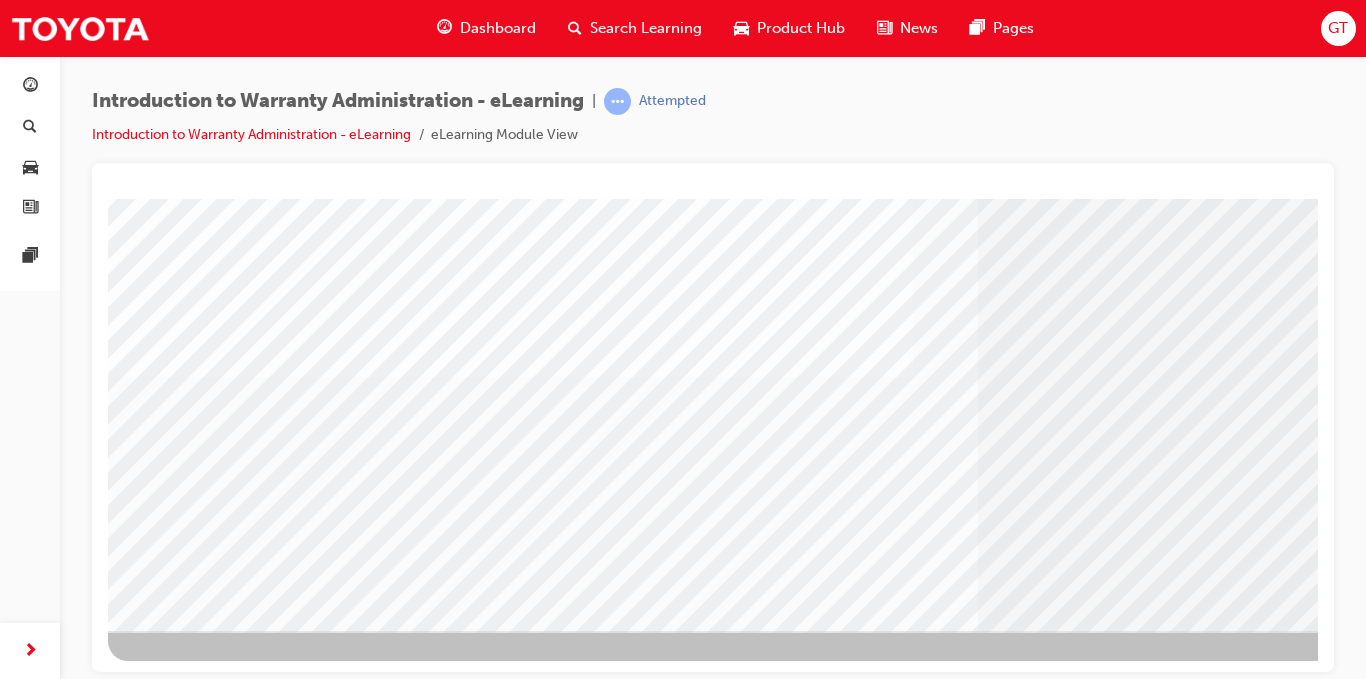 scroll, scrollTop: 188, scrollLeft: 0, axis: vertical 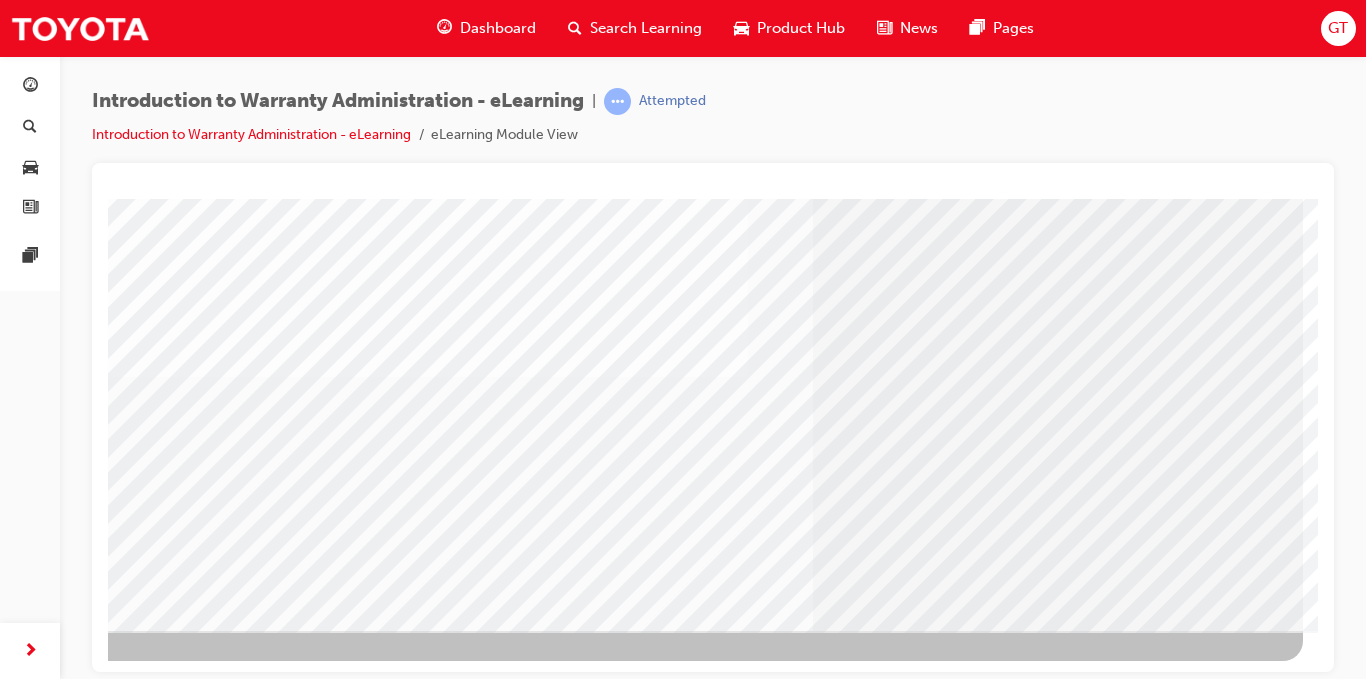 click at bounding box center (6, 3410) 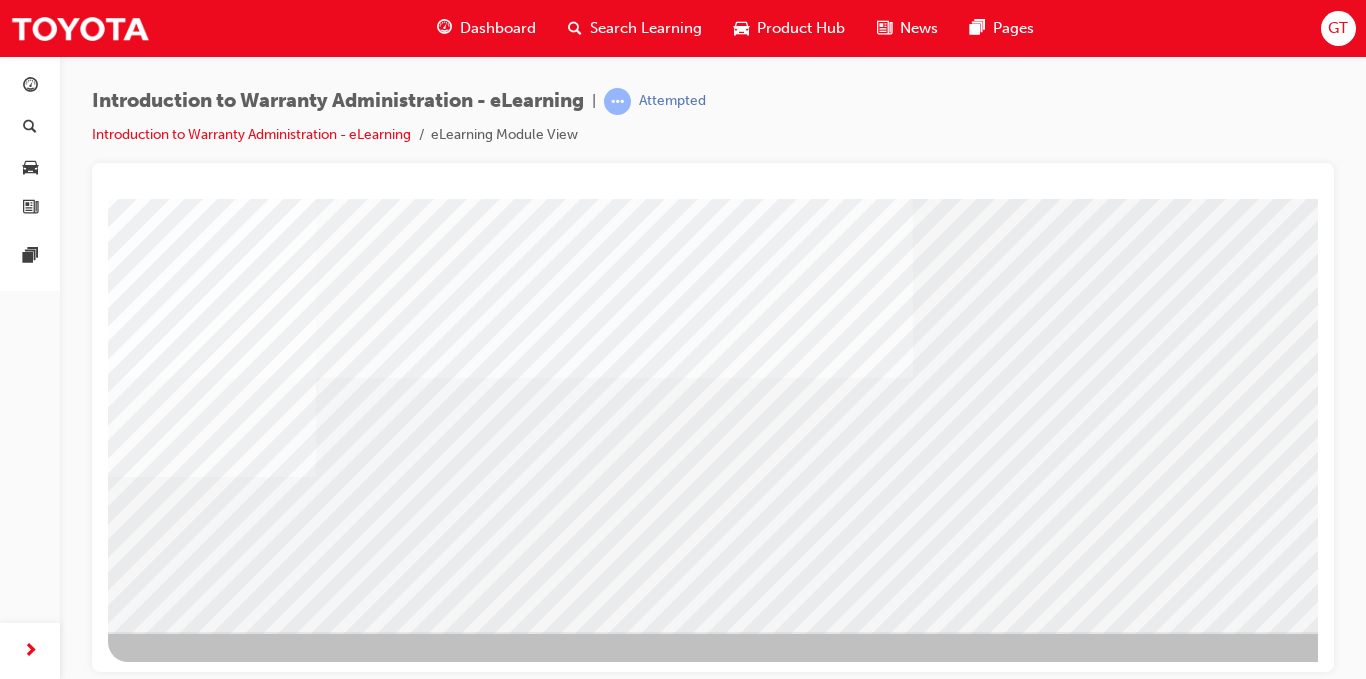 scroll, scrollTop: 288, scrollLeft: 0, axis: vertical 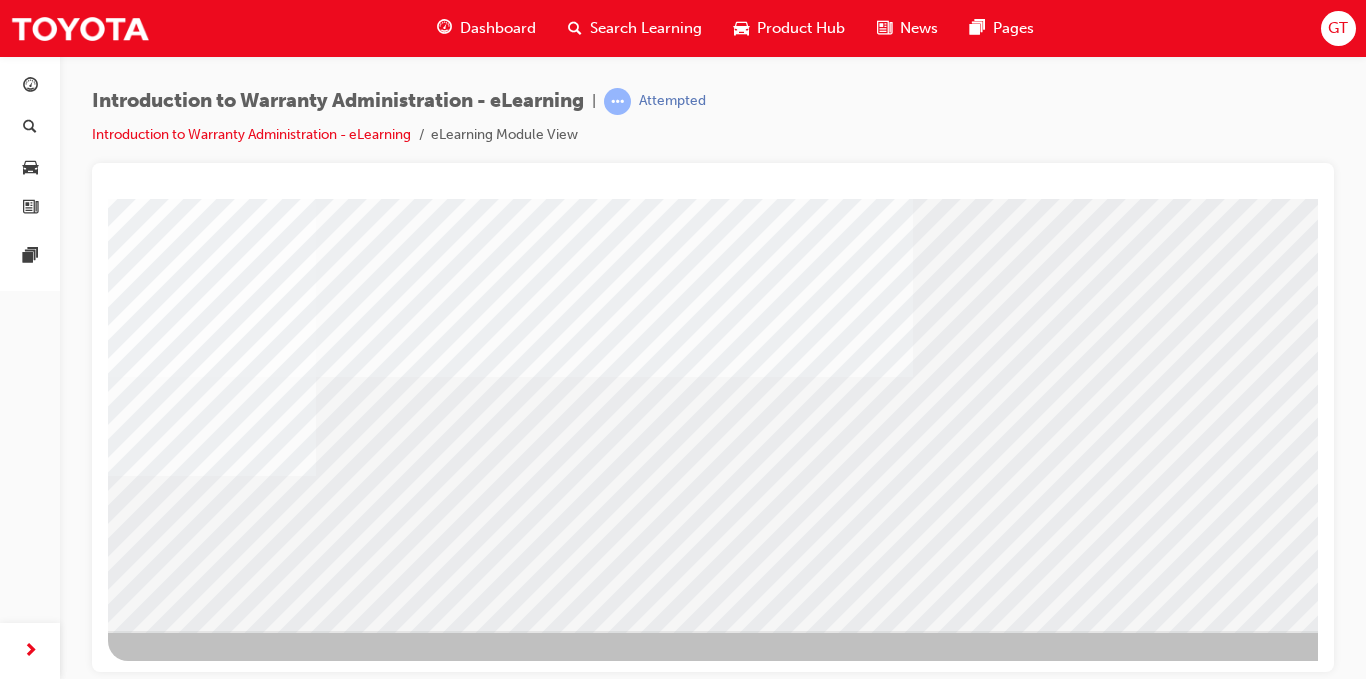 click at bounding box center [171, 3291] 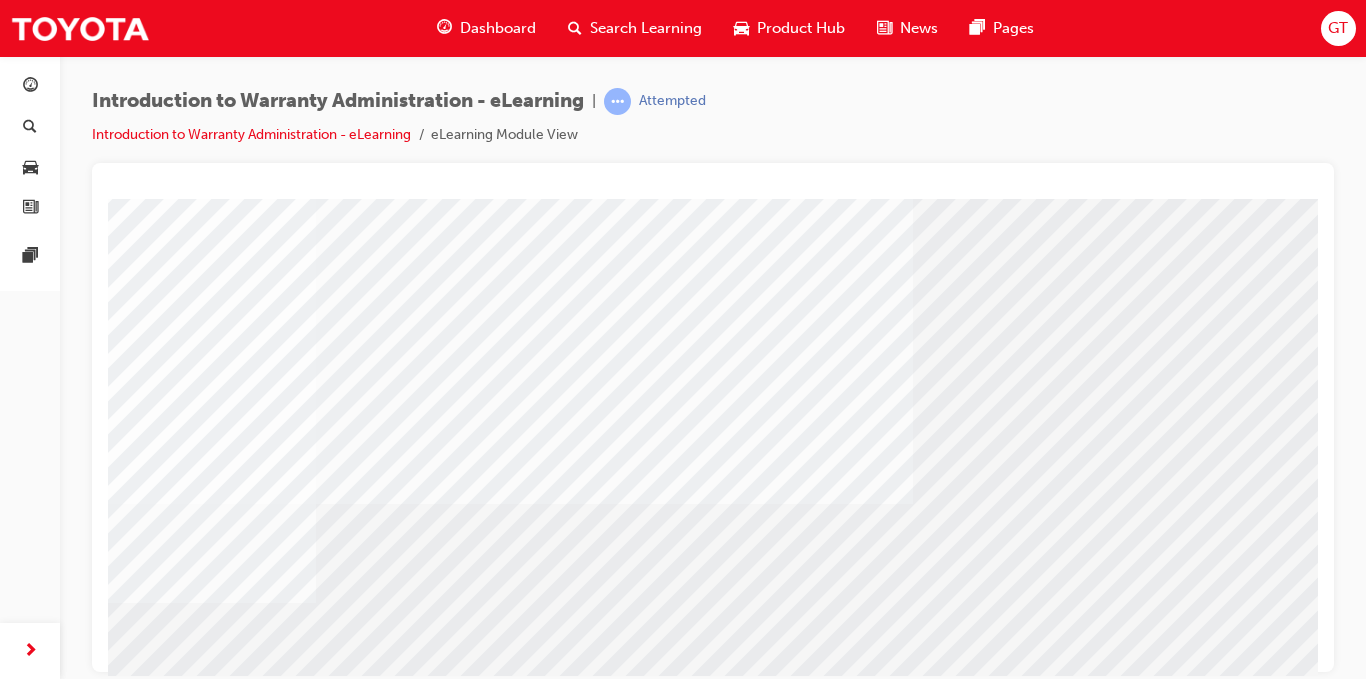 scroll, scrollTop: 0, scrollLeft: 0, axis: both 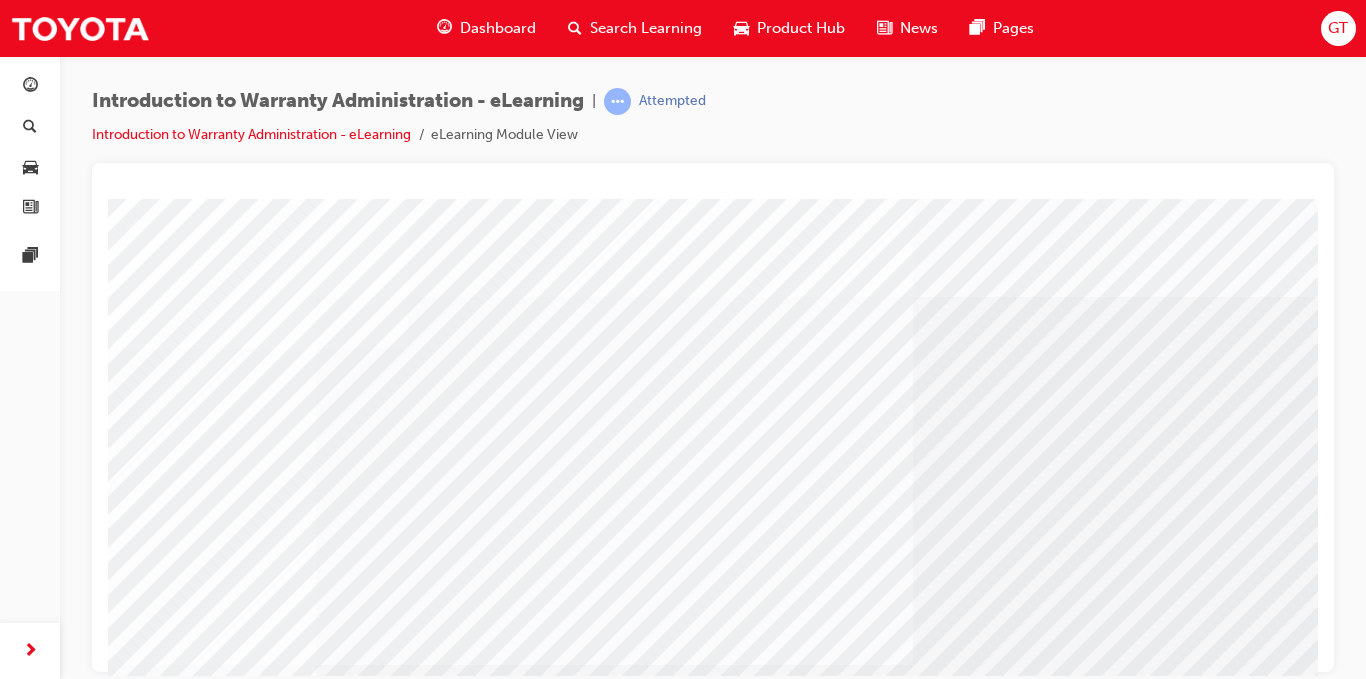 click at bounding box center [124, 3541] 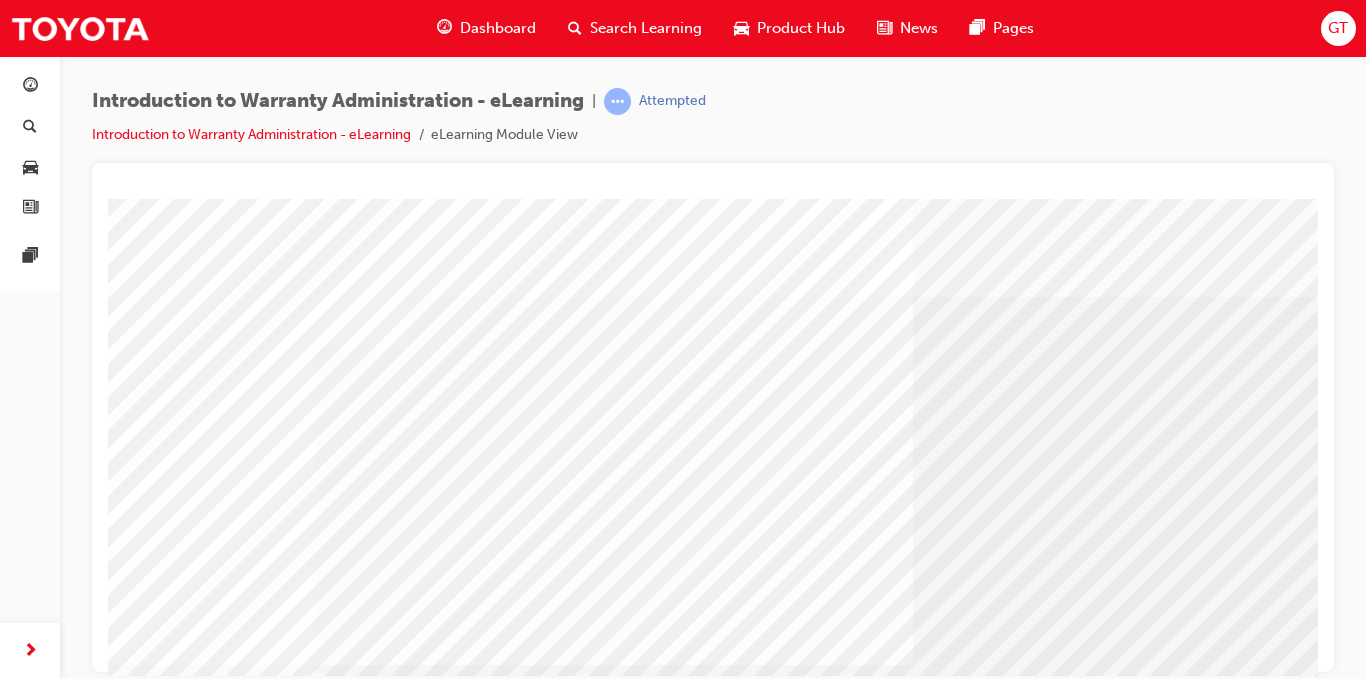 click at bounding box center [124, 4039] 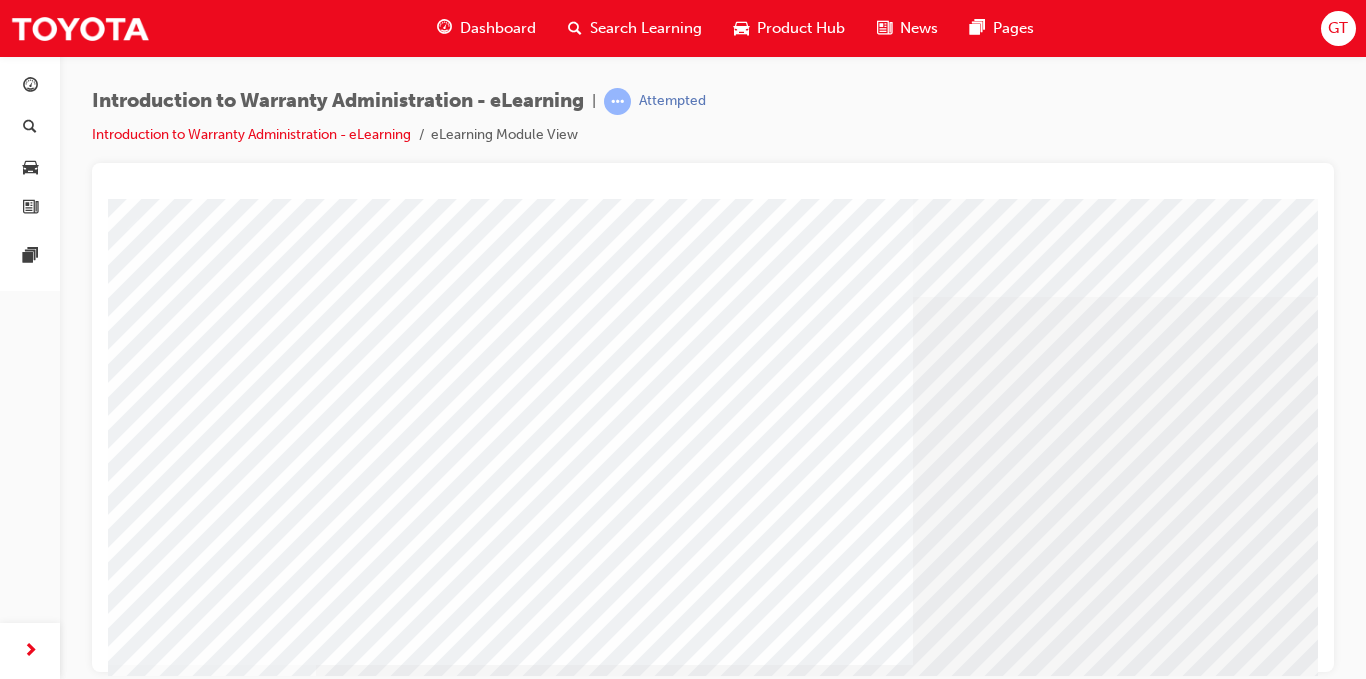 click at bounding box center (124, 4537) 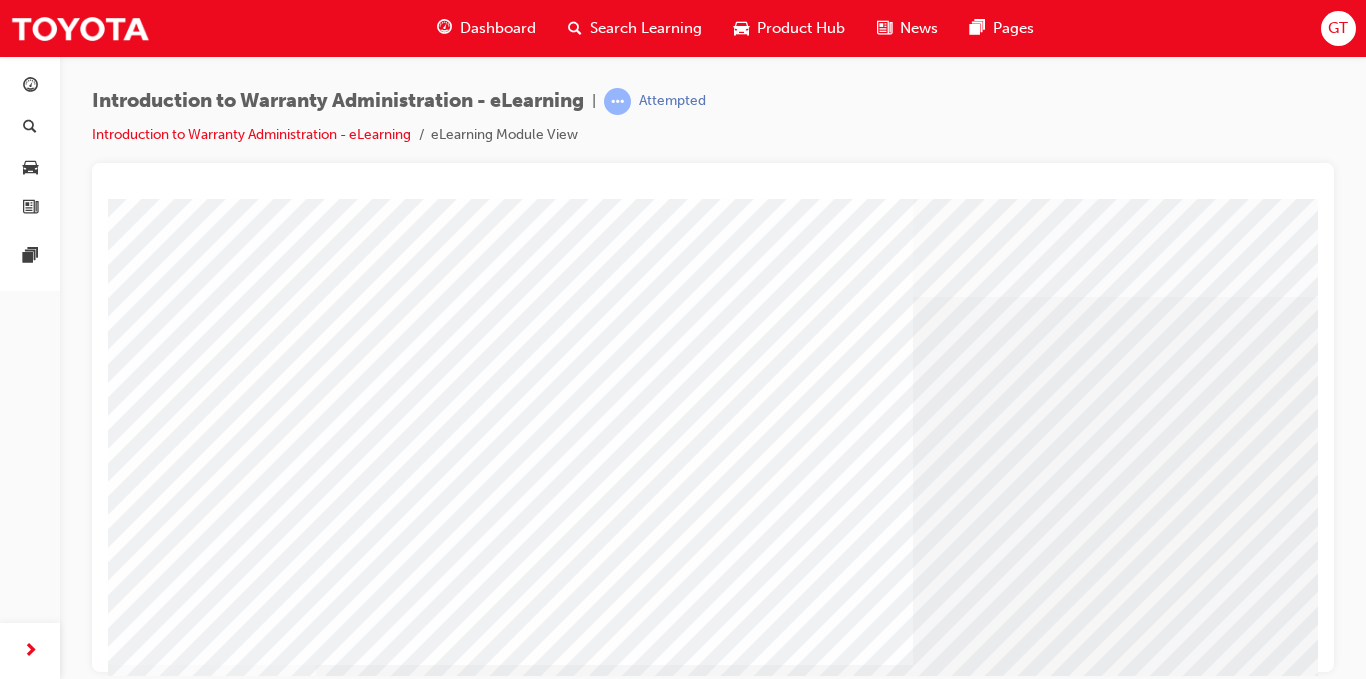 click at bounding box center (124, 5533) 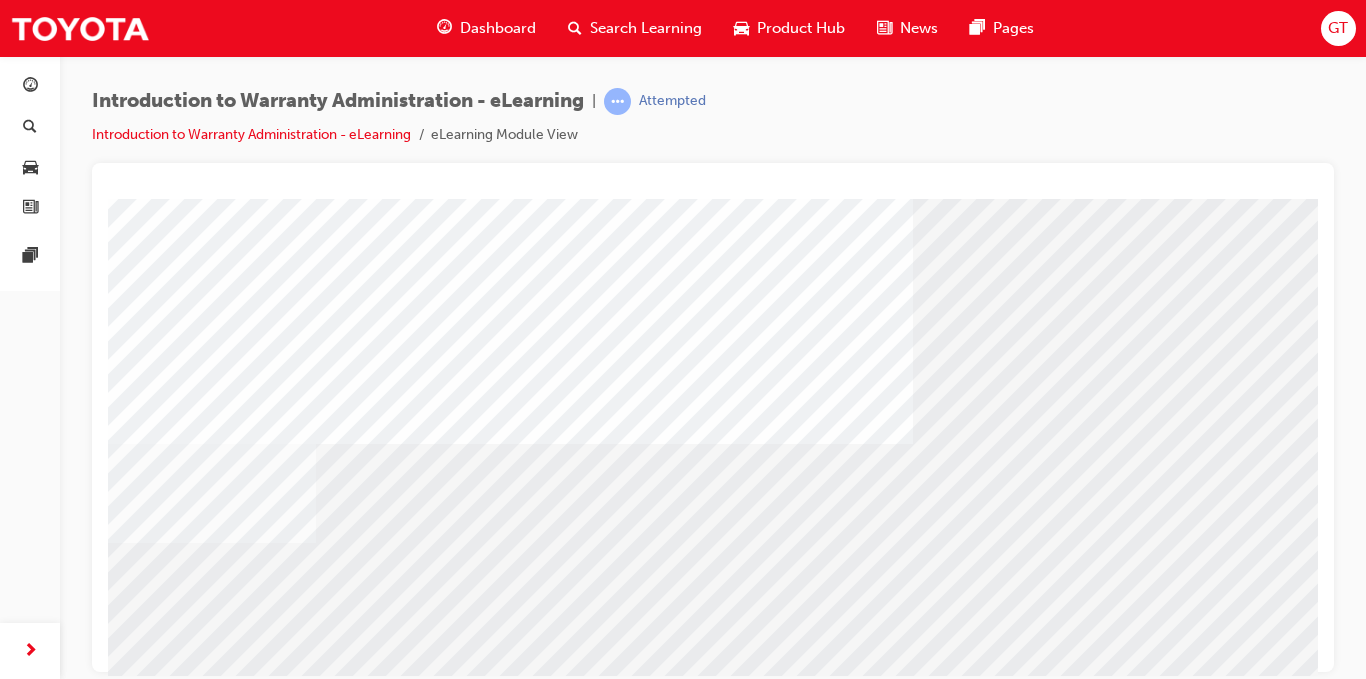 scroll, scrollTop: 188, scrollLeft: 0, axis: vertical 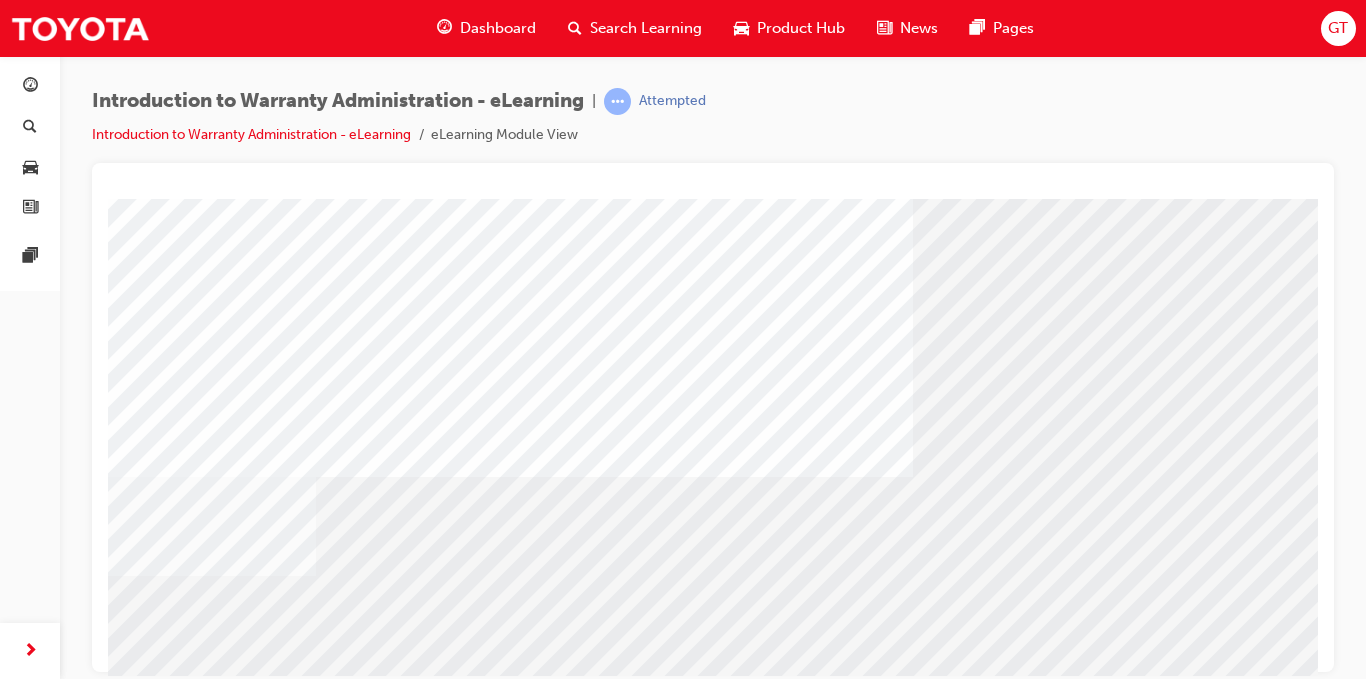 click at bounding box center [124, 5843] 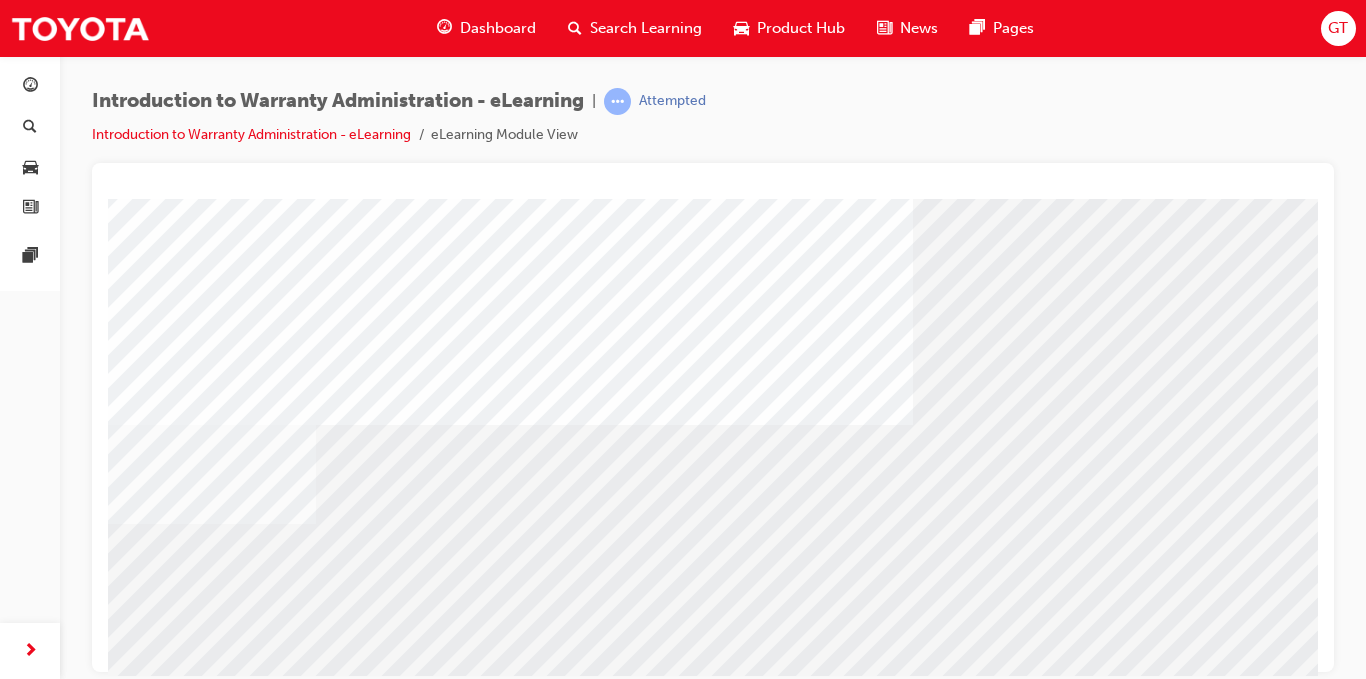 scroll, scrollTop: 288, scrollLeft: 0, axis: vertical 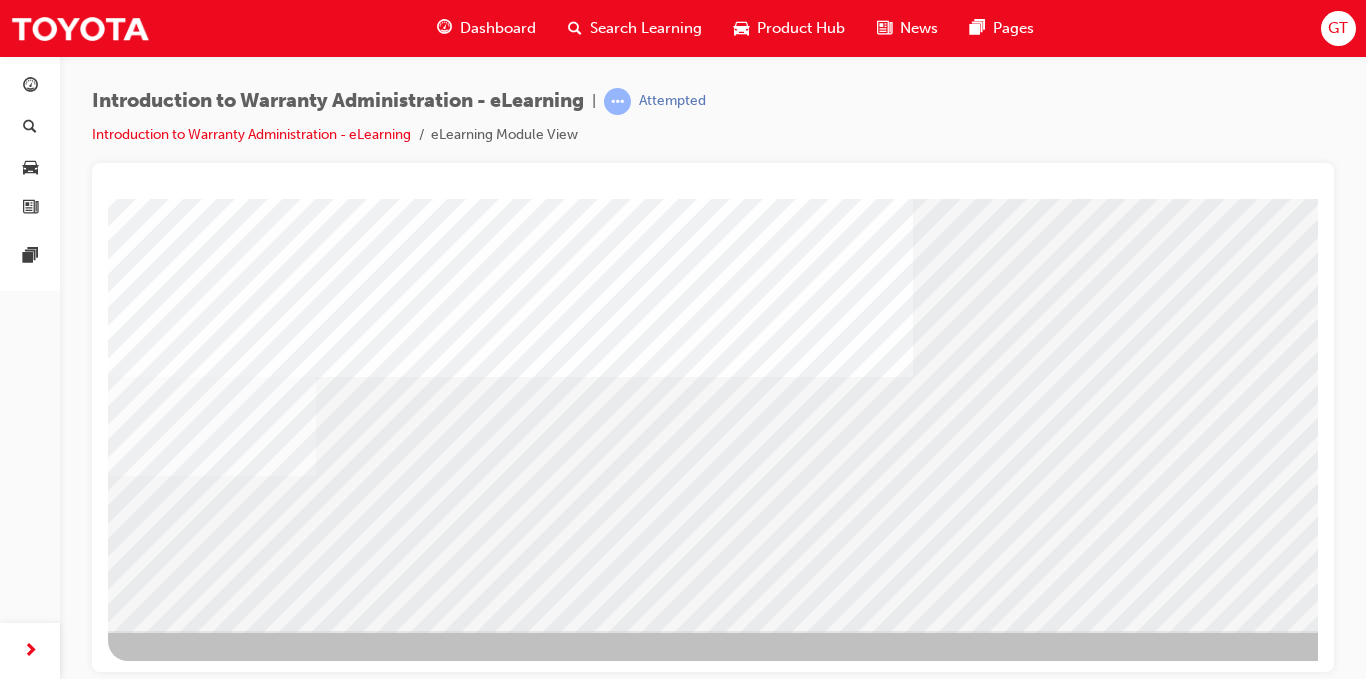 click at bounding box center [171, 6773] 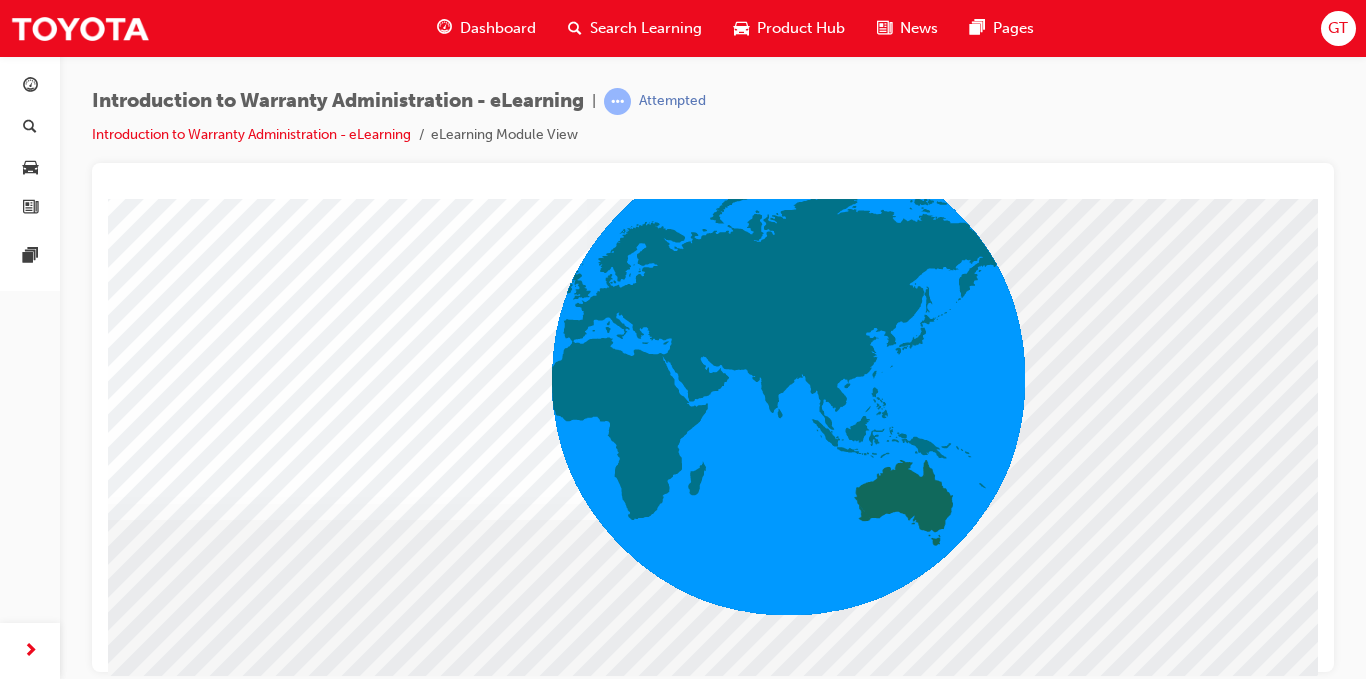 scroll, scrollTop: 288, scrollLeft: 0, axis: vertical 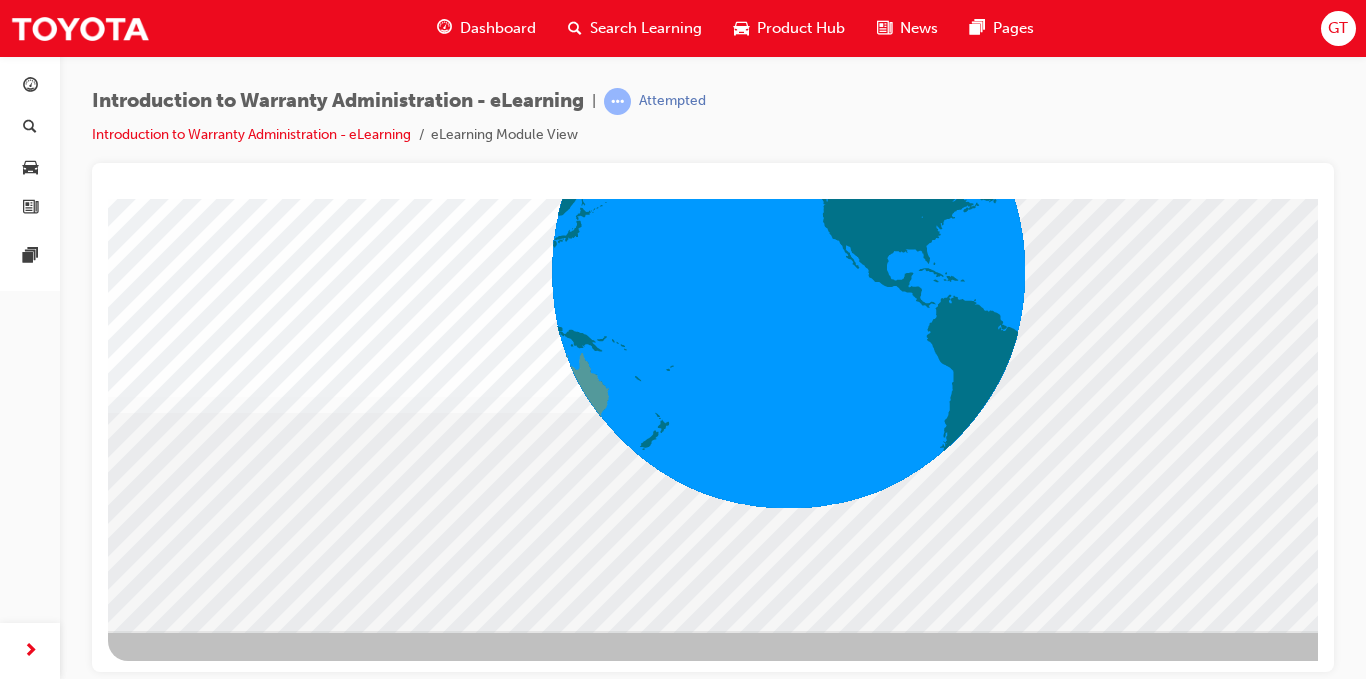 click at bounding box center [171, 3183] 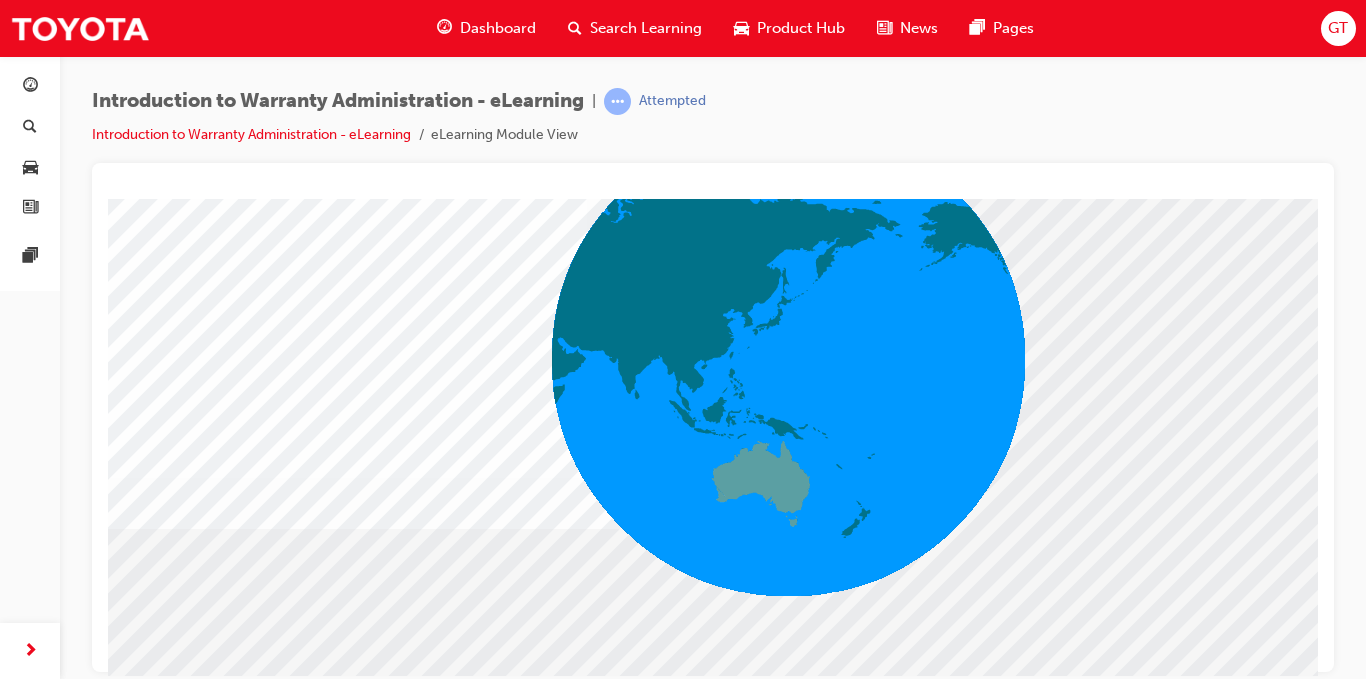 scroll, scrollTop: 288, scrollLeft: 0, axis: vertical 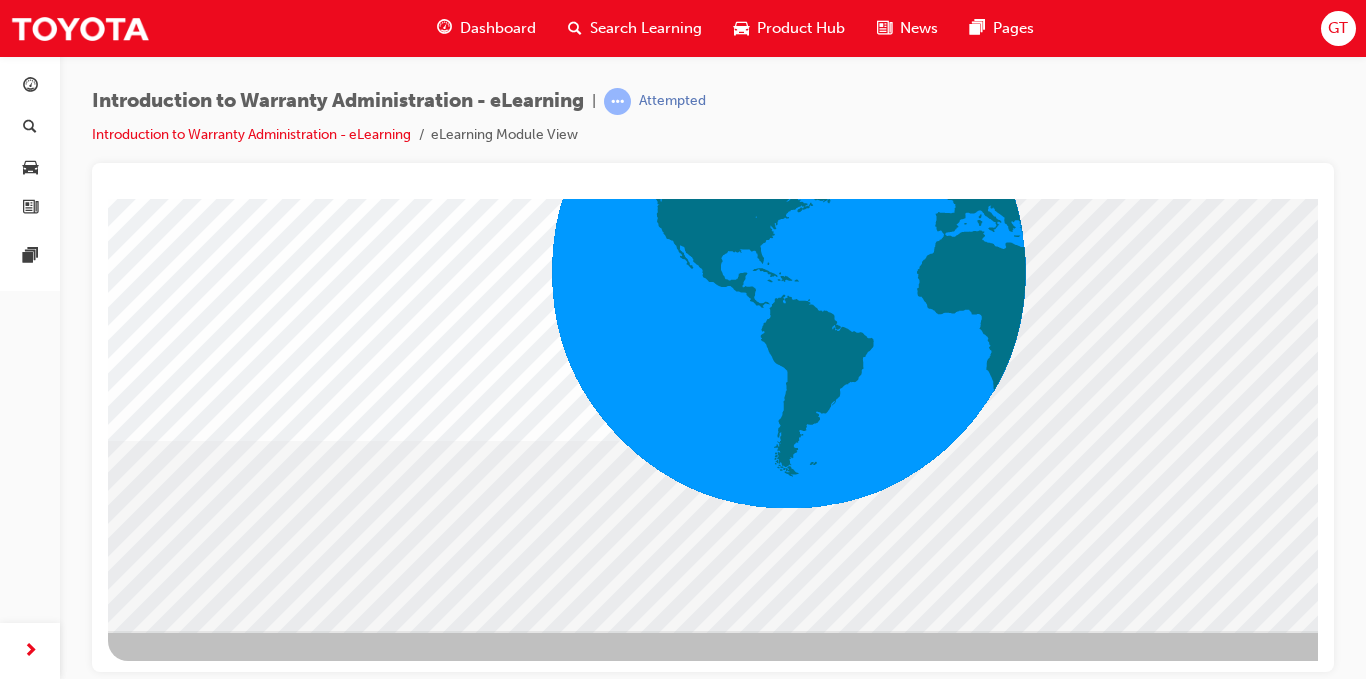 click at bounding box center [879, 2670] 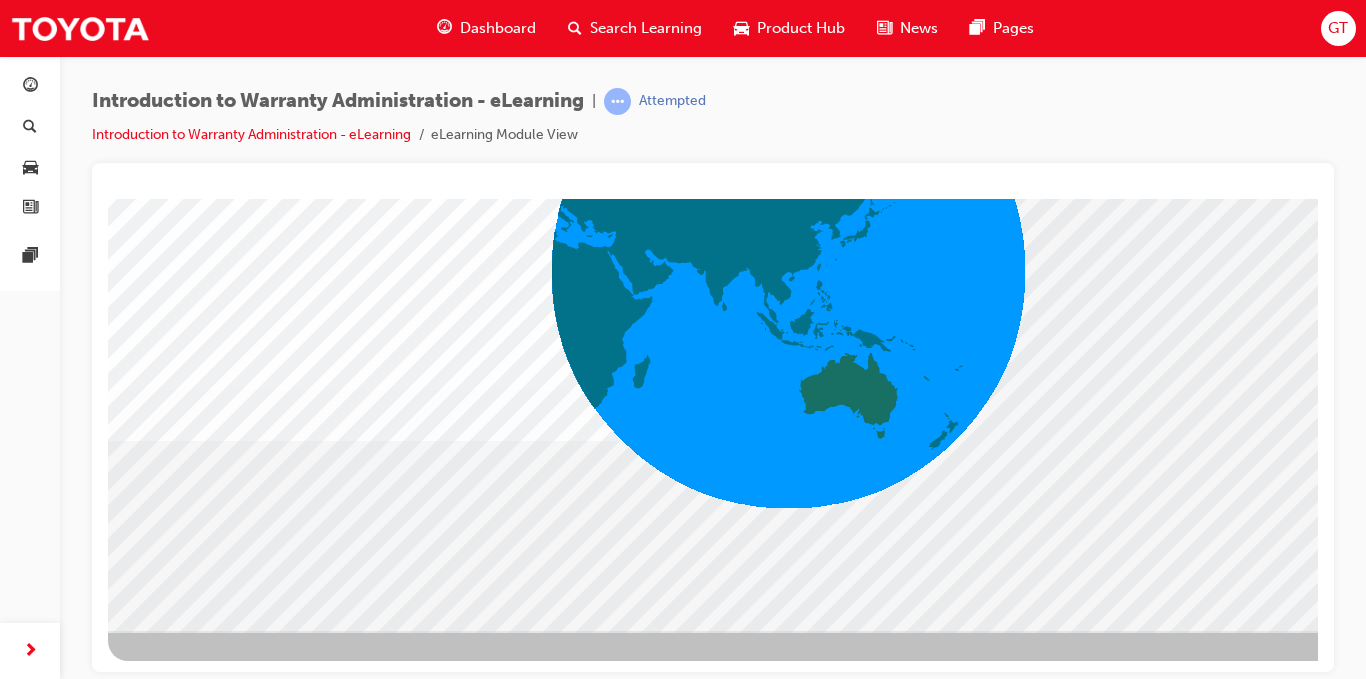 click at bounding box center (171, 3713) 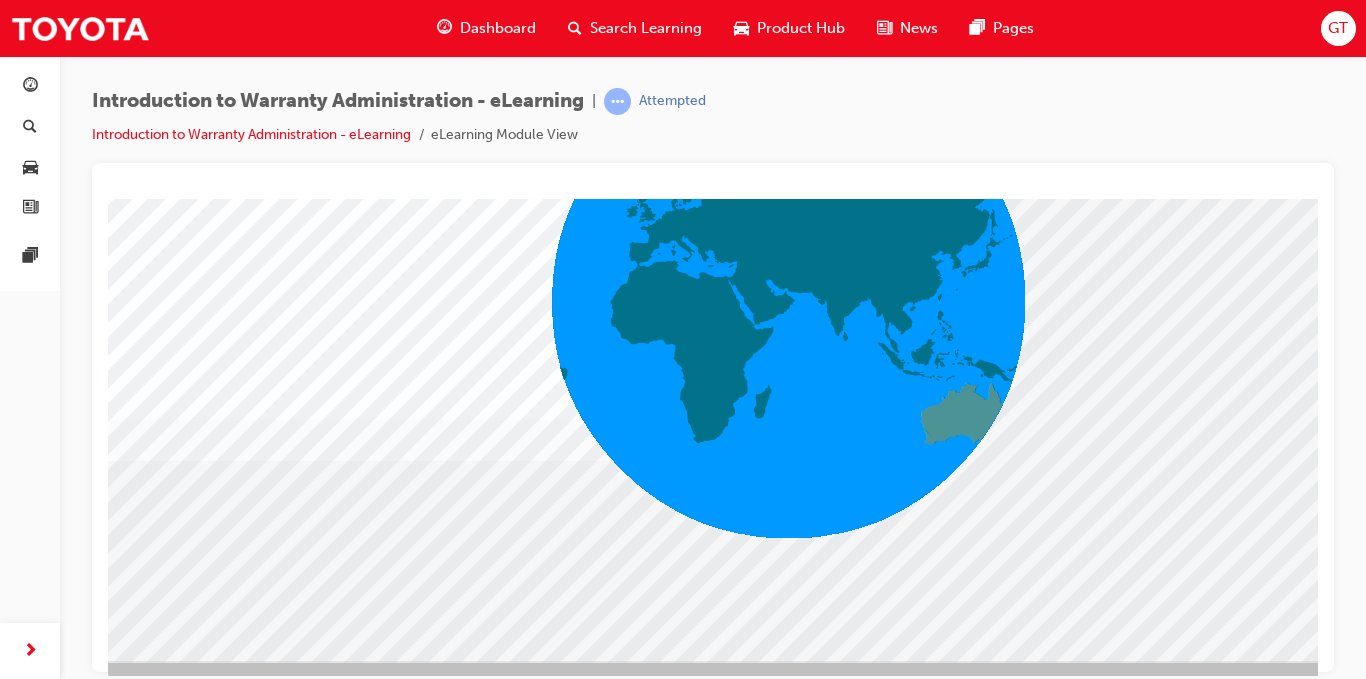 scroll, scrollTop: 288, scrollLeft: 0, axis: vertical 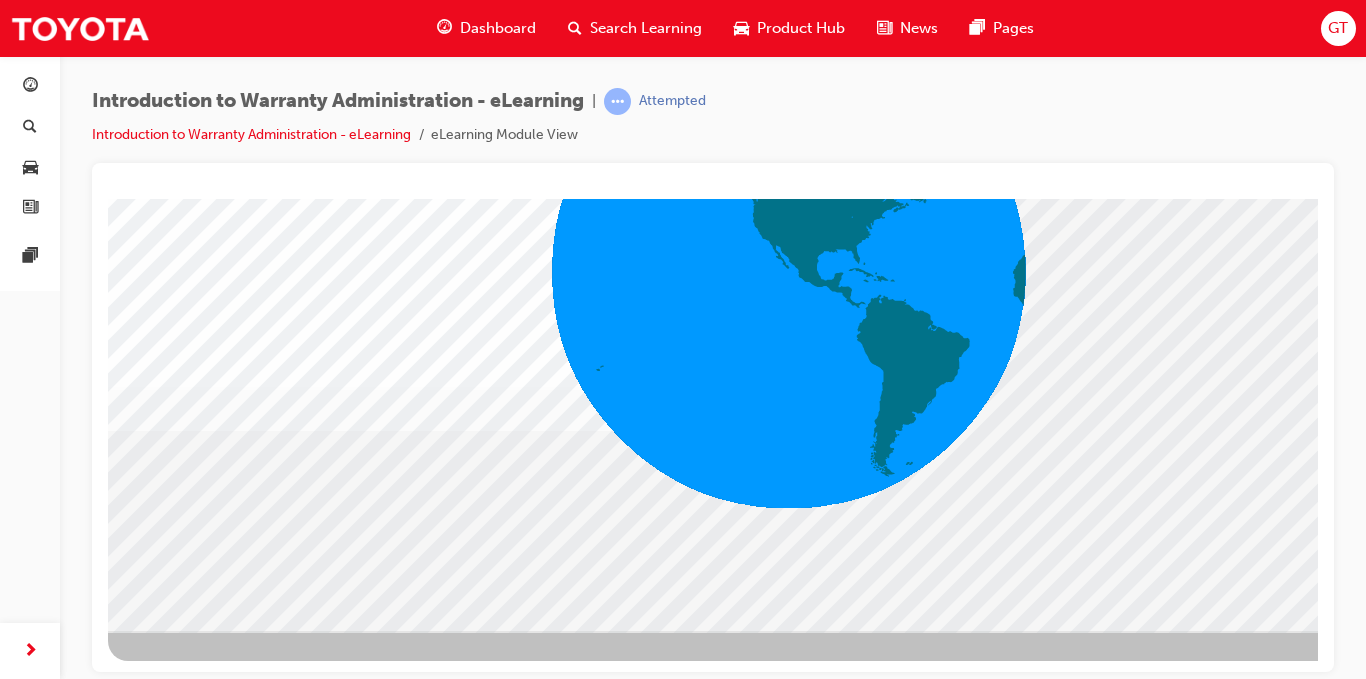 click at bounding box center (171, 3183) 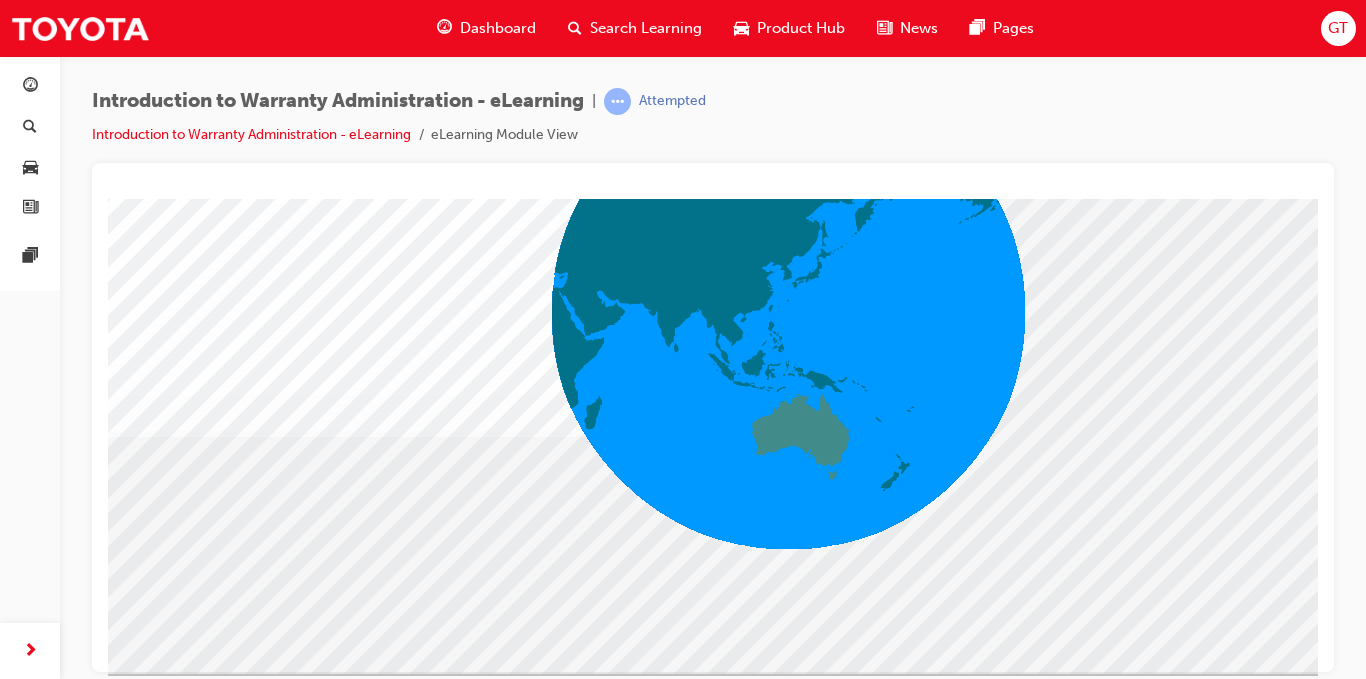 scroll, scrollTop: 288, scrollLeft: 0, axis: vertical 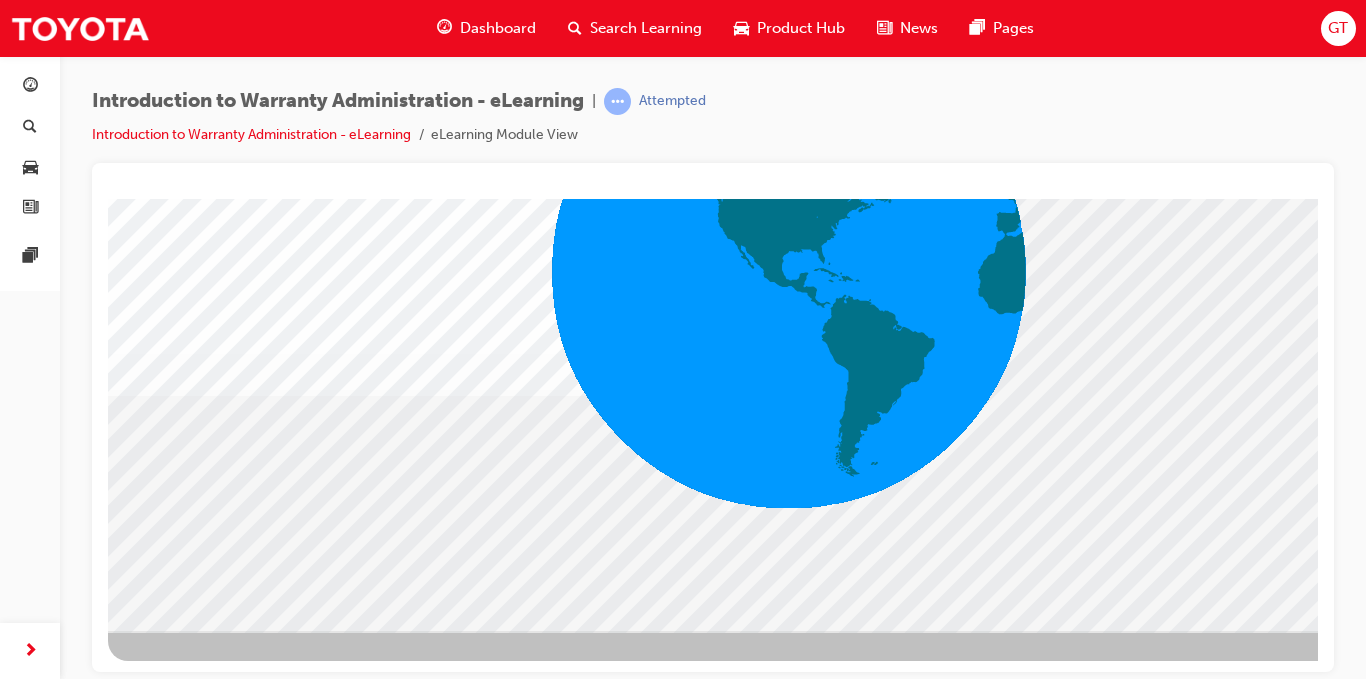 click at bounding box center (171, 3183) 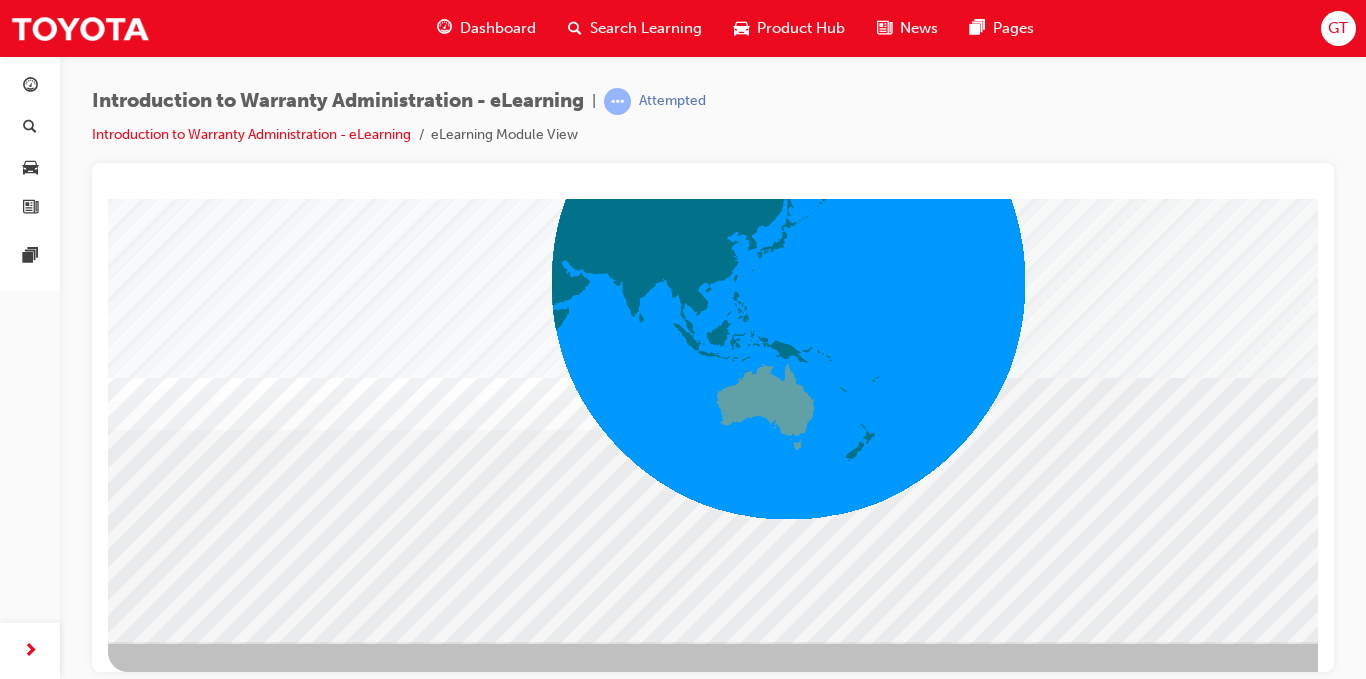 scroll, scrollTop: 288, scrollLeft: 0, axis: vertical 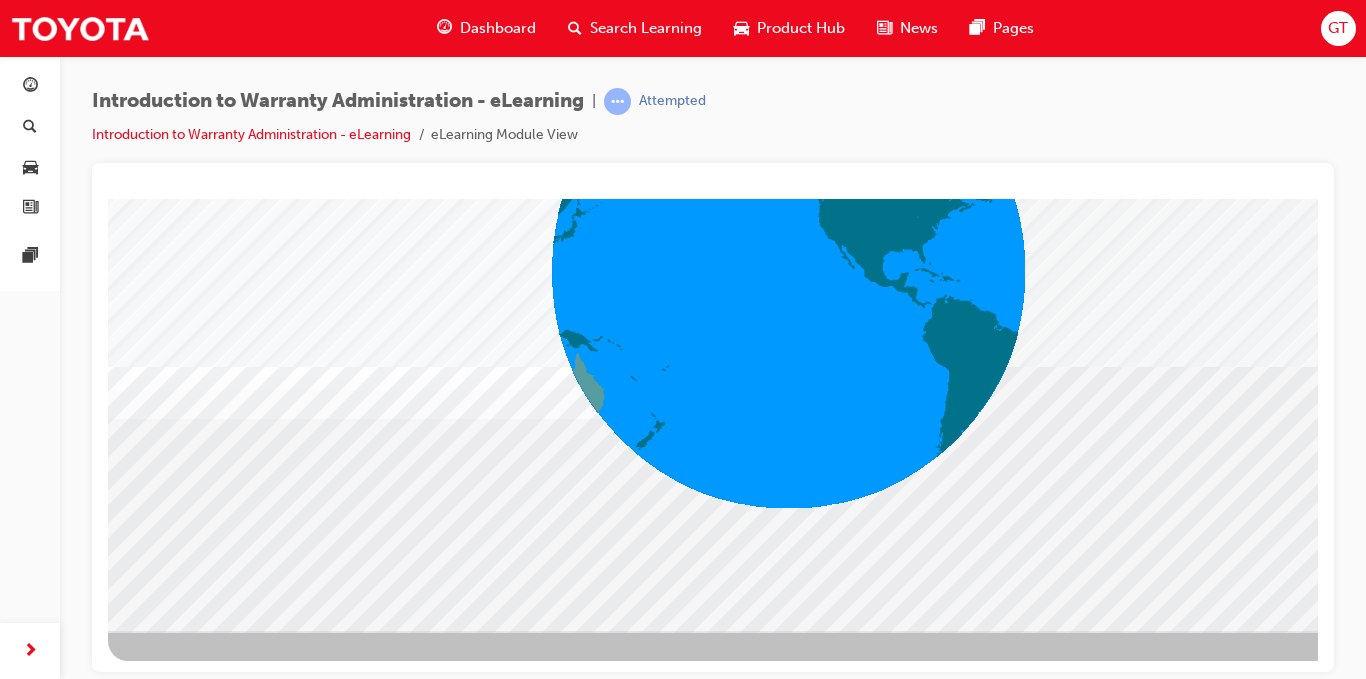 click at bounding box center (171, 7184) 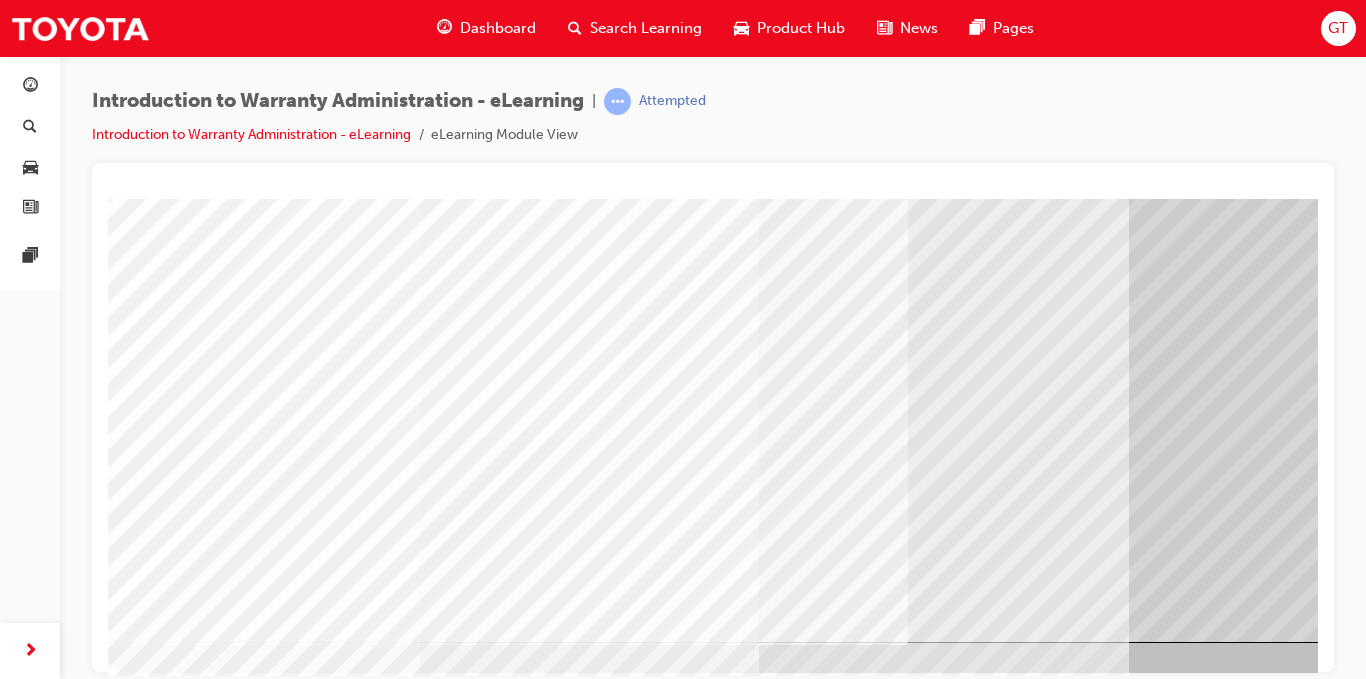 scroll, scrollTop: 288, scrollLeft: 0, axis: vertical 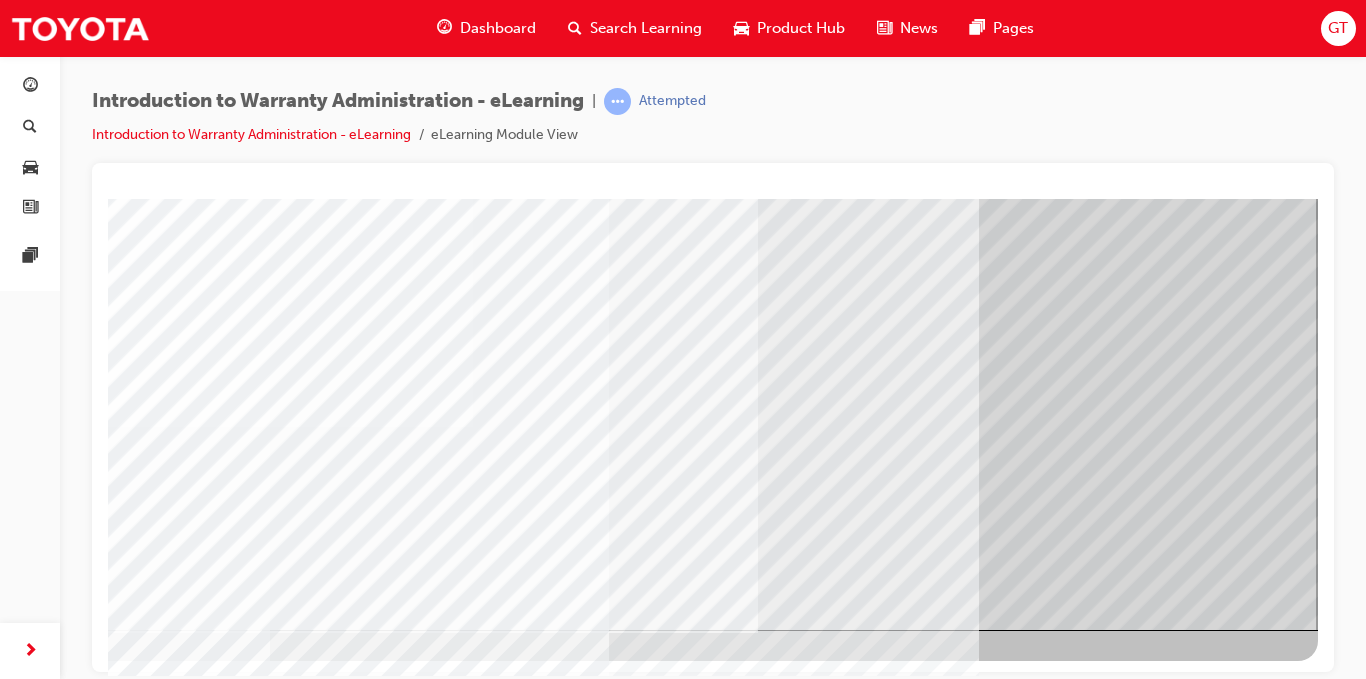 click at bounding box center (21, 3133) 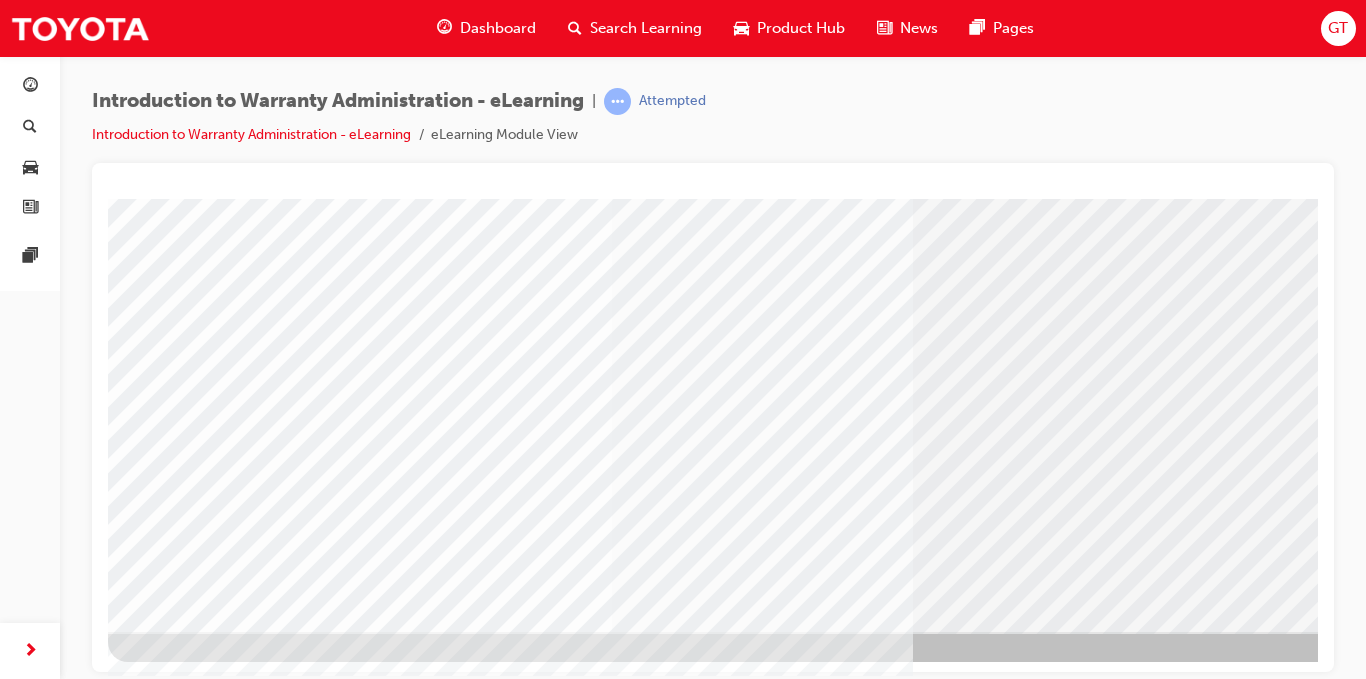 scroll, scrollTop: 288, scrollLeft: 0, axis: vertical 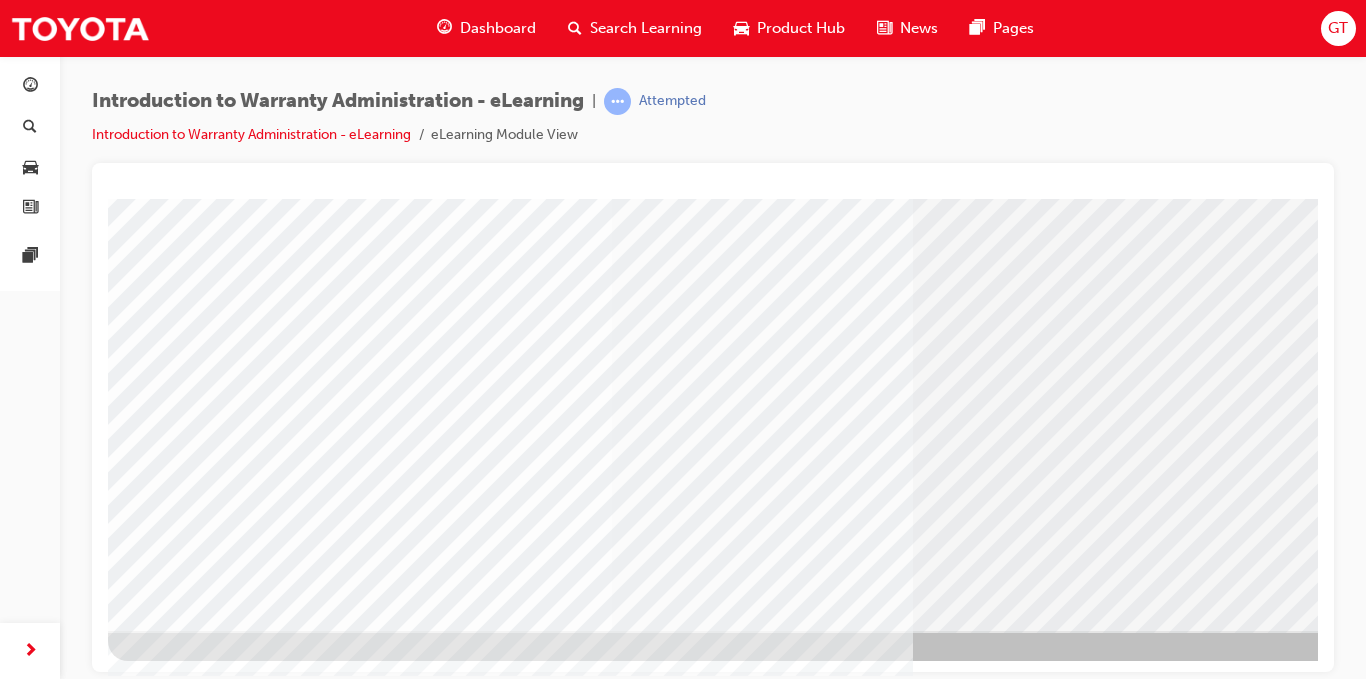 click at bounding box center [171, 4000] 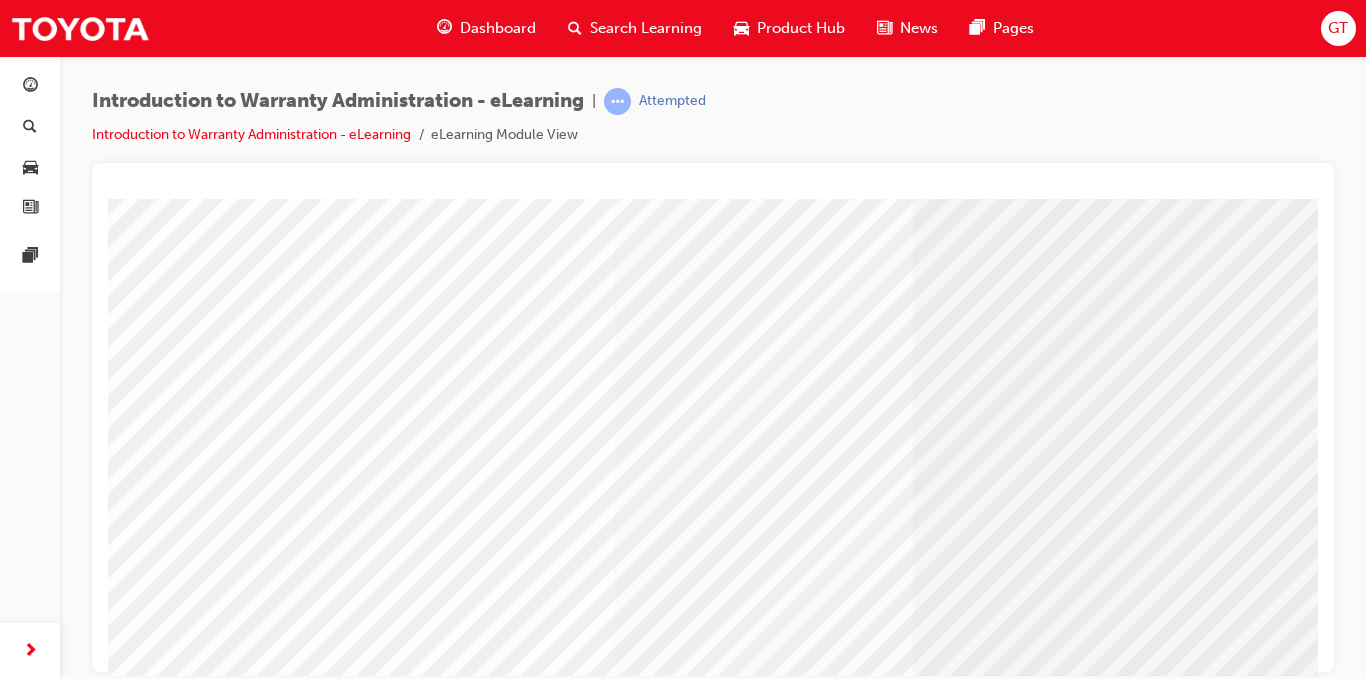 scroll, scrollTop: 288, scrollLeft: 0, axis: vertical 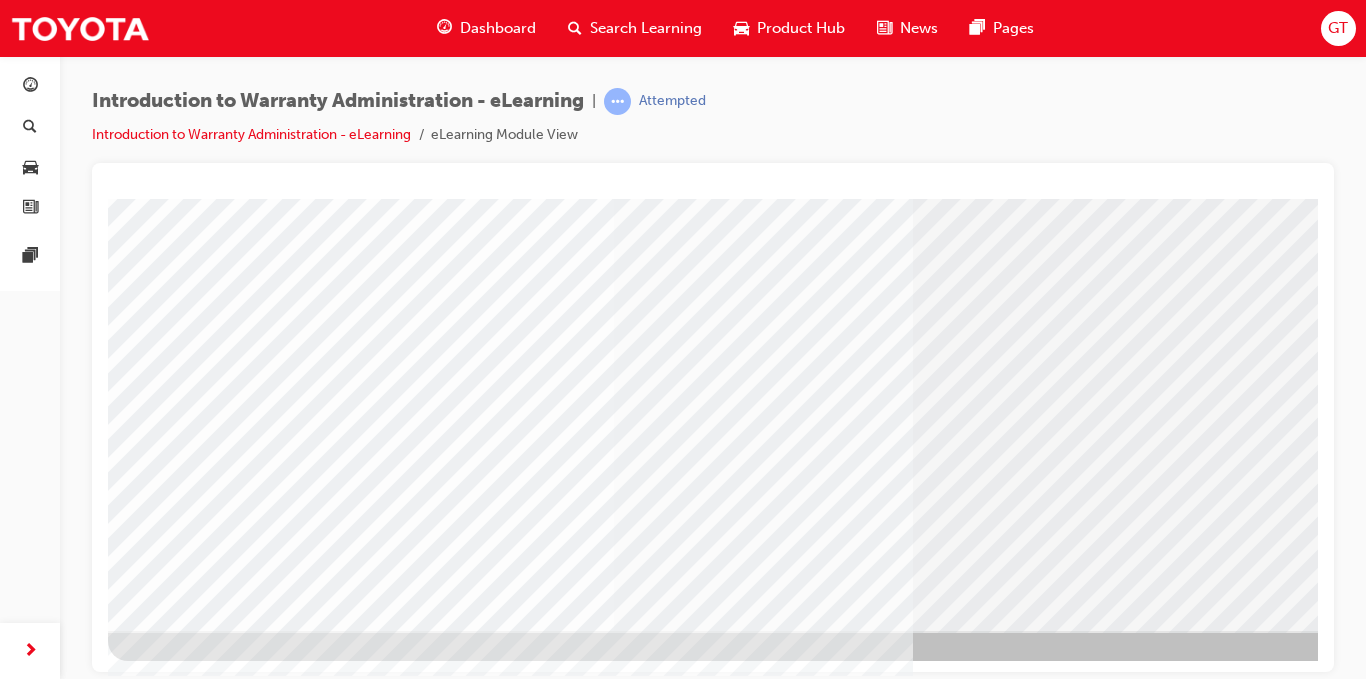 click at bounding box center [171, 4000] 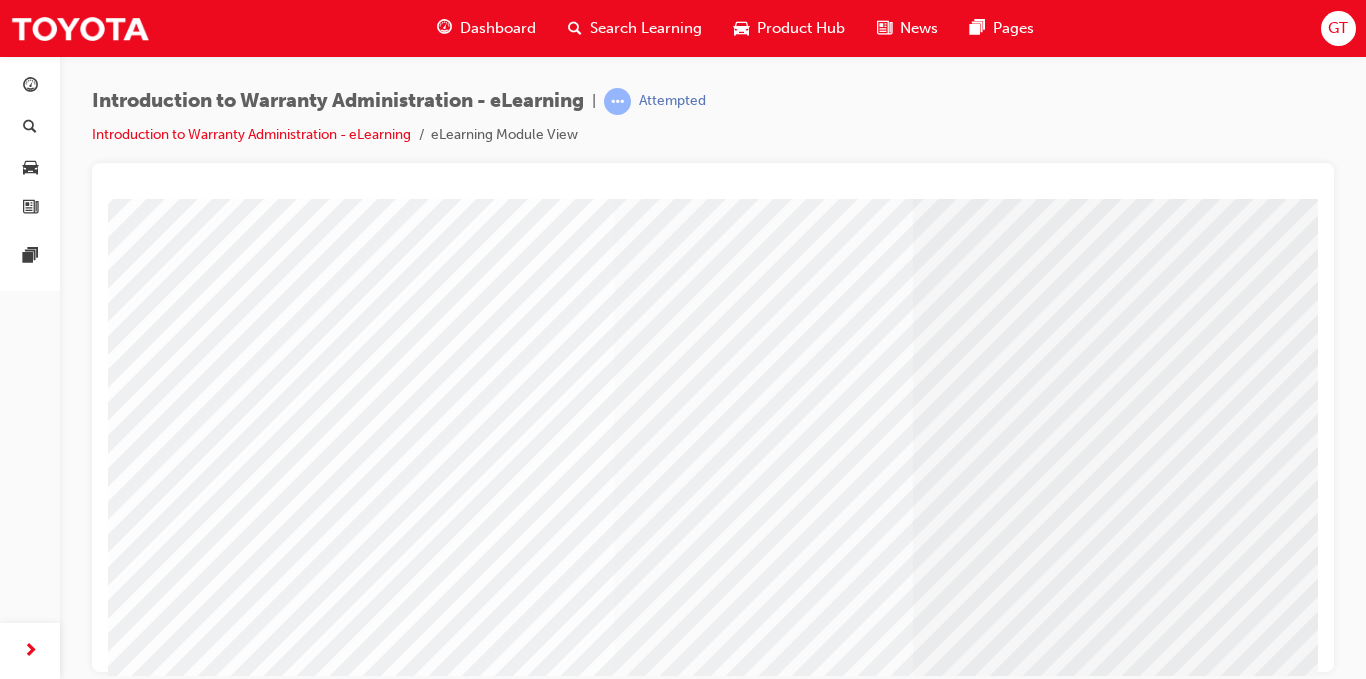 scroll, scrollTop: 288, scrollLeft: 0, axis: vertical 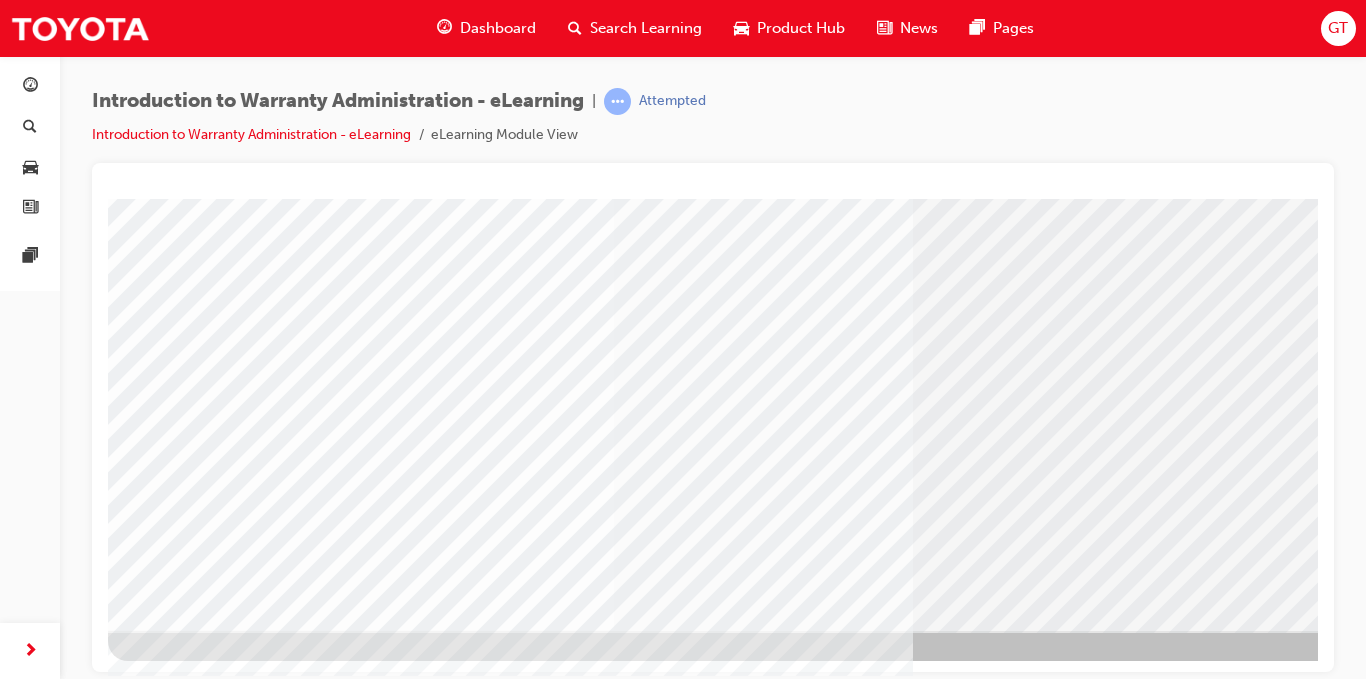 click at bounding box center [171, 3867] 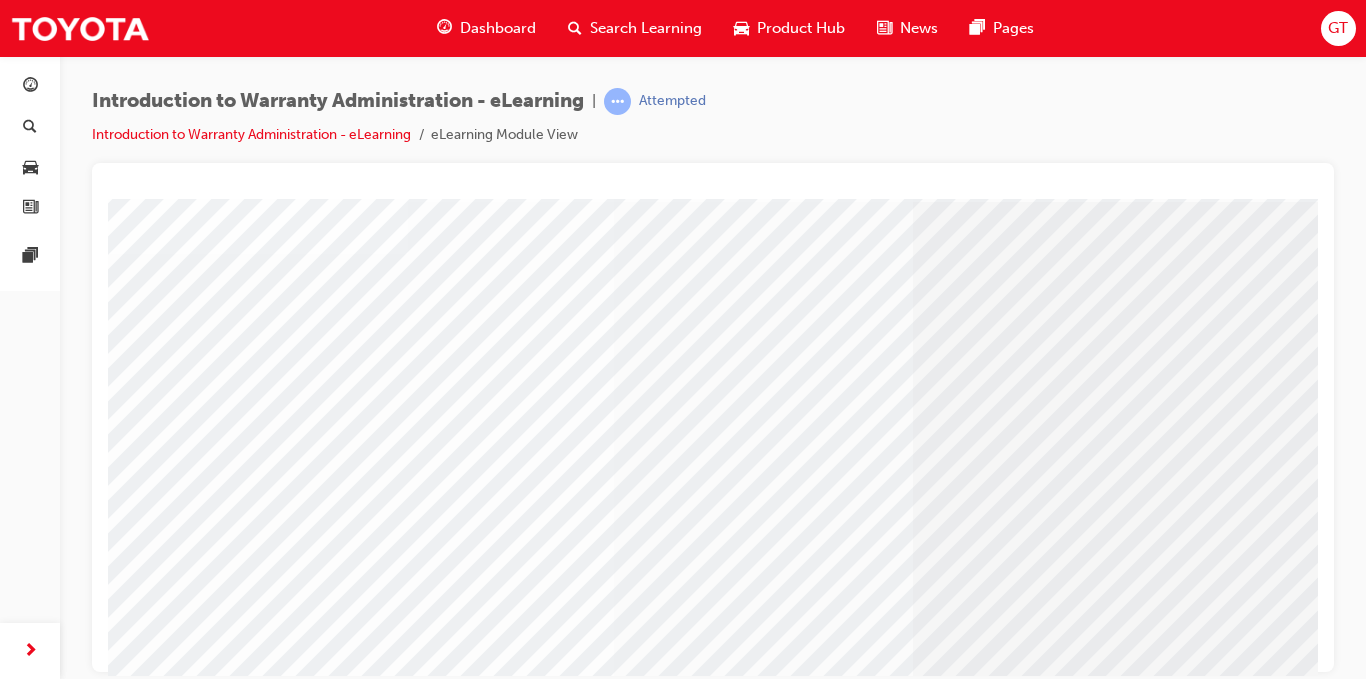 scroll, scrollTop: 288, scrollLeft: 0, axis: vertical 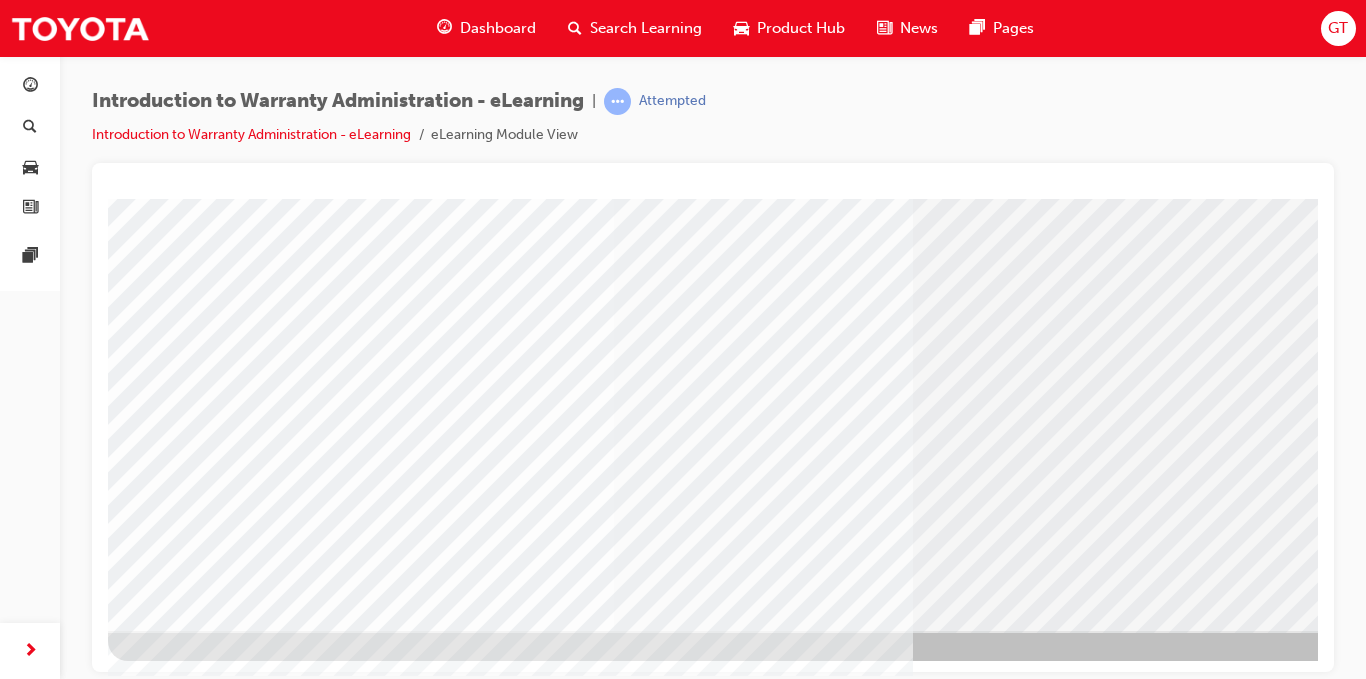 click at bounding box center (171, 4000) 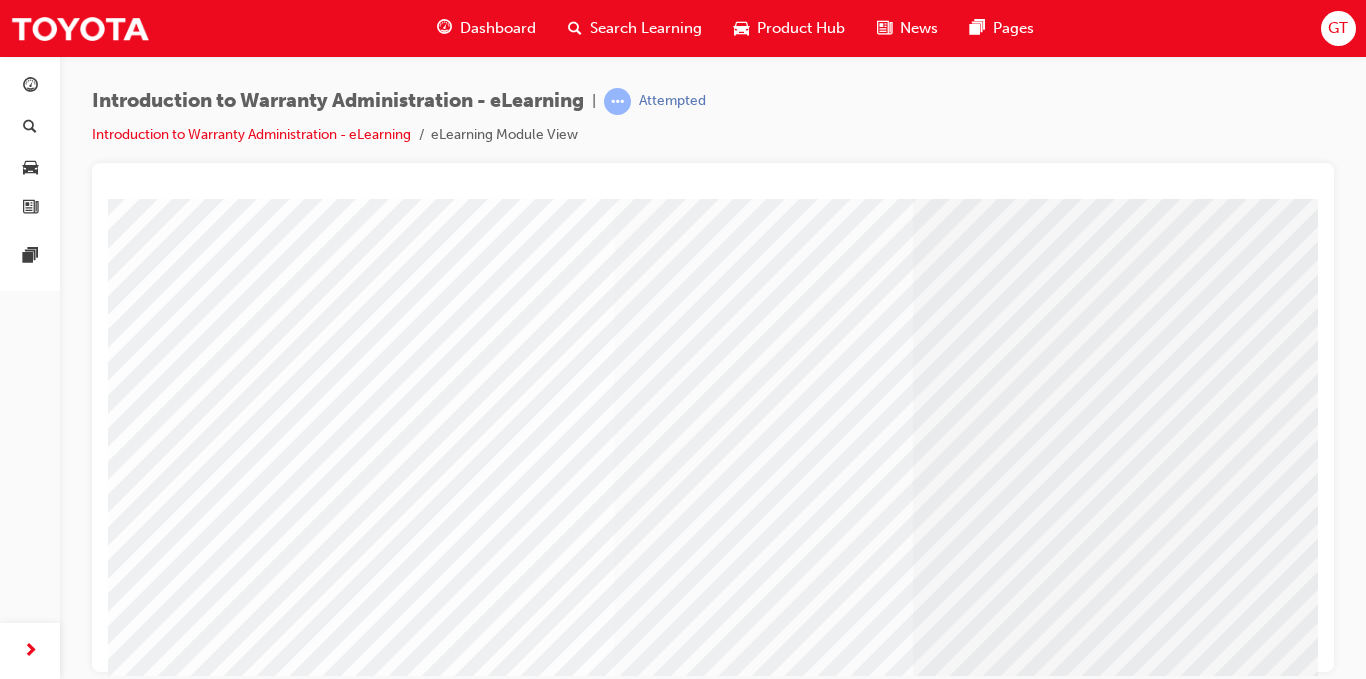 scroll, scrollTop: 288, scrollLeft: 0, axis: vertical 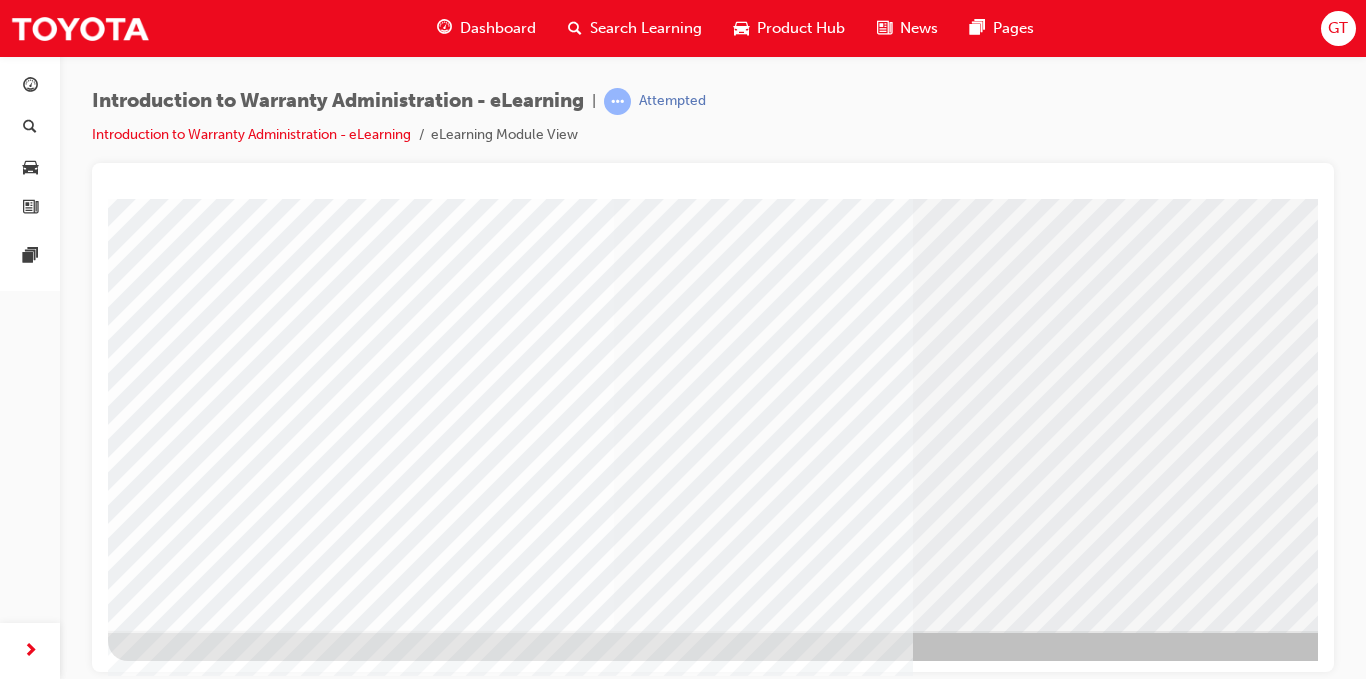 click at bounding box center [171, 3903] 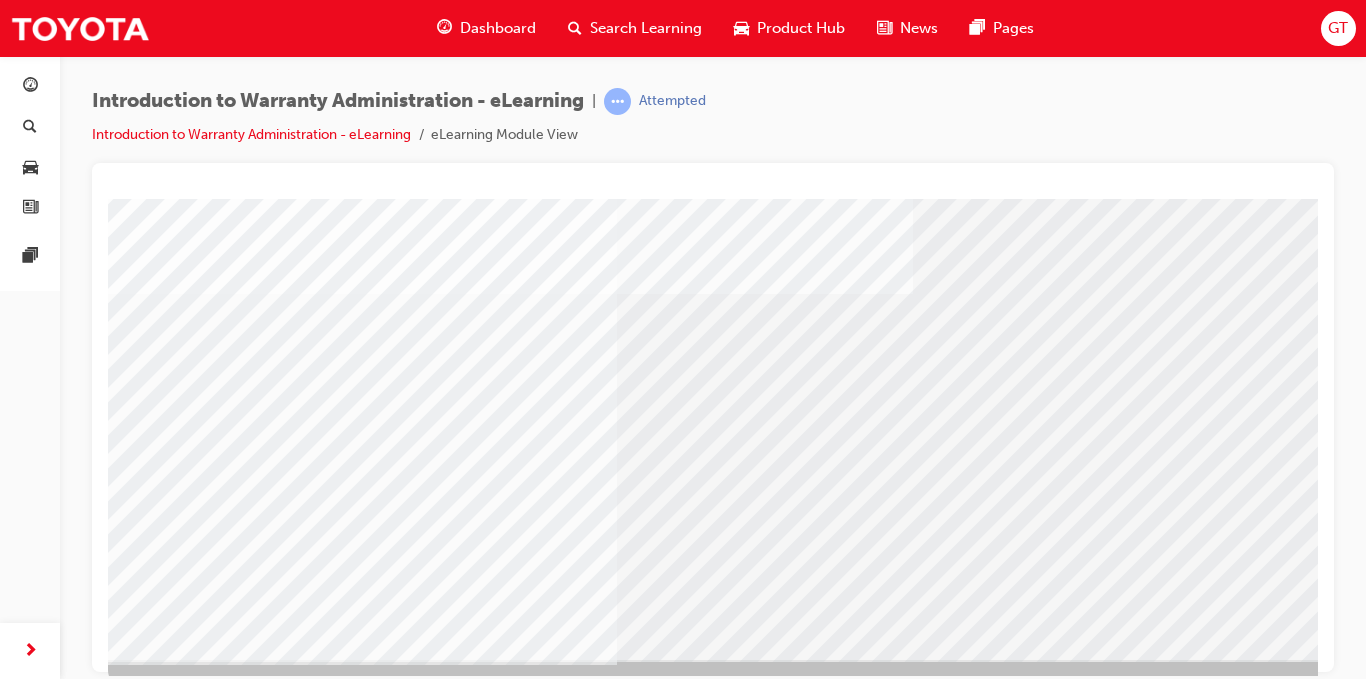 scroll, scrollTop: 288, scrollLeft: 0, axis: vertical 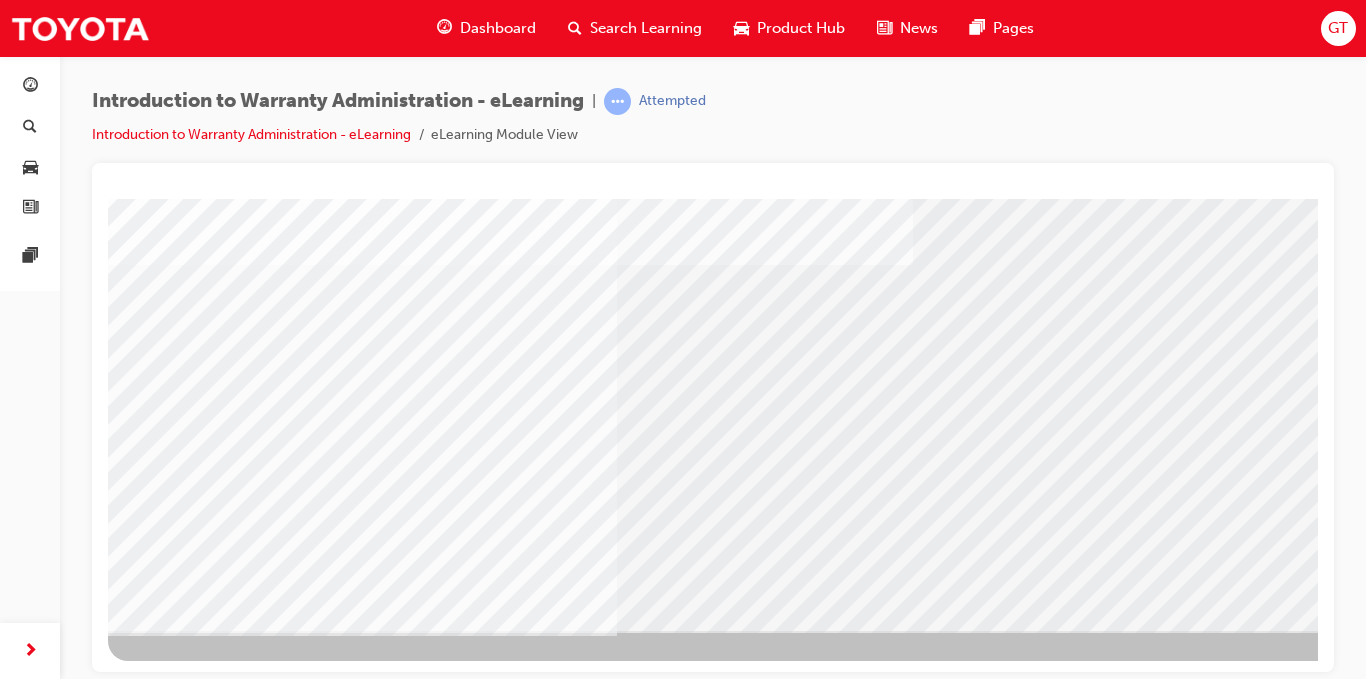 click at bounding box center (171, 3303) 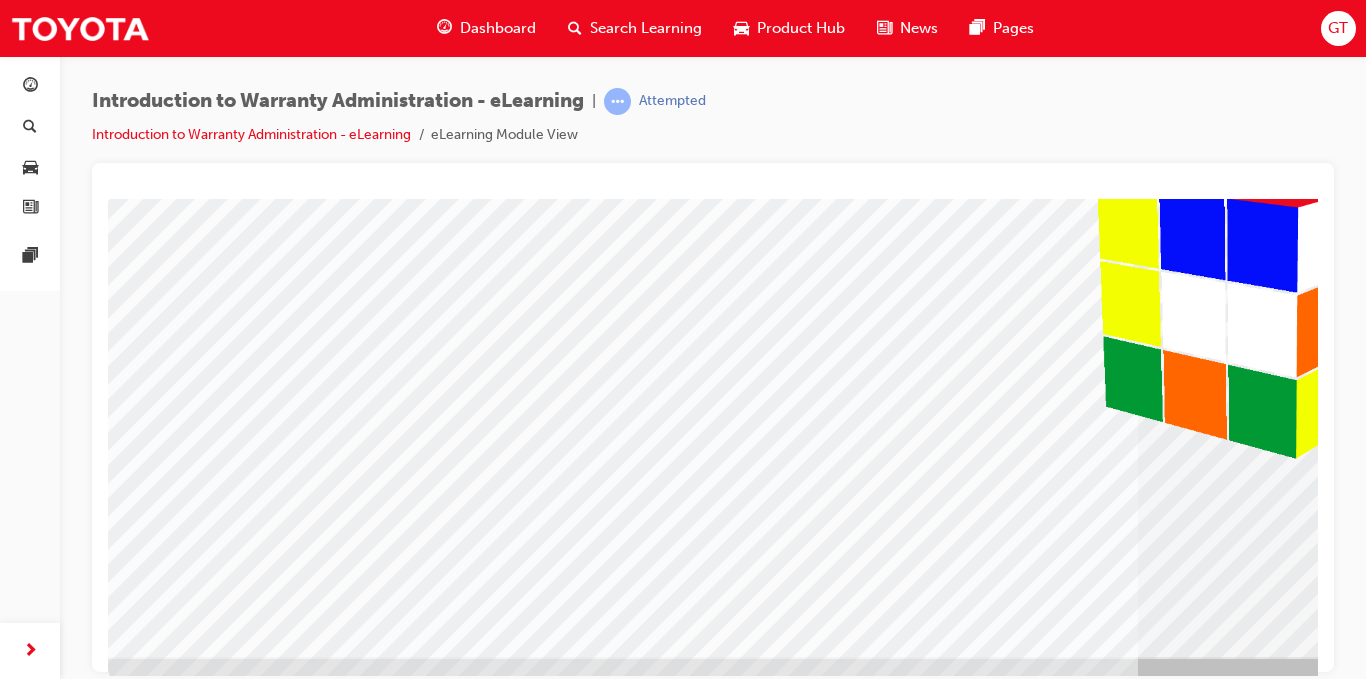 scroll, scrollTop: 288, scrollLeft: 0, axis: vertical 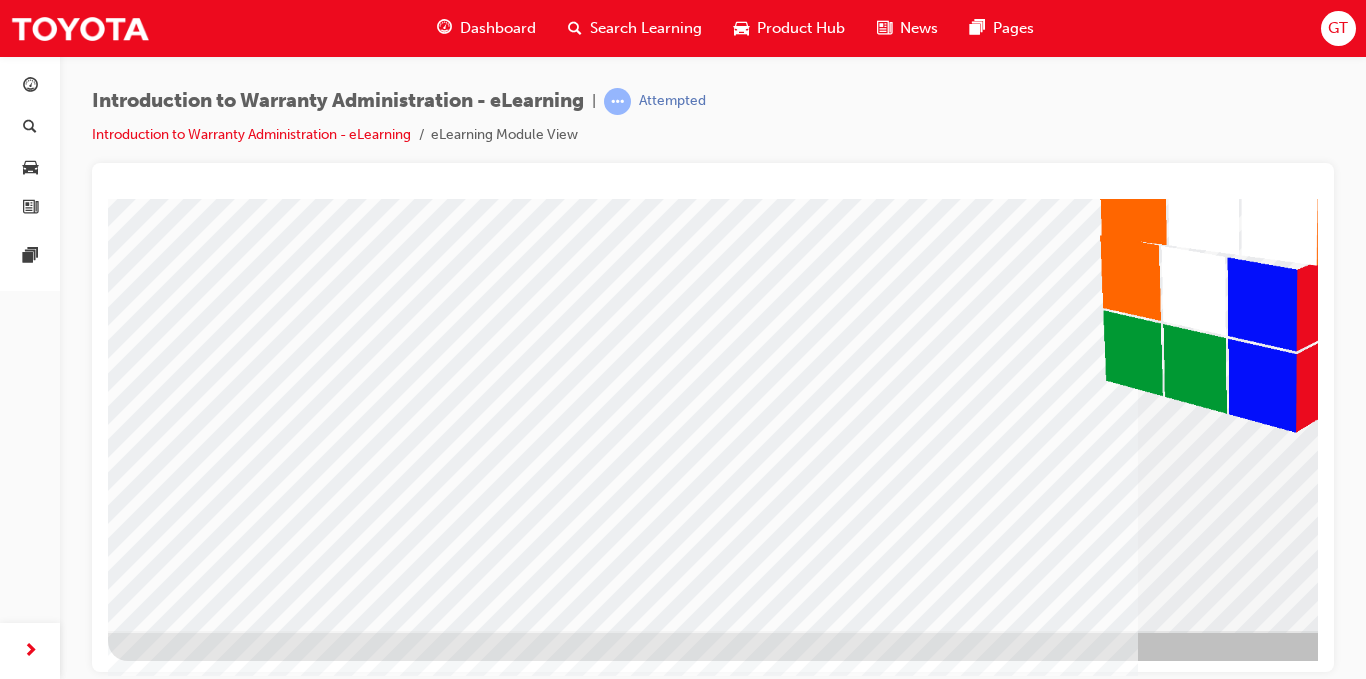 click at bounding box center [171, 3184] 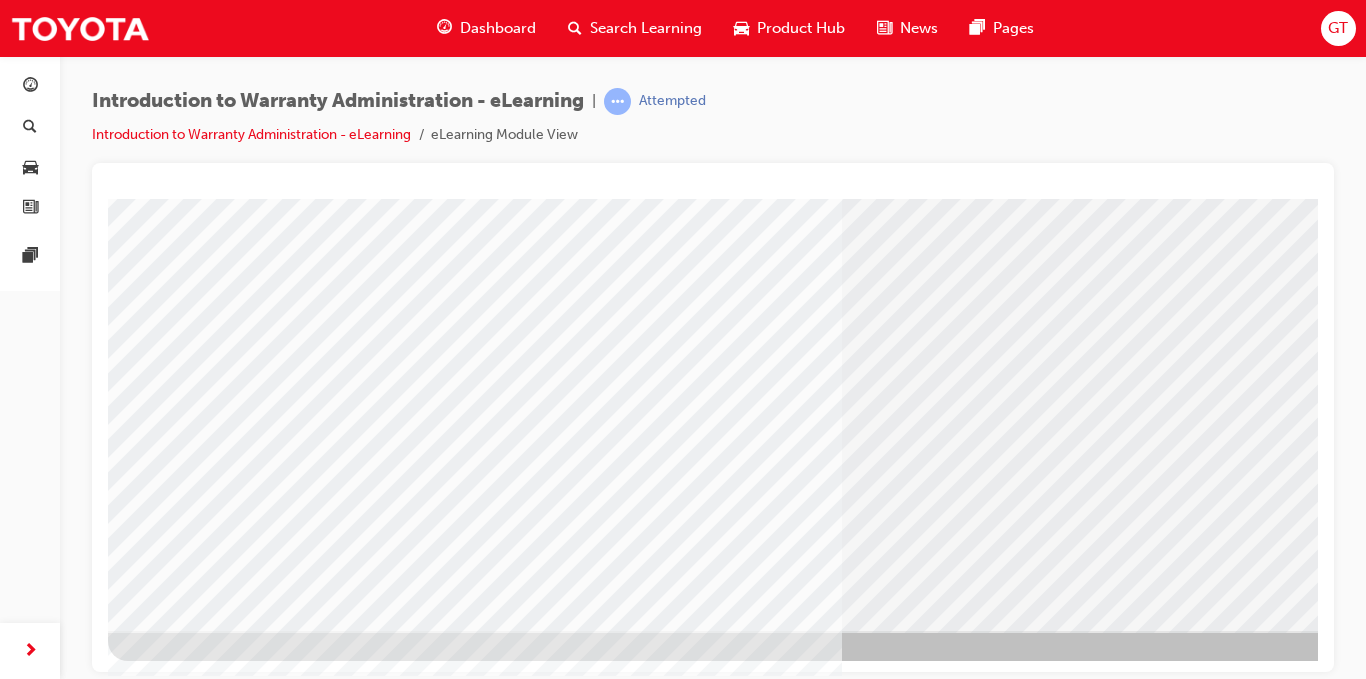 scroll, scrollTop: 0, scrollLeft: 0, axis: both 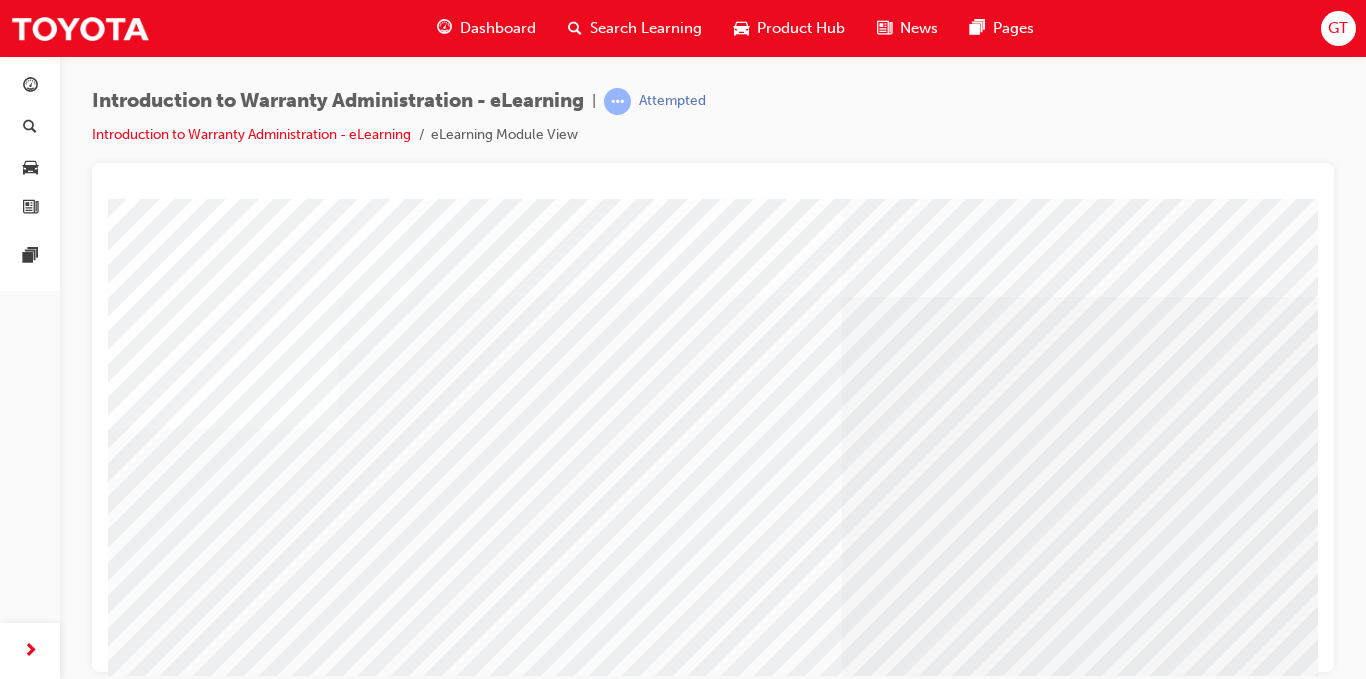 click at bounding box center (194, 5319) 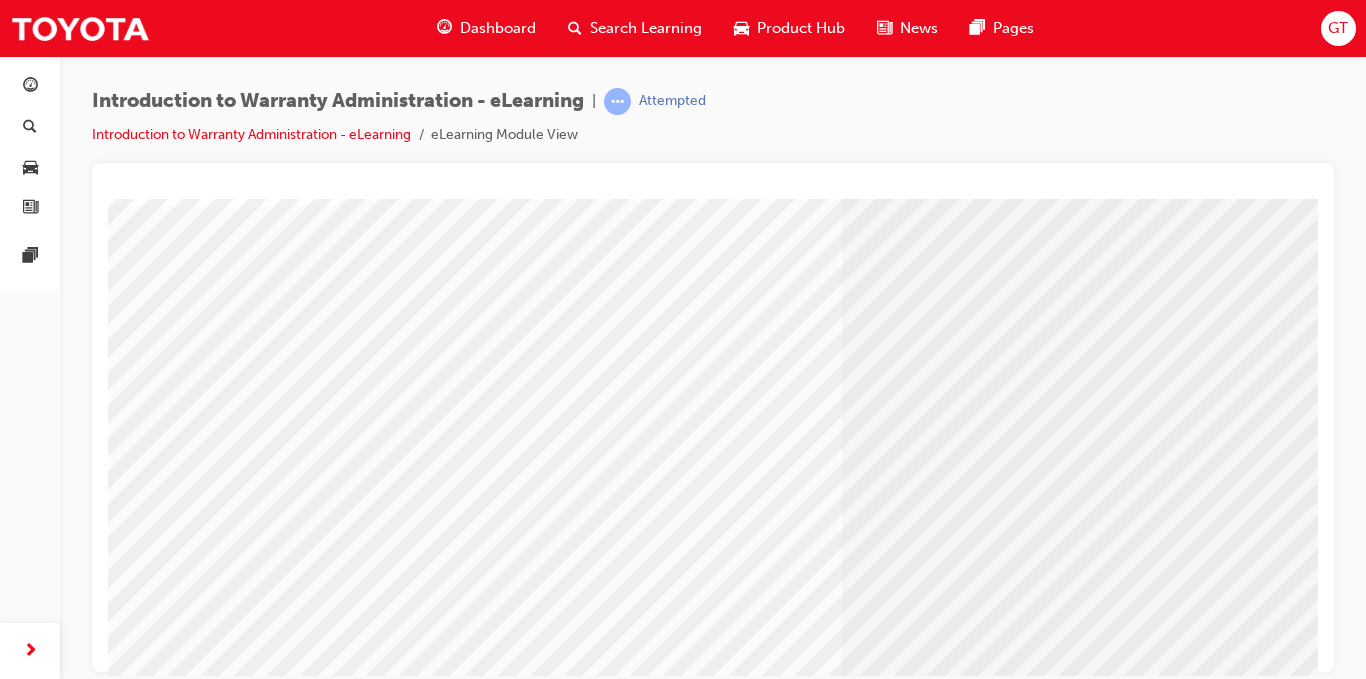 scroll, scrollTop: 288, scrollLeft: 0, axis: vertical 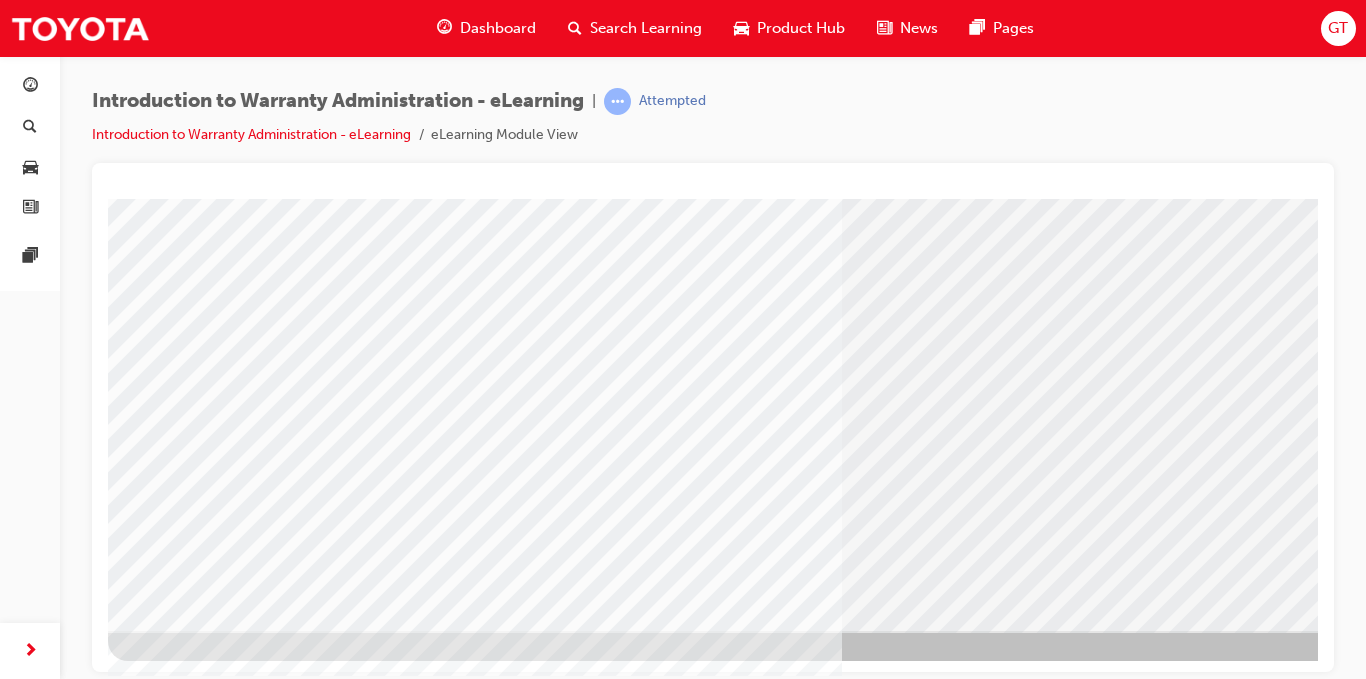 click at bounding box center (171, 3184) 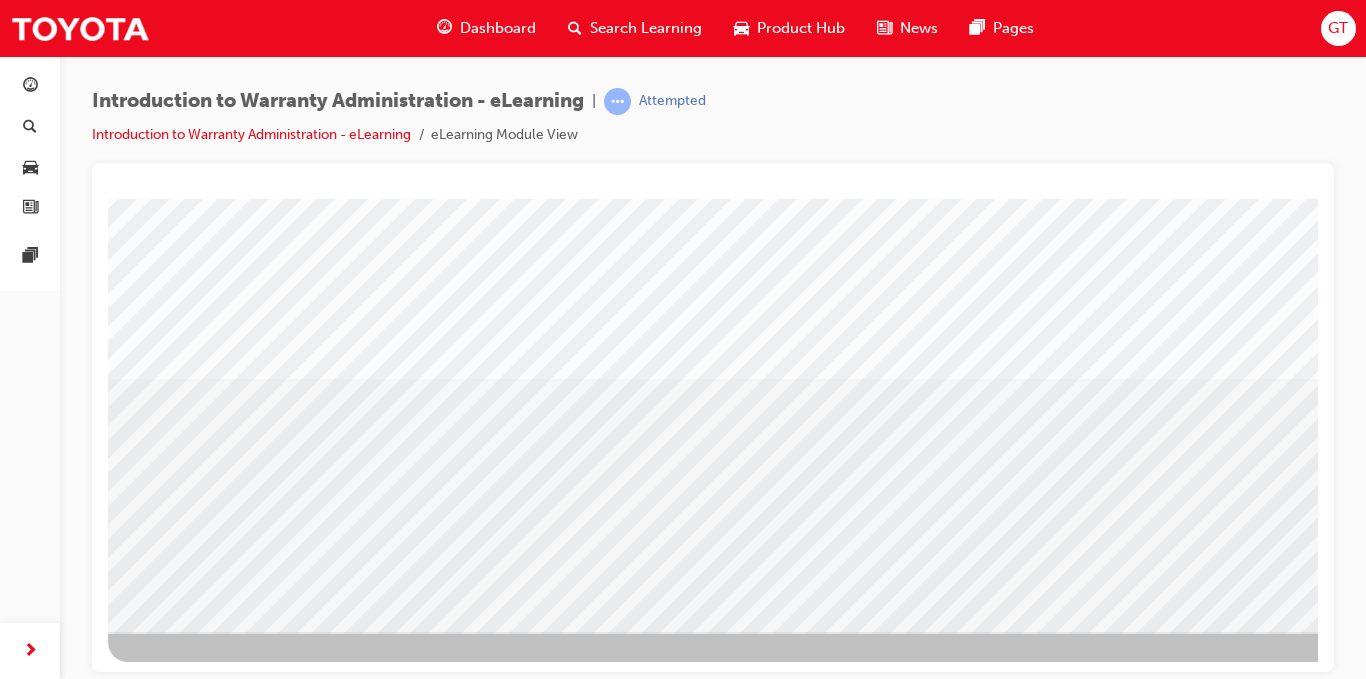 scroll, scrollTop: 288, scrollLeft: 0, axis: vertical 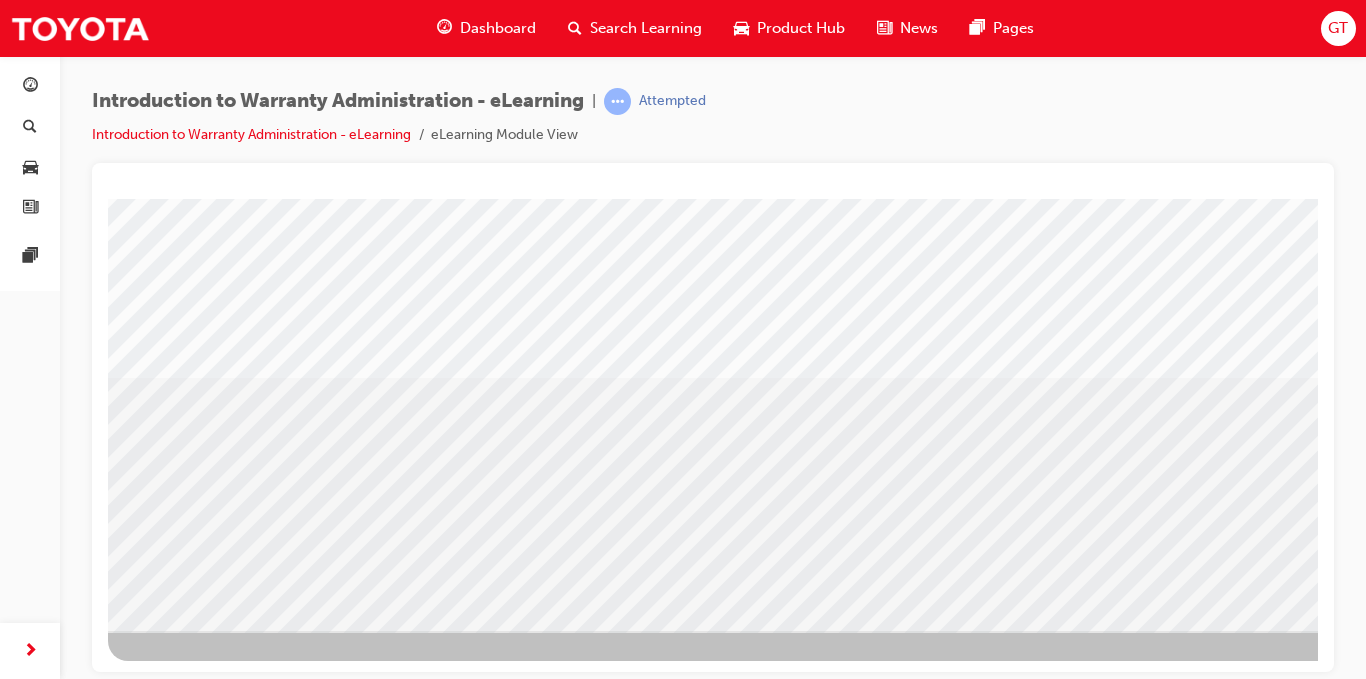 click at bounding box center (171, 2655) 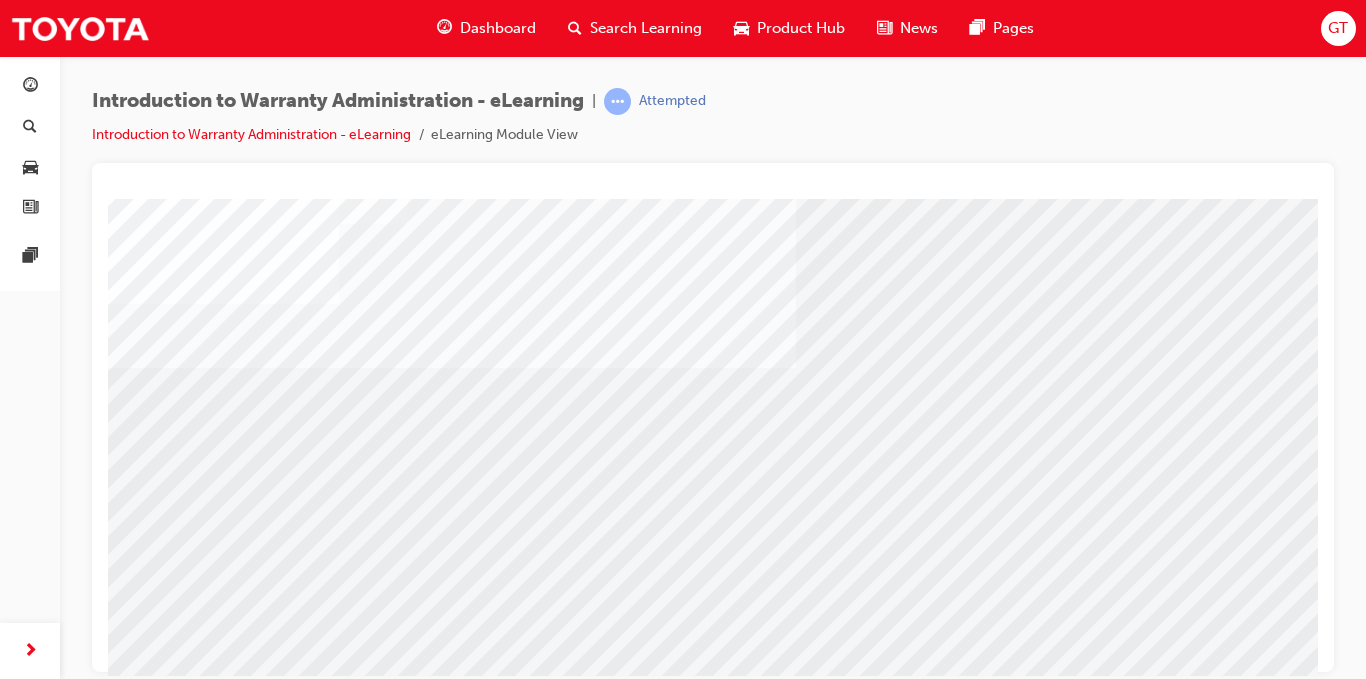 scroll, scrollTop: 288, scrollLeft: 0, axis: vertical 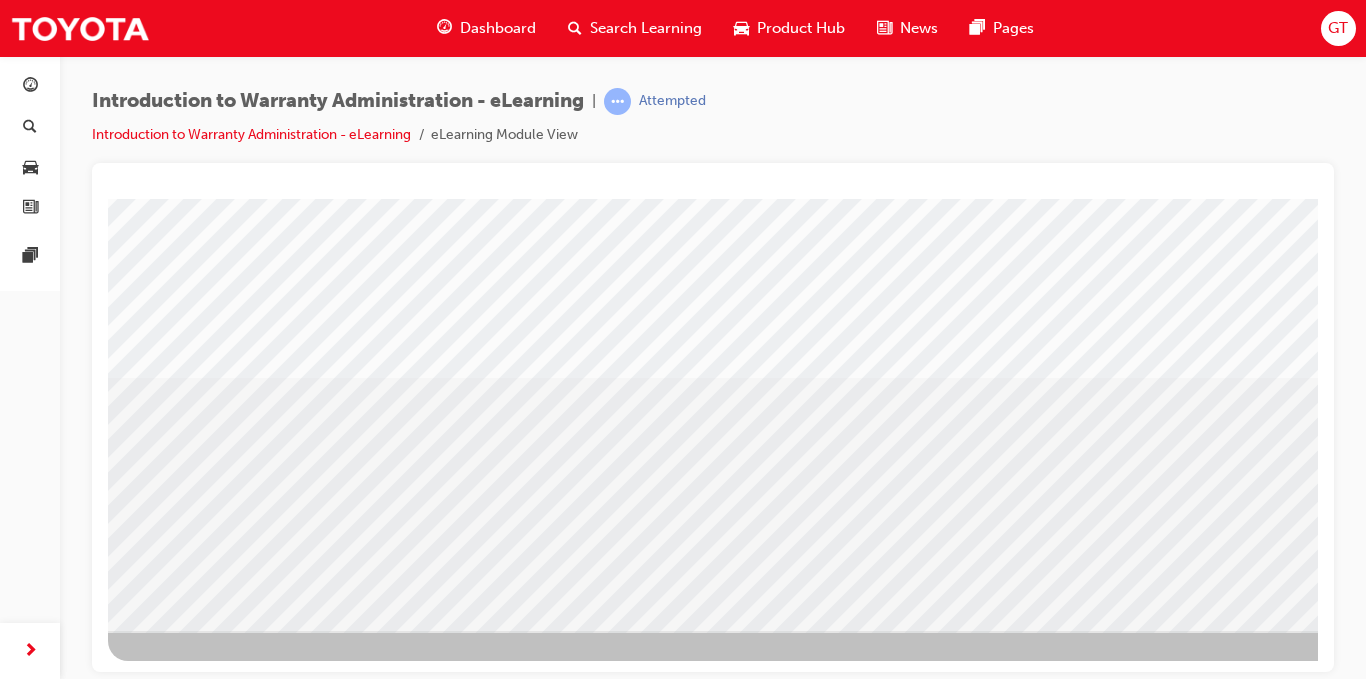 click at bounding box center [171, 2691] 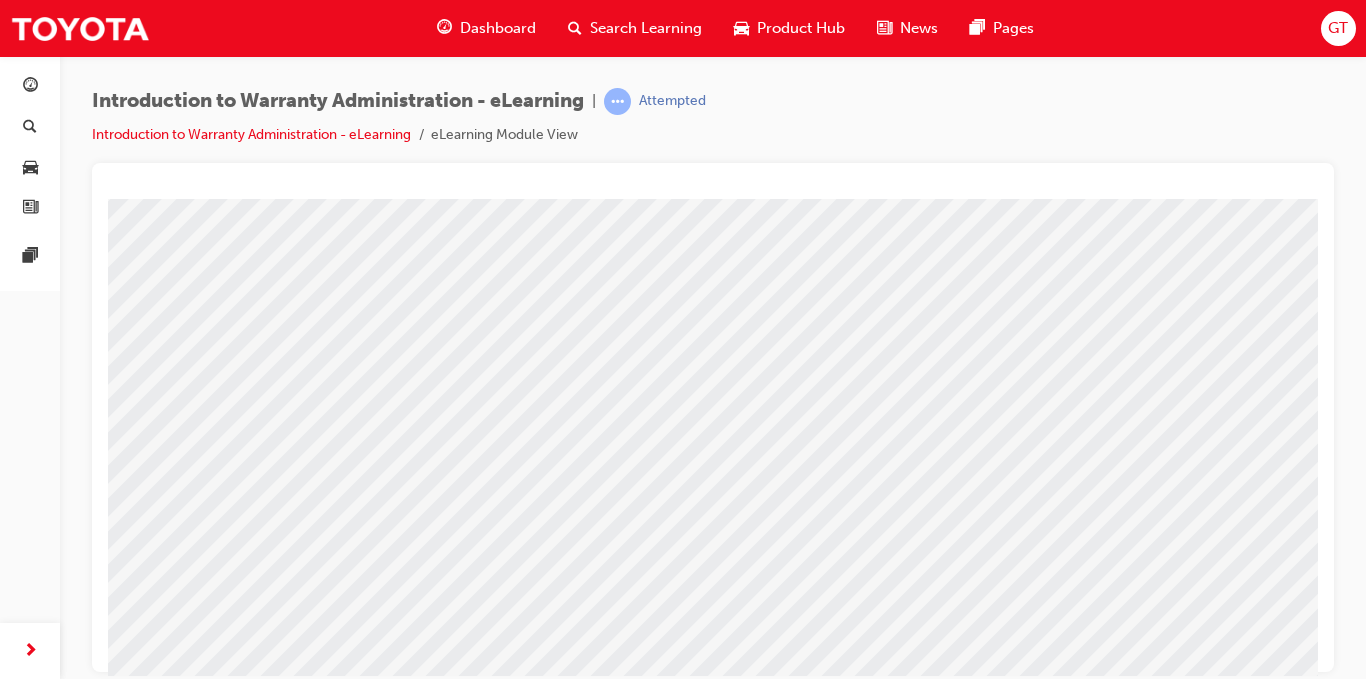 scroll, scrollTop: 0, scrollLeft: 0, axis: both 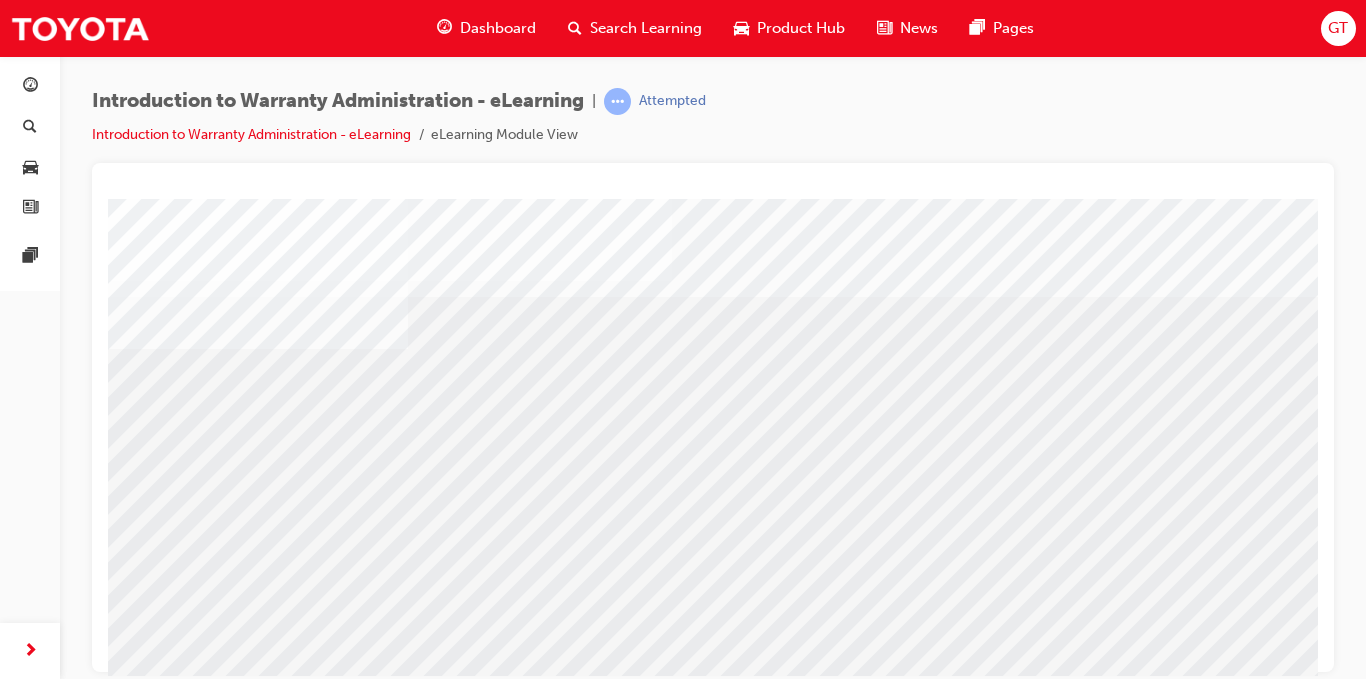 click at bounding box center (124, 2592) 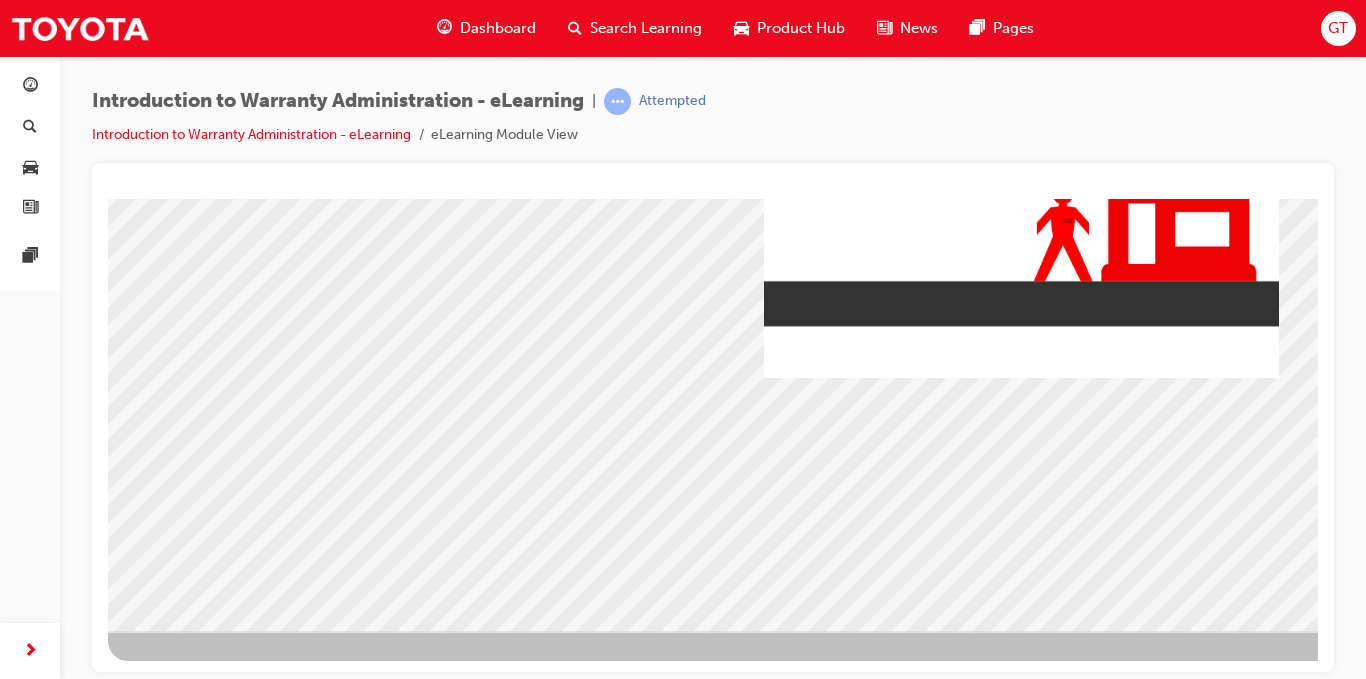 scroll, scrollTop: 188, scrollLeft: 0, axis: vertical 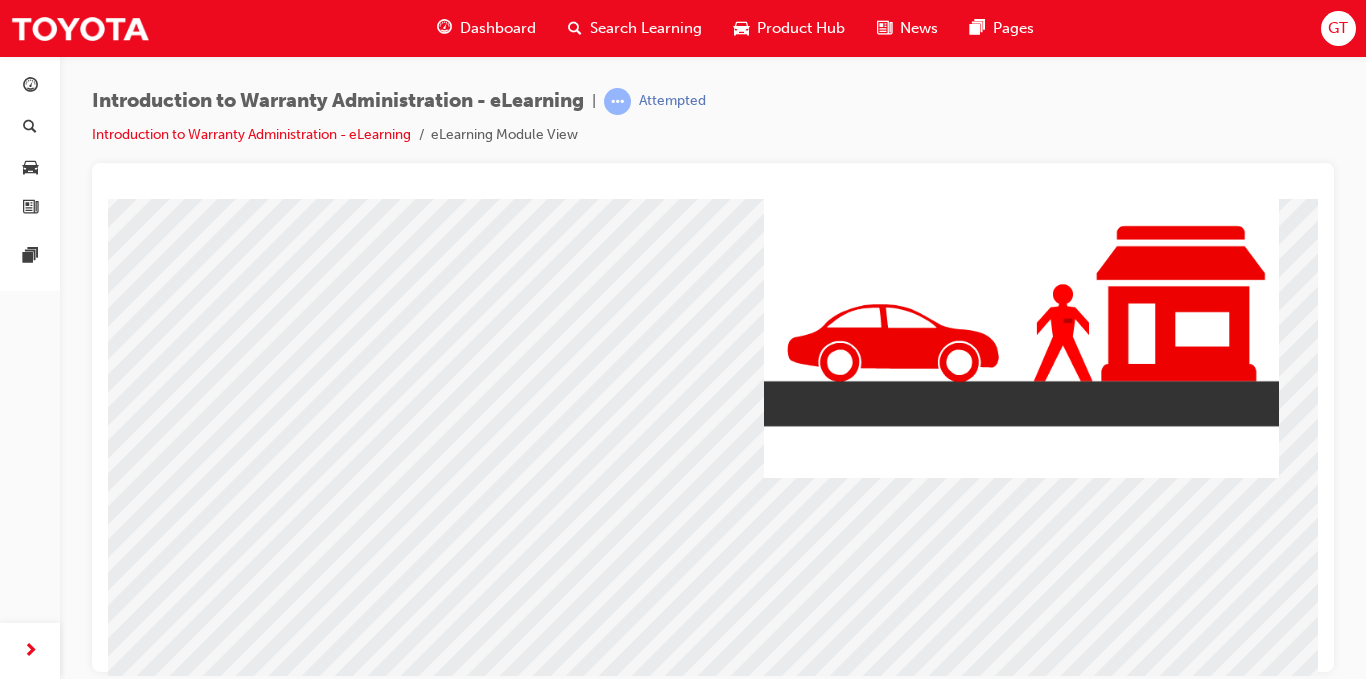 click at bounding box center (124, 2478) 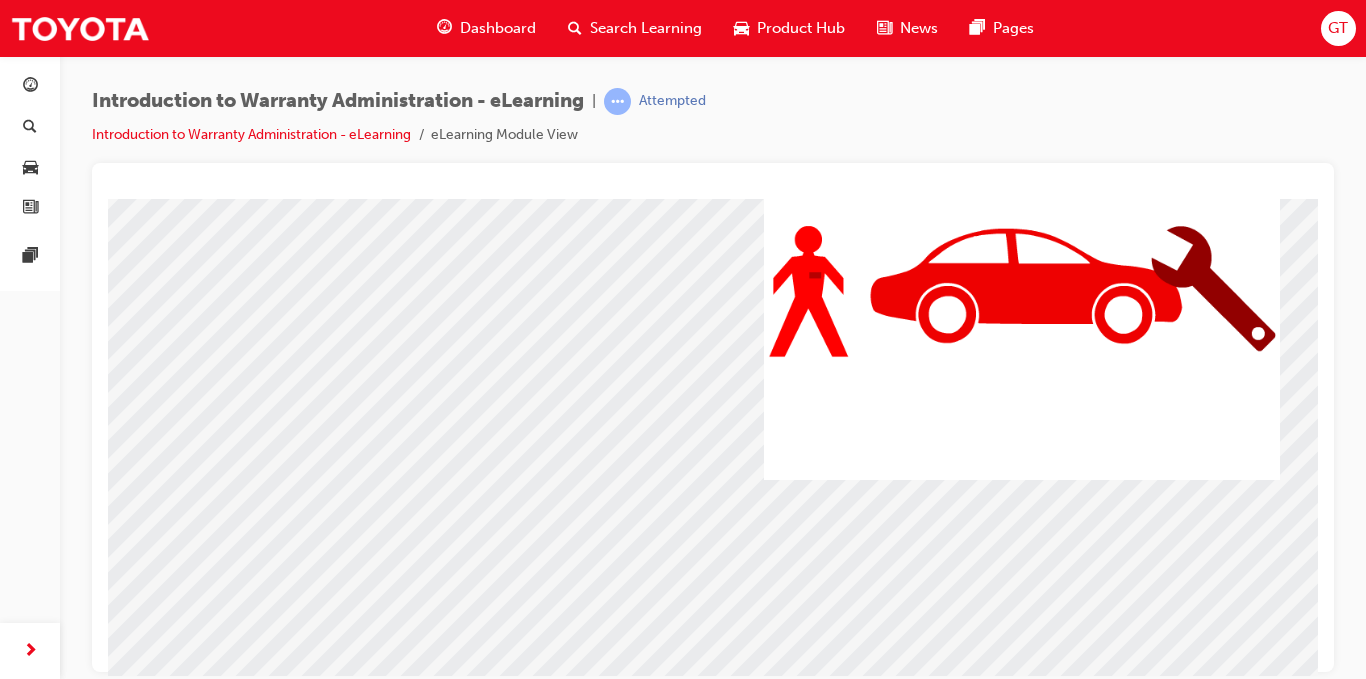 click at bounding box center [124, 3333] 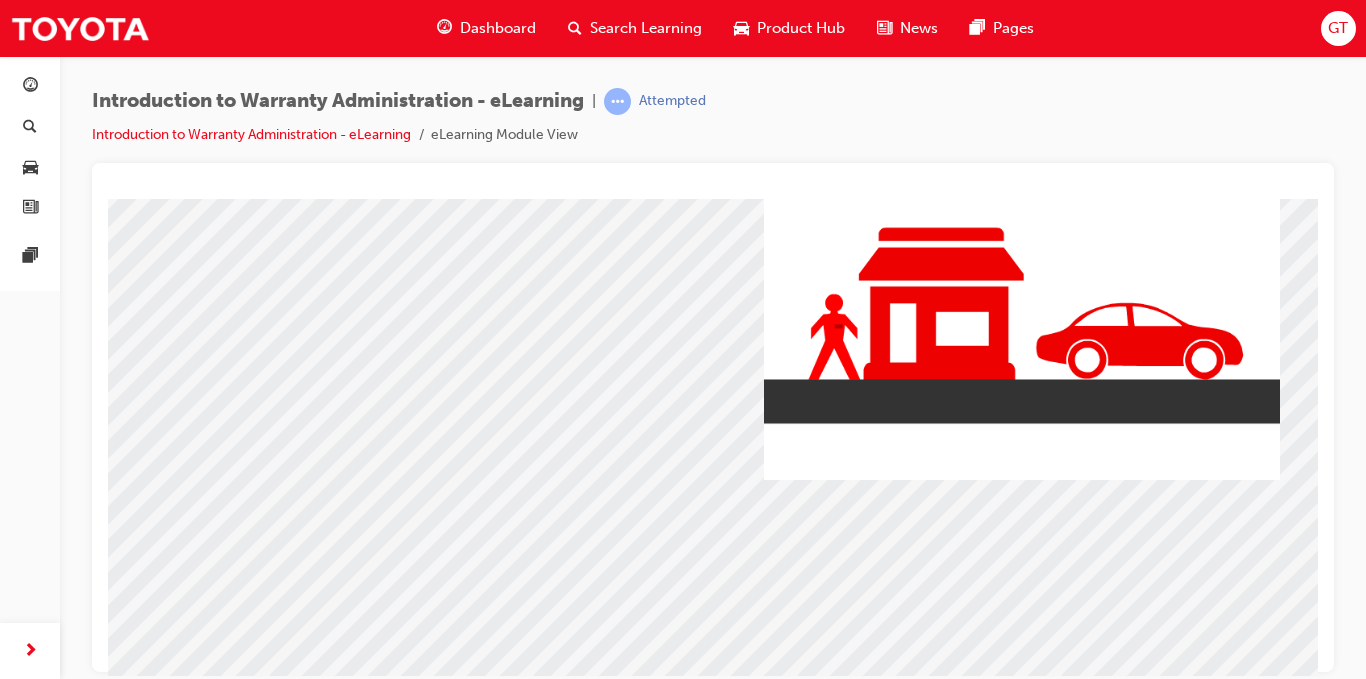 click at bounding box center (124, 4190) 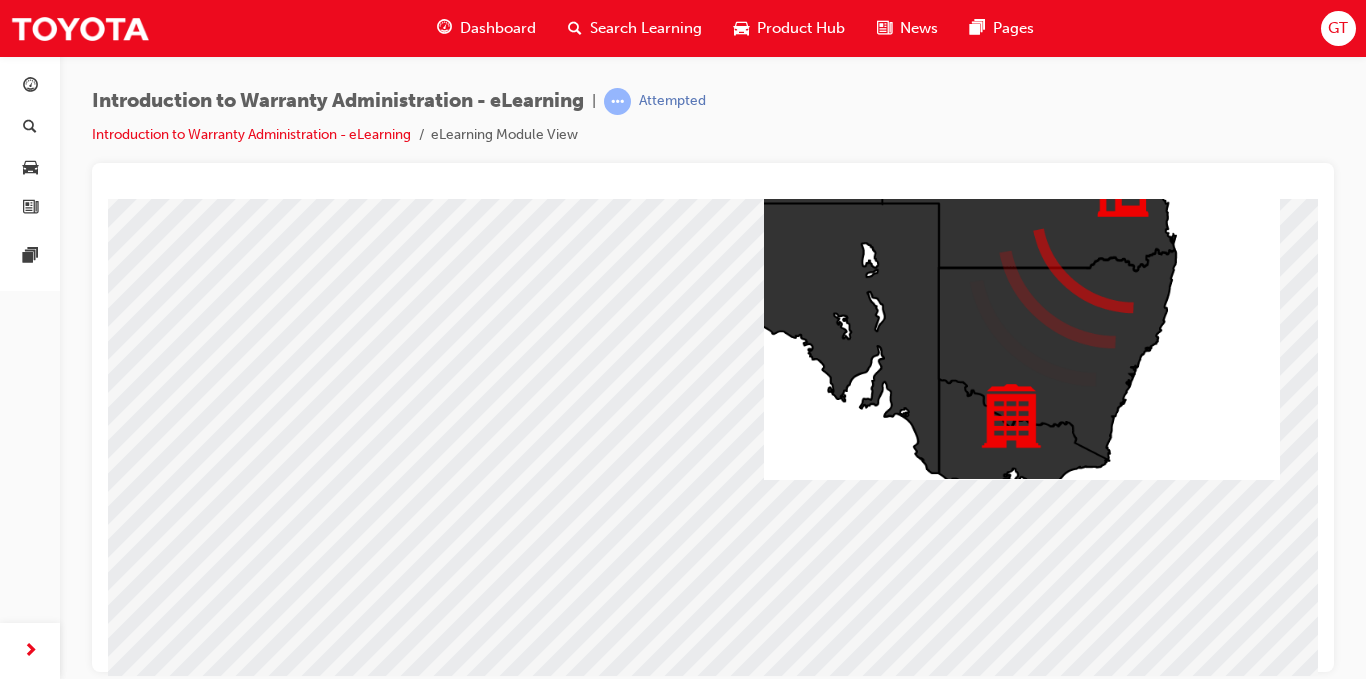 click at bounding box center [124, 5046] 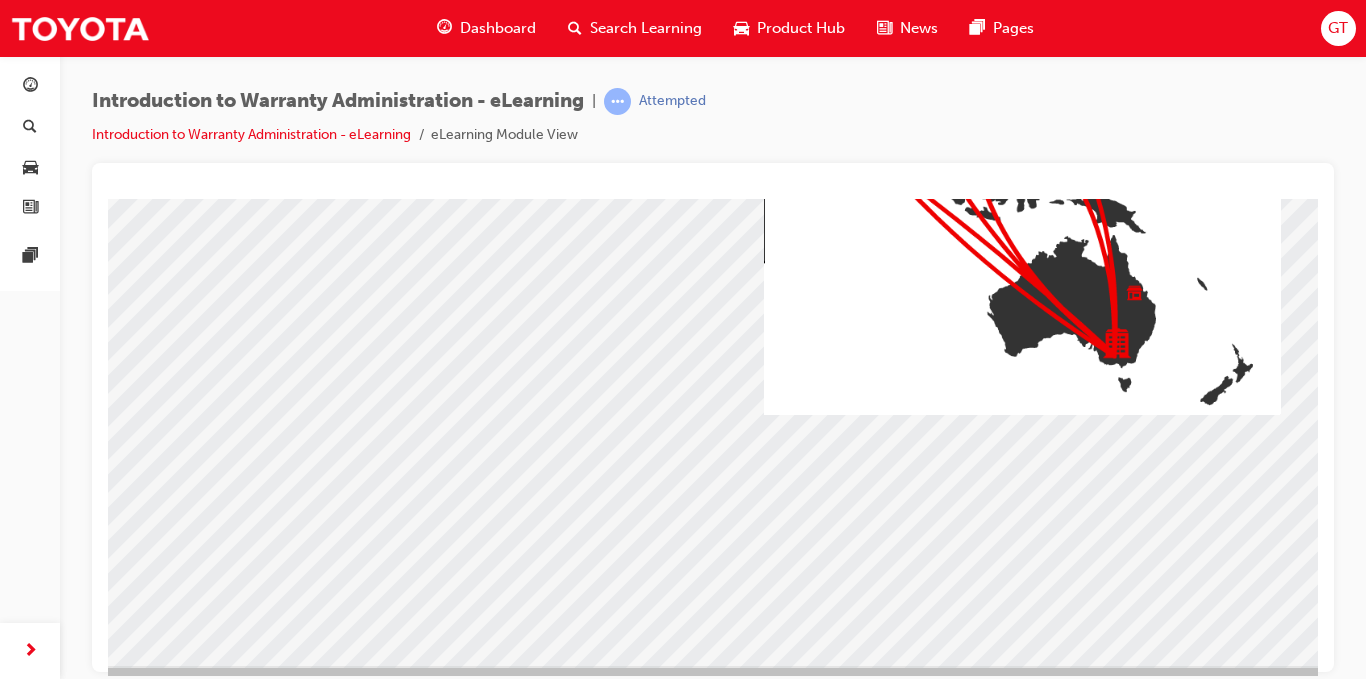 scroll, scrollTop: 288, scrollLeft: 0, axis: vertical 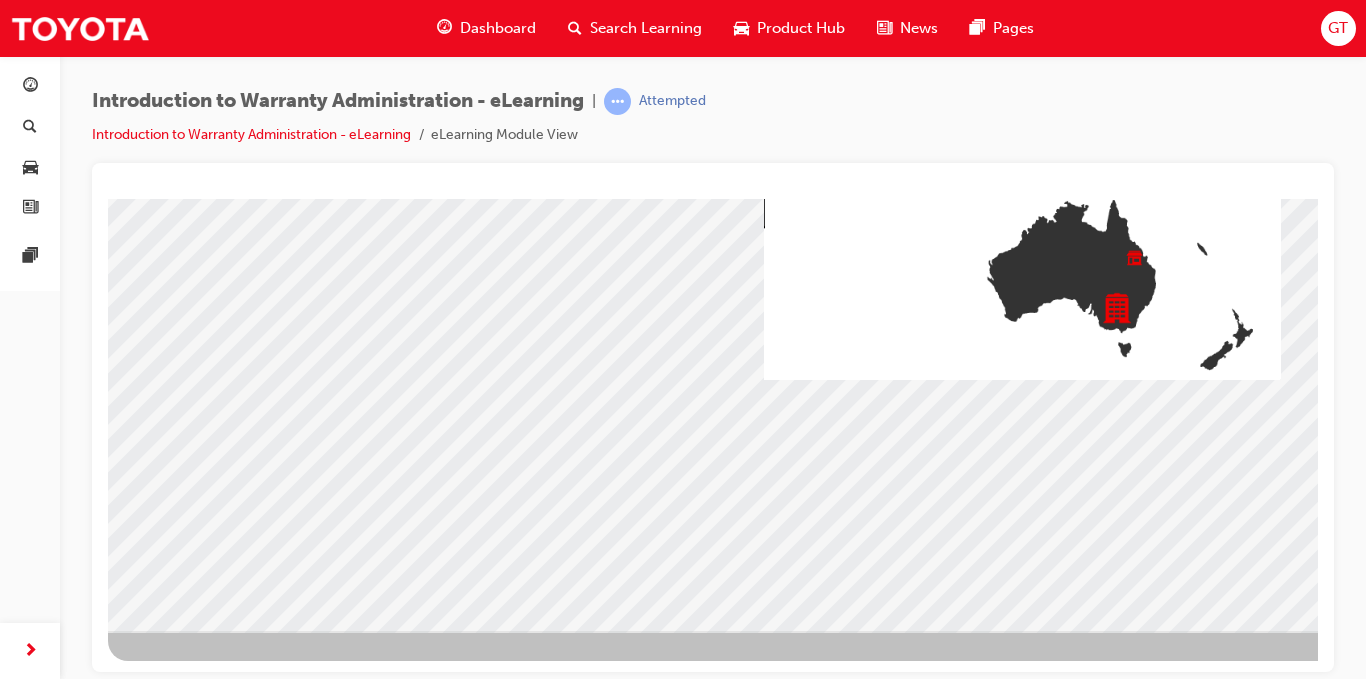 click at bounding box center [124, 5802] 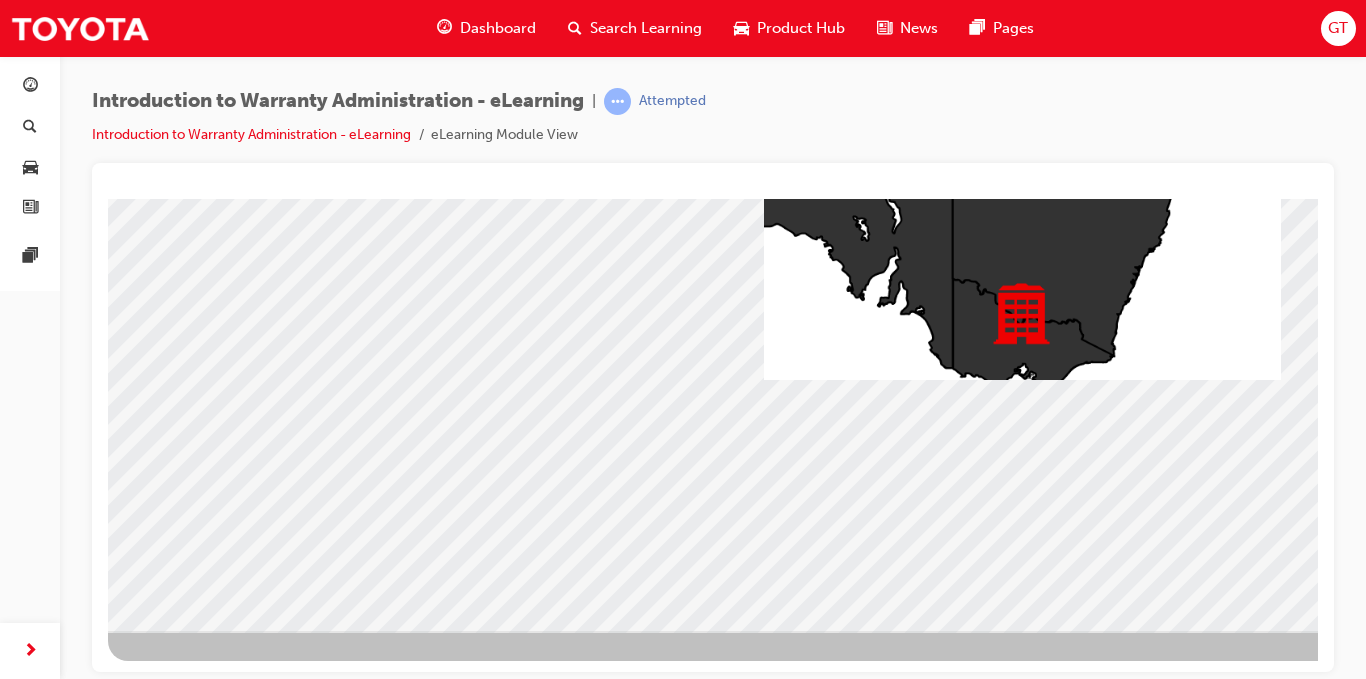 click at bounding box center [171, 6618] 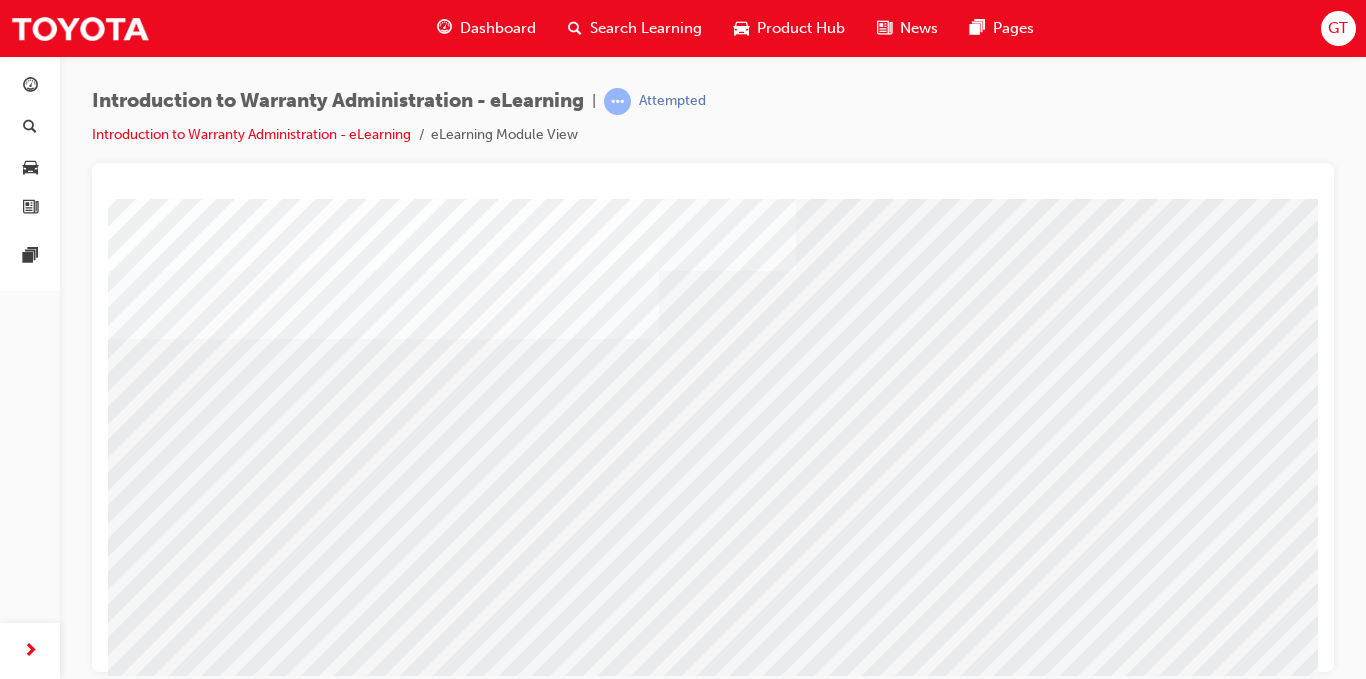 scroll, scrollTop: 288, scrollLeft: 0, axis: vertical 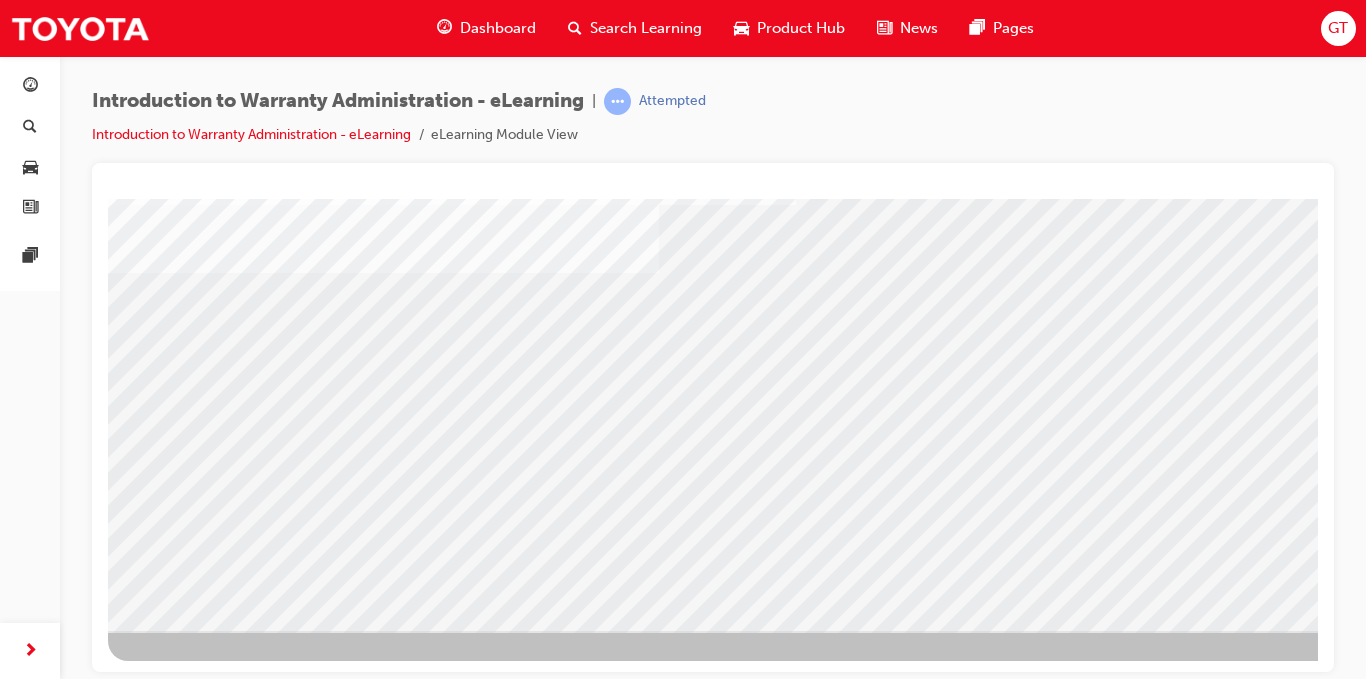 click at bounding box center [171, 3260] 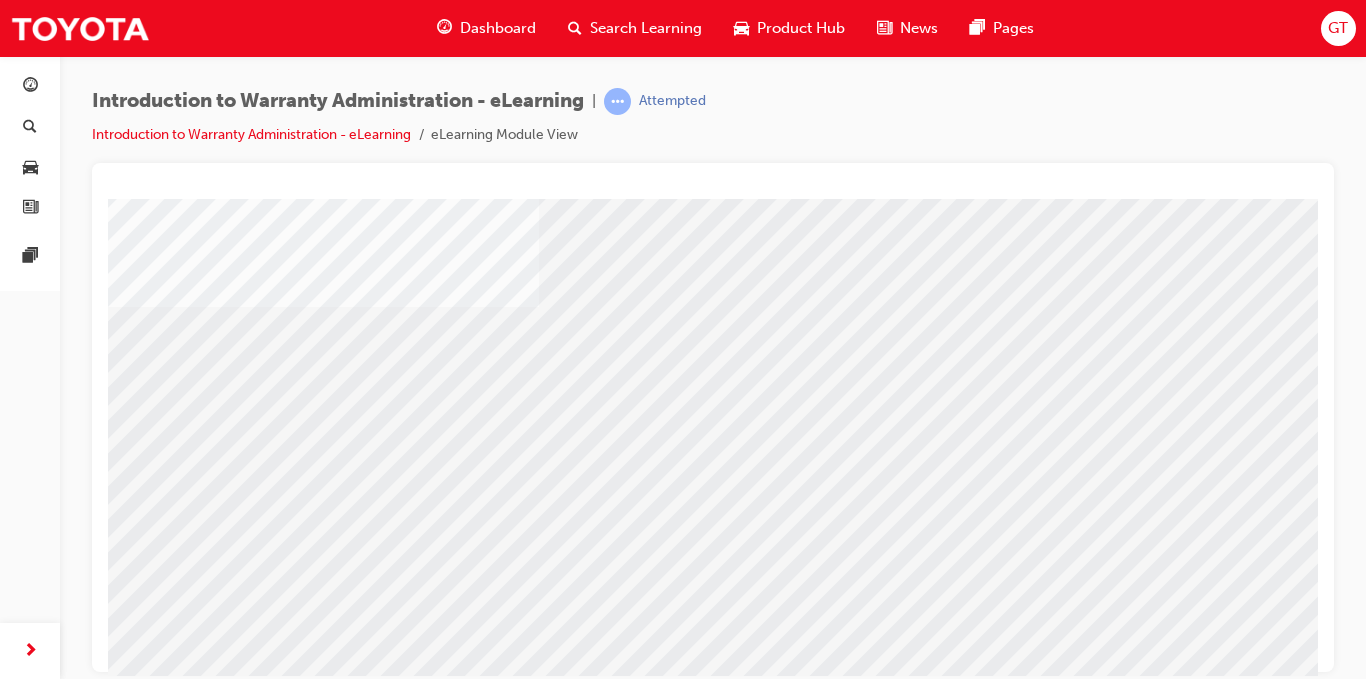 scroll, scrollTop: 200, scrollLeft: 0, axis: vertical 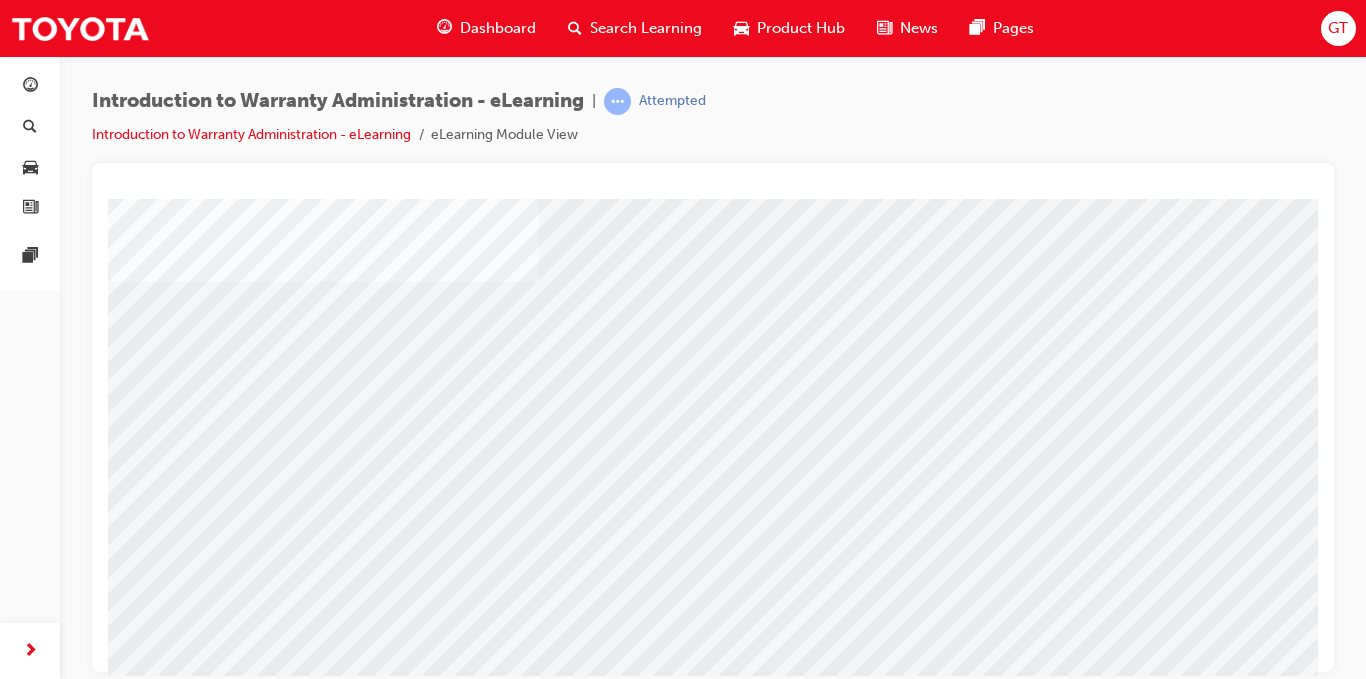 click at bounding box center [124, 2817] 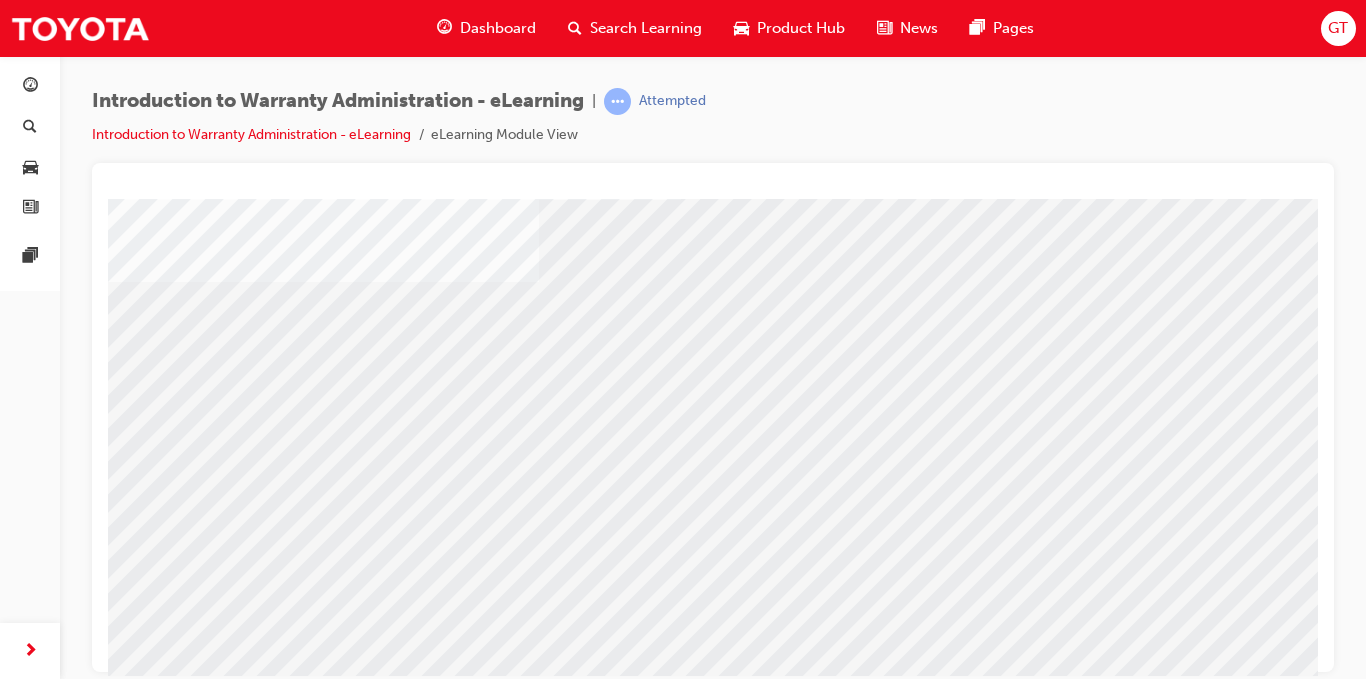 scroll, scrollTop: 288, scrollLeft: 0, axis: vertical 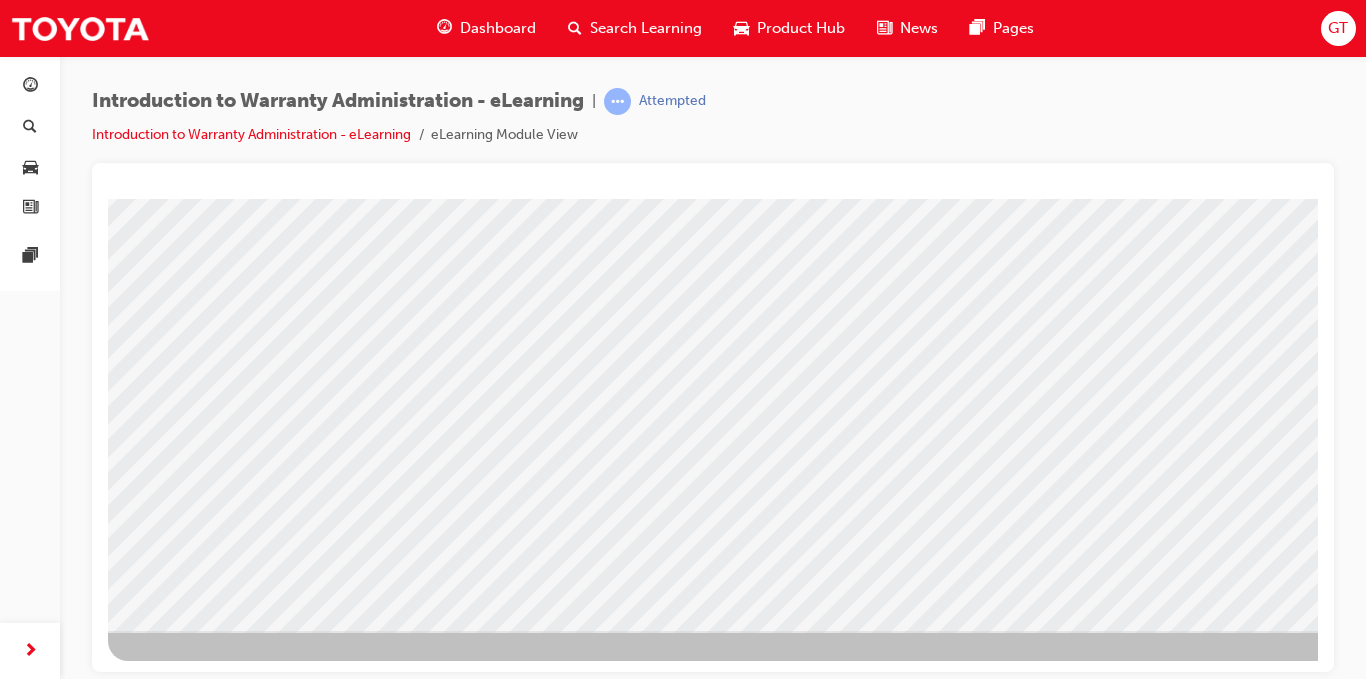 click at bounding box center [124, 2665] 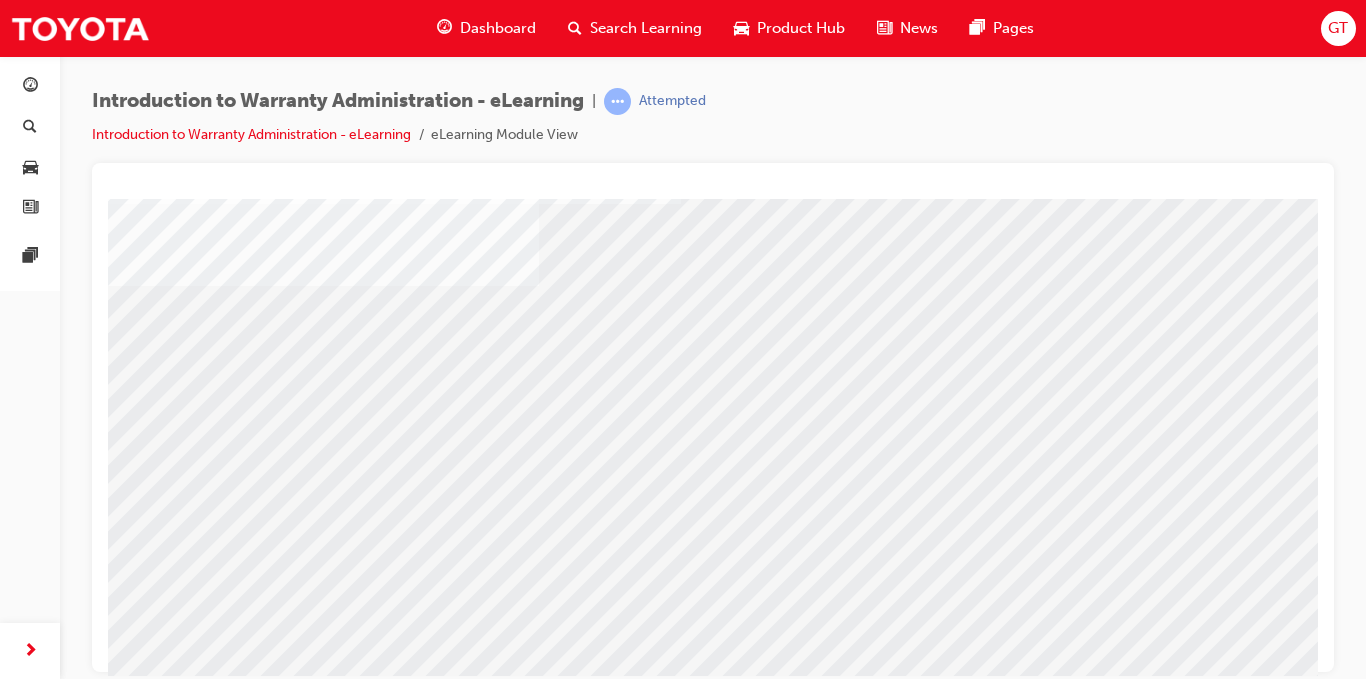 scroll, scrollTop: 0, scrollLeft: 0, axis: both 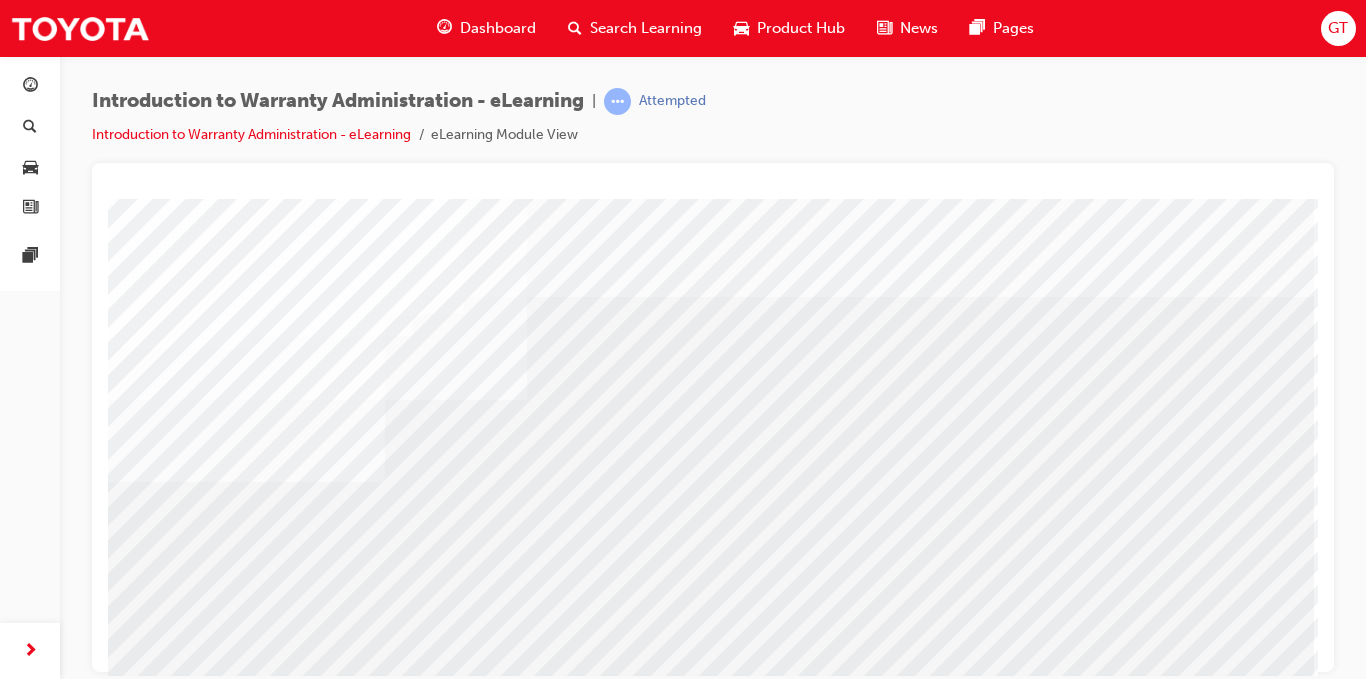 drag, startPoint x: 1070, startPoint y: 663, endPoint x: 1304, endPoint y: 875, distance: 315.75308 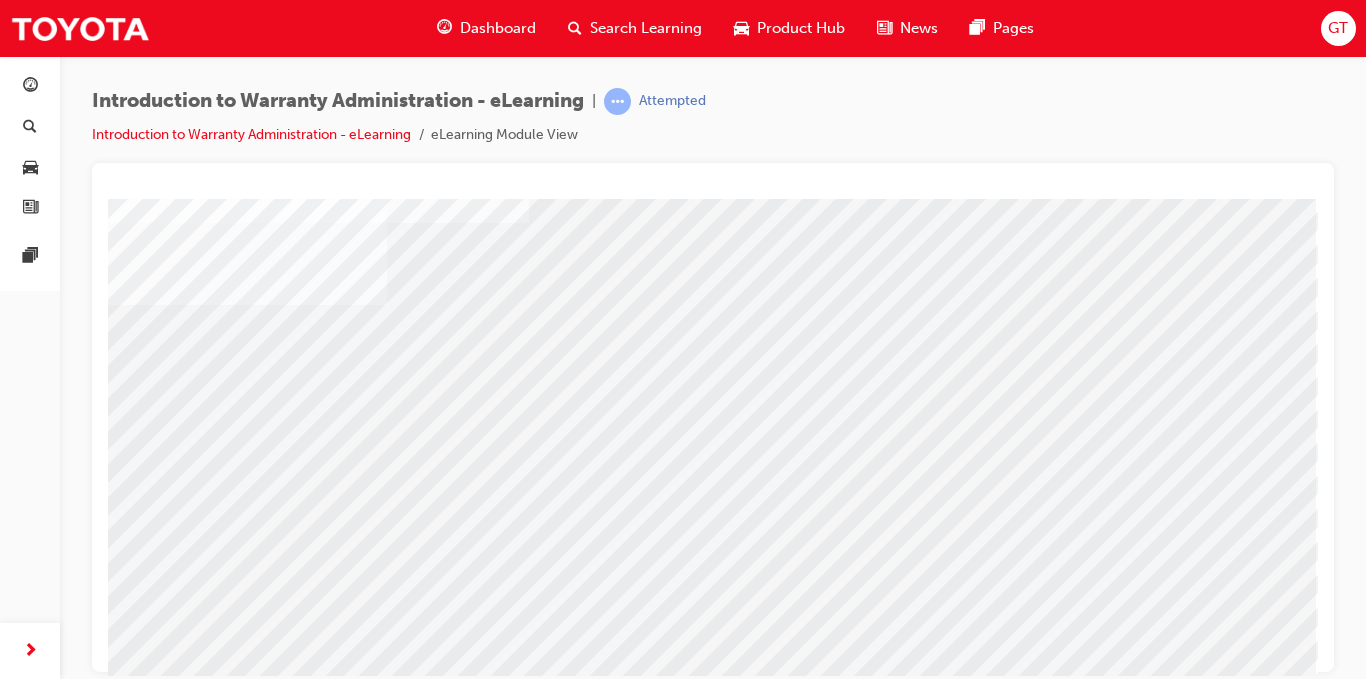 scroll, scrollTop: 200, scrollLeft: 152, axis: both 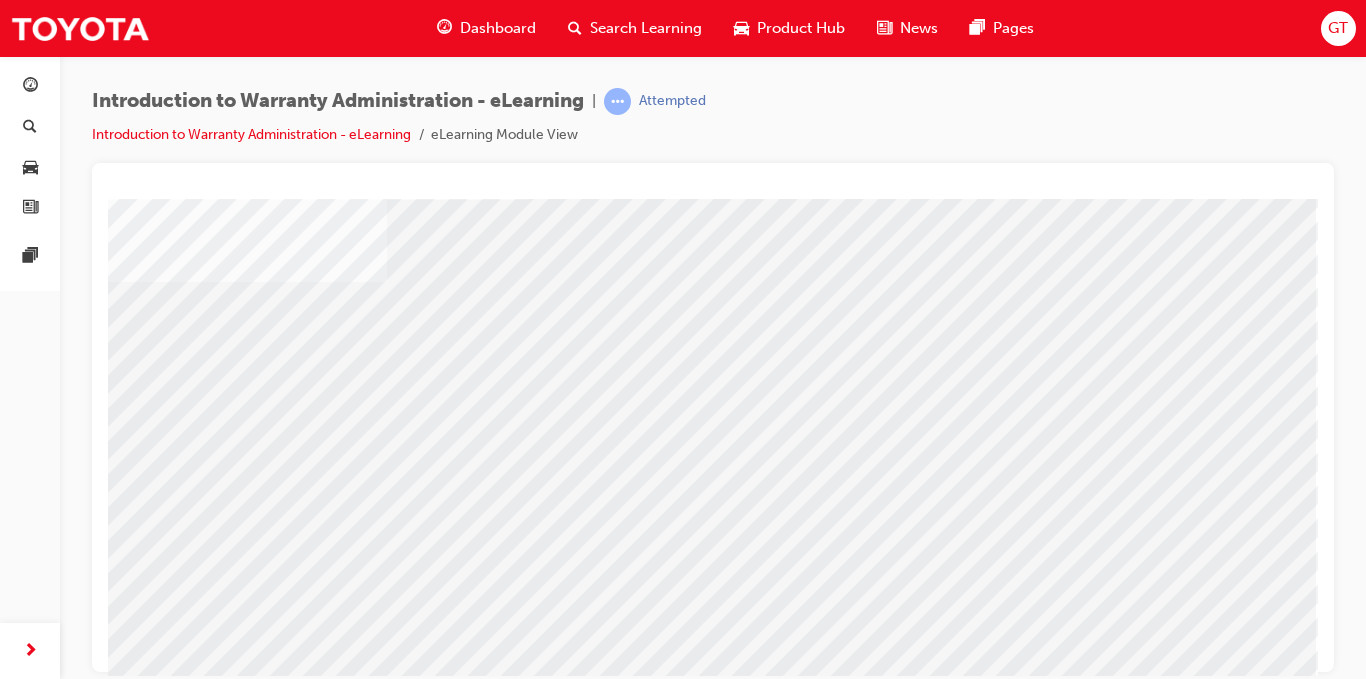 click at bounding box center [-28, 2657] 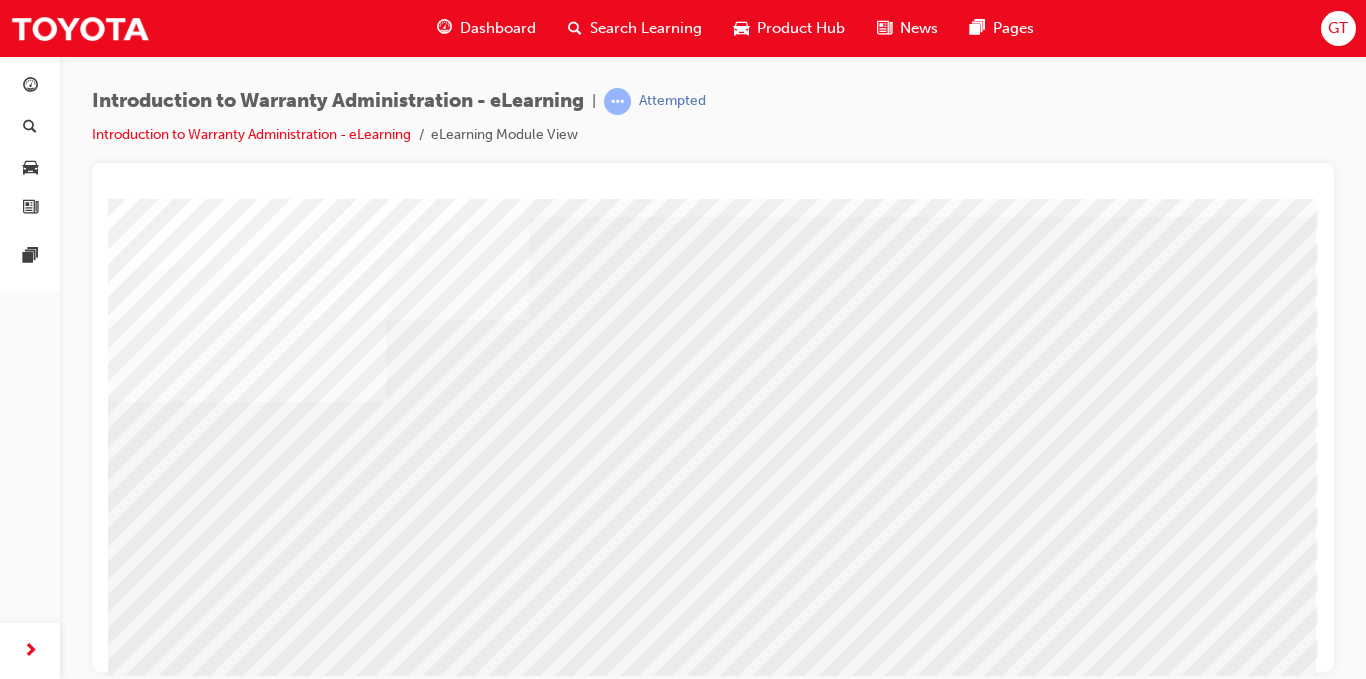 scroll, scrollTop: 0, scrollLeft: 152, axis: horizontal 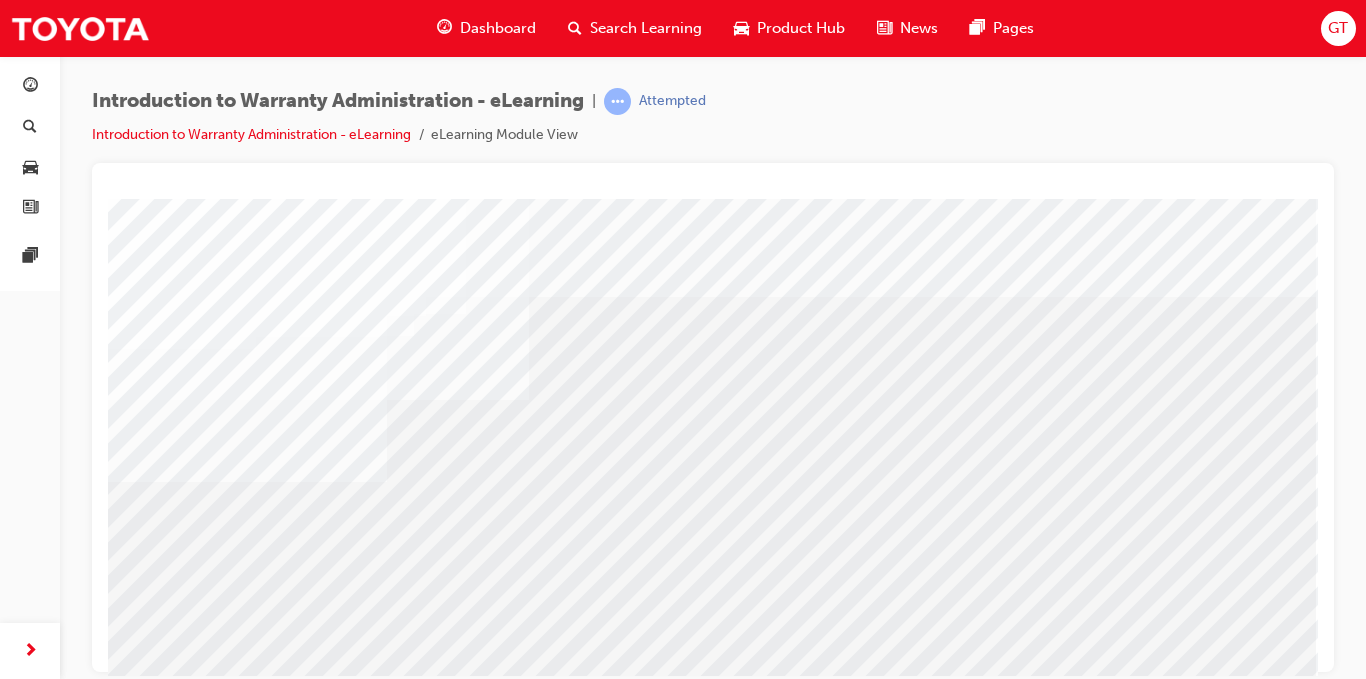 click at bounding box center [-28, 2825] 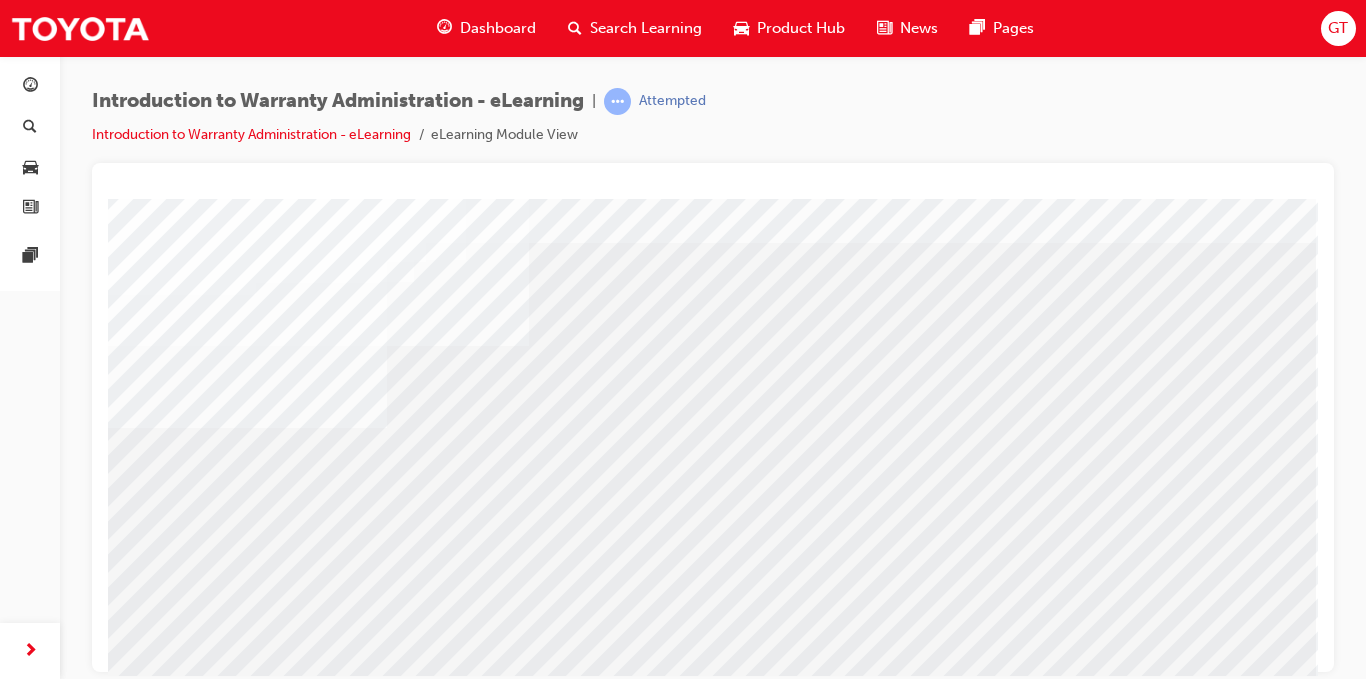 scroll, scrollTop: 100, scrollLeft: 152, axis: both 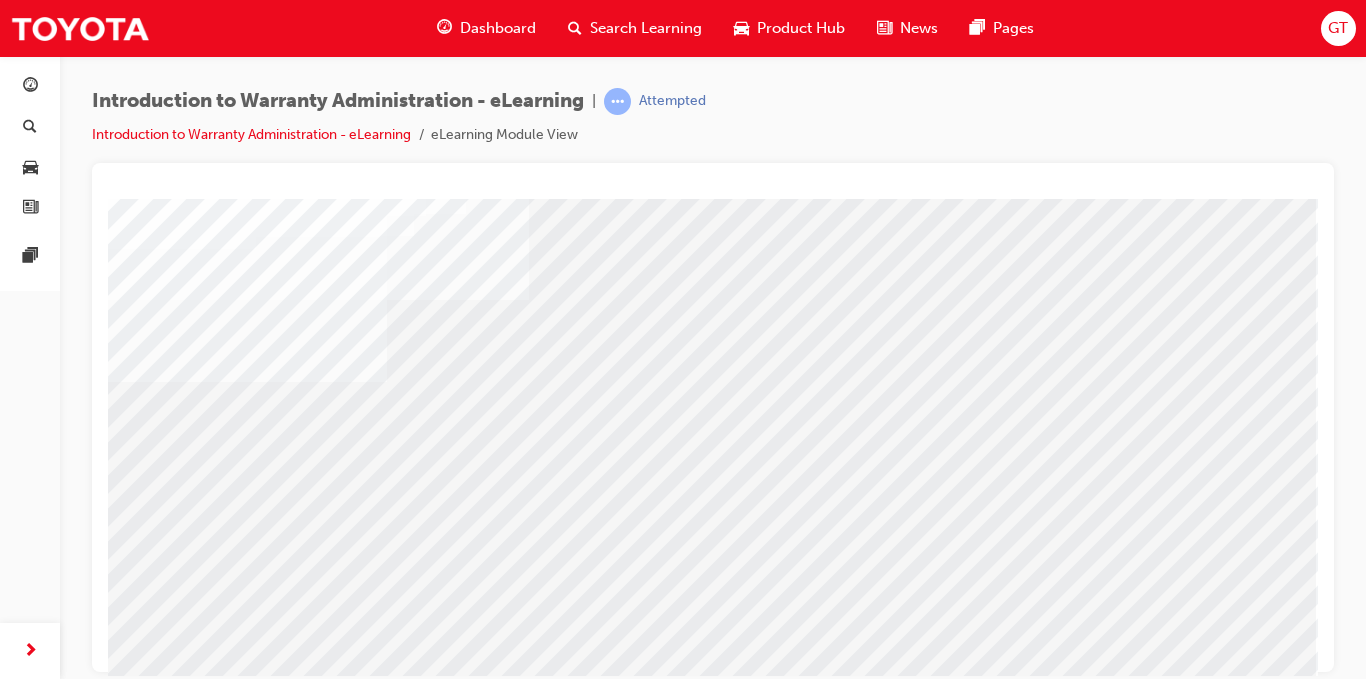 click at bounding box center [185, 4522] 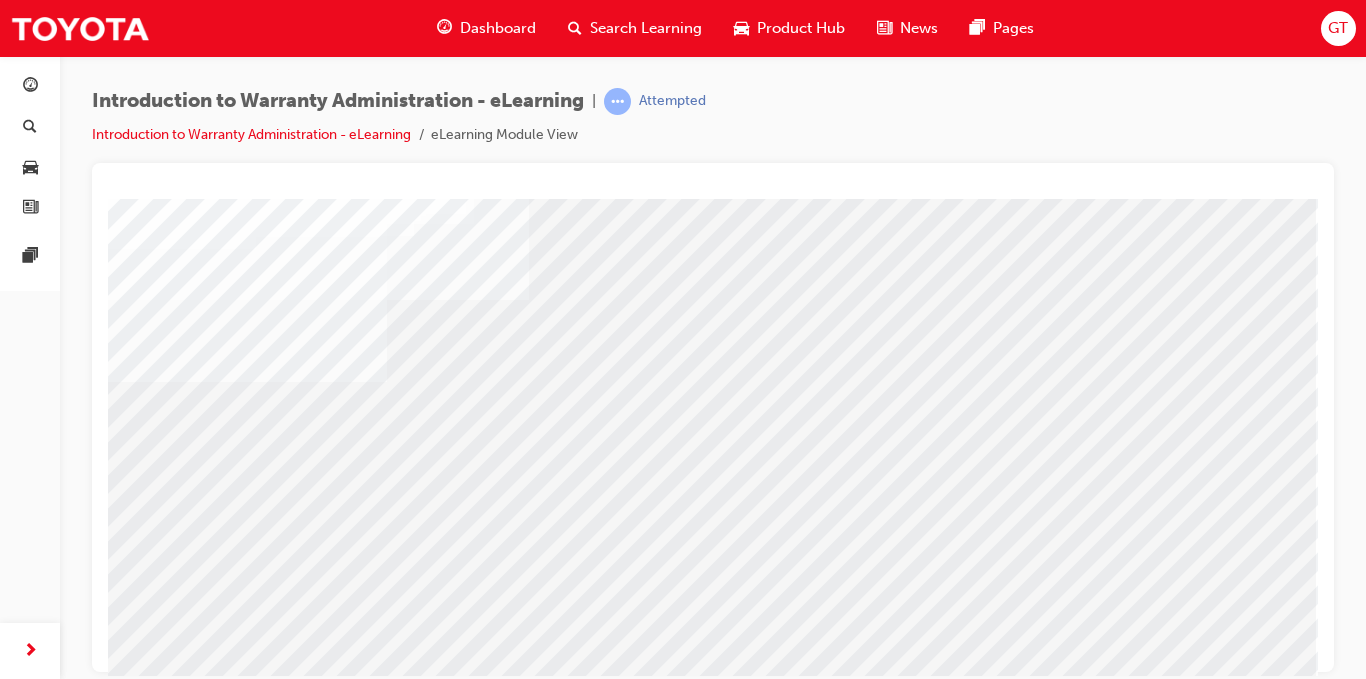 click at bounding box center (-28, 2981) 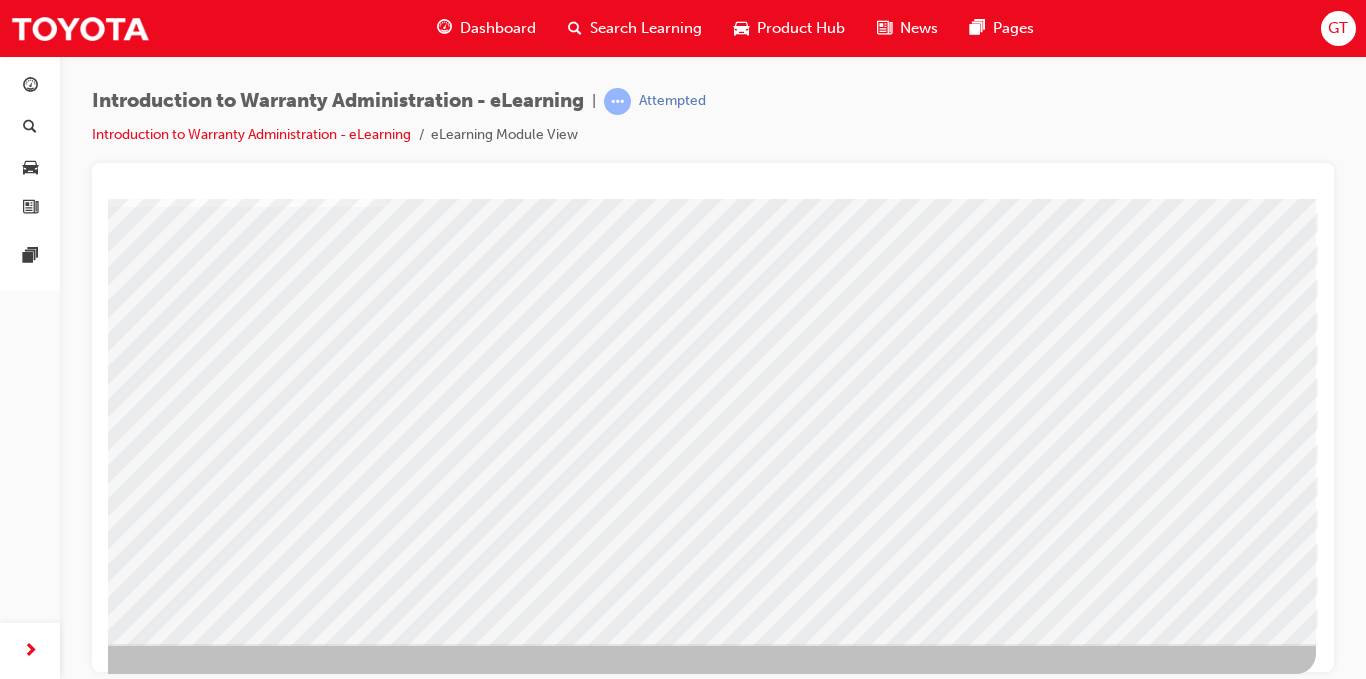 scroll, scrollTop: 288, scrollLeft: 152, axis: both 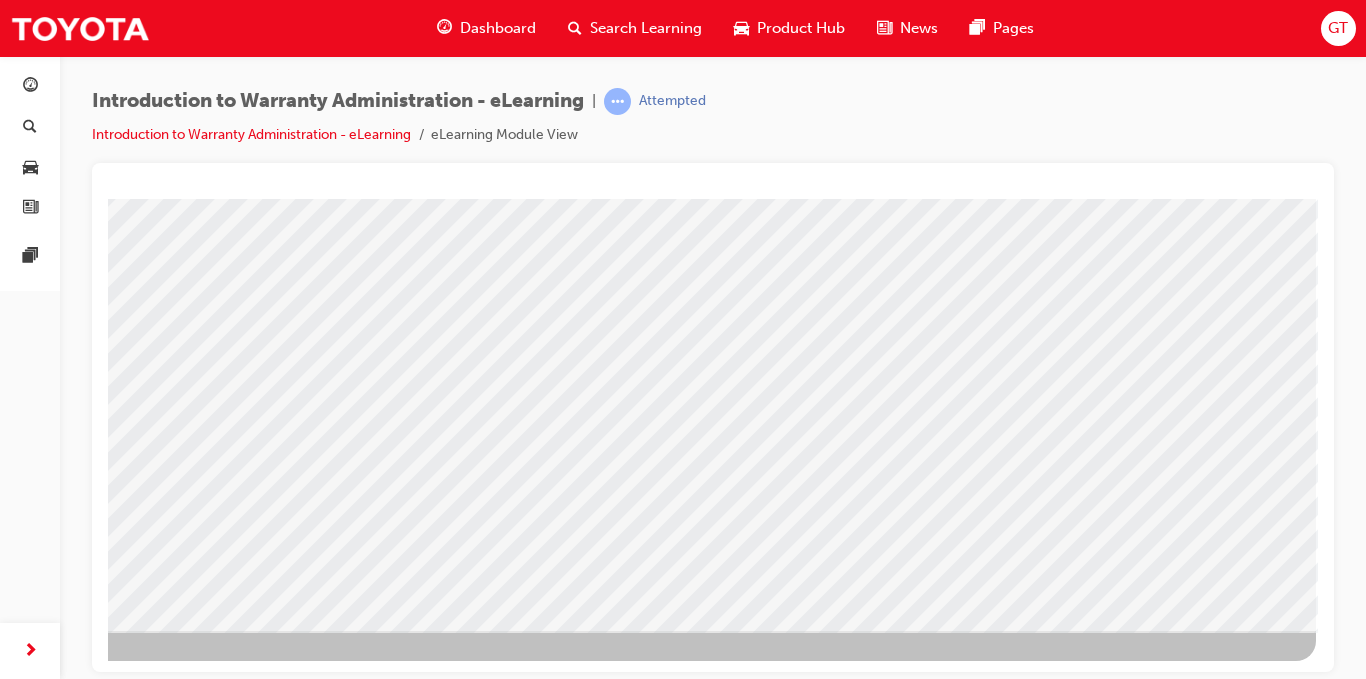 click at bounding box center (19, 4966) 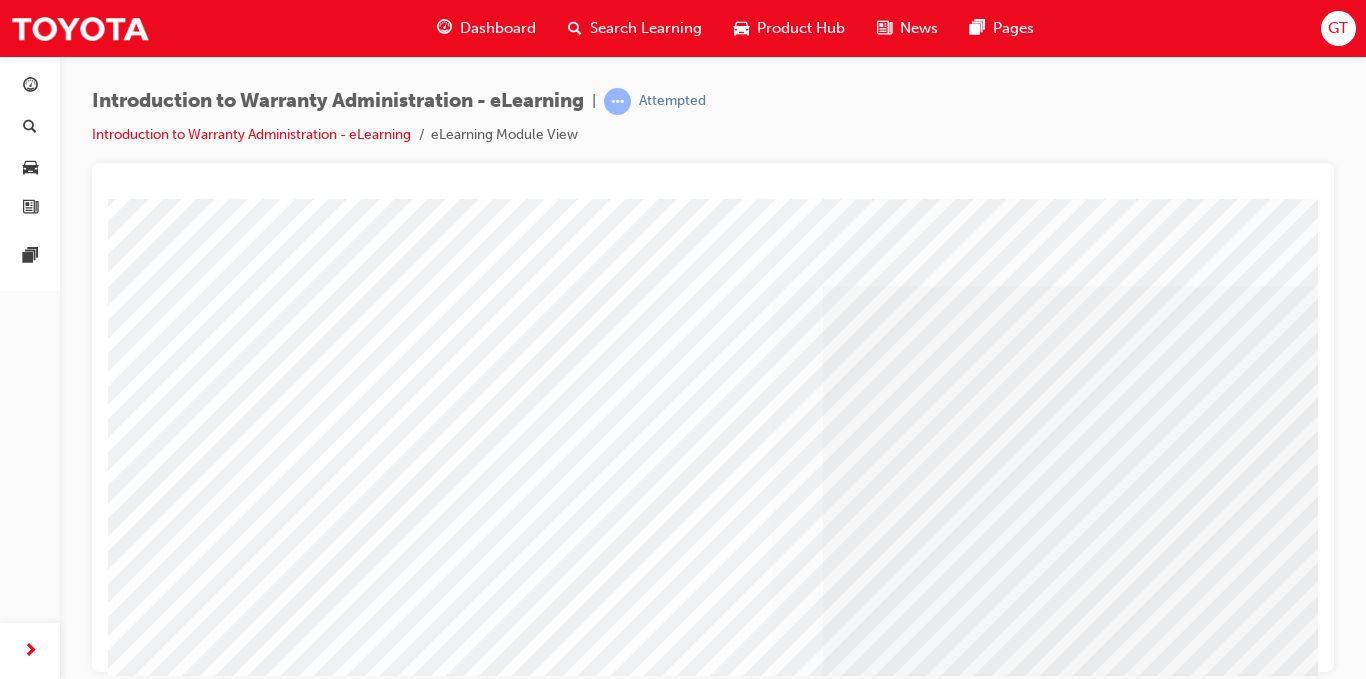 scroll, scrollTop: 0, scrollLeft: 0, axis: both 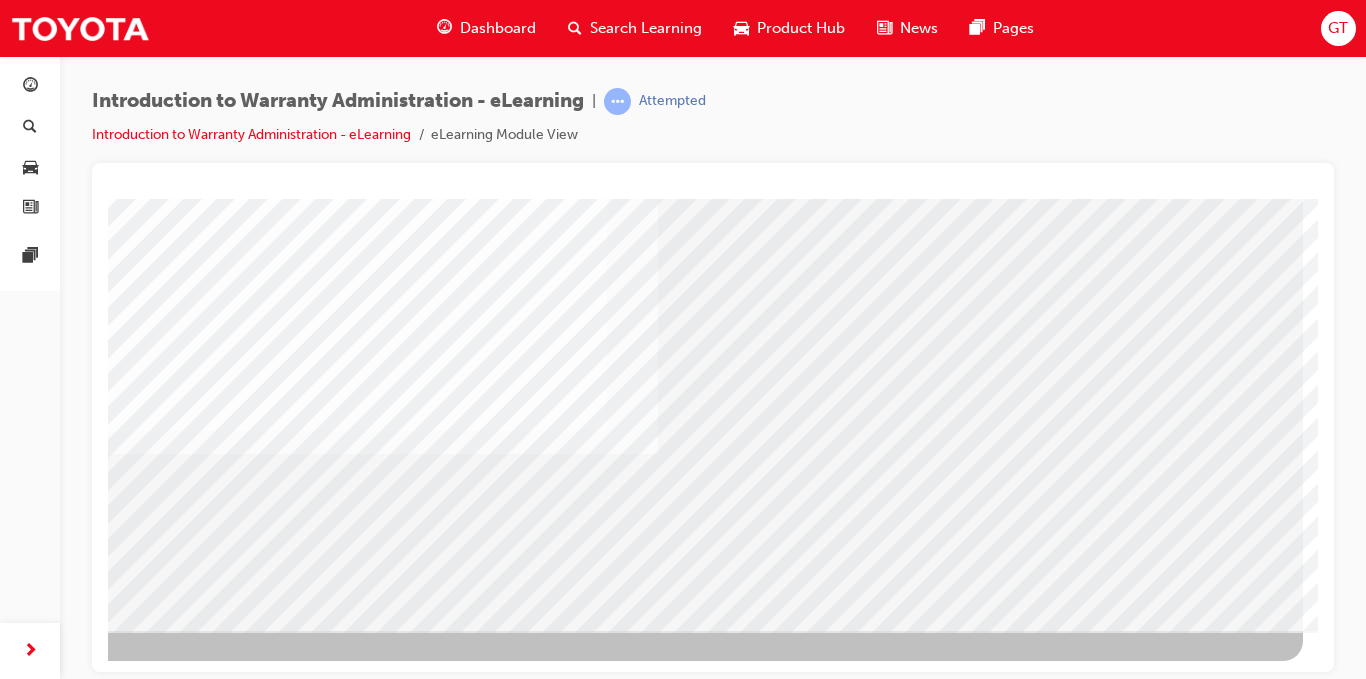 click at bounding box center (6, 3027) 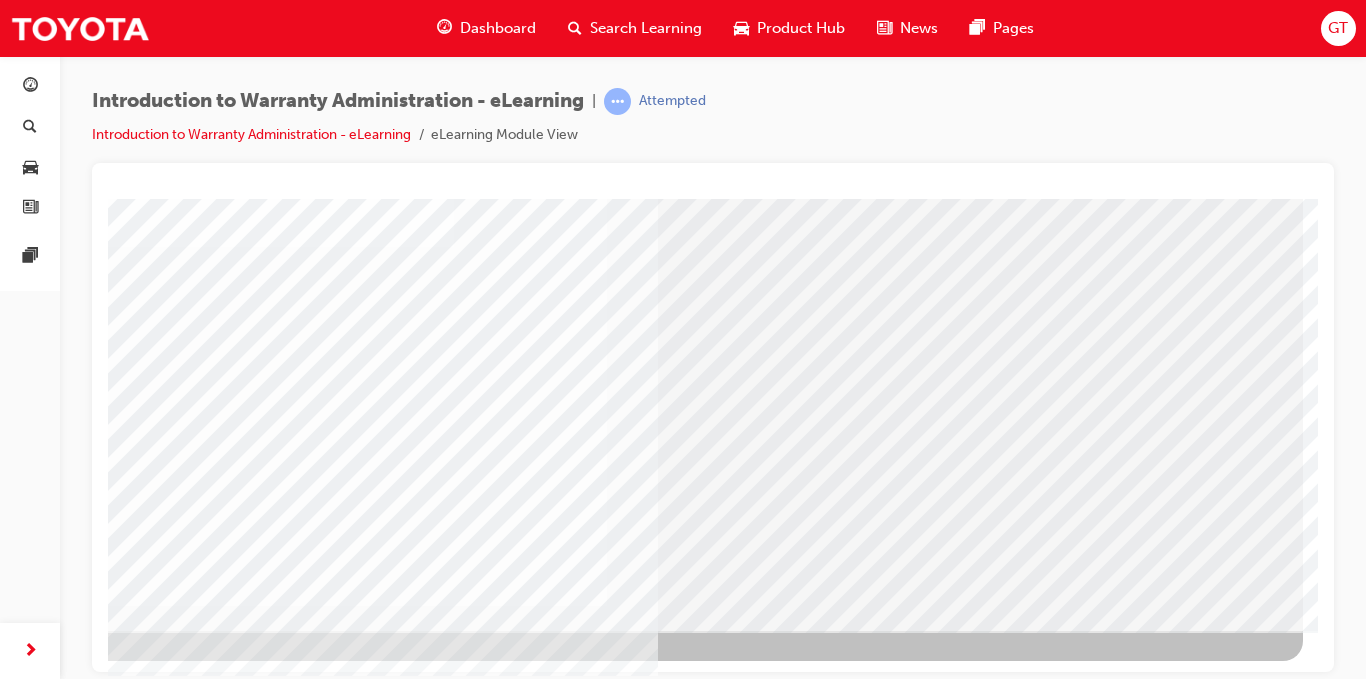 scroll, scrollTop: 0, scrollLeft: 0, axis: both 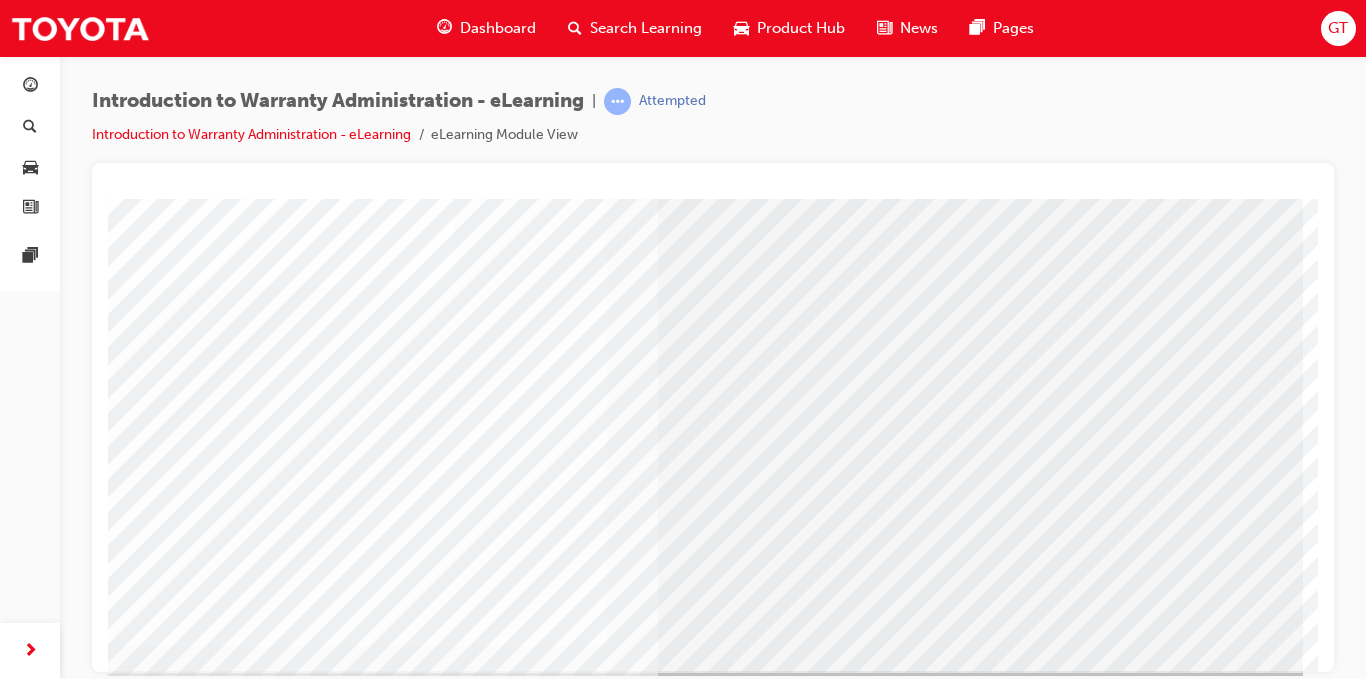 click at bounding box center (300, 3797) 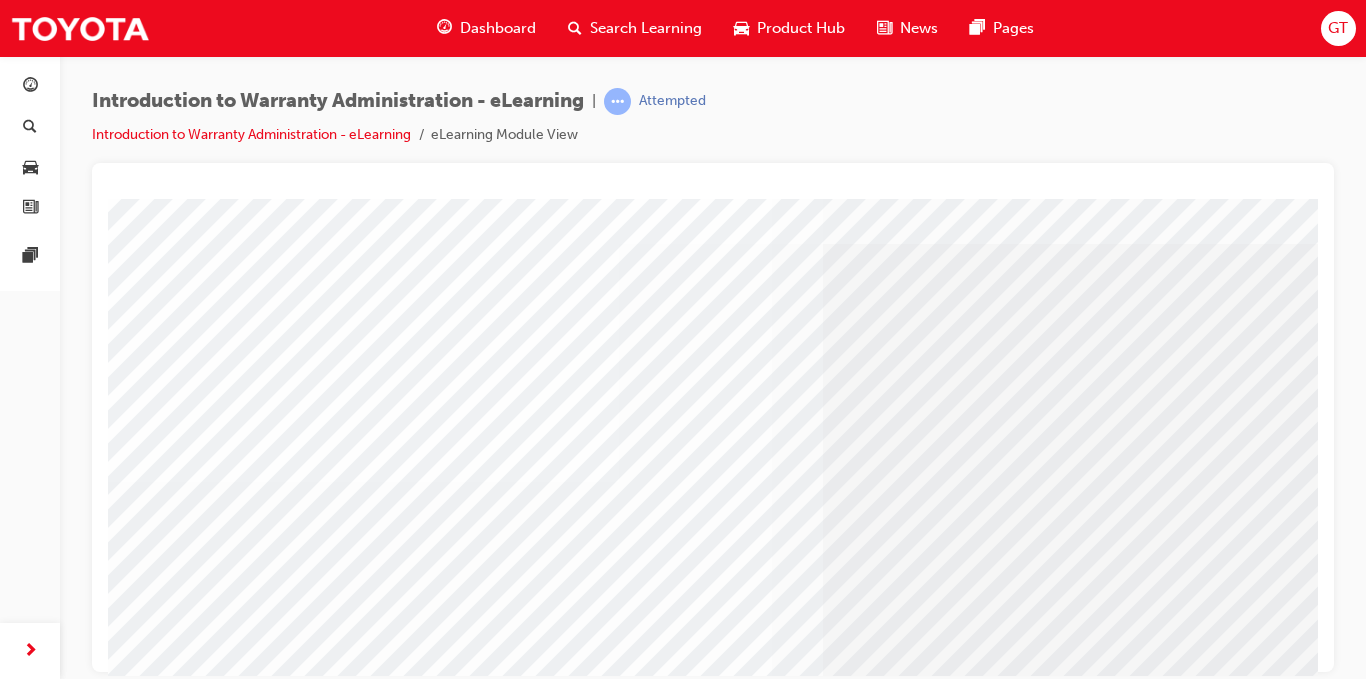 scroll, scrollTop: 100, scrollLeft: 0, axis: vertical 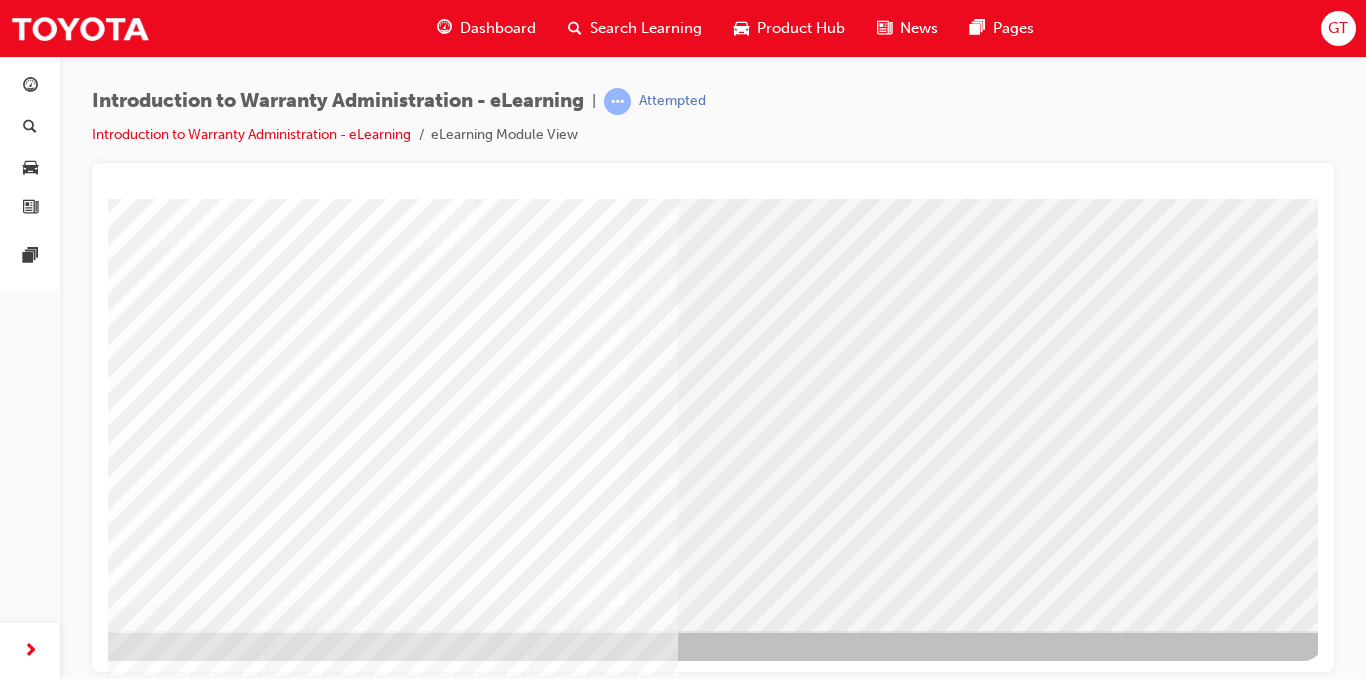 click at bounding box center (320, 3757) 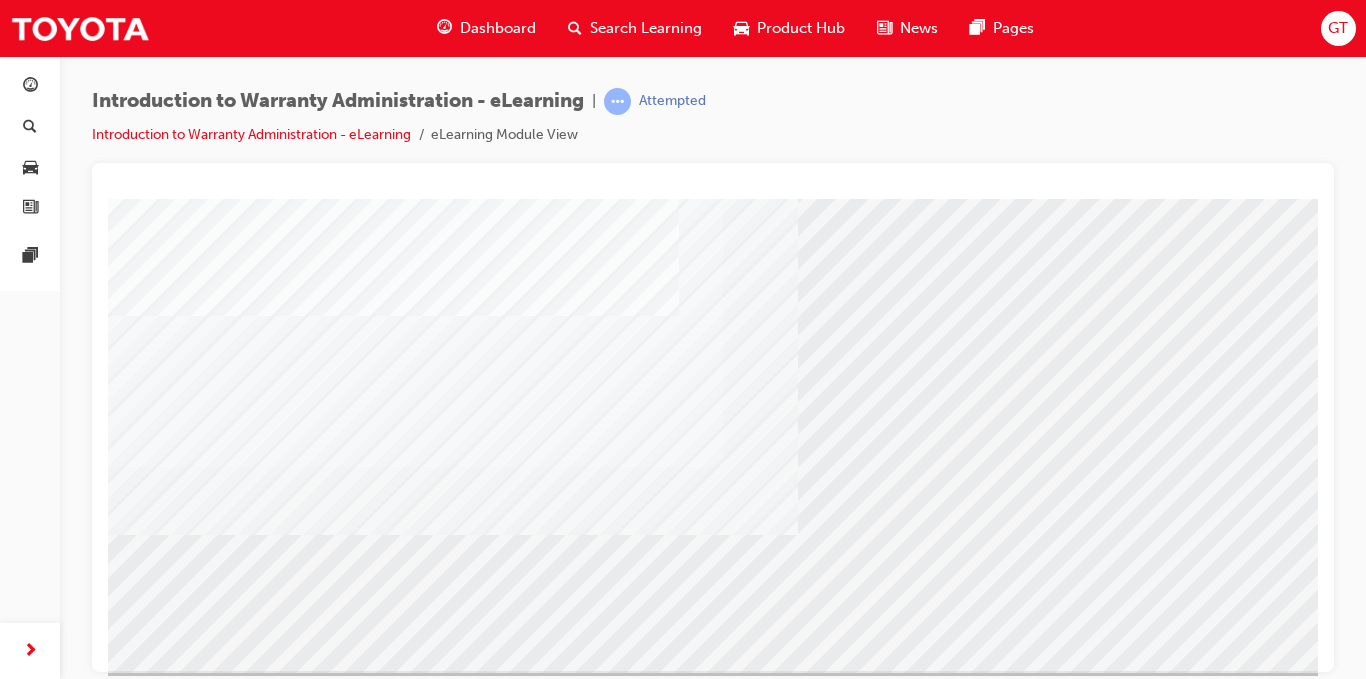 scroll, scrollTop: 288, scrollLeft: 0, axis: vertical 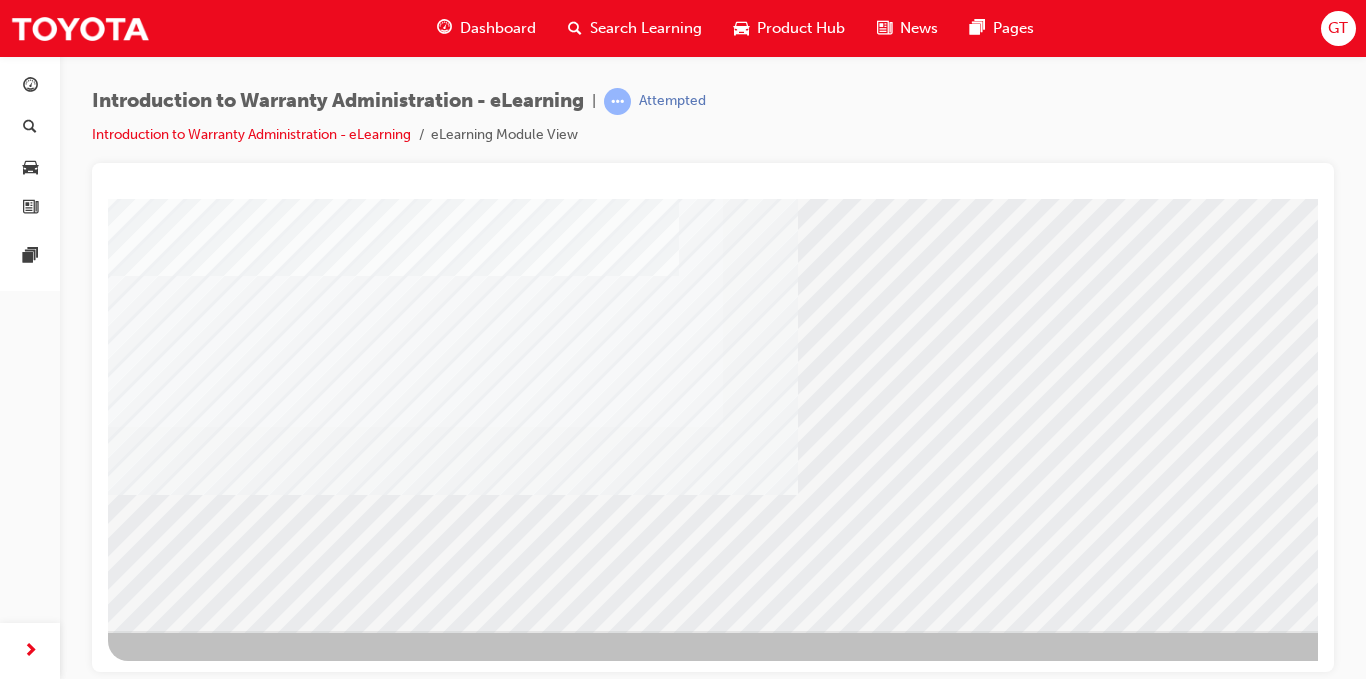 click at bounding box center (171, 2740) 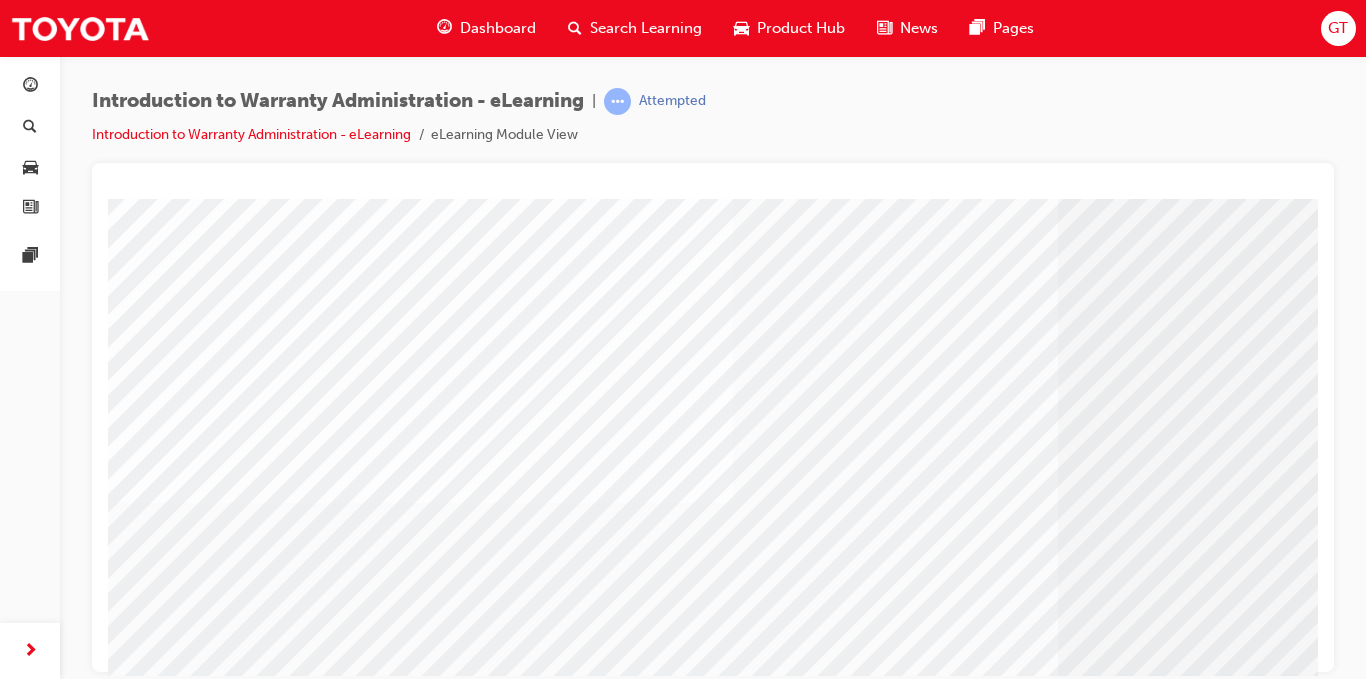 scroll, scrollTop: 288, scrollLeft: 0, axis: vertical 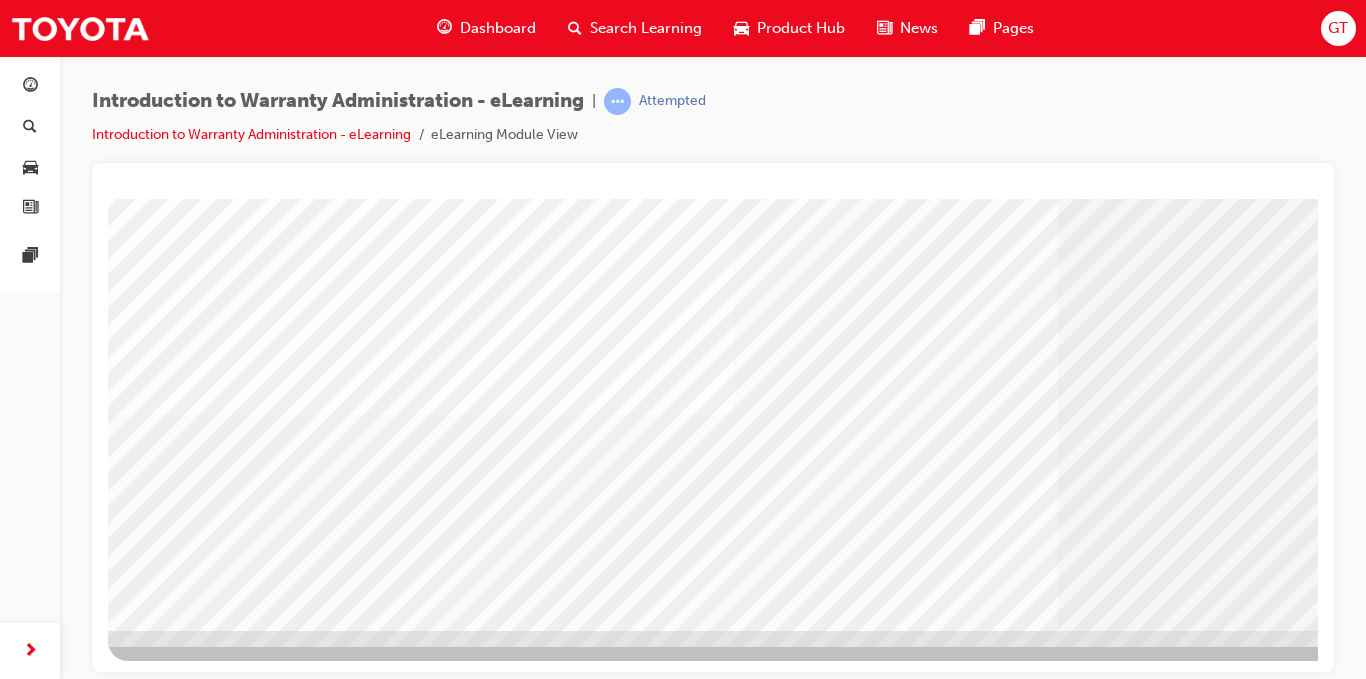 click at bounding box center [171, 3462] 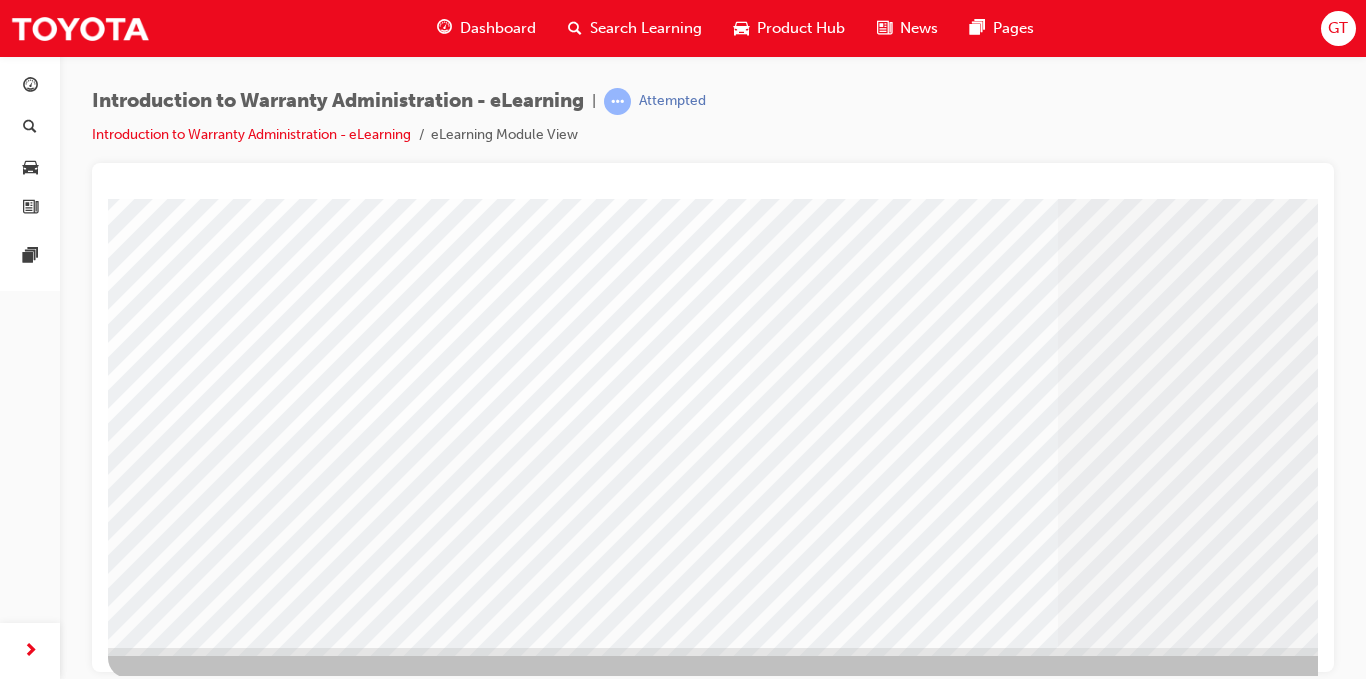 scroll, scrollTop: 288, scrollLeft: 0, axis: vertical 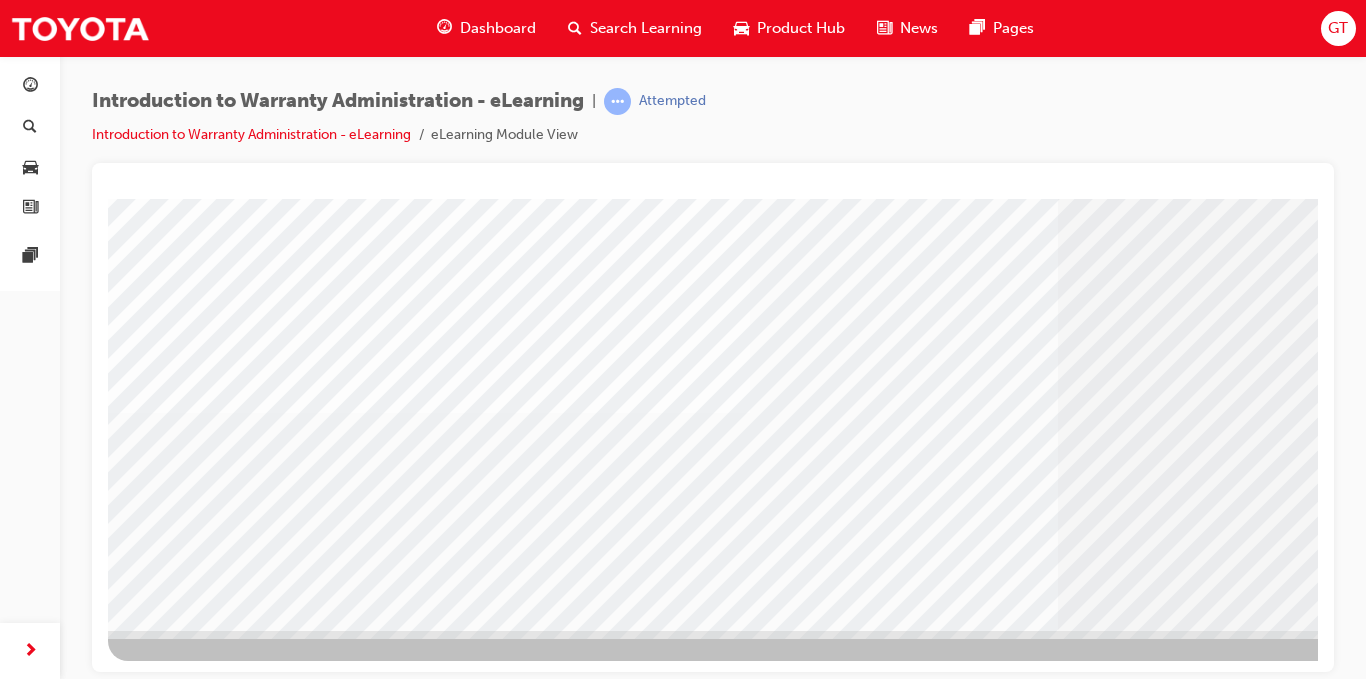 click at bounding box center (171, 3452) 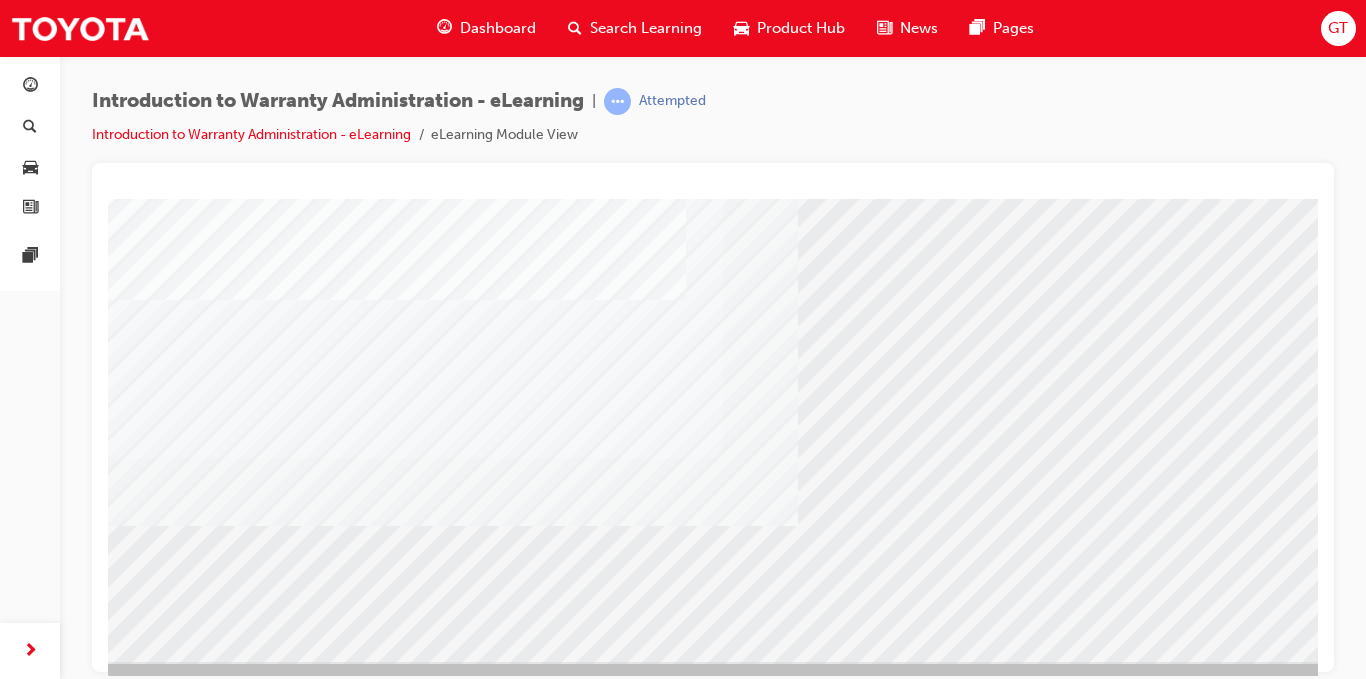 scroll, scrollTop: 288, scrollLeft: 0, axis: vertical 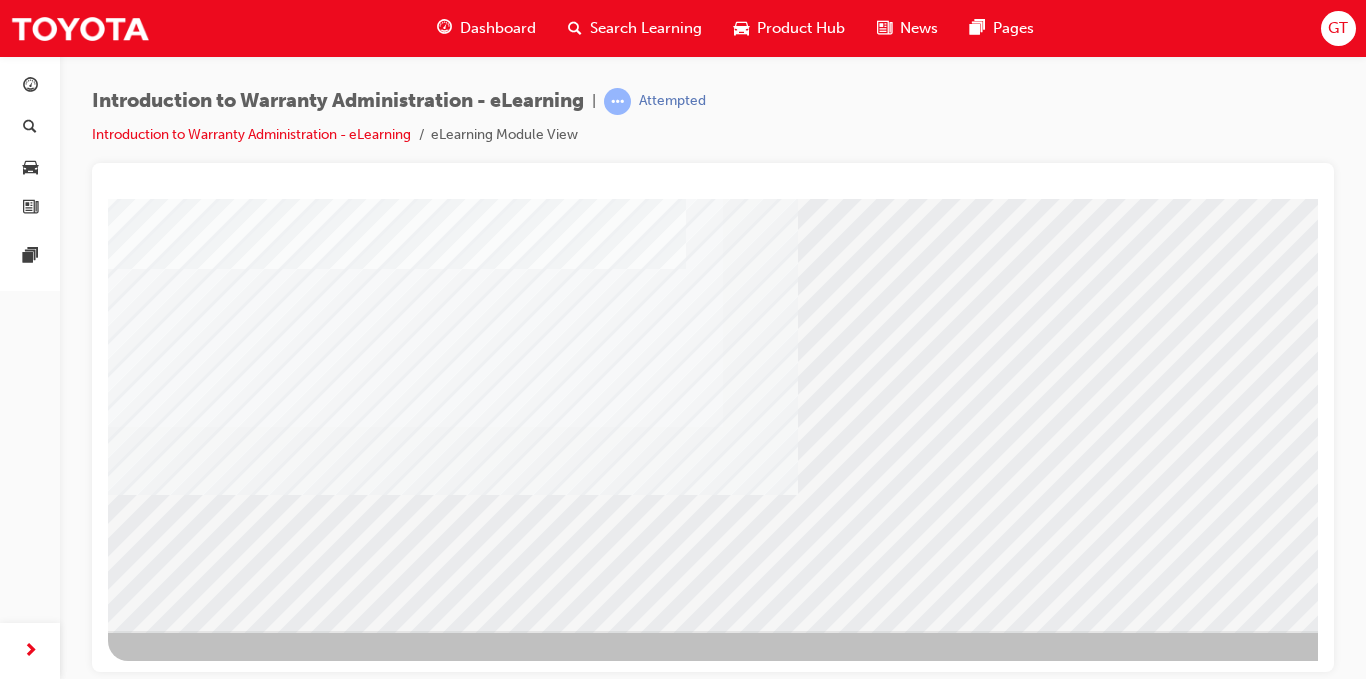 click at bounding box center (171, 2740) 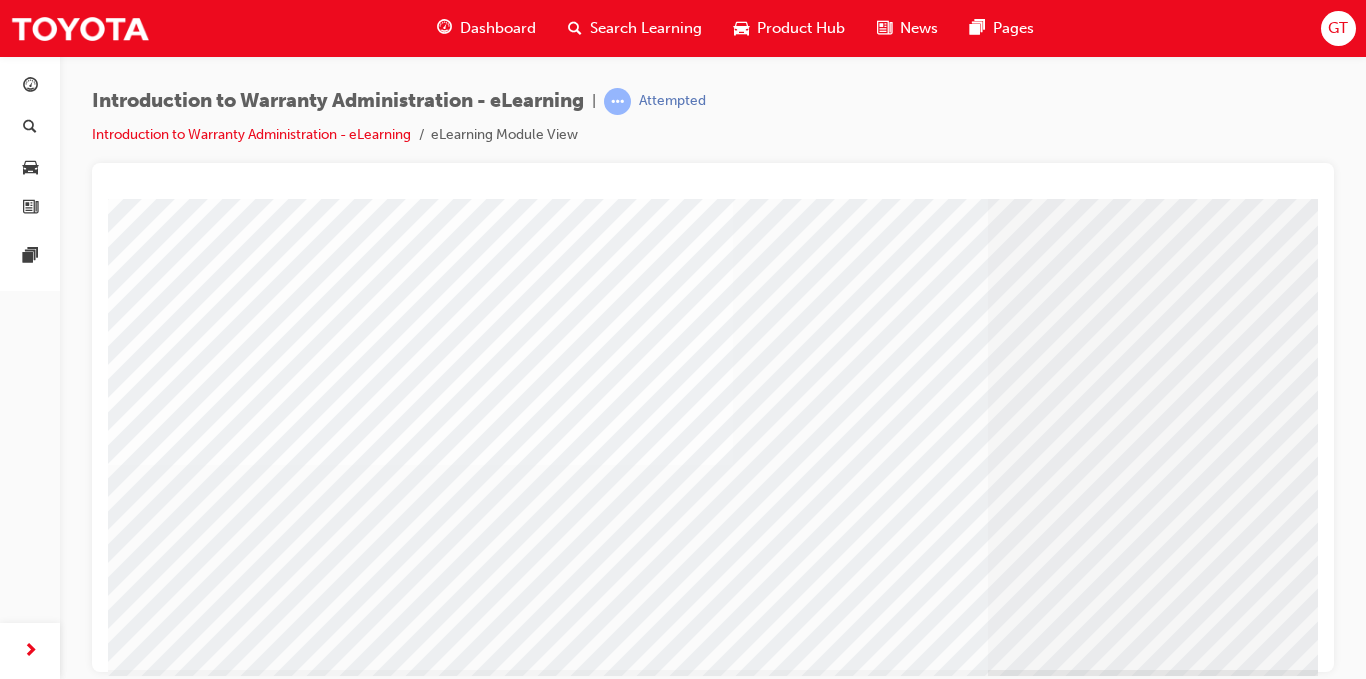 scroll, scrollTop: 288, scrollLeft: 0, axis: vertical 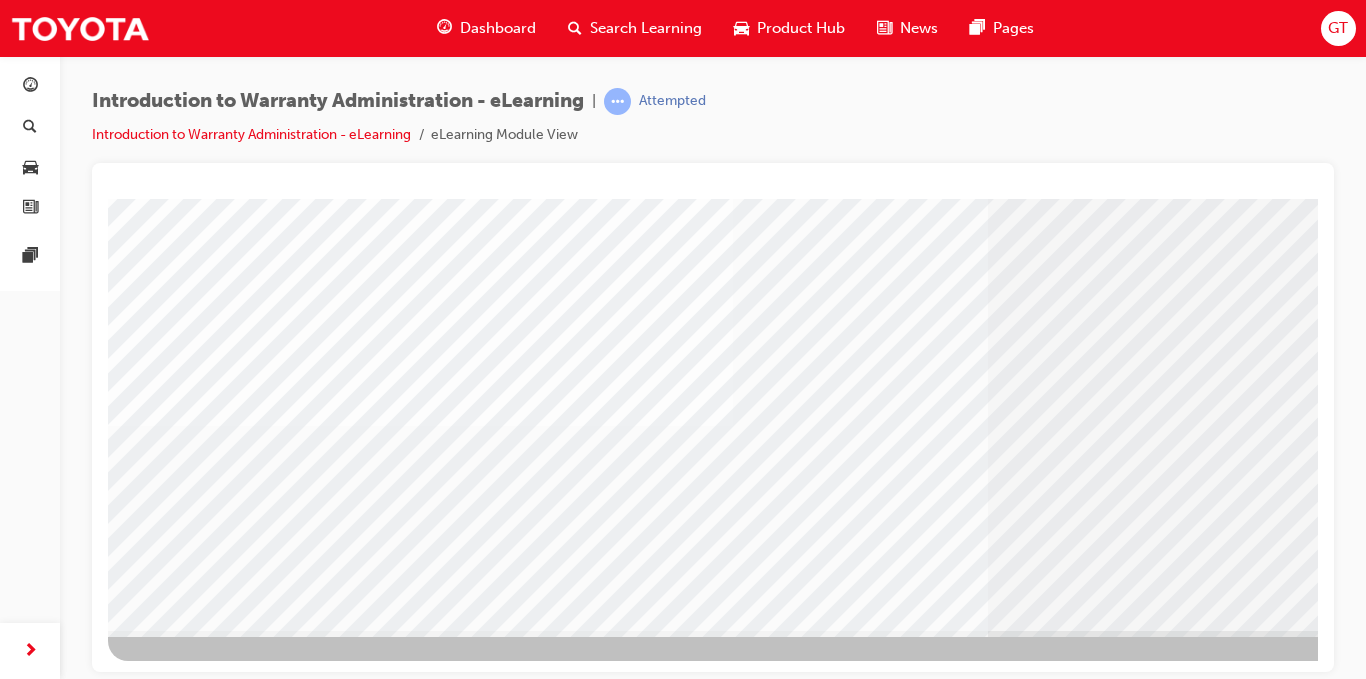 click at bounding box center (171, 3469) 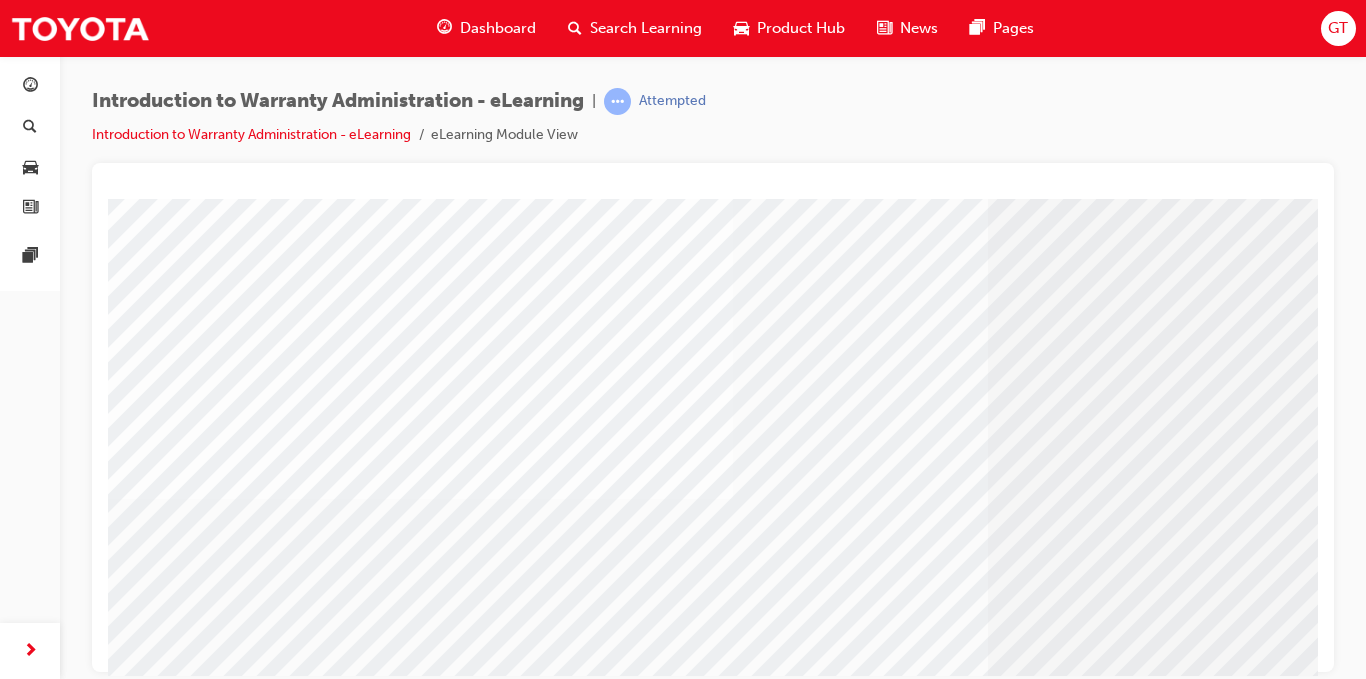 scroll, scrollTop: 288, scrollLeft: 0, axis: vertical 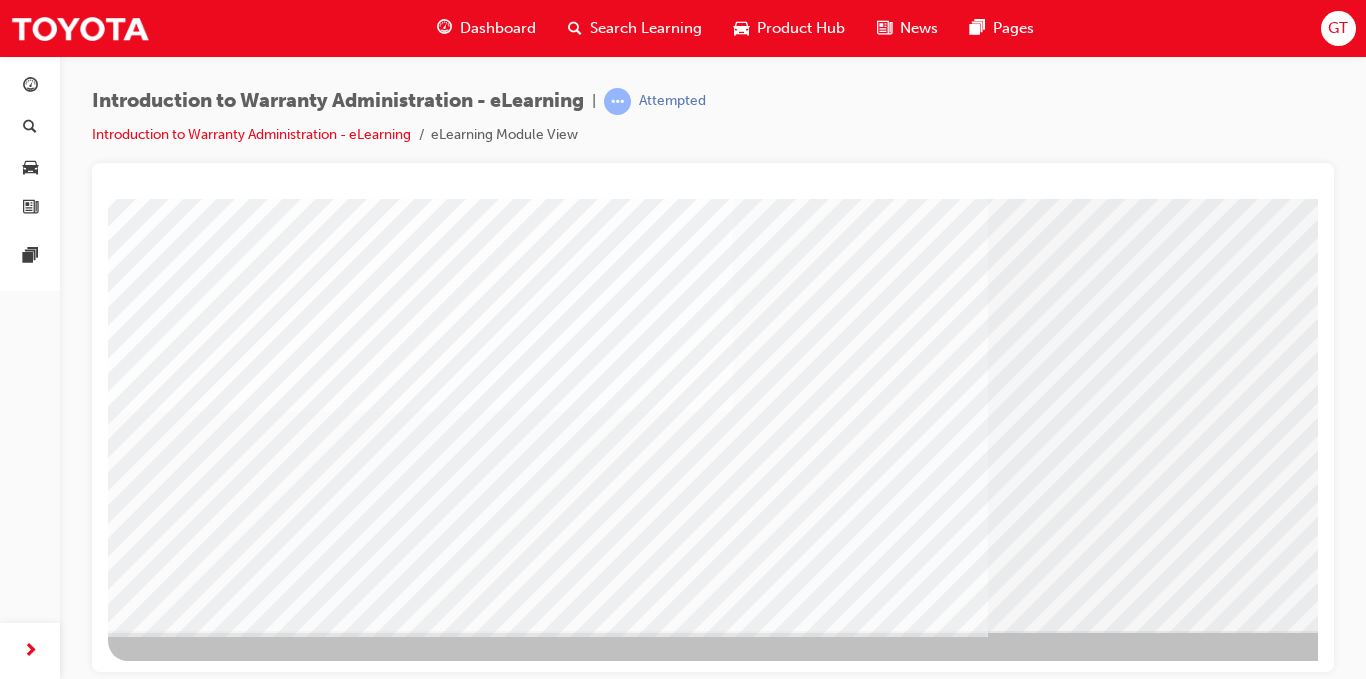 click at bounding box center (171, 3450) 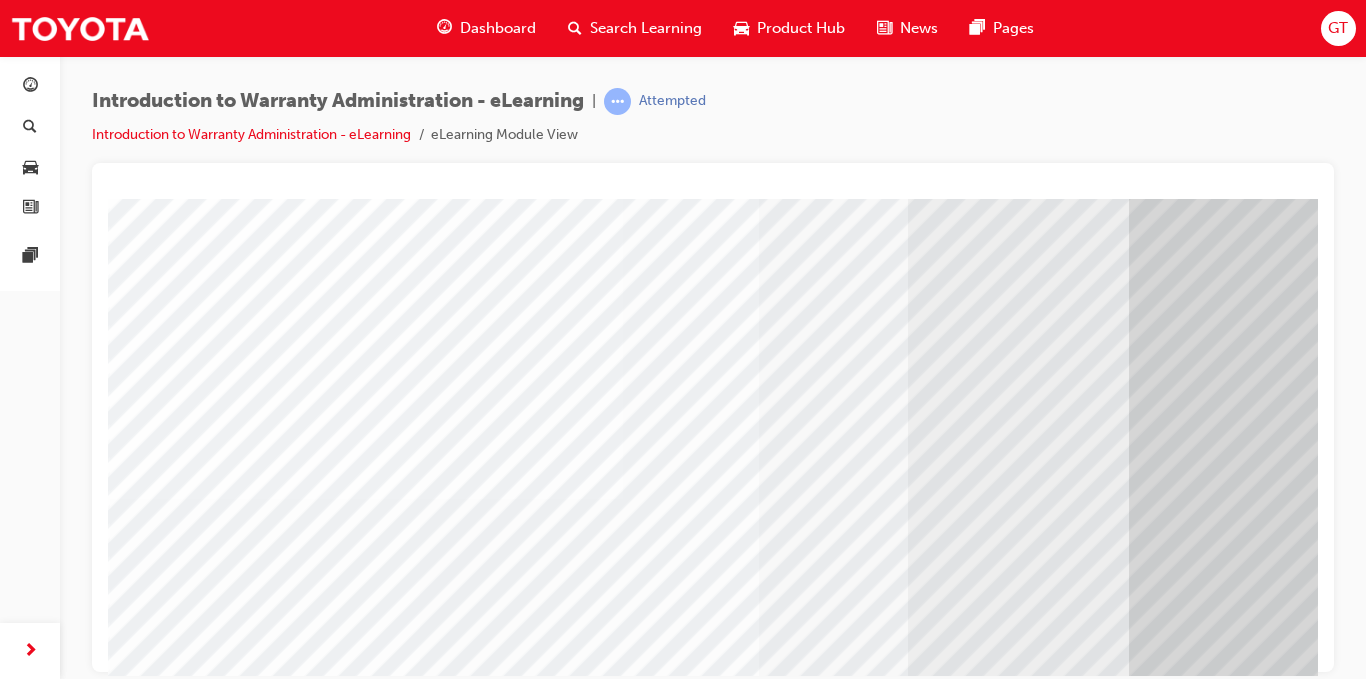 scroll, scrollTop: 288, scrollLeft: 0, axis: vertical 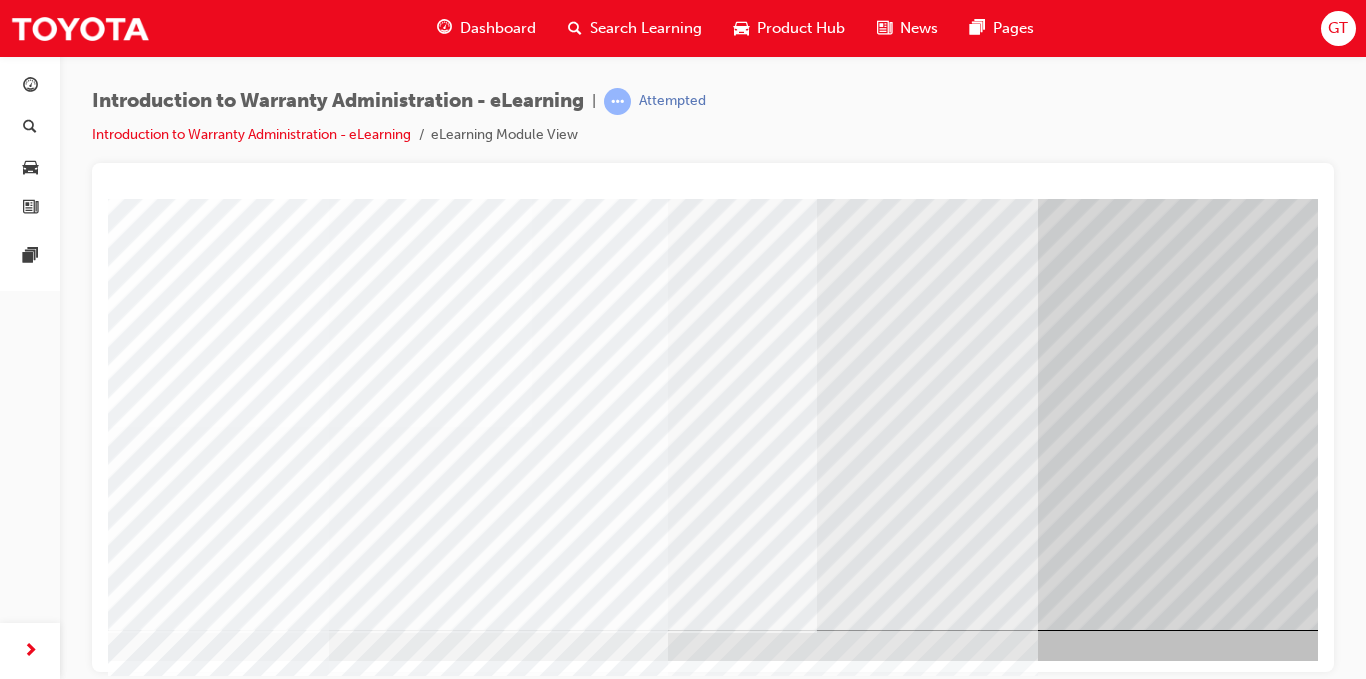drag, startPoint x: 1048, startPoint y: 665, endPoint x: 1234, endPoint y: 876, distance: 281.27744 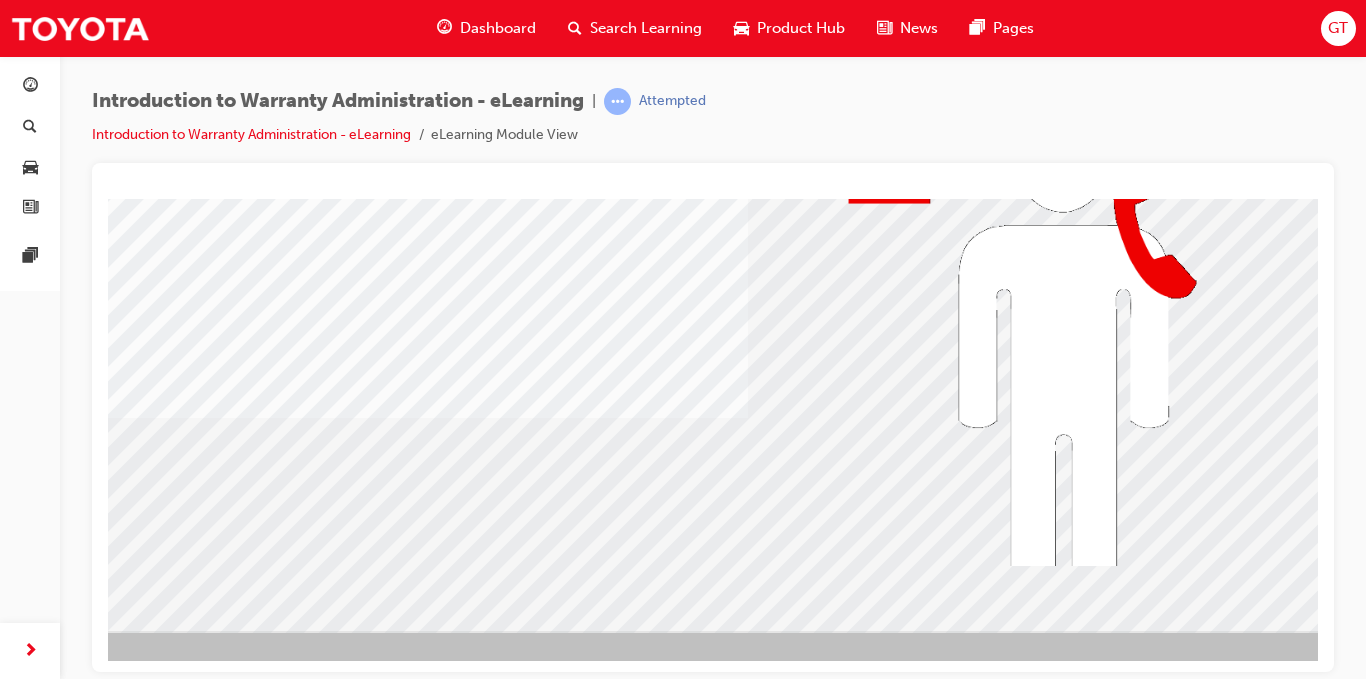 scroll, scrollTop: 0, scrollLeft: 0, axis: both 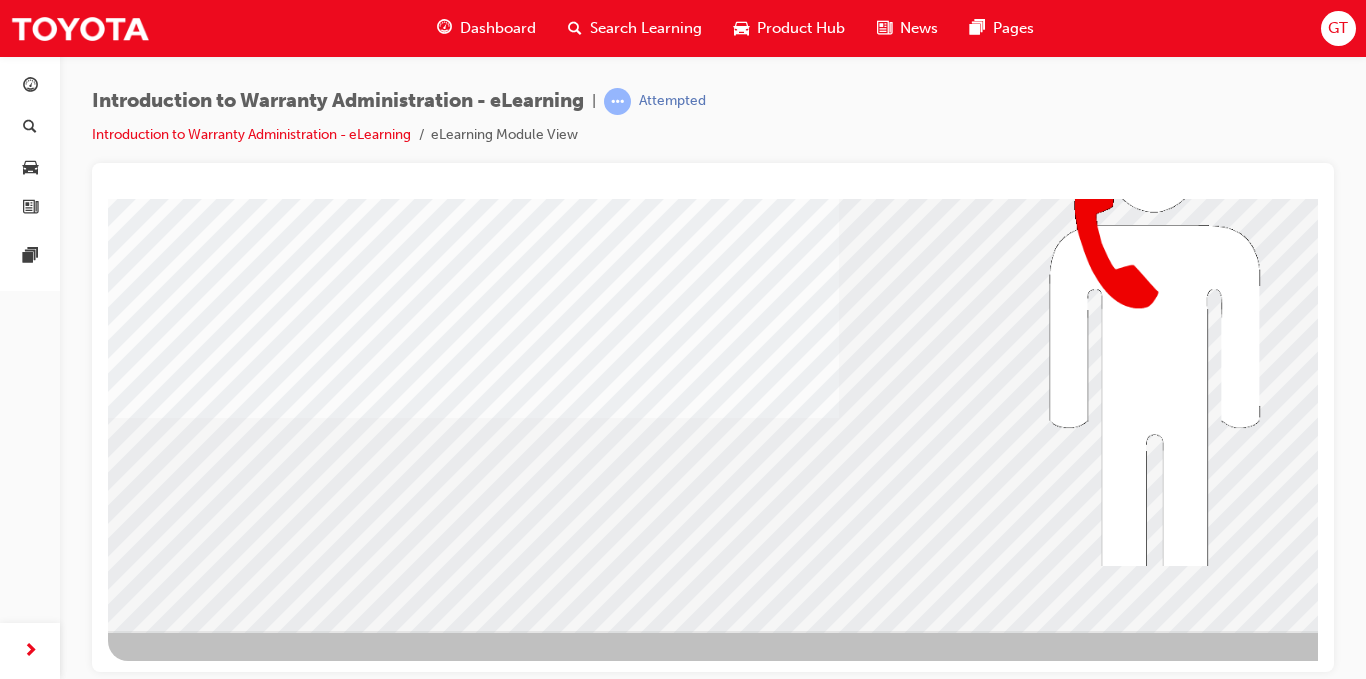 click at bounding box center (171, 3309) 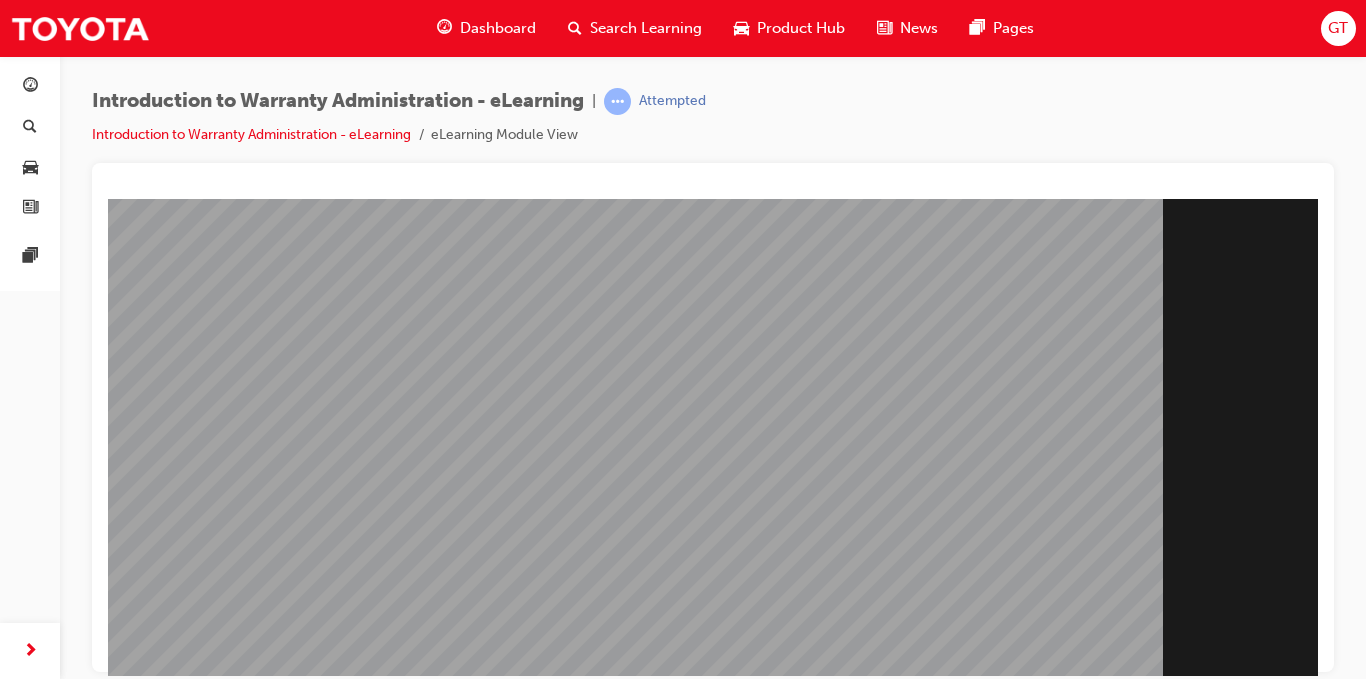 scroll, scrollTop: 288, scrollLeft: 0, axis: vertical 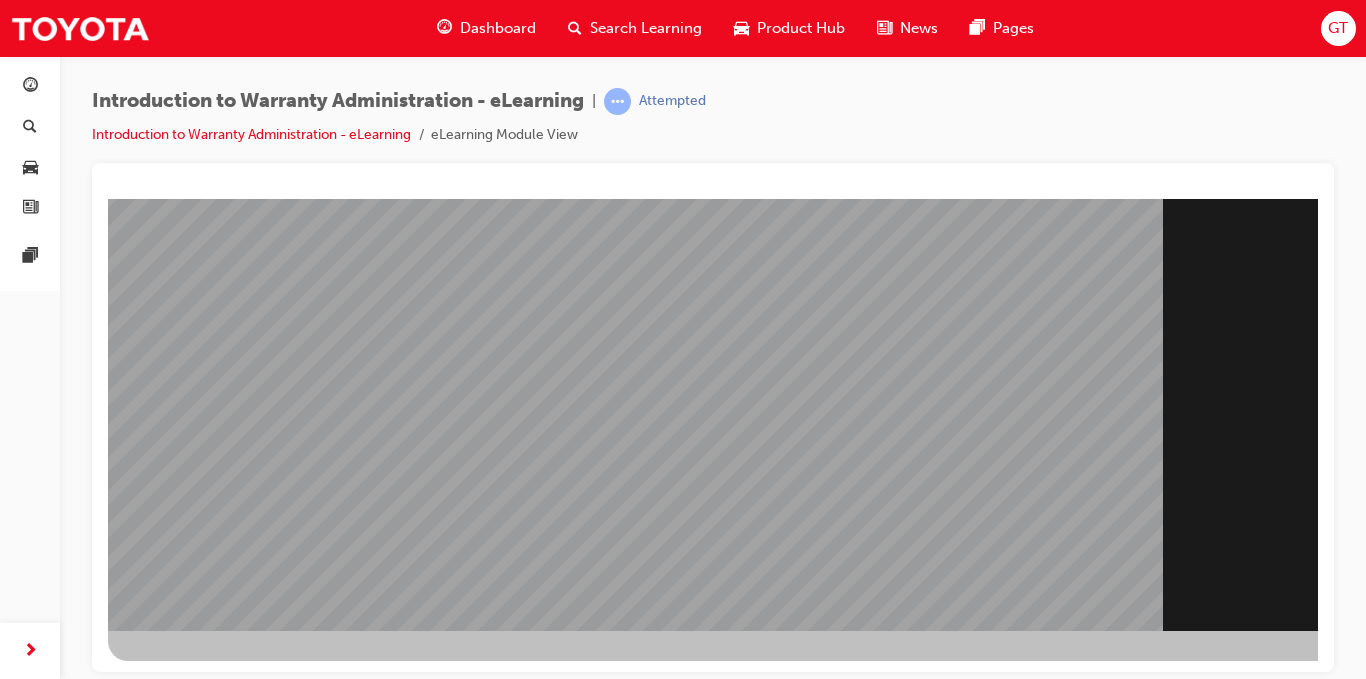 click at bounding box center [171, 1506] 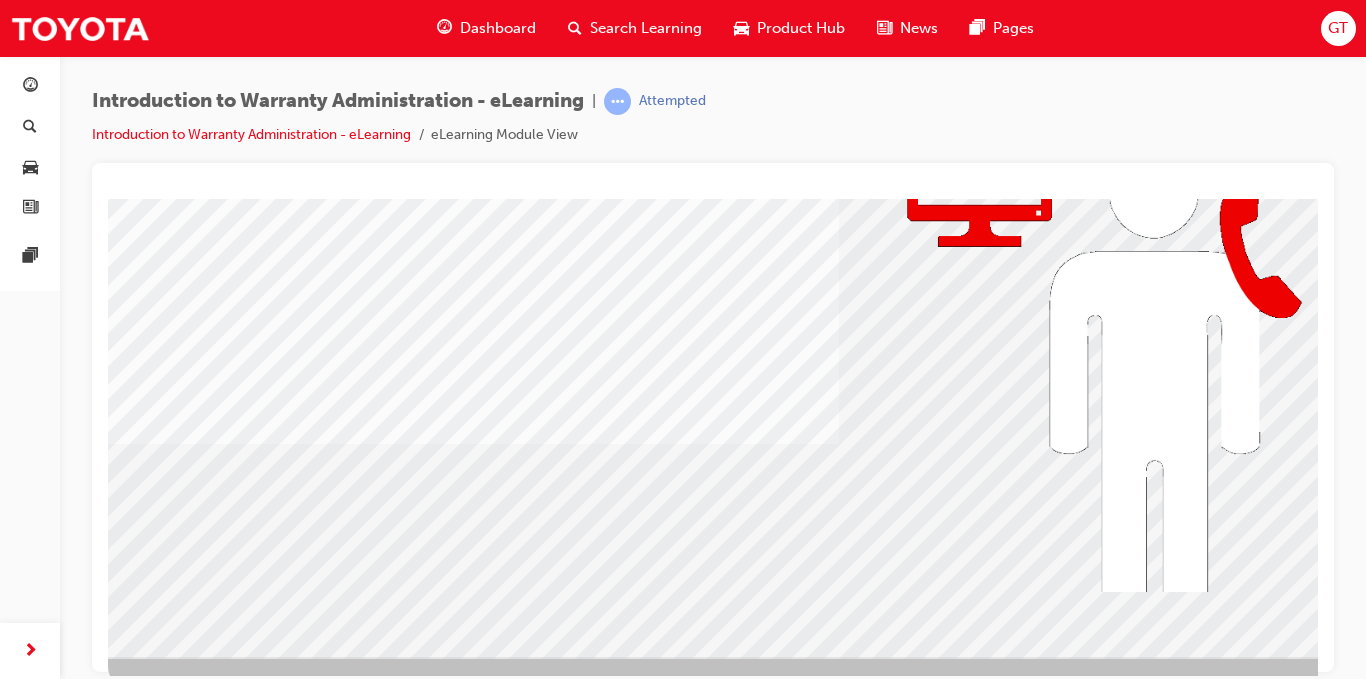 scroll, scrollTop: 288, scrollLeft: 0, axis: vertical 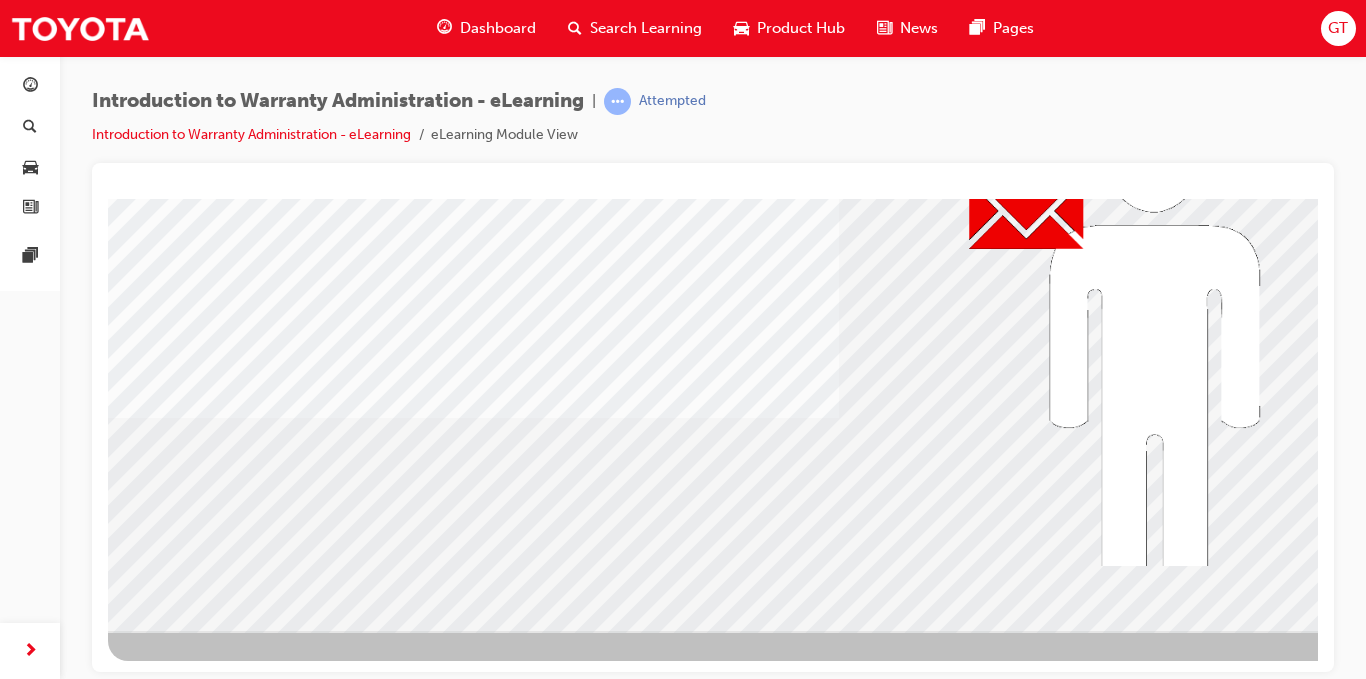 click at bounding box center (171, 3309) 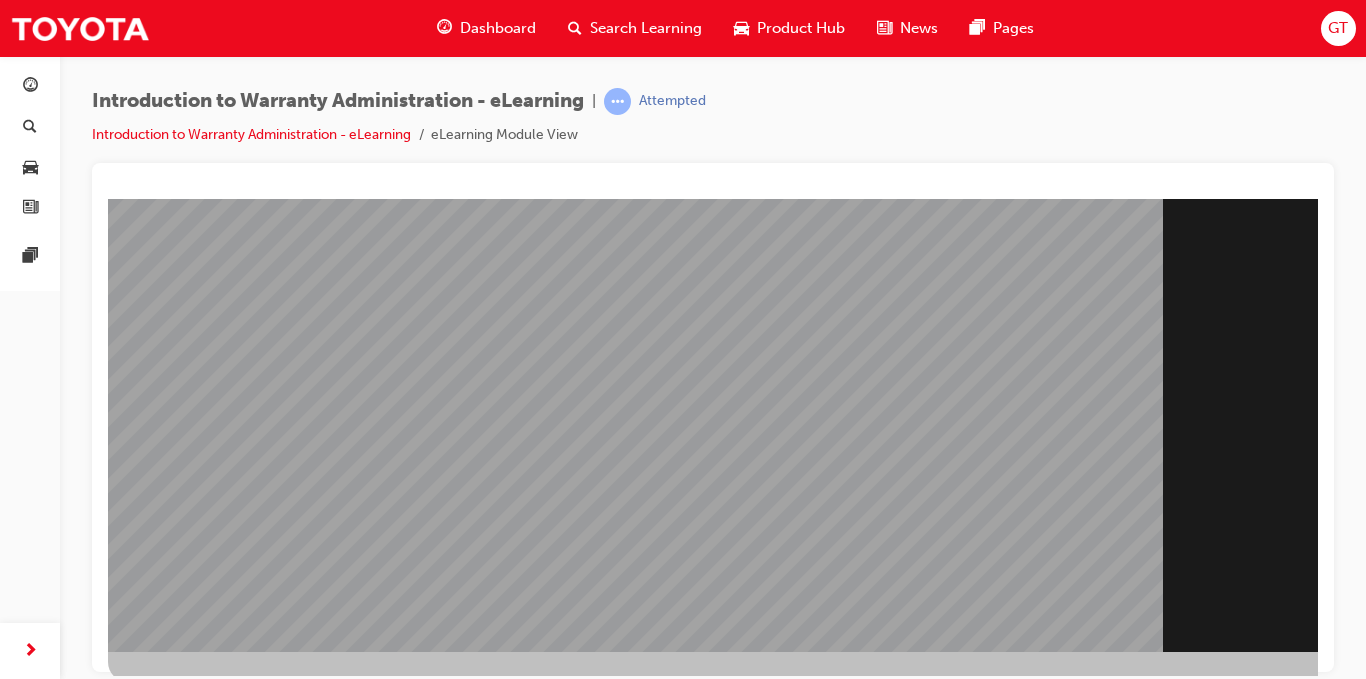 scroll, scrollTop: 288, scrollLeft: 0, axis: vertical 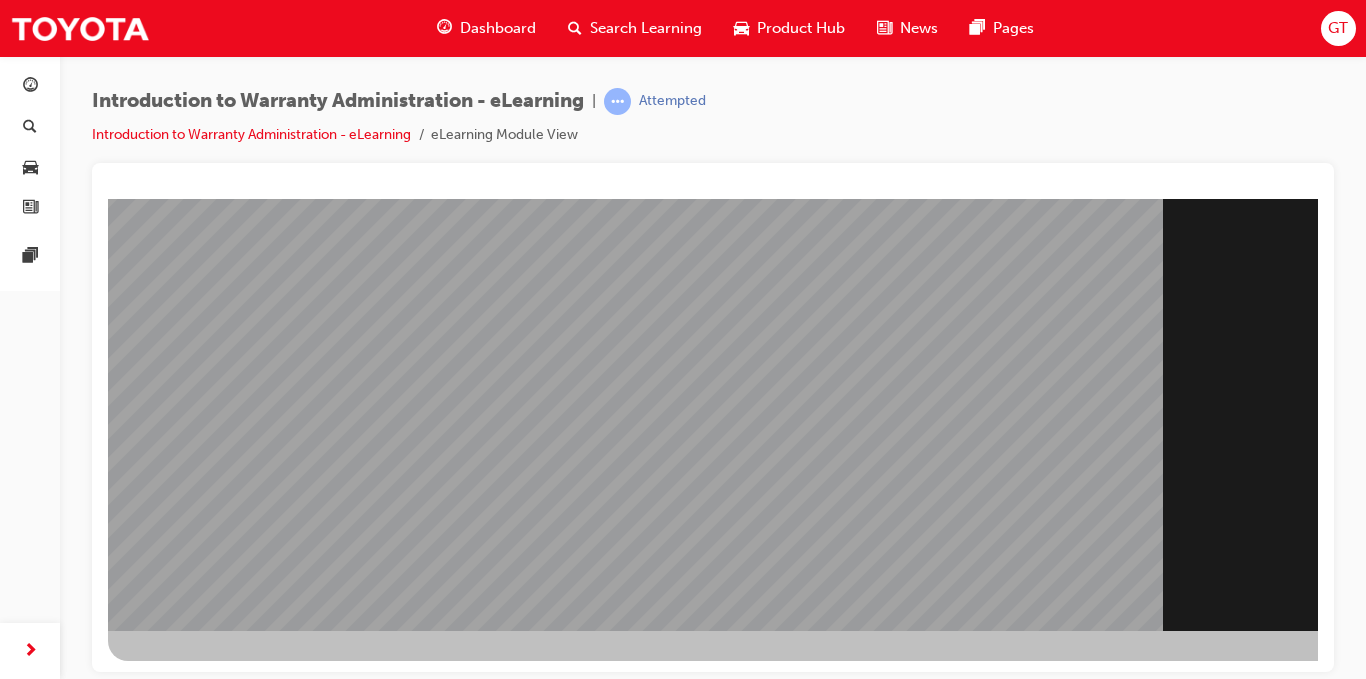 click at bounding box center (171, 1704) 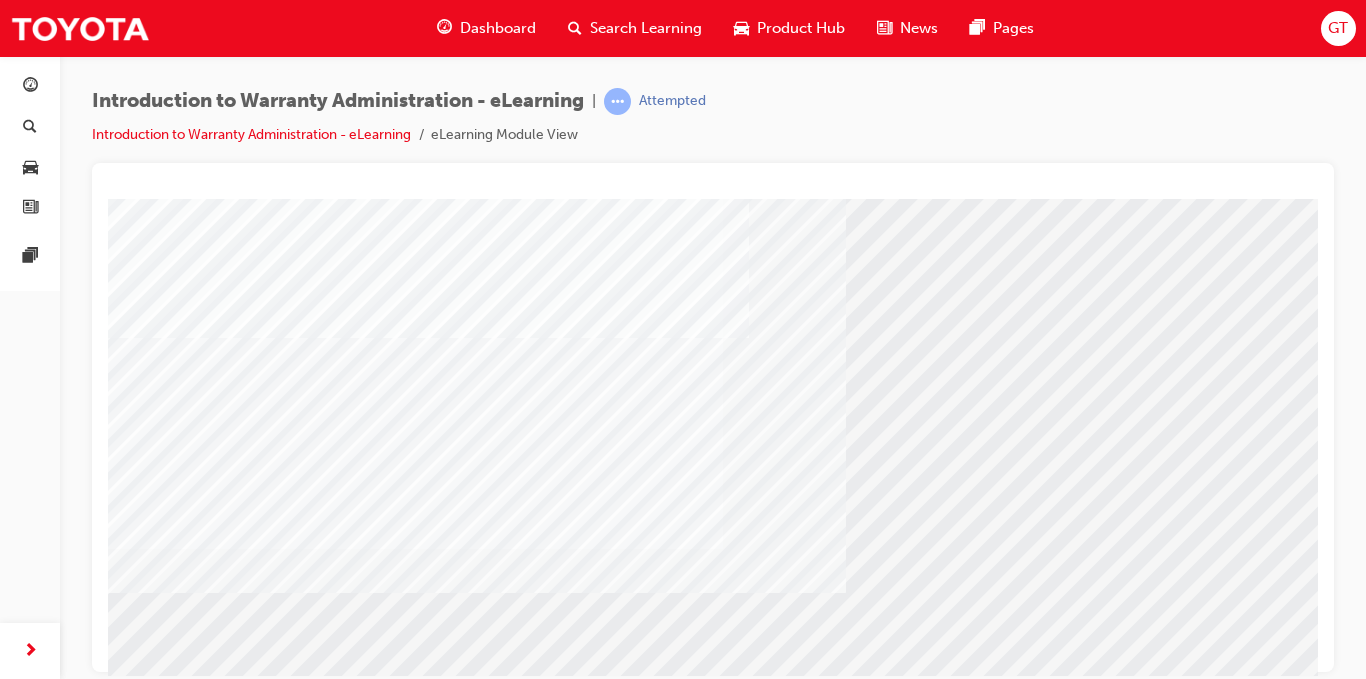scroll, scrollTop: 200, scrollLeft: 0, axis: vertical 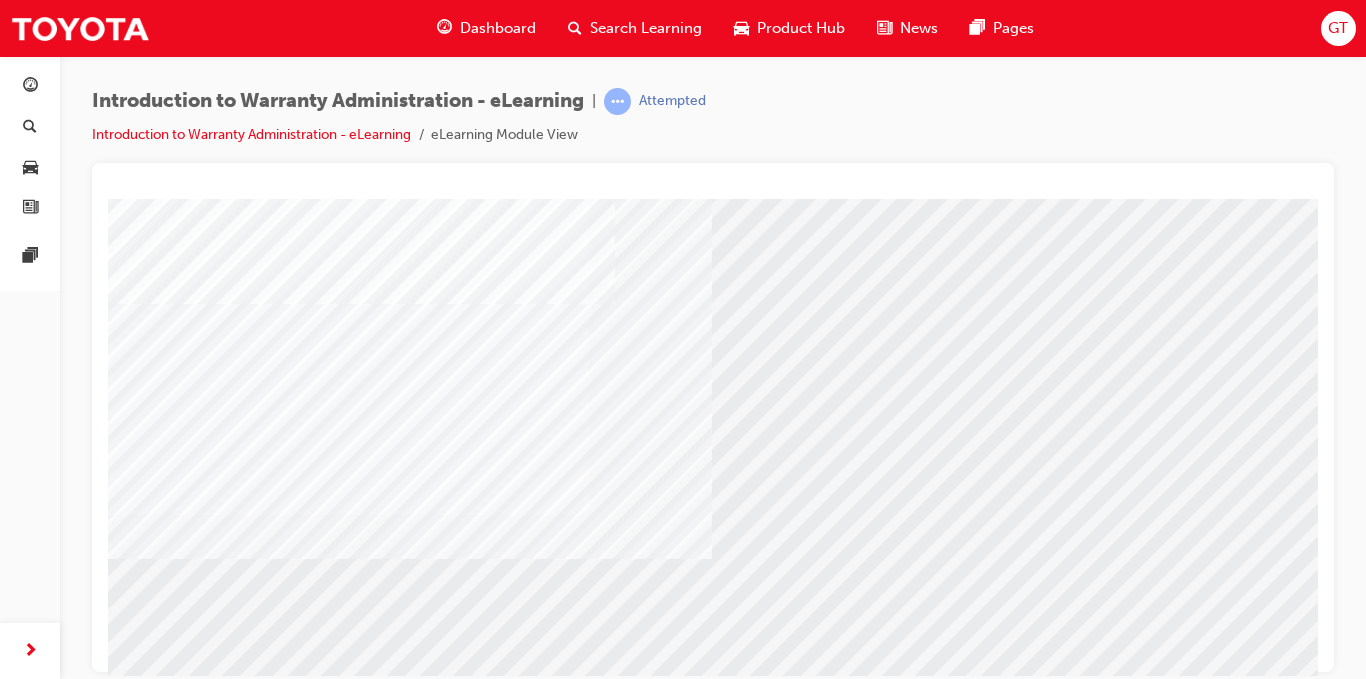 click at bounding box center [294, 3563] 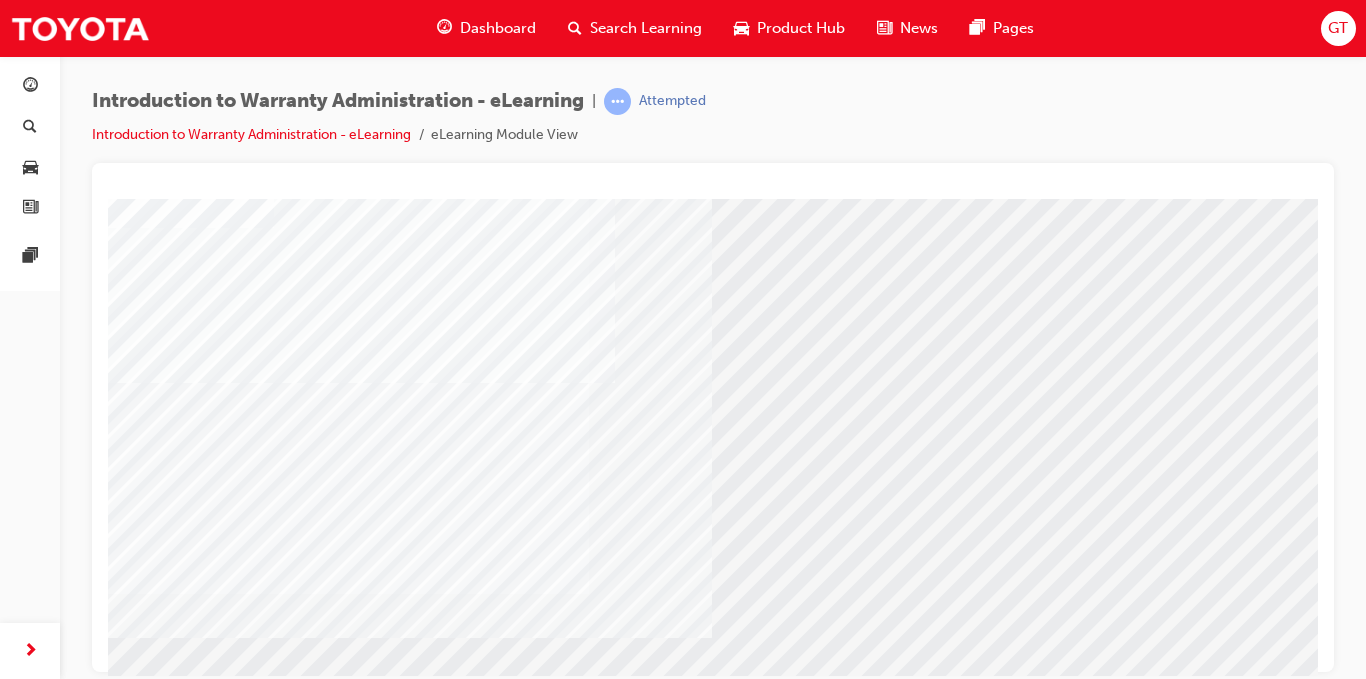scroll, scrollTop: 0, scrollLeft: 134, axis: horizontal 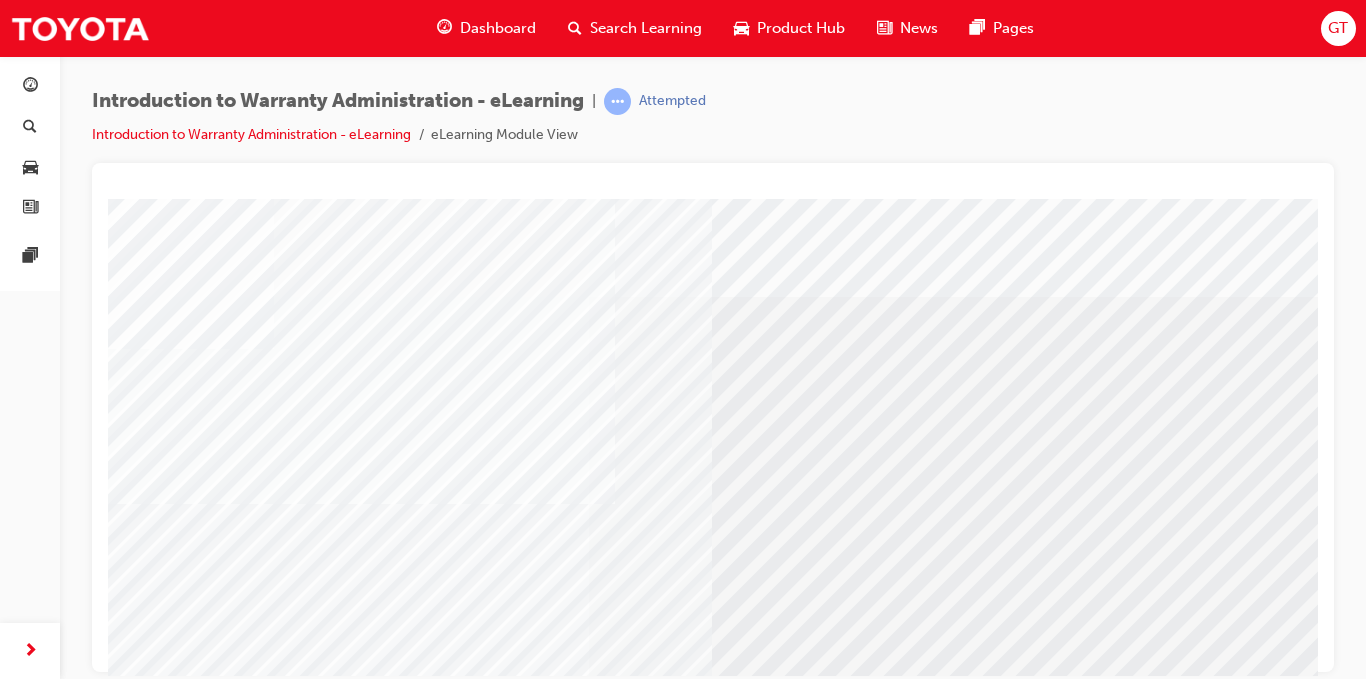 drag, startPoint x: 409, startPoint y: 459, endPoint x: 517, endPoint y: 461, distance: 108.01852 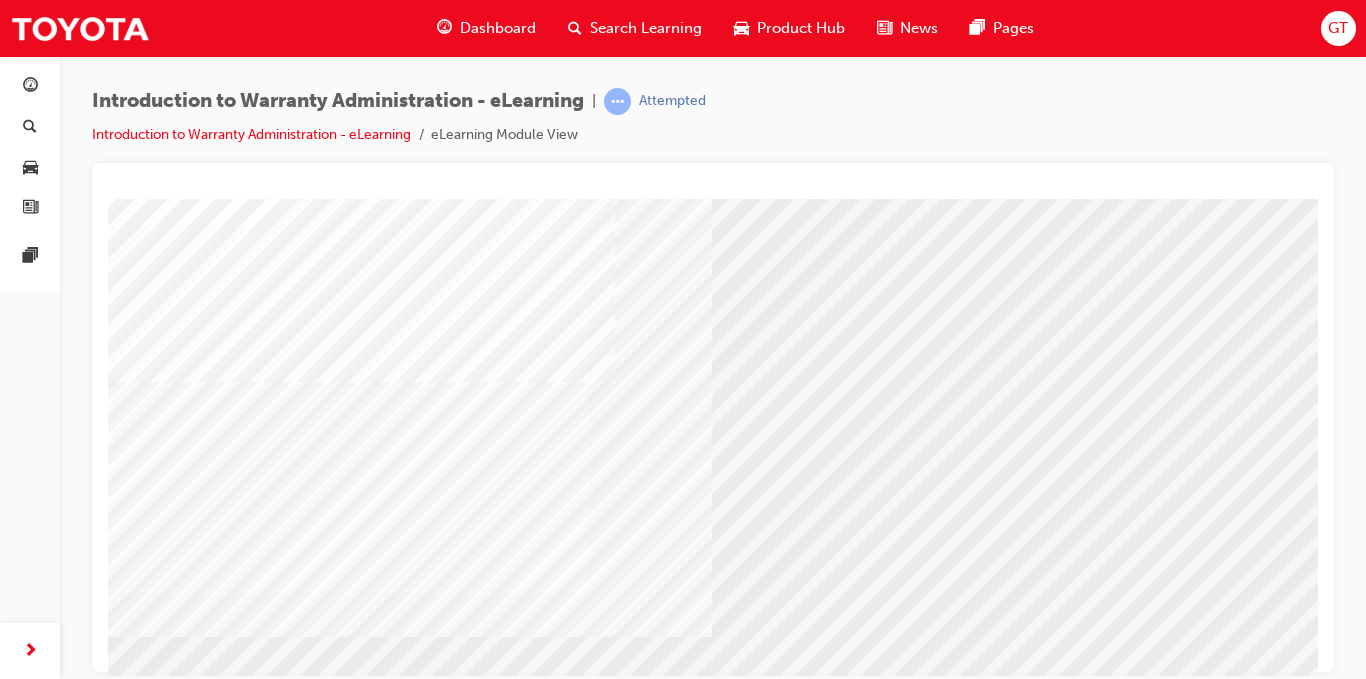 scroll, scrollTop: 288, scrollLeft: 134, axis: both 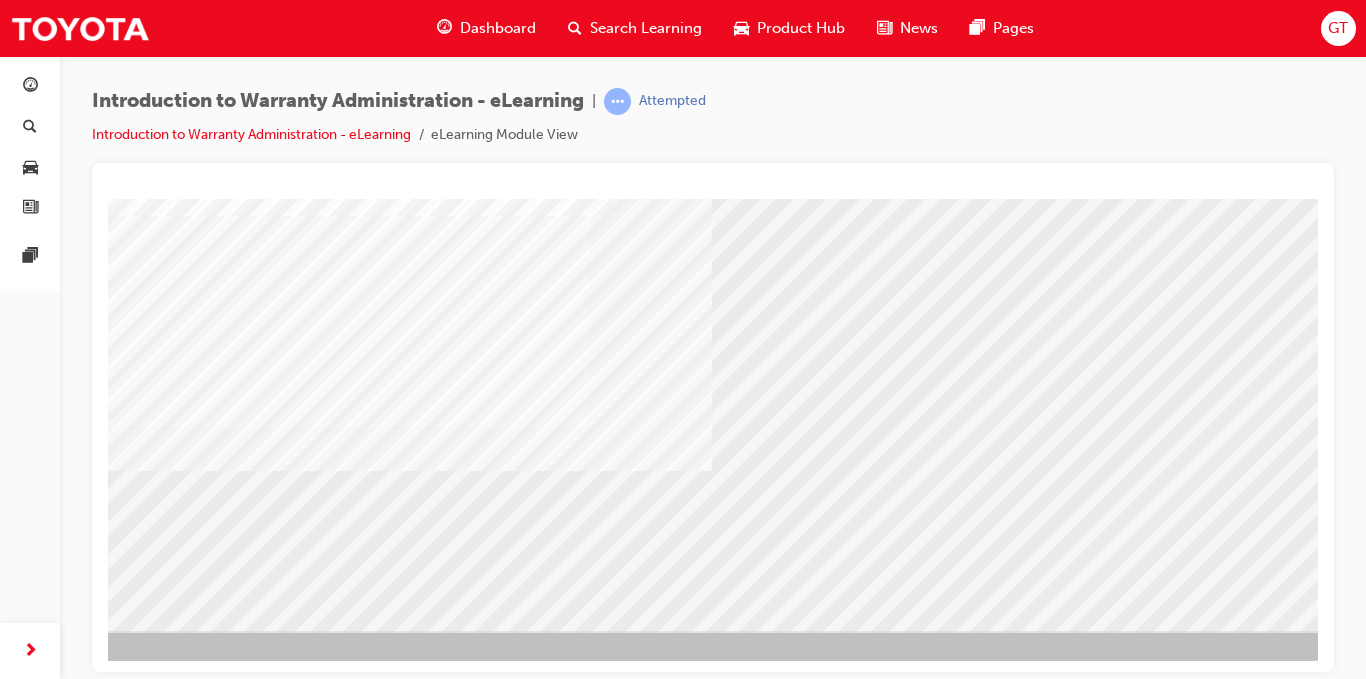 click at bounding box center (37, 2740) 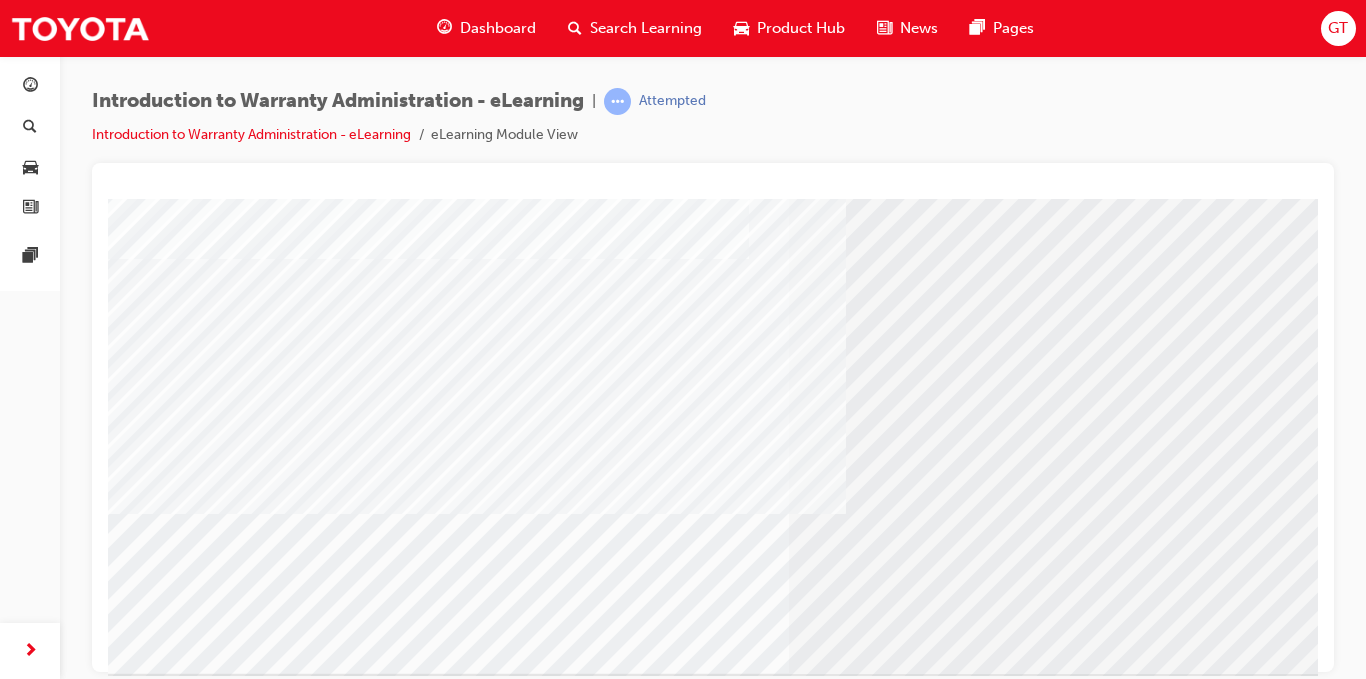 scroll, scrollTop: 288, scrollLeft: 0, axis: vertical 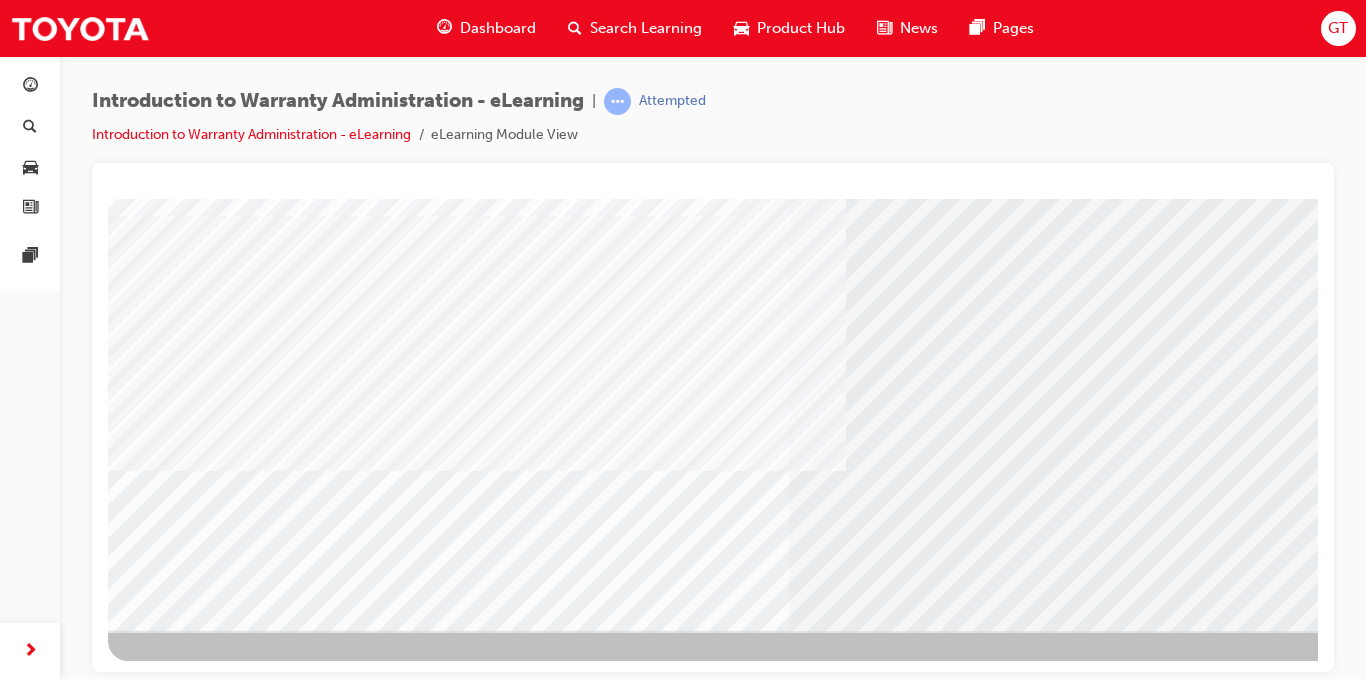 click at bounding box center [171, 2943] 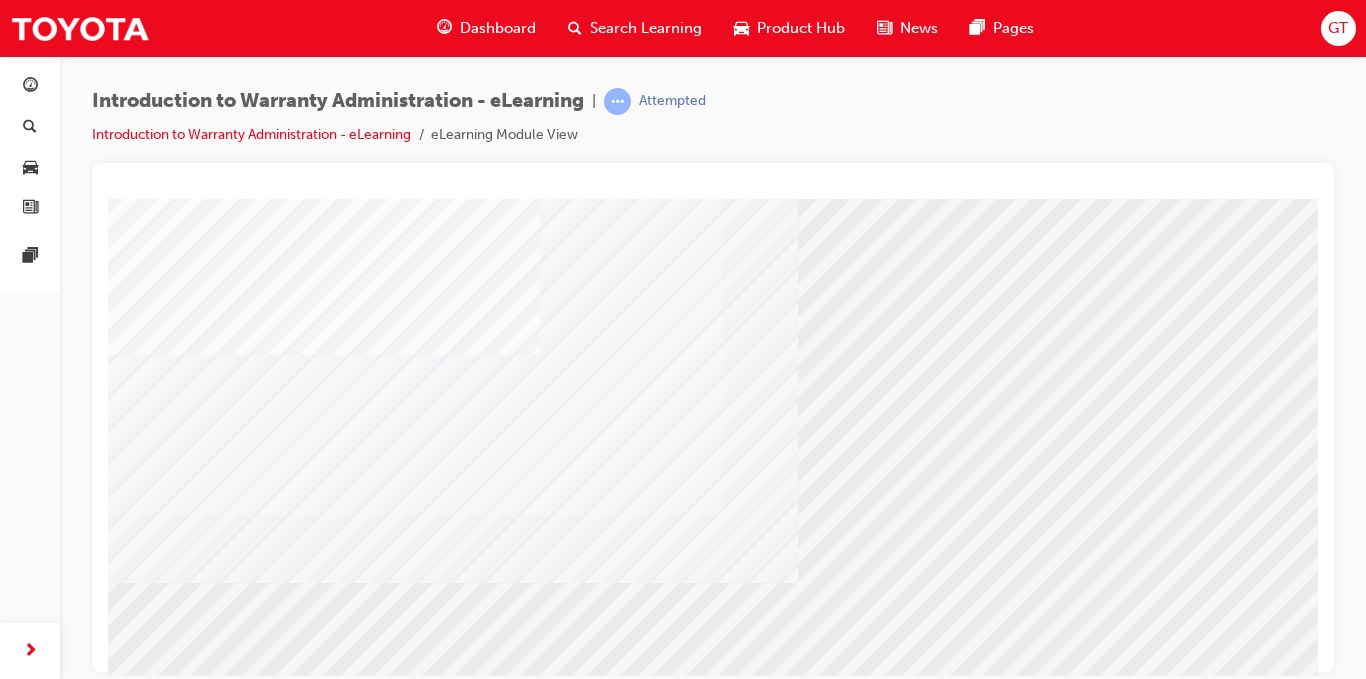scroll, scrollTop: 288, scrollLeft: 0, axis: vertical 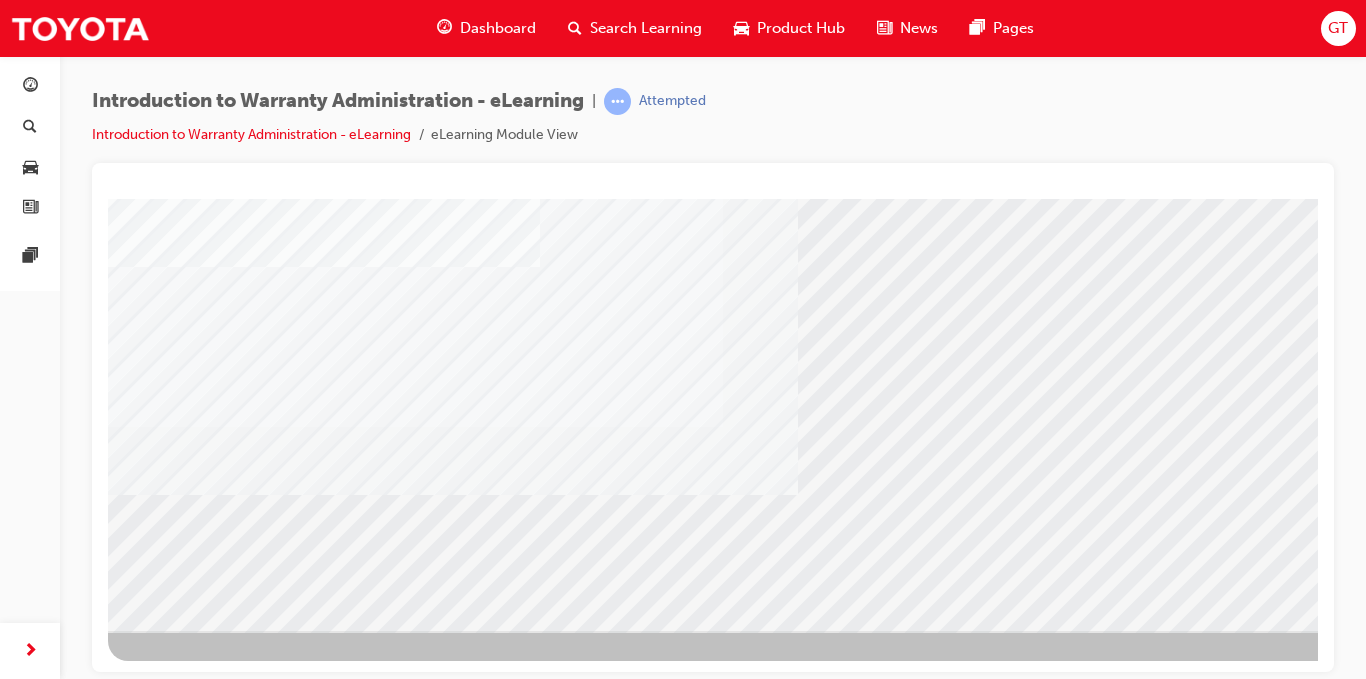 click at bounding box center (171, 2740) 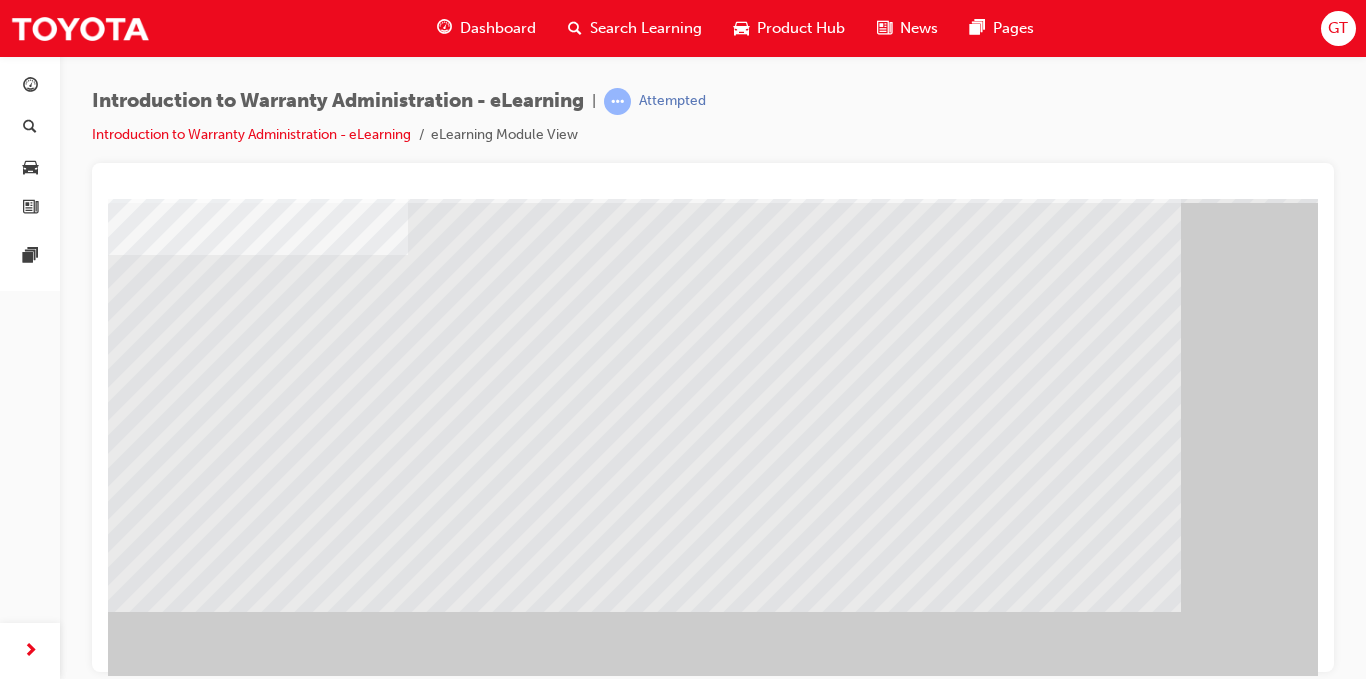 scroll, scrollTop: 0, scrollLeft: 0, axis: both 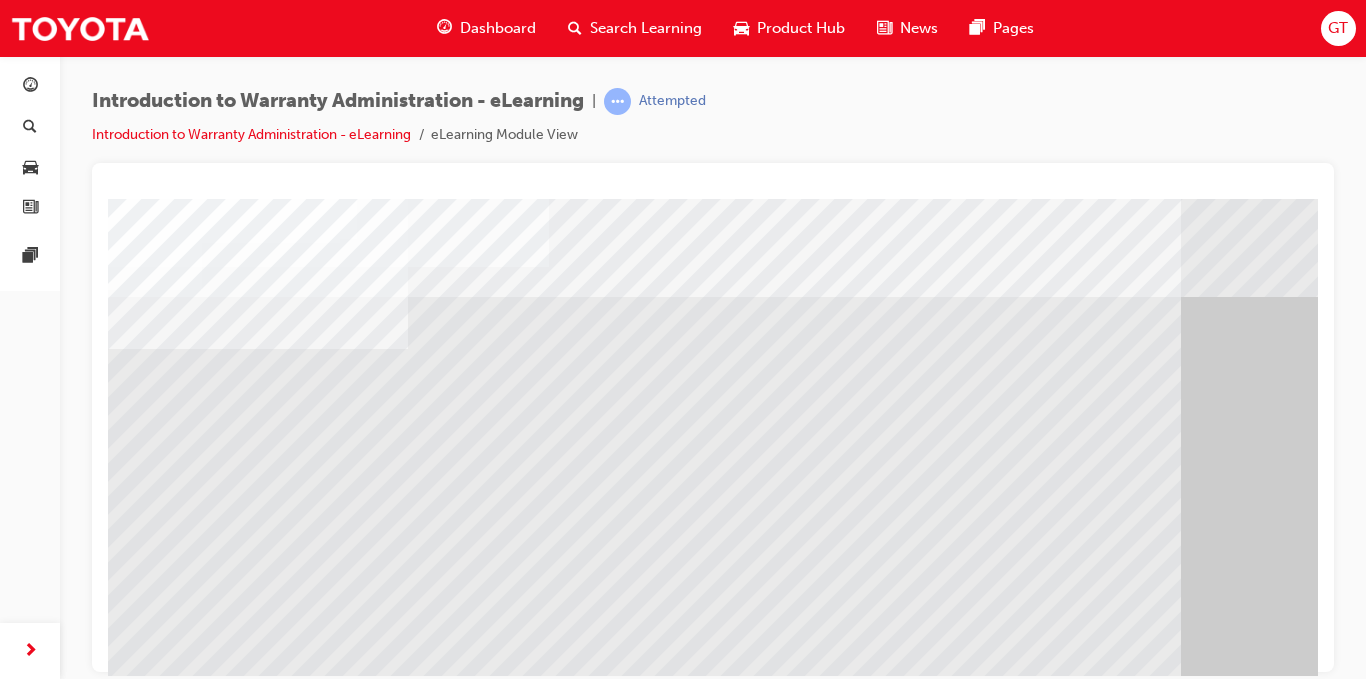 click at bounding box center [124, 1810] 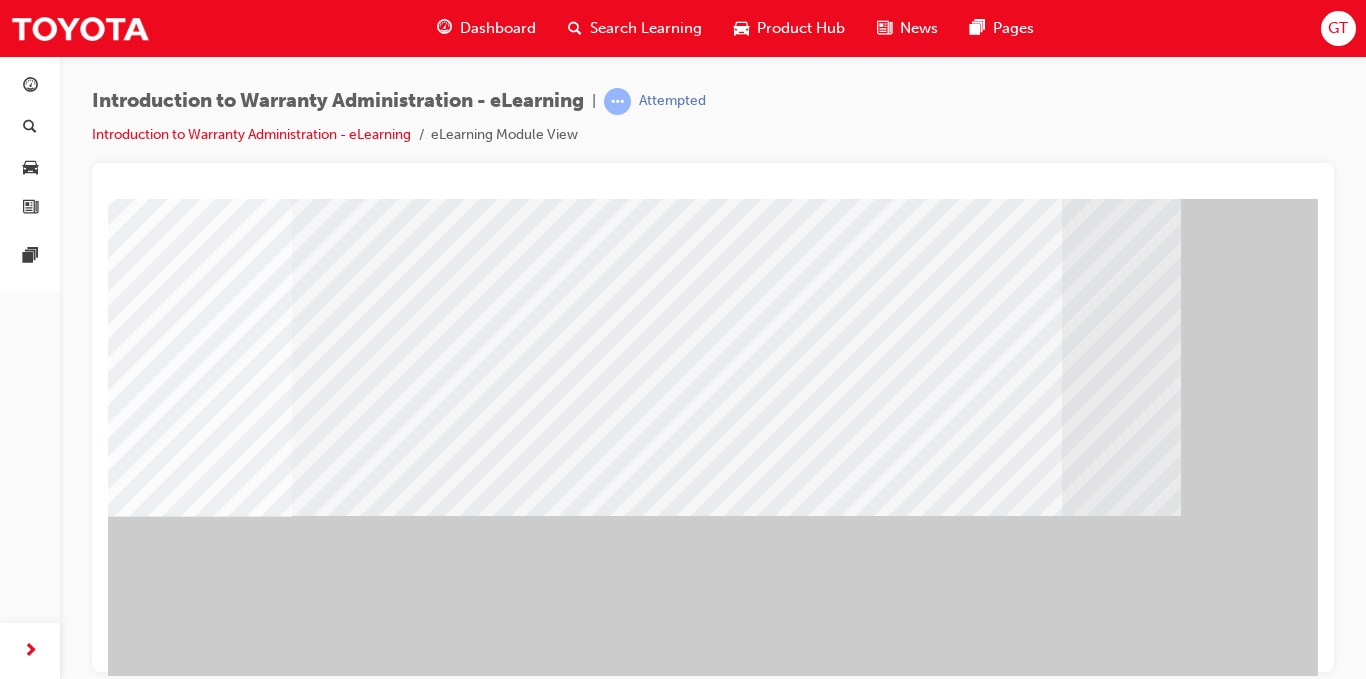 scroll, scrollTop: 288, scrollLeft: 0, axis: vertical 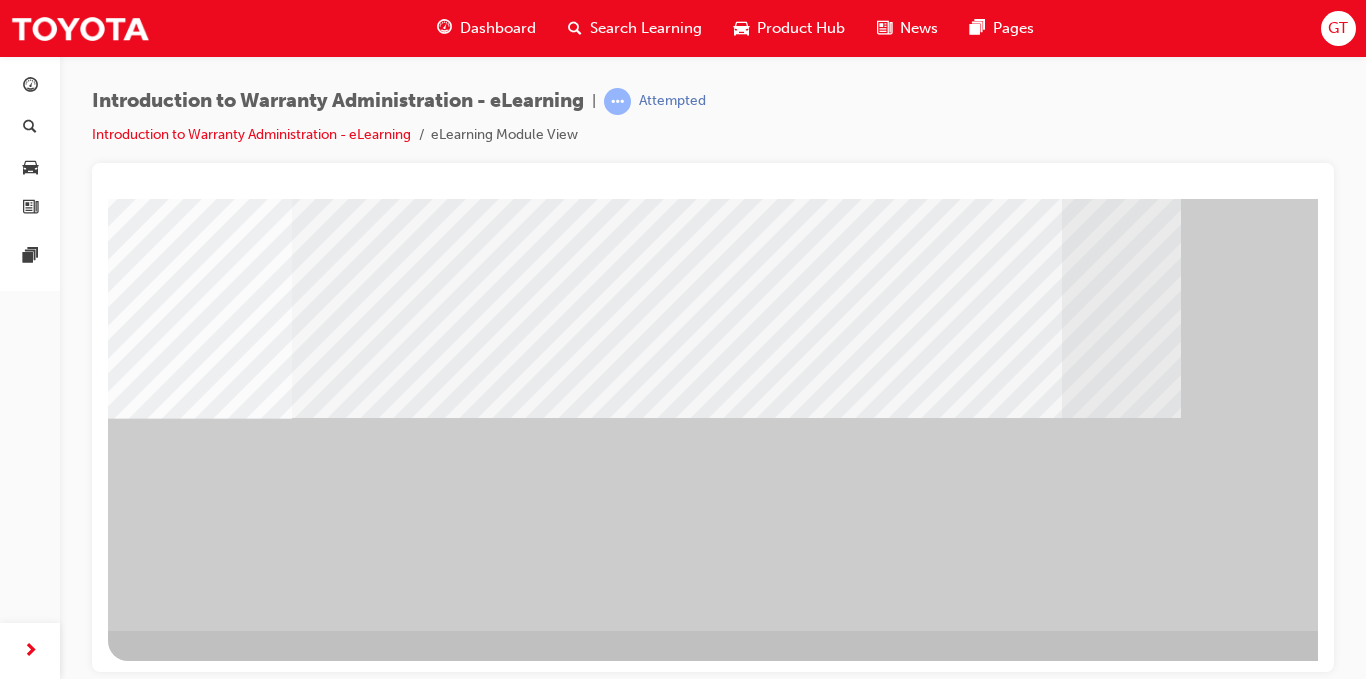 click at bounding box center [171, 2656] 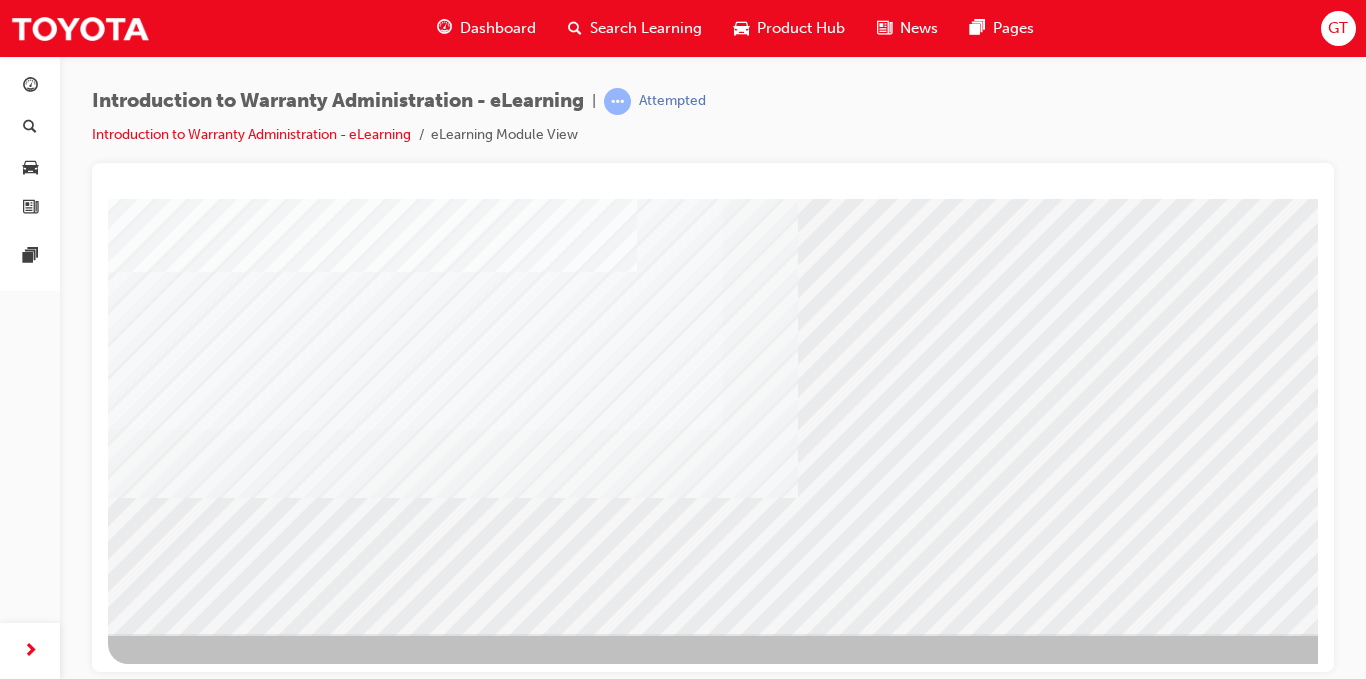 scroll, scrollTop: 288, scrollLeft: 0, axis: vertical 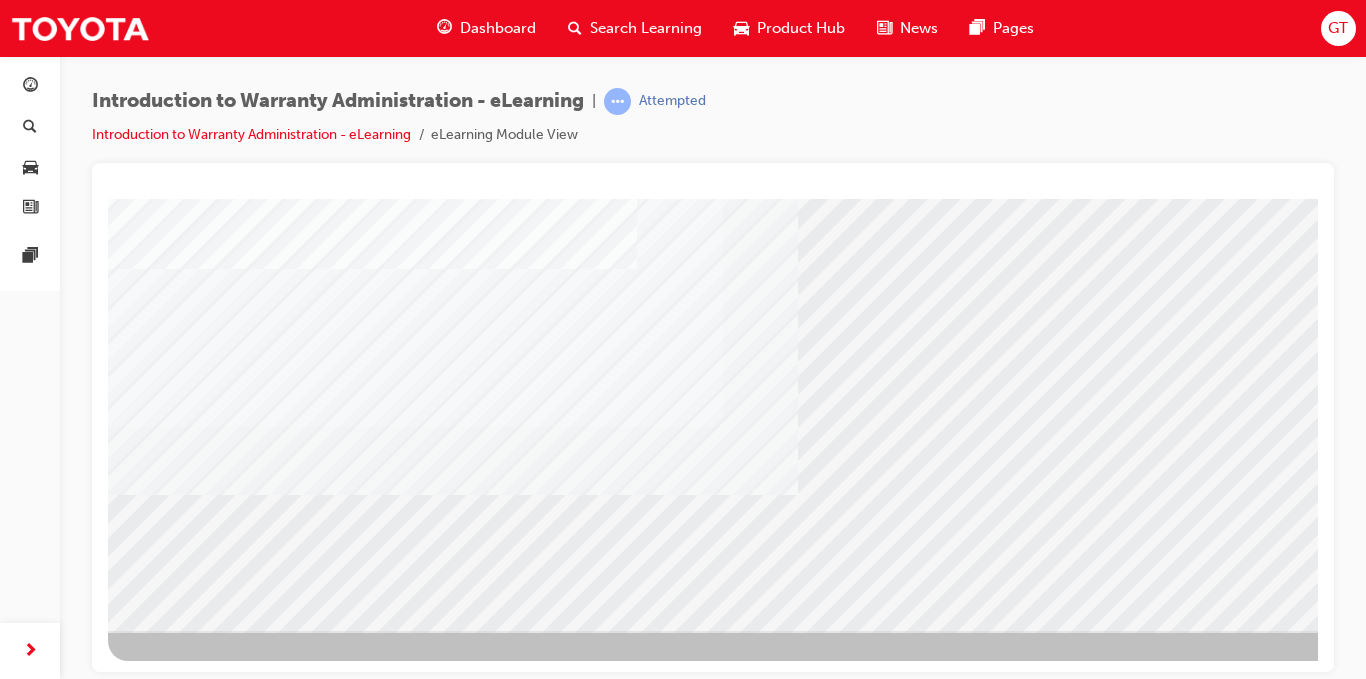 click at bounding box center (171, 2740) 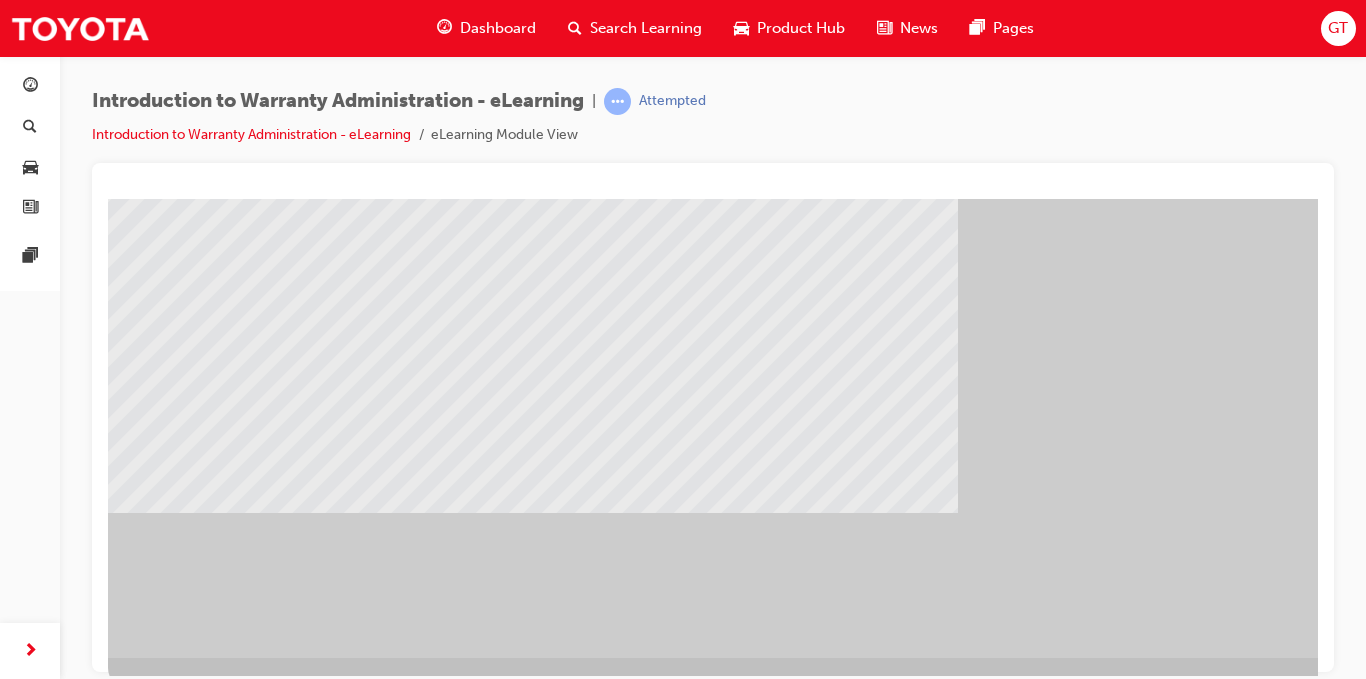 scroll, scrollTop: 288, scrollLeft: 0, axis: vertical 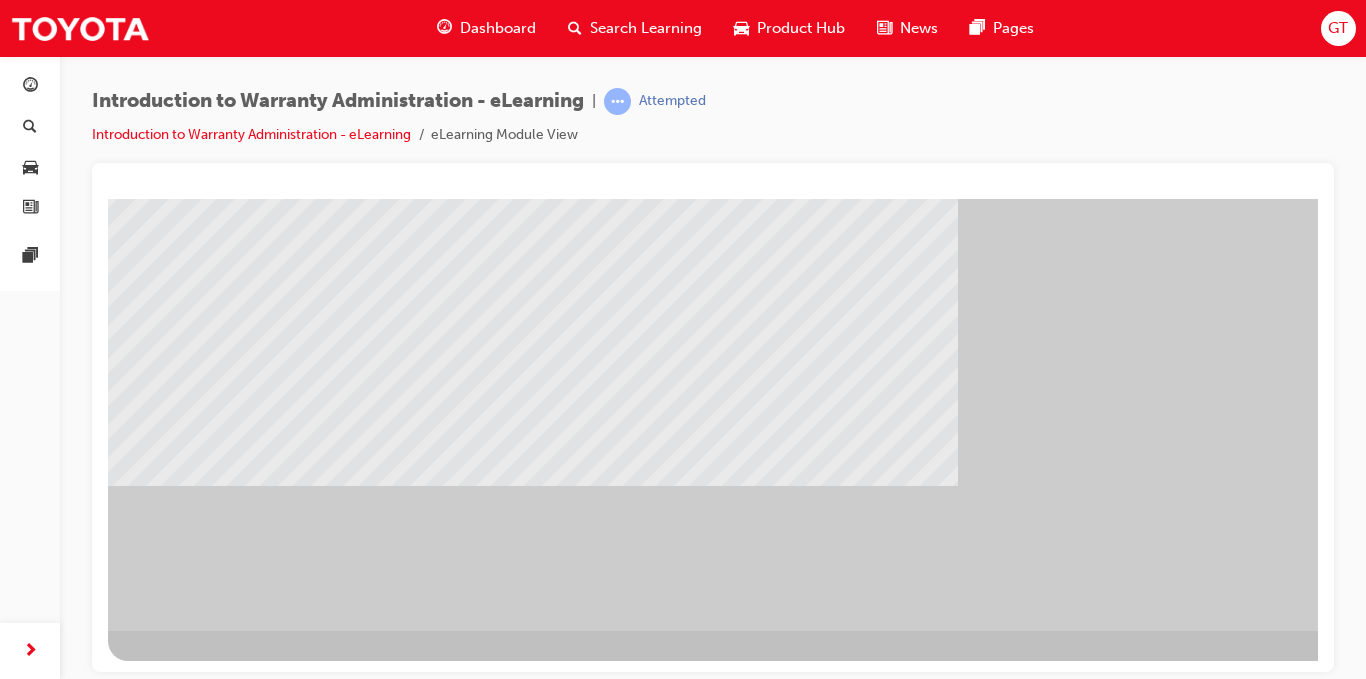 click at bounding box center (171, 2737) 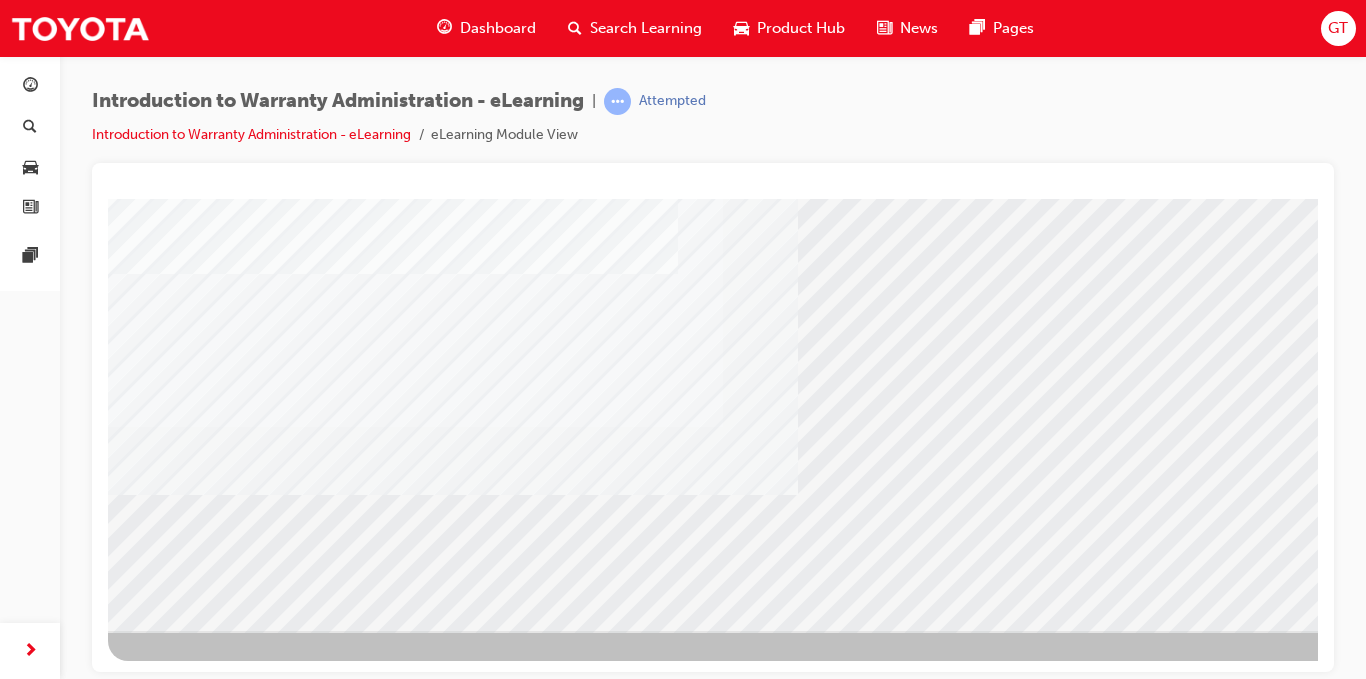 scroll, scrollTop: 0, scrollLeft: 0, axis: both 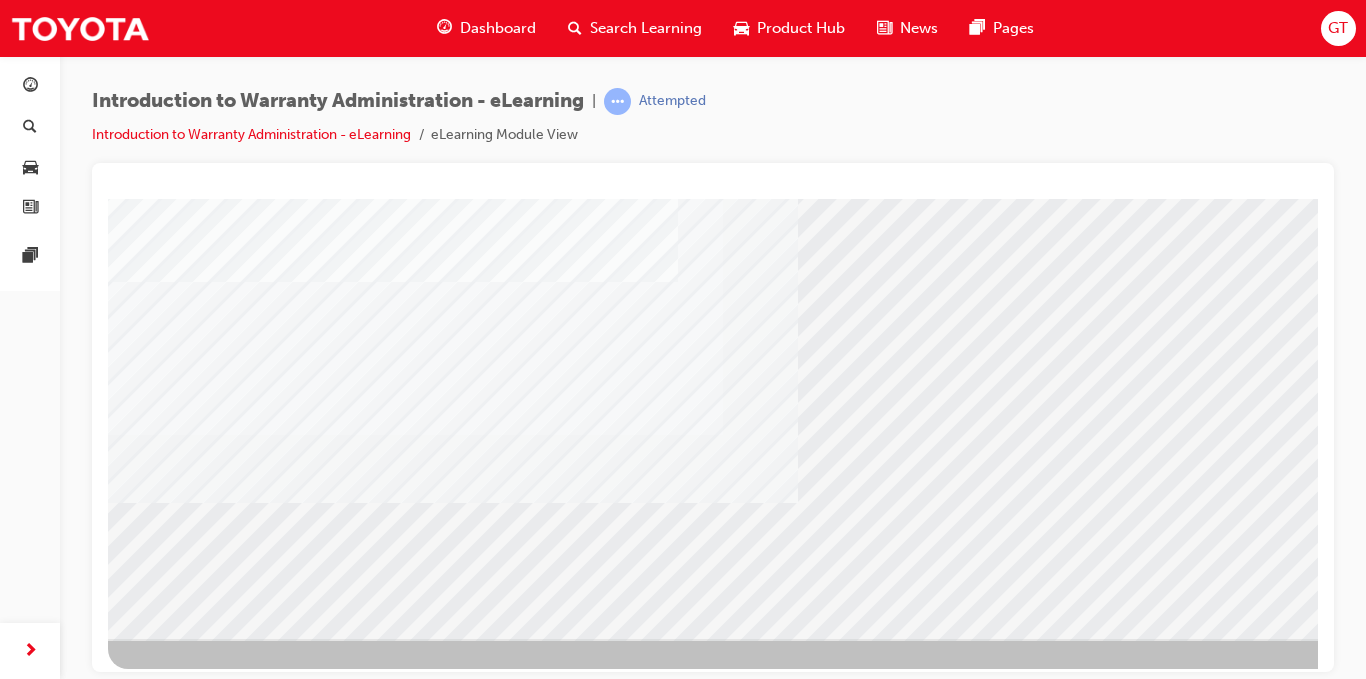 click at bounding box center (171, 2748) 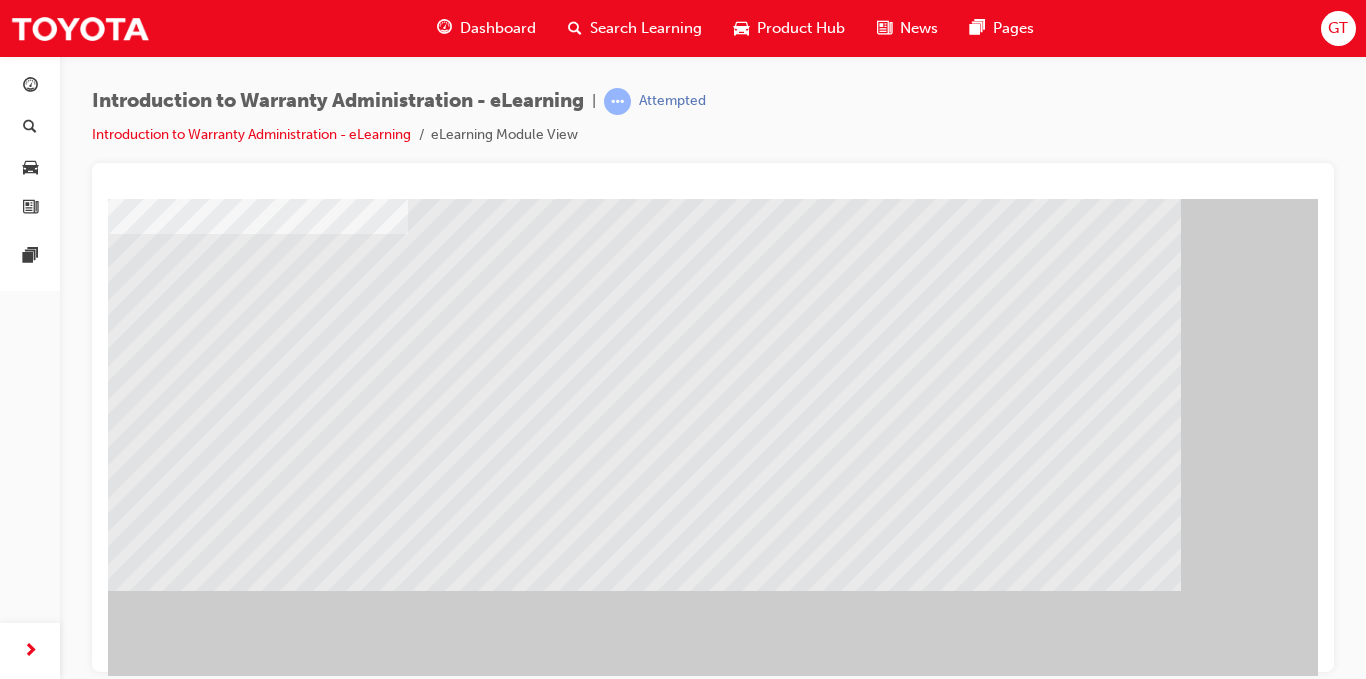 scroll, scrollTop: 88, scrollLeft: 0, axis: vertical 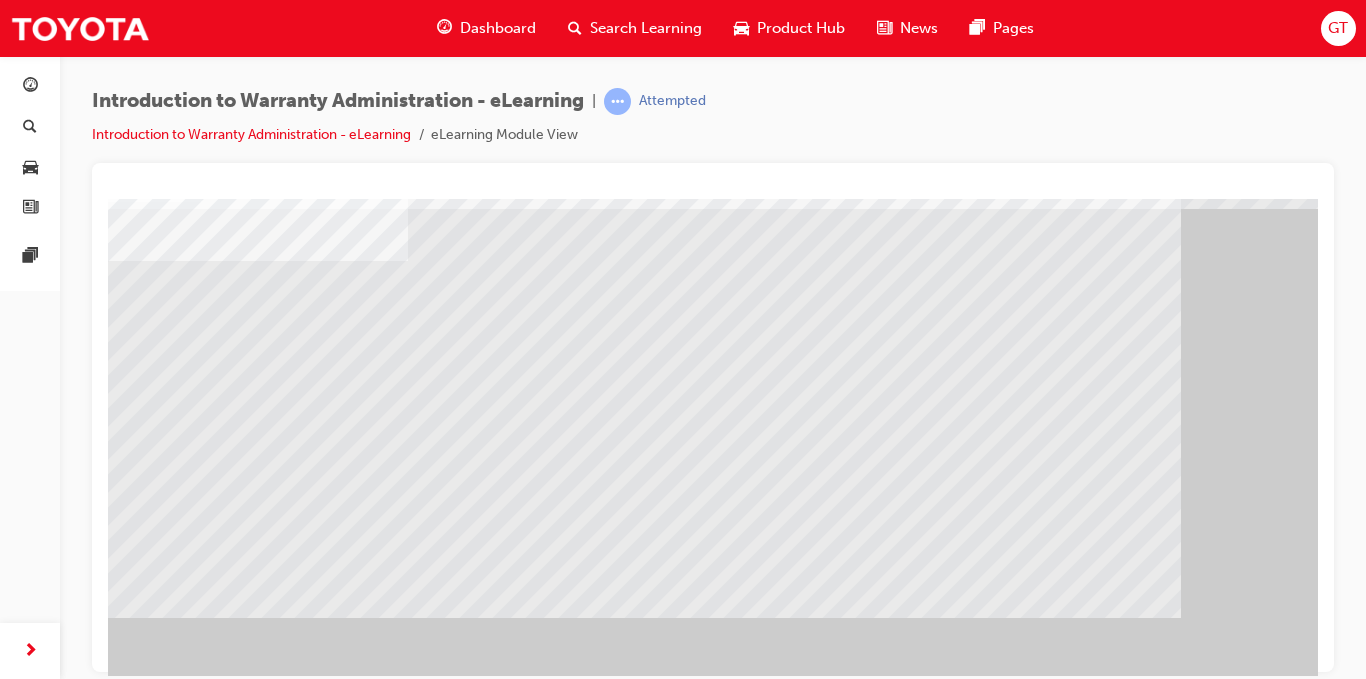 click at bounding box center (153, 1514) 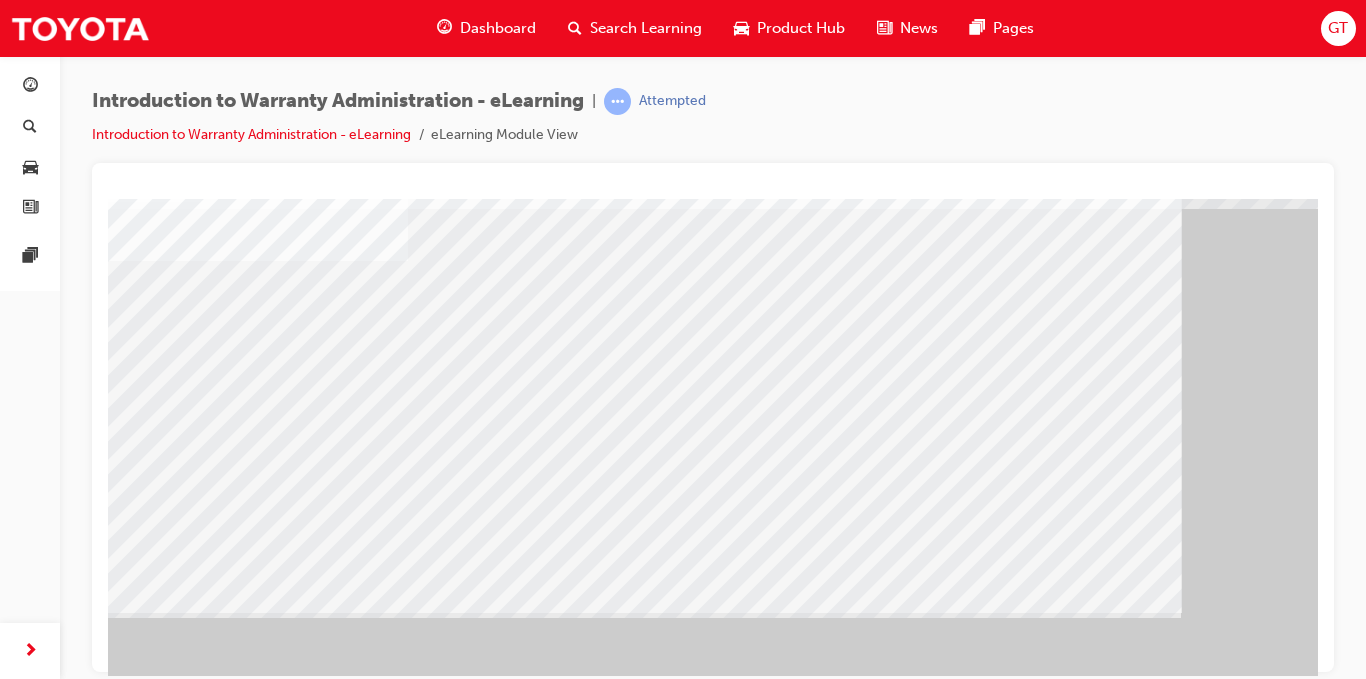 click at bounding box center [124, 2266] 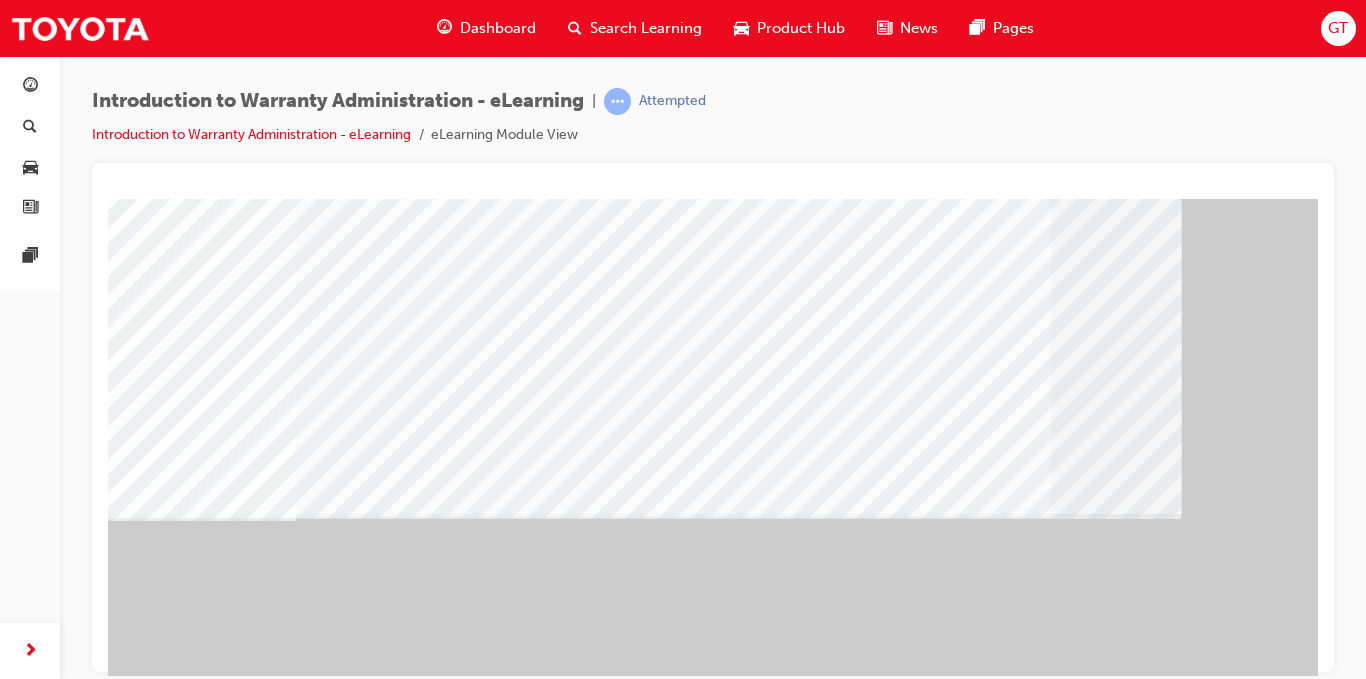 scroll, scrollTop: 288, scrollLeft: 0, axis: vertical 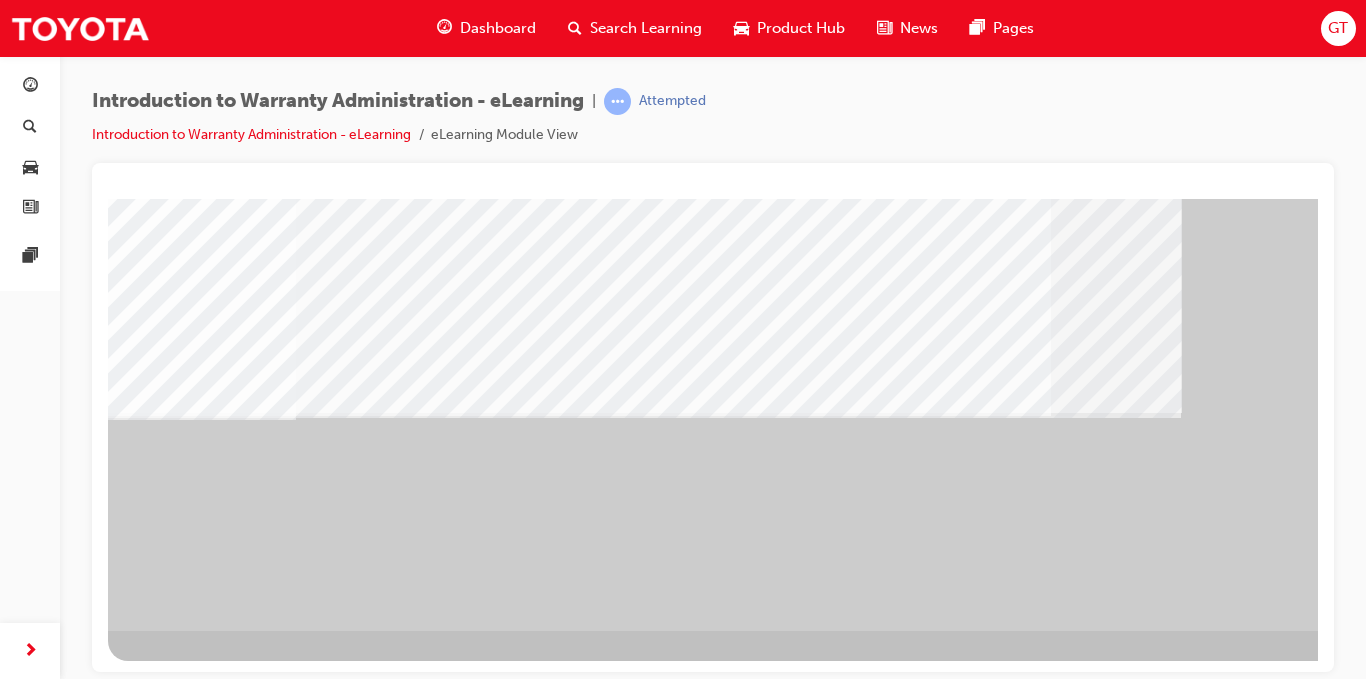 click at bounding box center [171, 2100] 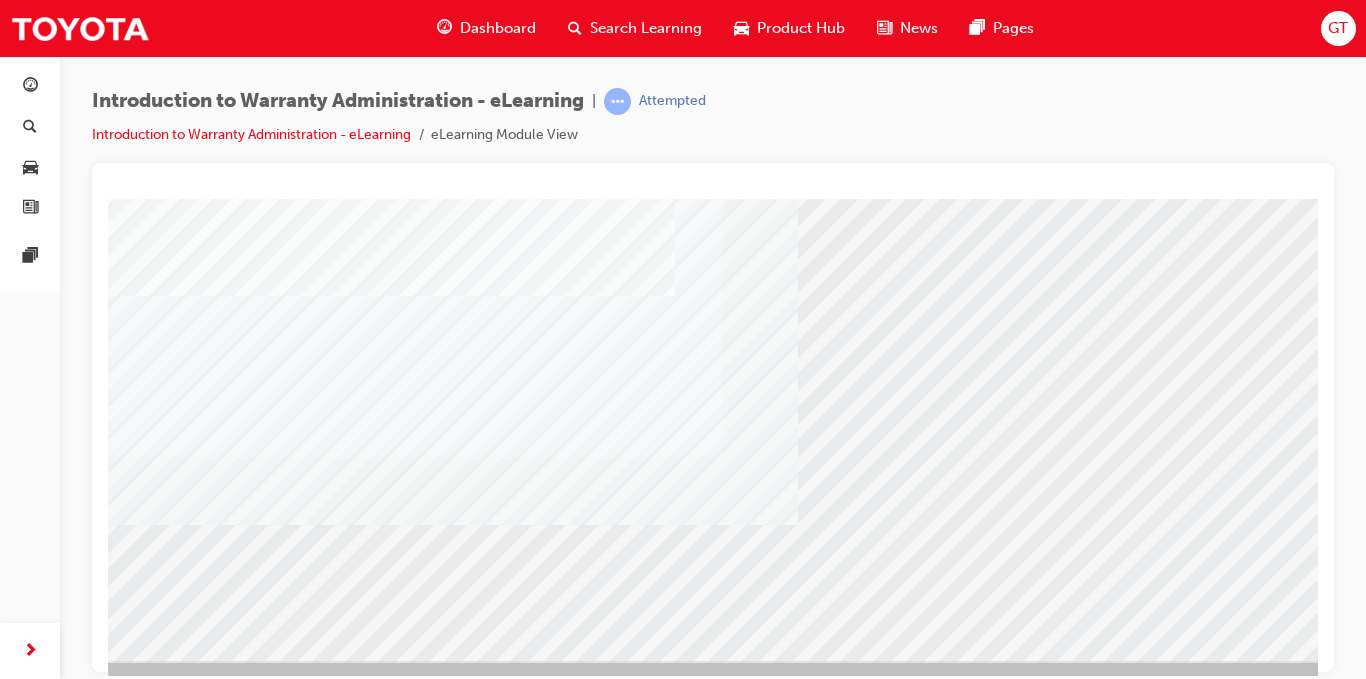 scroll, scrollTop: 288, scrollLeft: 0, axis: vertical 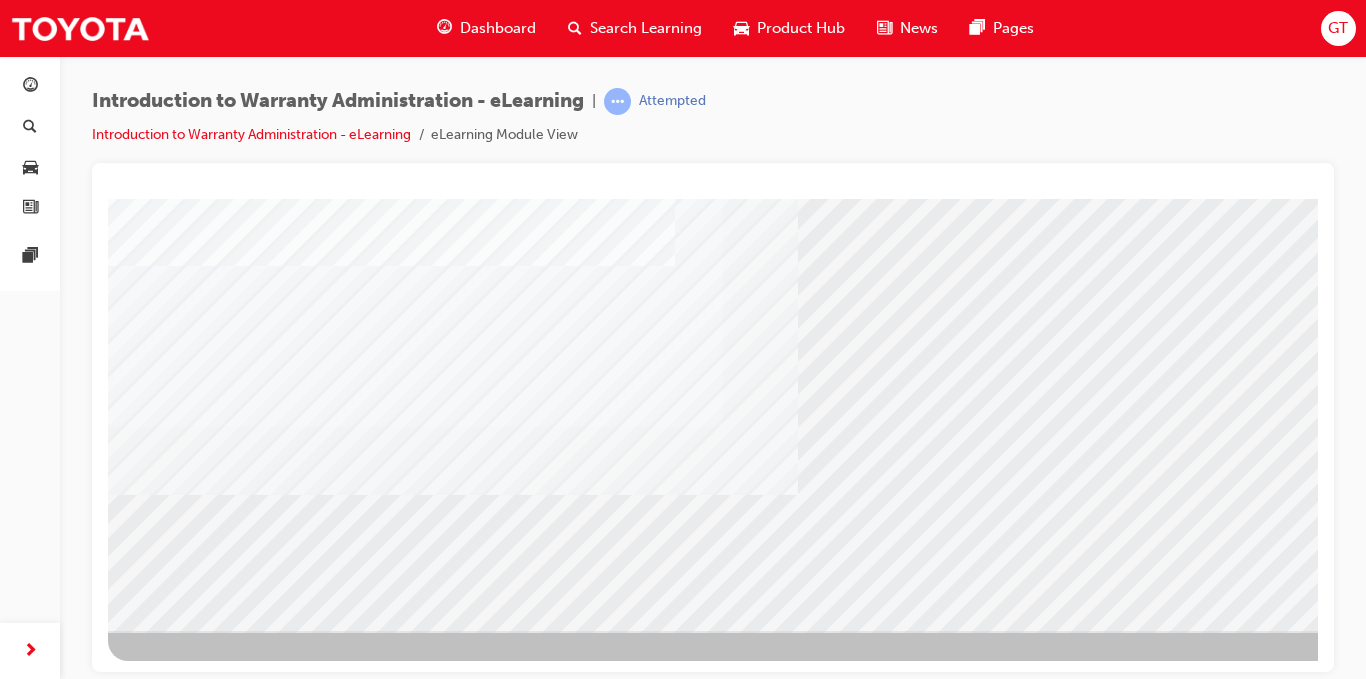 click at bounding box center (171, 2740) 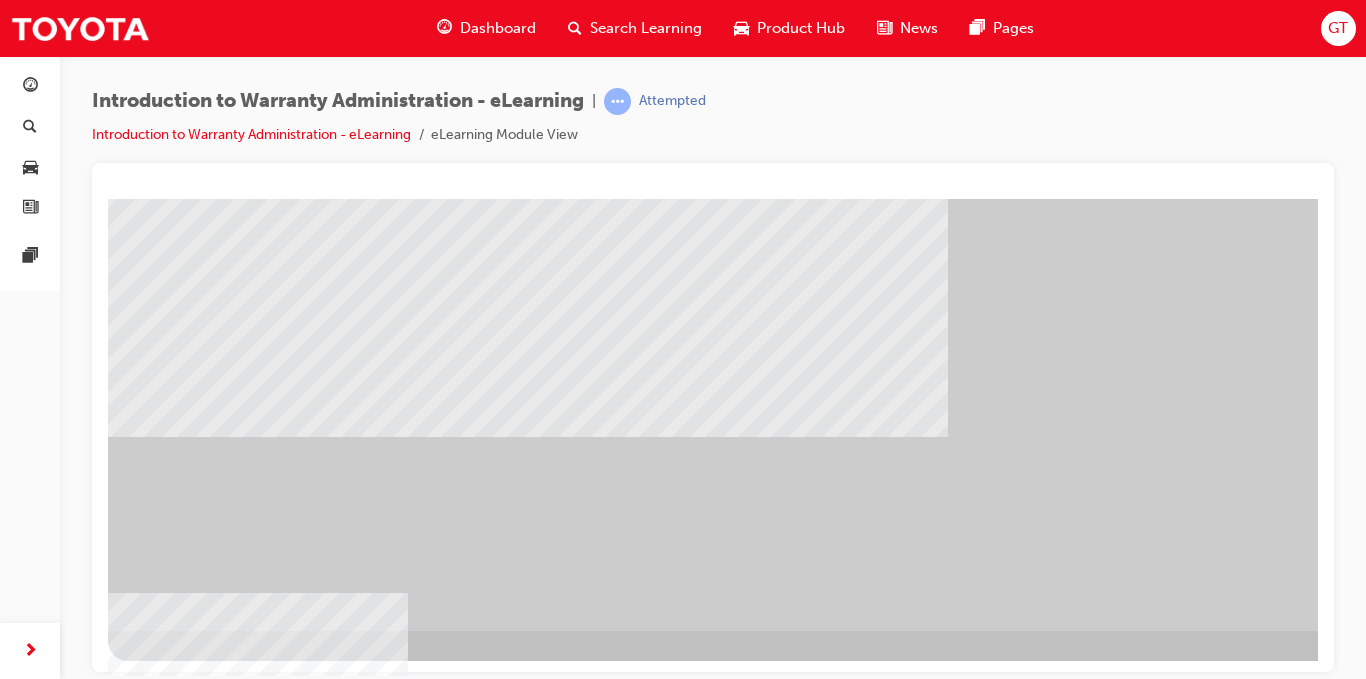 scroll, scrollTop: 0, scrollLeft: 0, axis: both 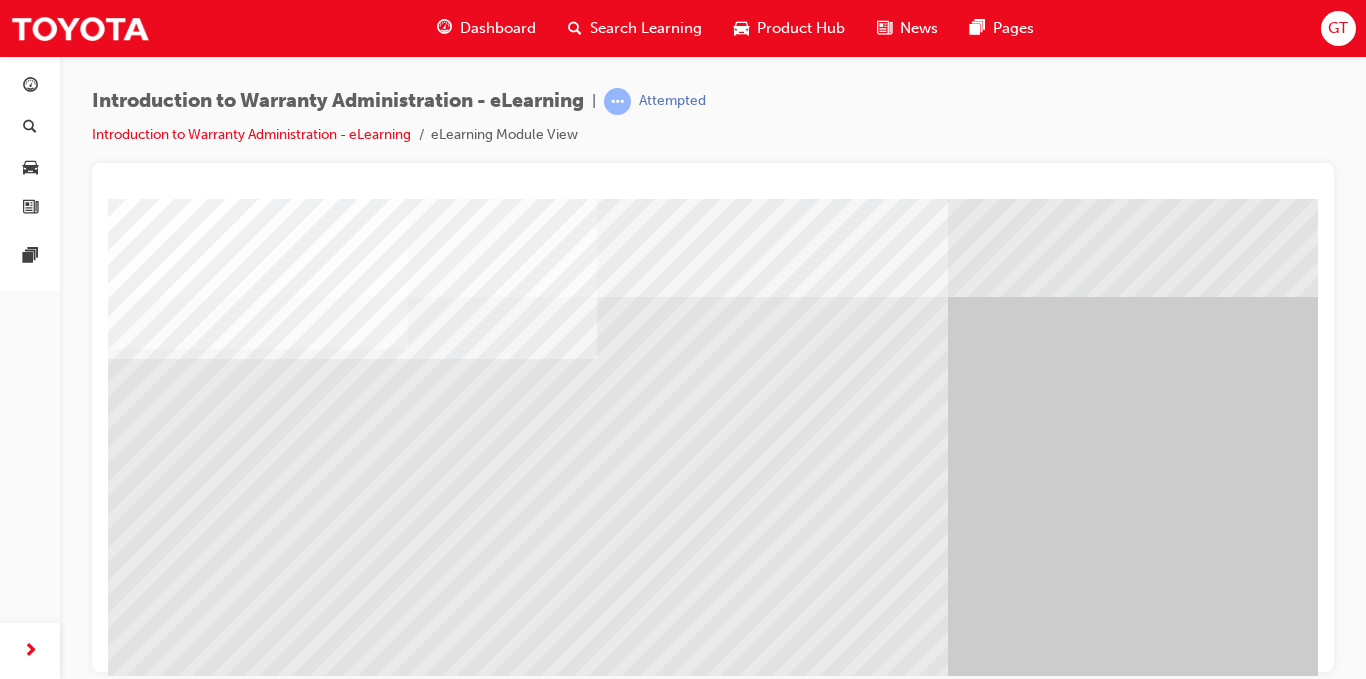 click at bounding box center (124, 1754) 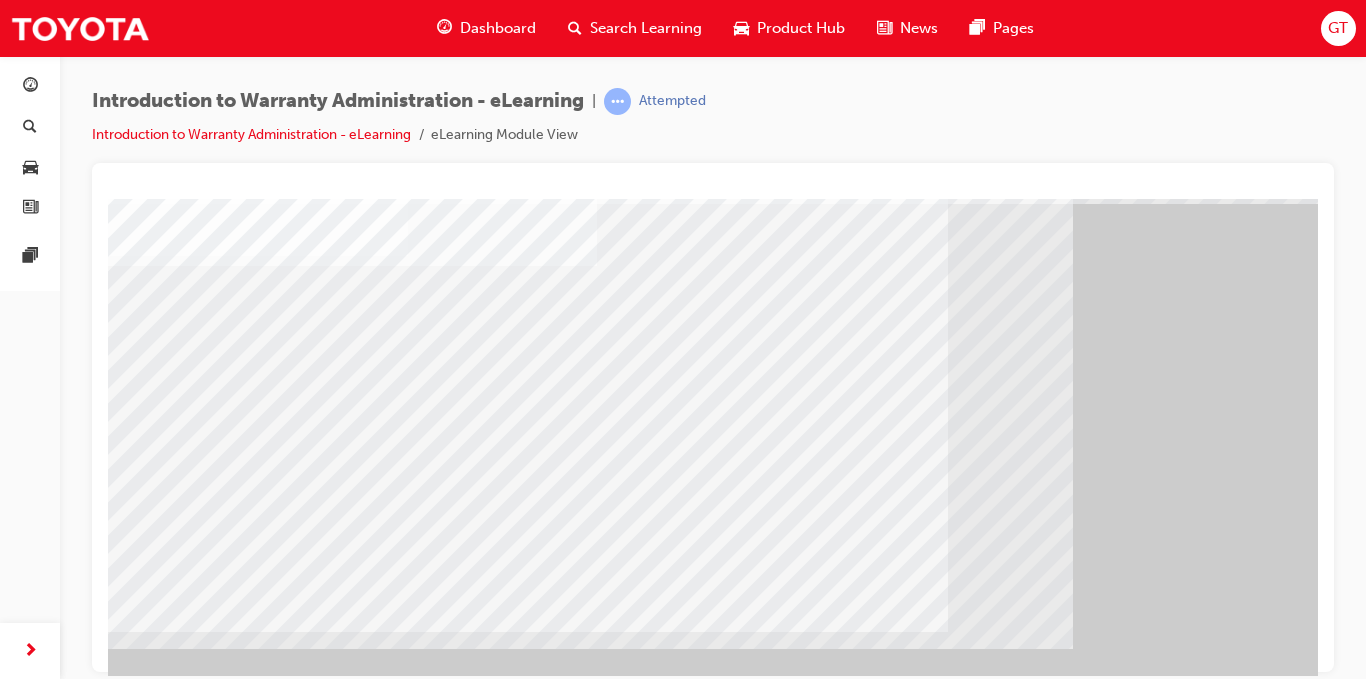 scroll, scrollTop: 88, scrollLeft: 0, axis: vertical 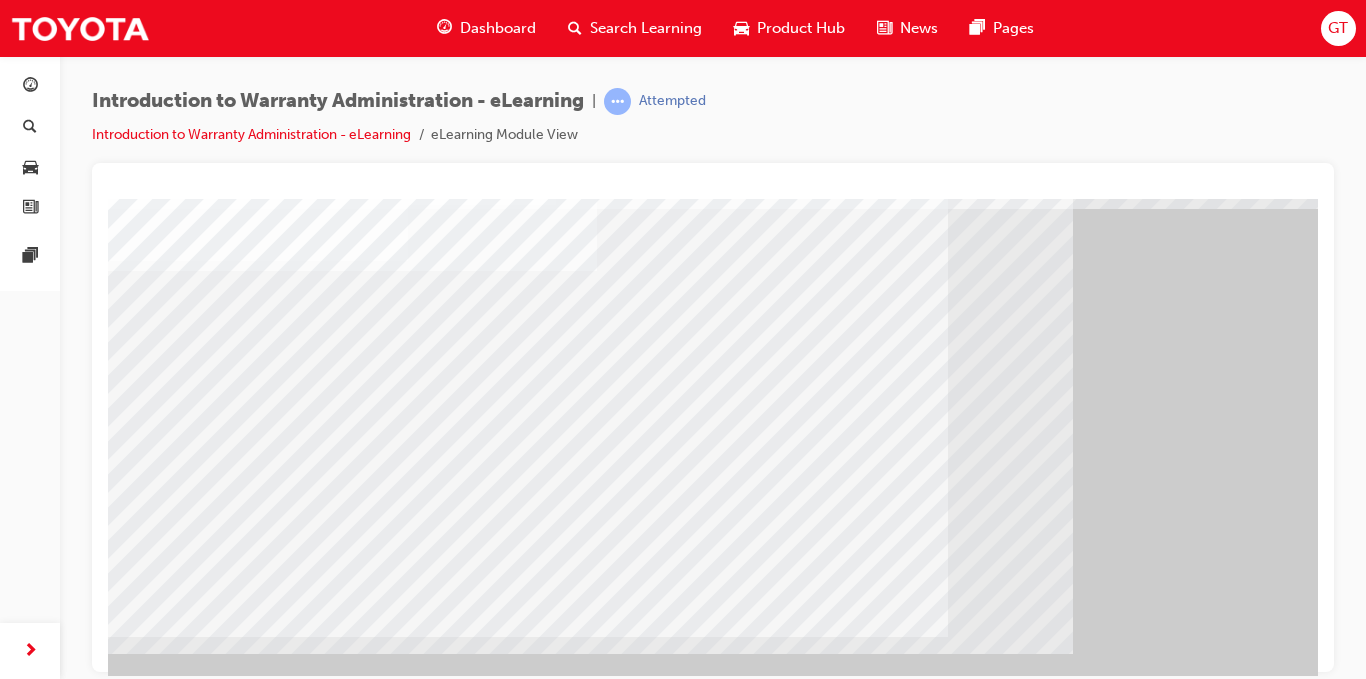 click at bounding box center (332, 2308) 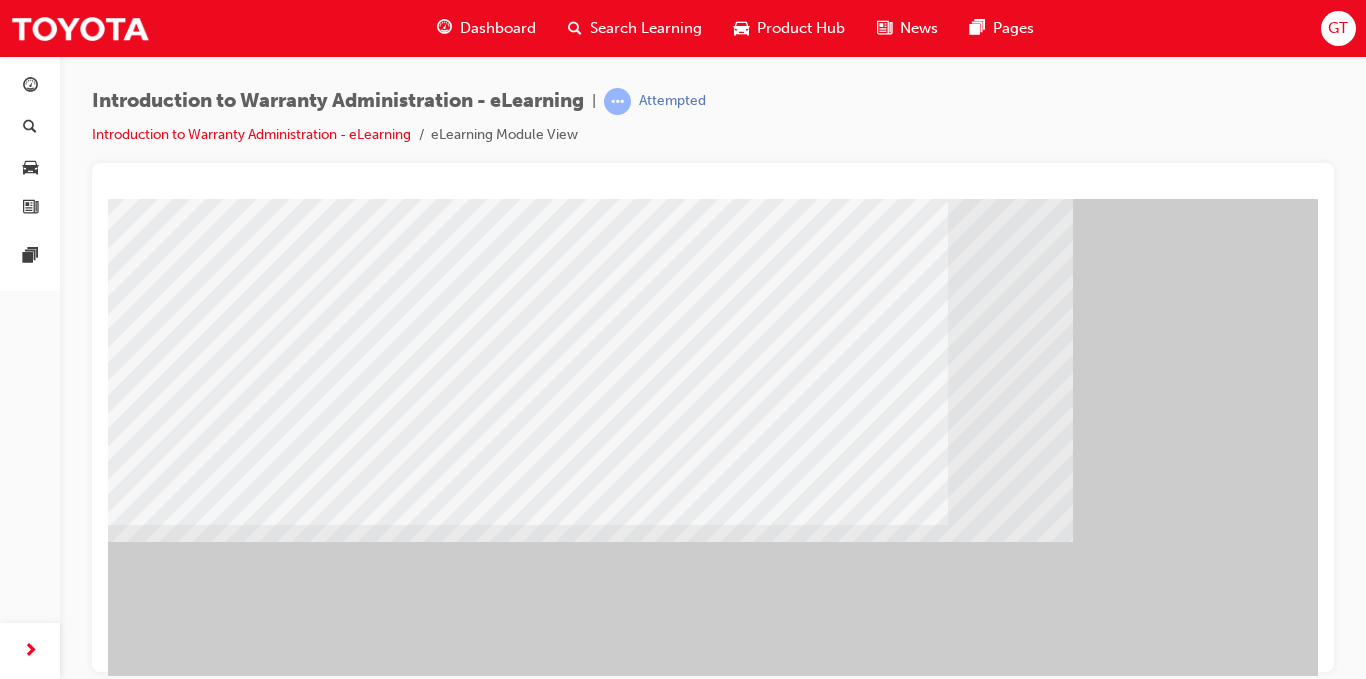 scroll, scrollTop: 288, scrollLeft: 0, axis: vertical 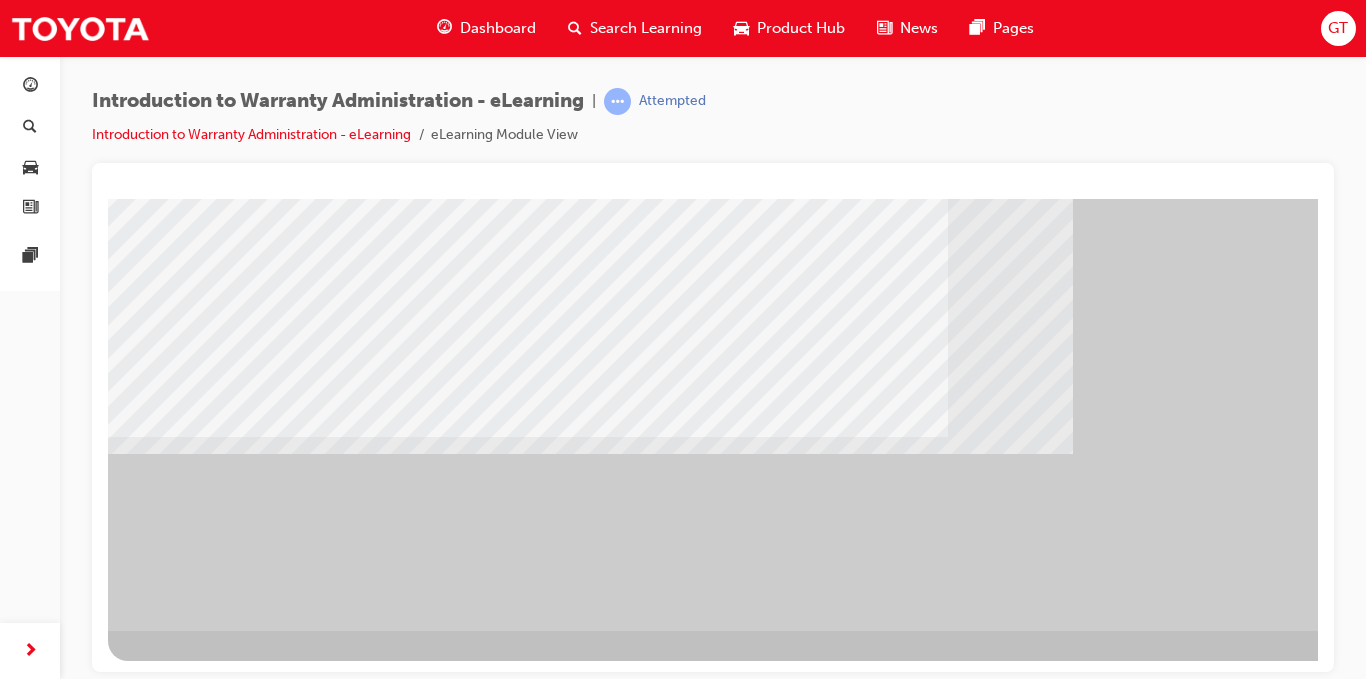 click at bounding box center [171, 1308] 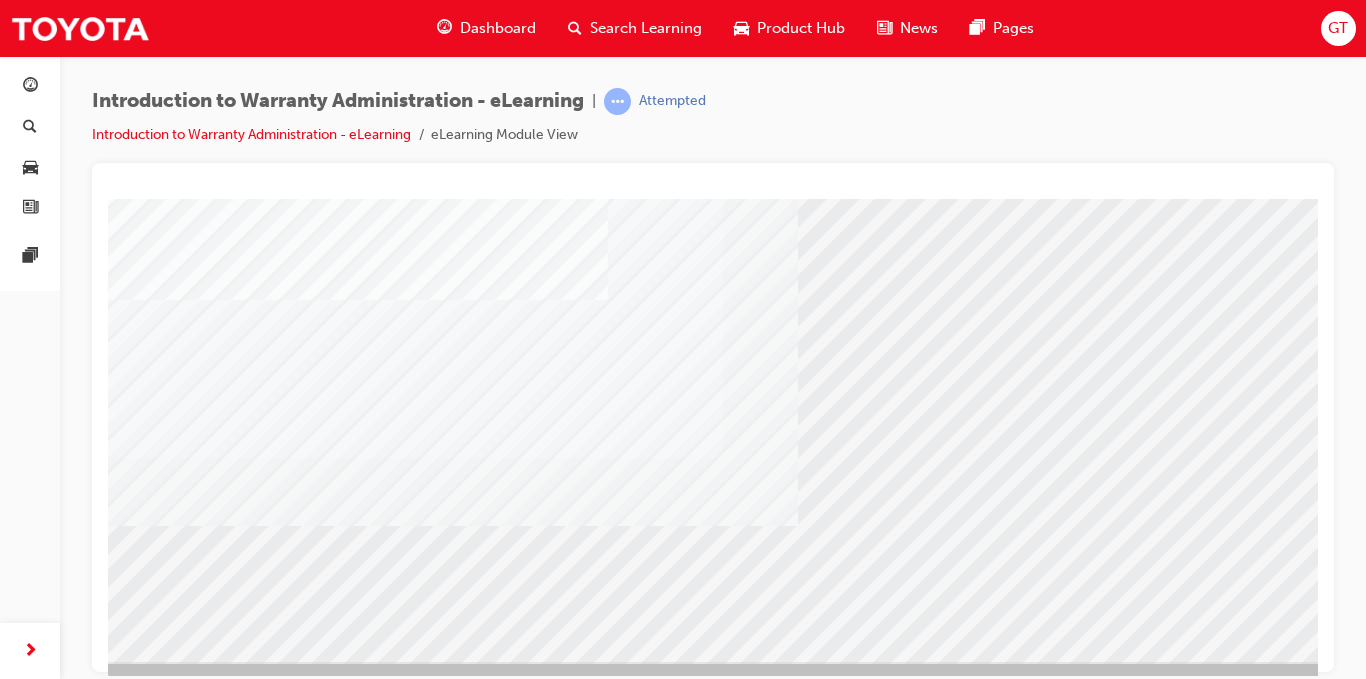 scroll, scrollTop: 288, scrollLeft: 0, axis: vertical 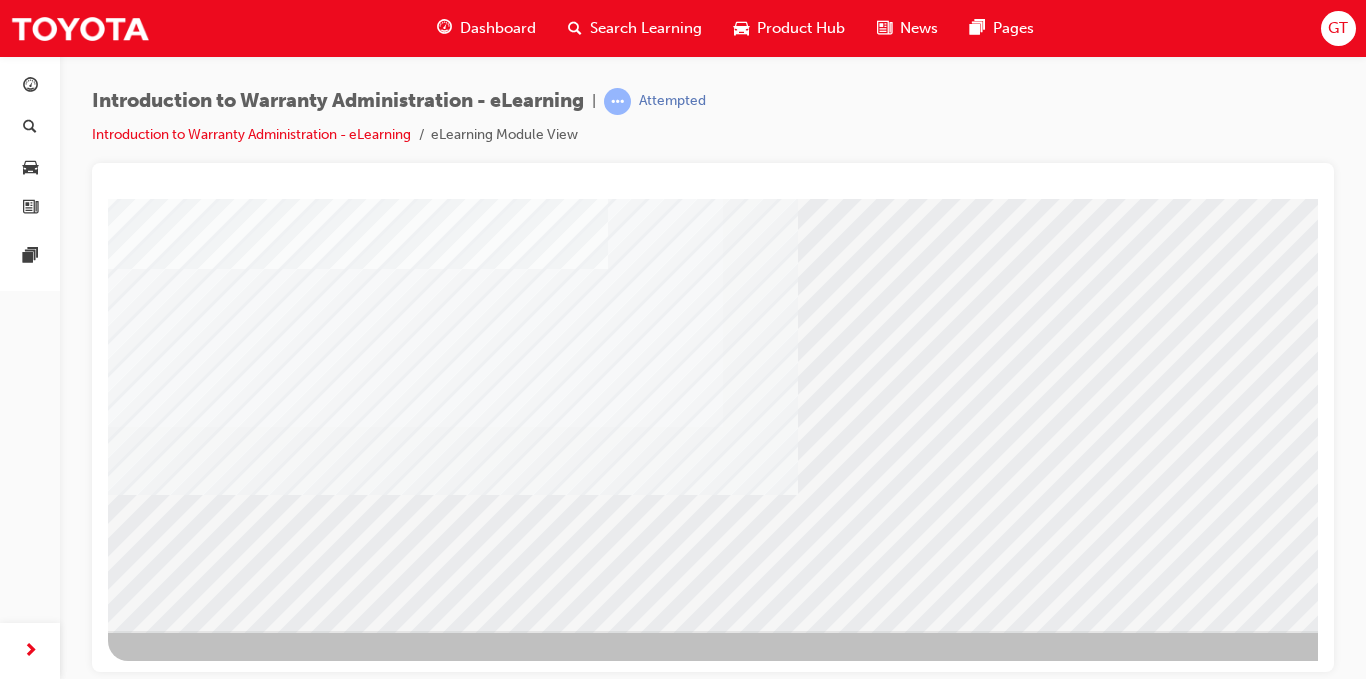 click at bounding box center (171, 2740) 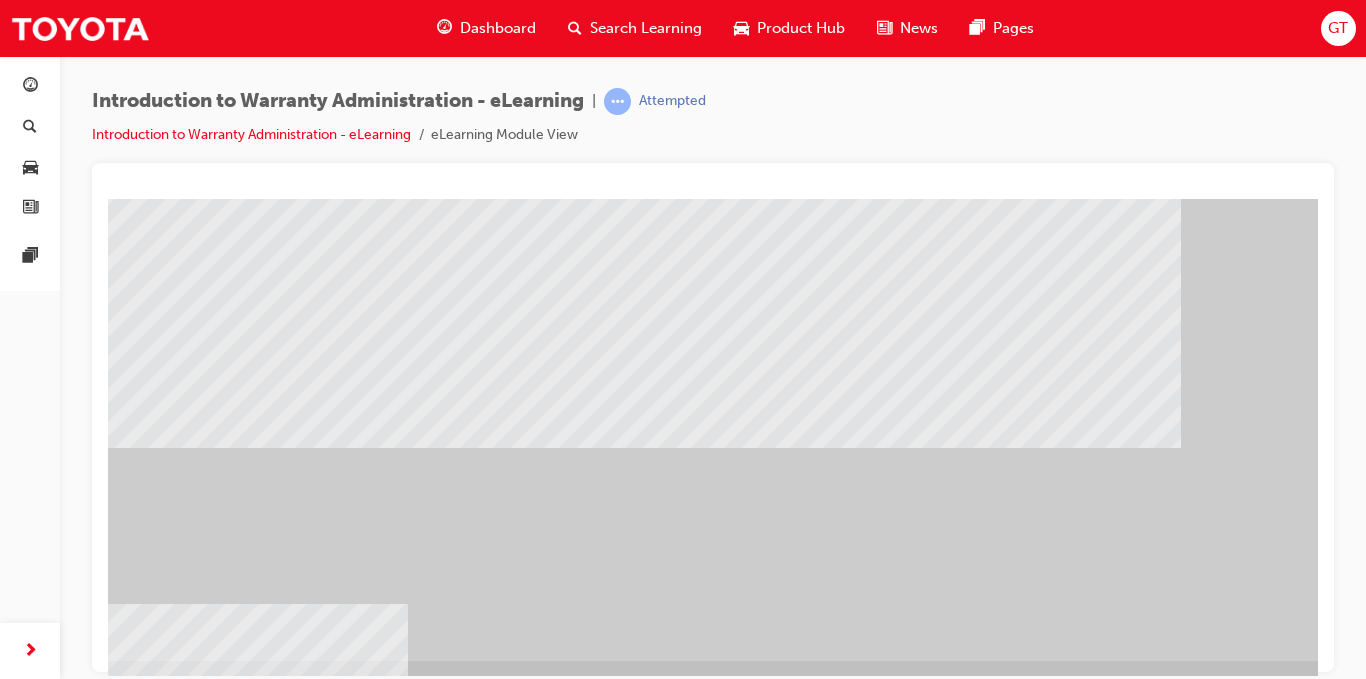 scroll, scrollTop: 288, scrollLeft: 0, axis: vertical 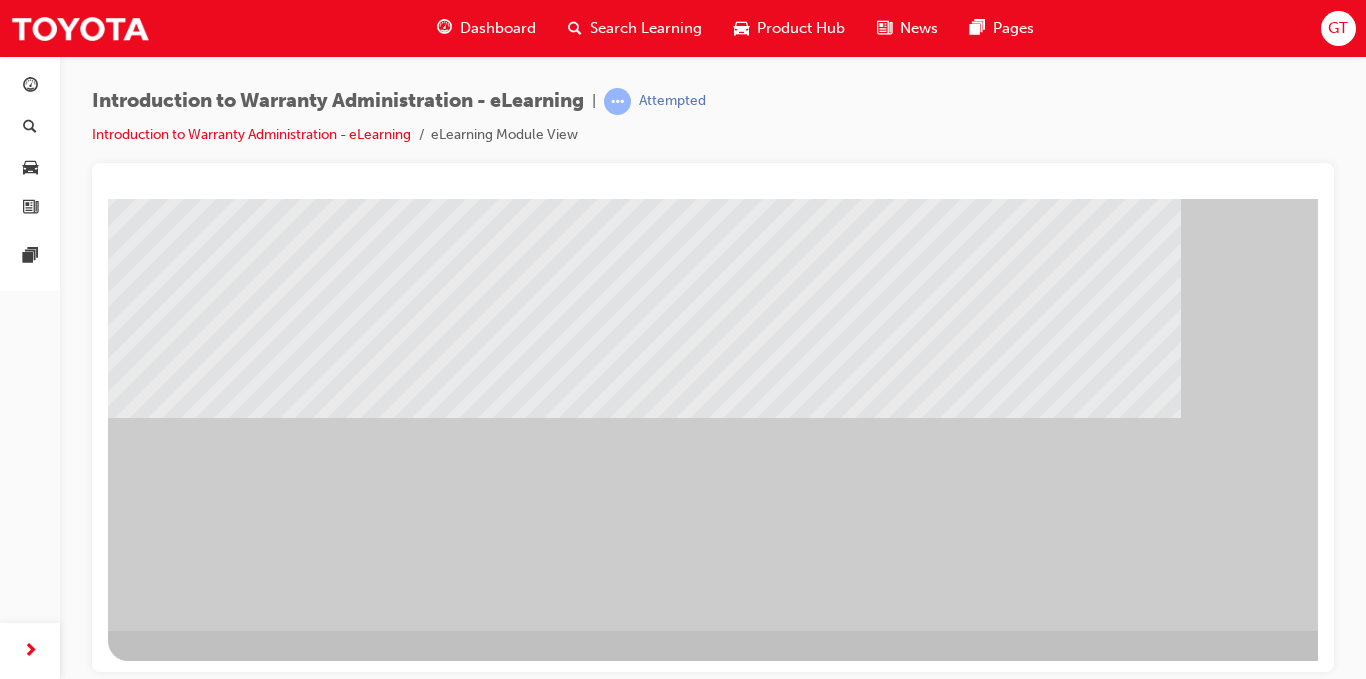 click at bounding box center [224, 1380] 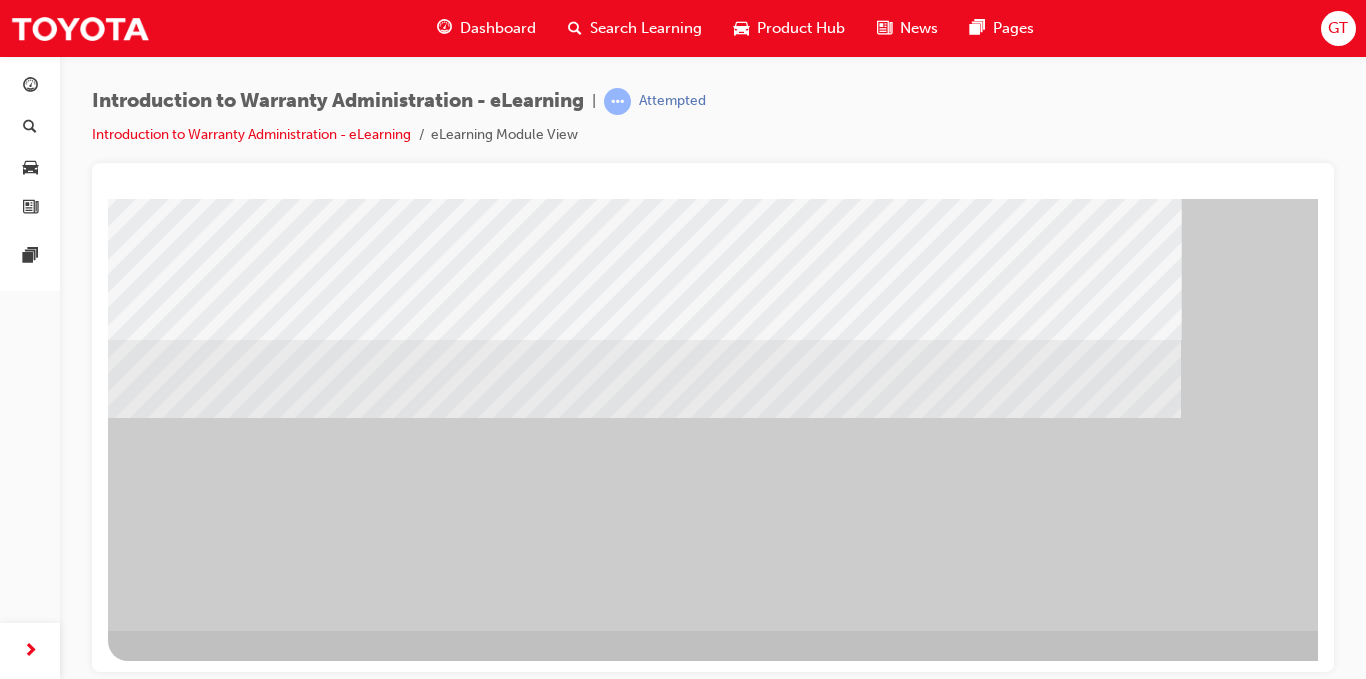 click at bounding box center [124, 2067] 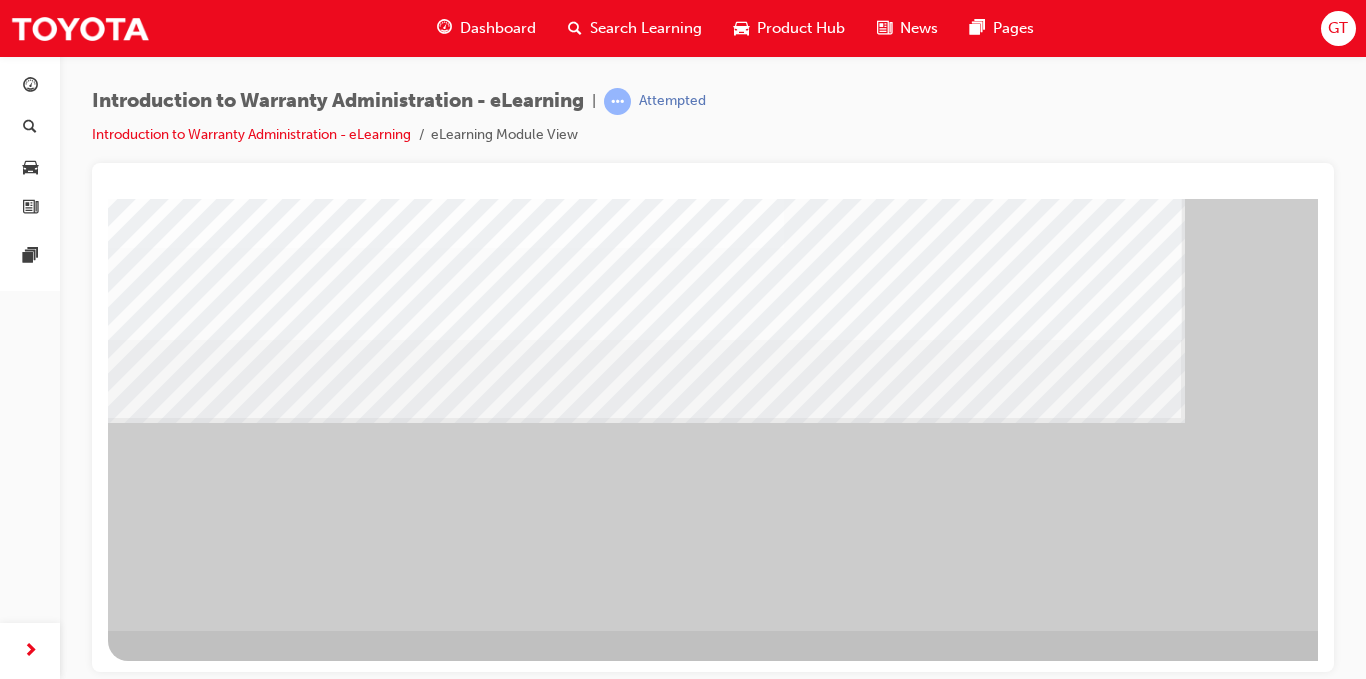 click at bounding box center (171, 2188) 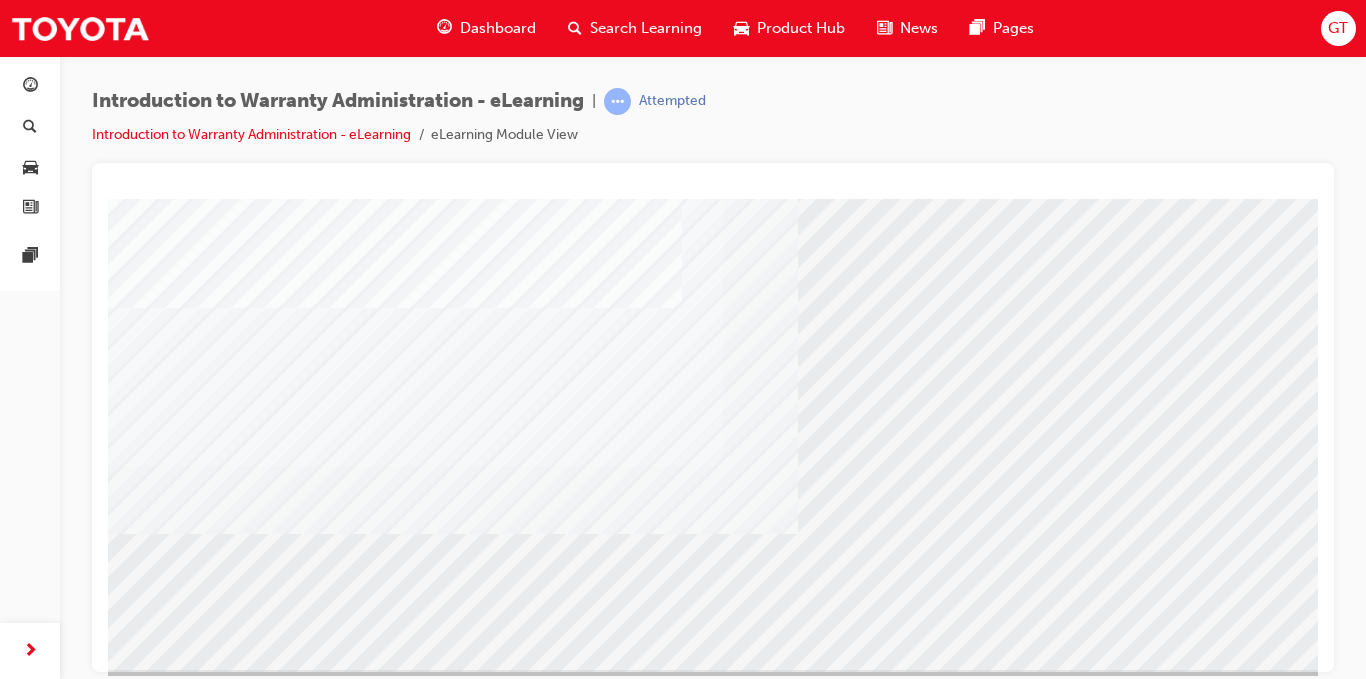 scroll, scrollTop: 288, scrollLeft: 0, axis: vertical 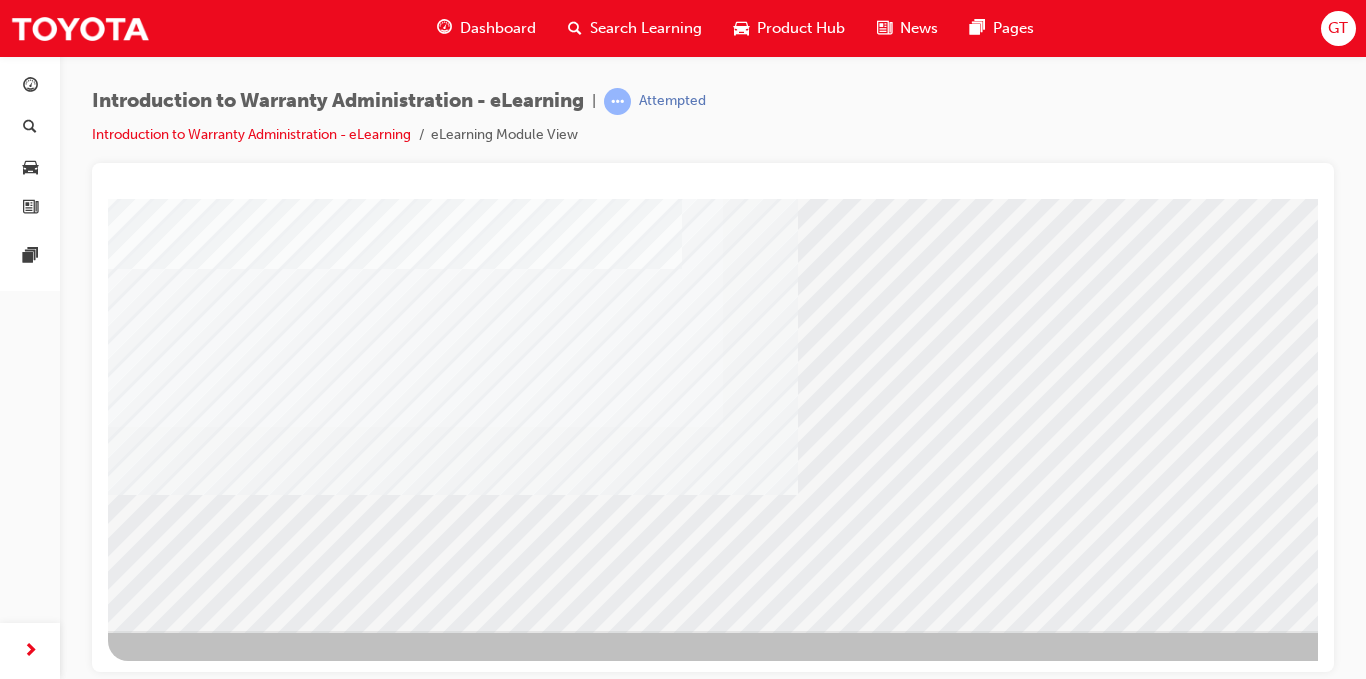 click at bounding box center (171, 2740) 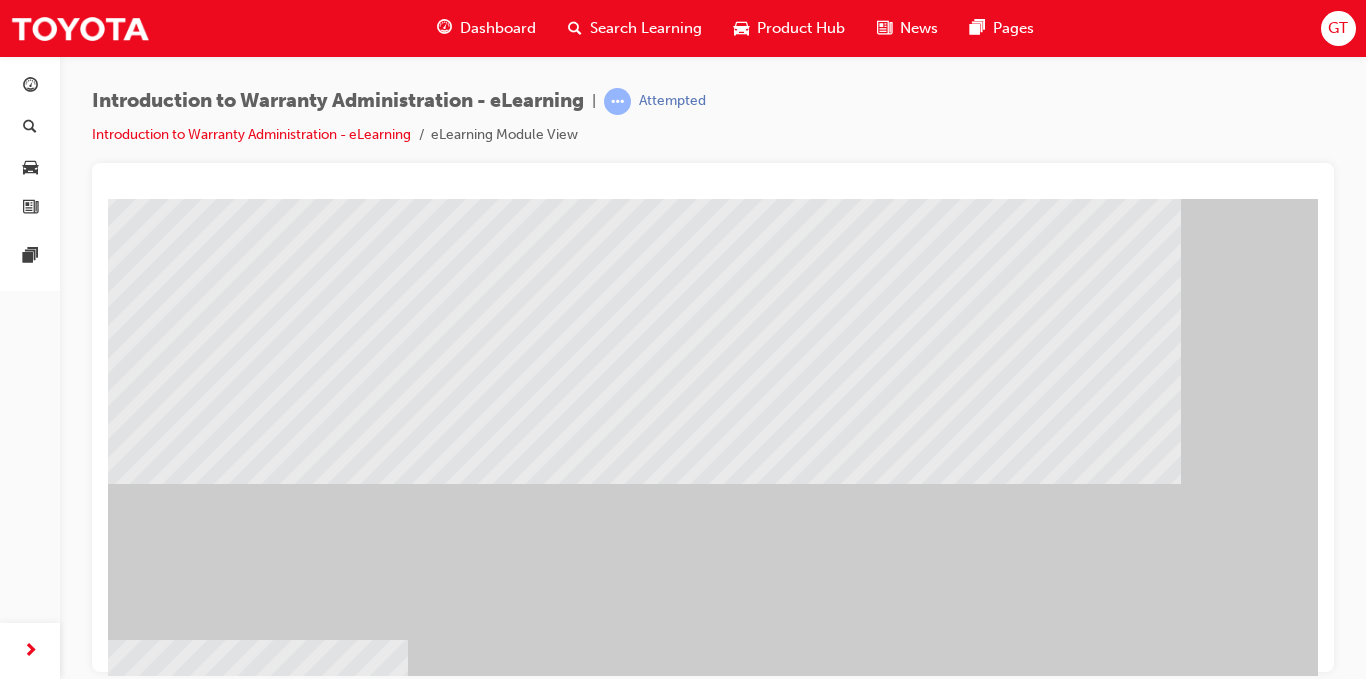 scroll, scrollTop: 288, scrollLeft: 0, axis: vertical 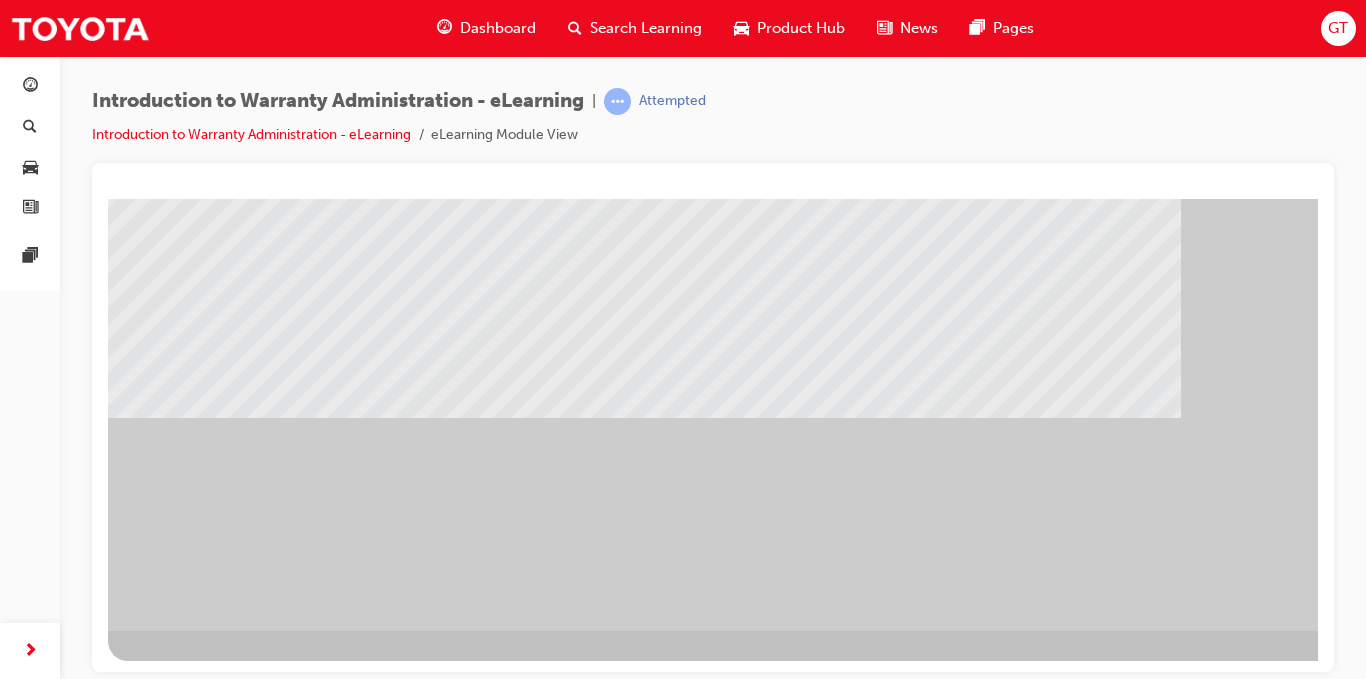 click at bounding box center (153, 1314) 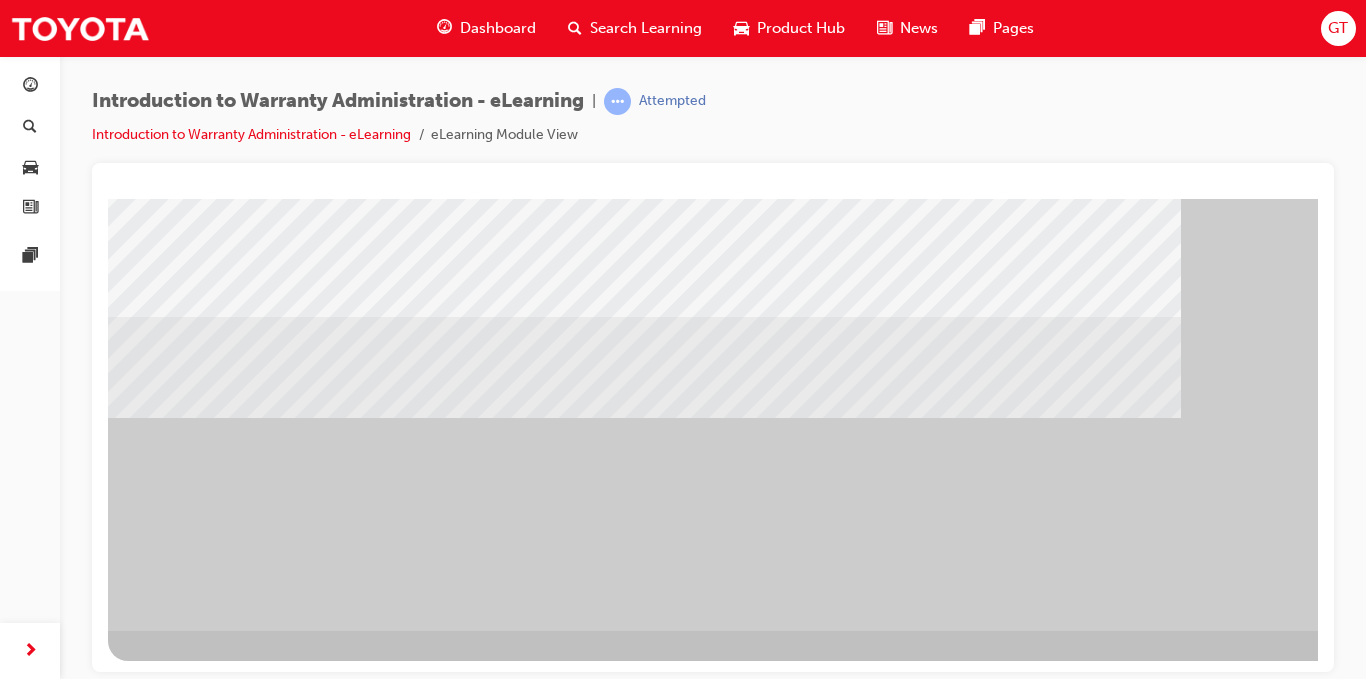 click at bounding box center (343, 2154) 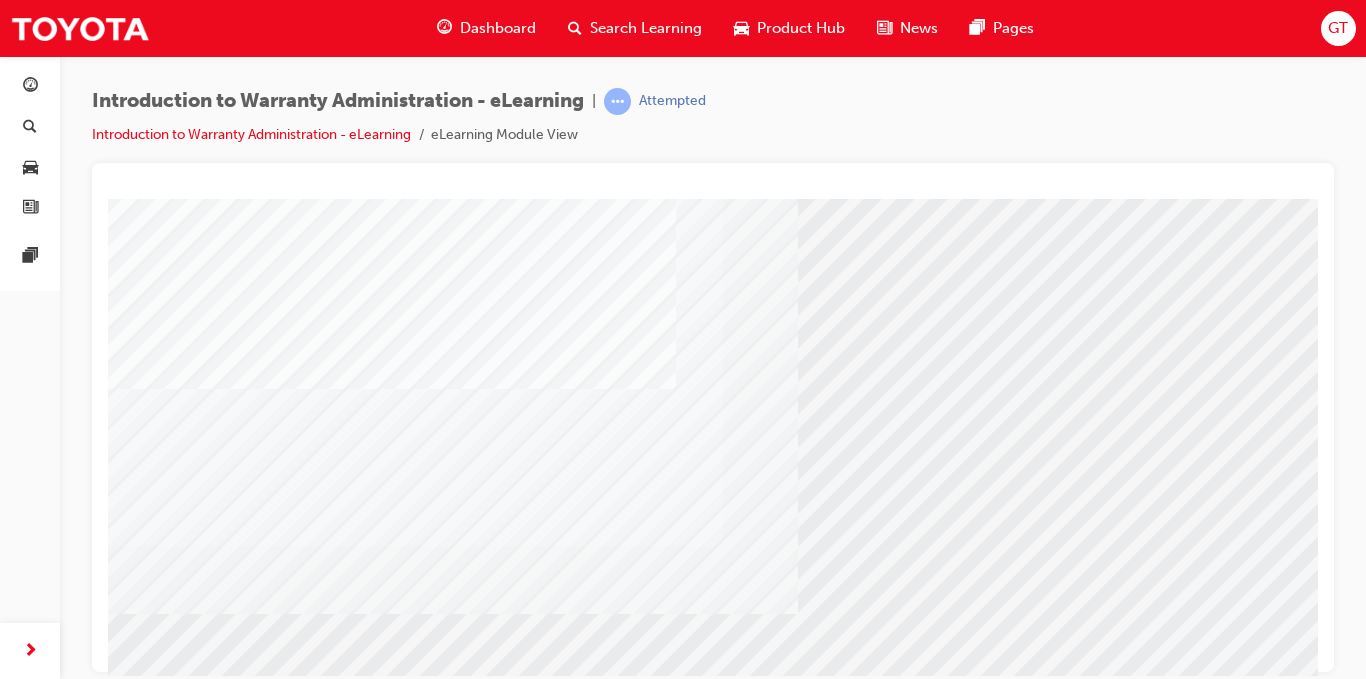 scroll, scrollTop: 288, scrollLeft: 0, axis: vertical 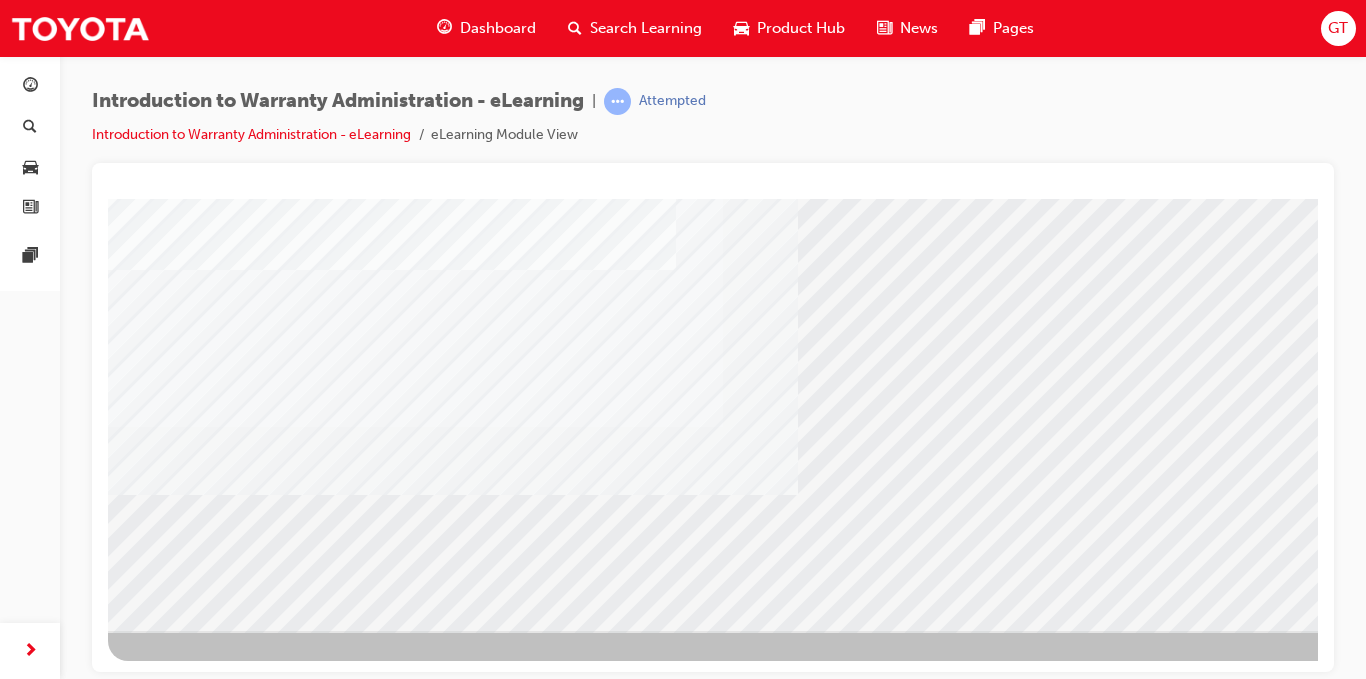 click at bounding box center (171, 2740) 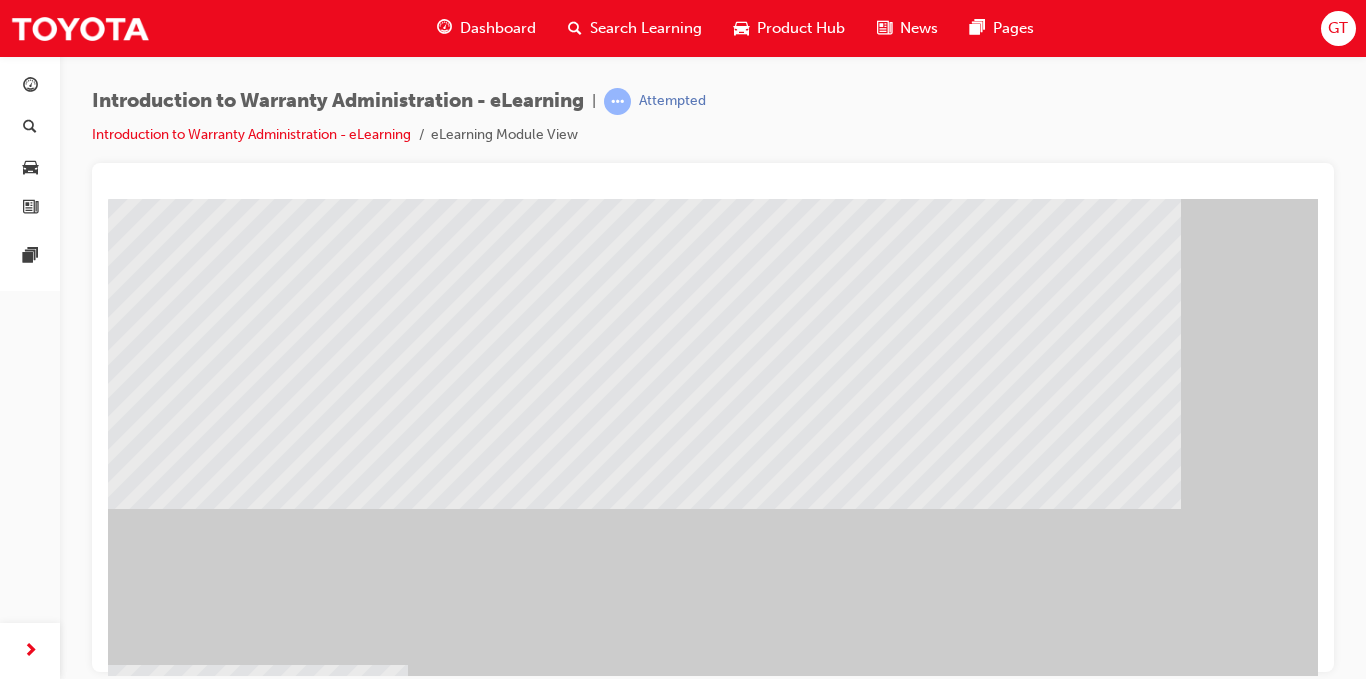 scroll, scrollTop: 200, scrollLeft: 0, axis: vertical 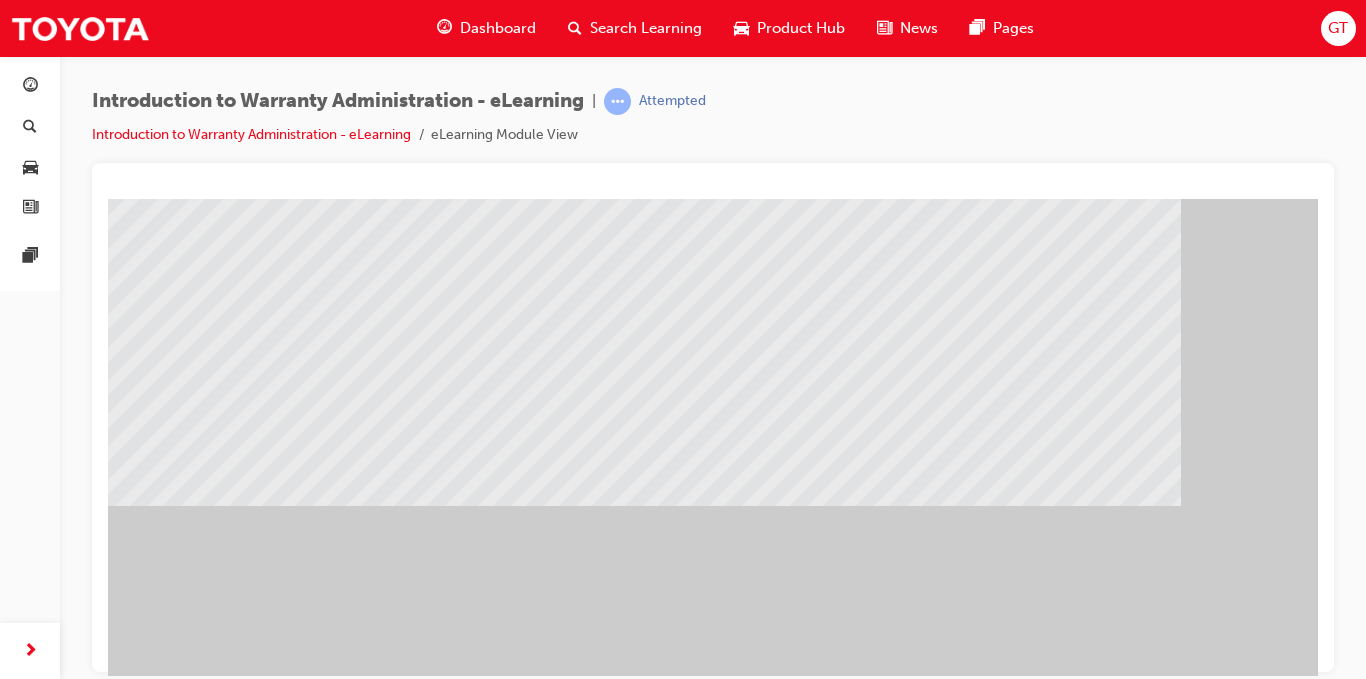 click at bounding box center [124, 1506] 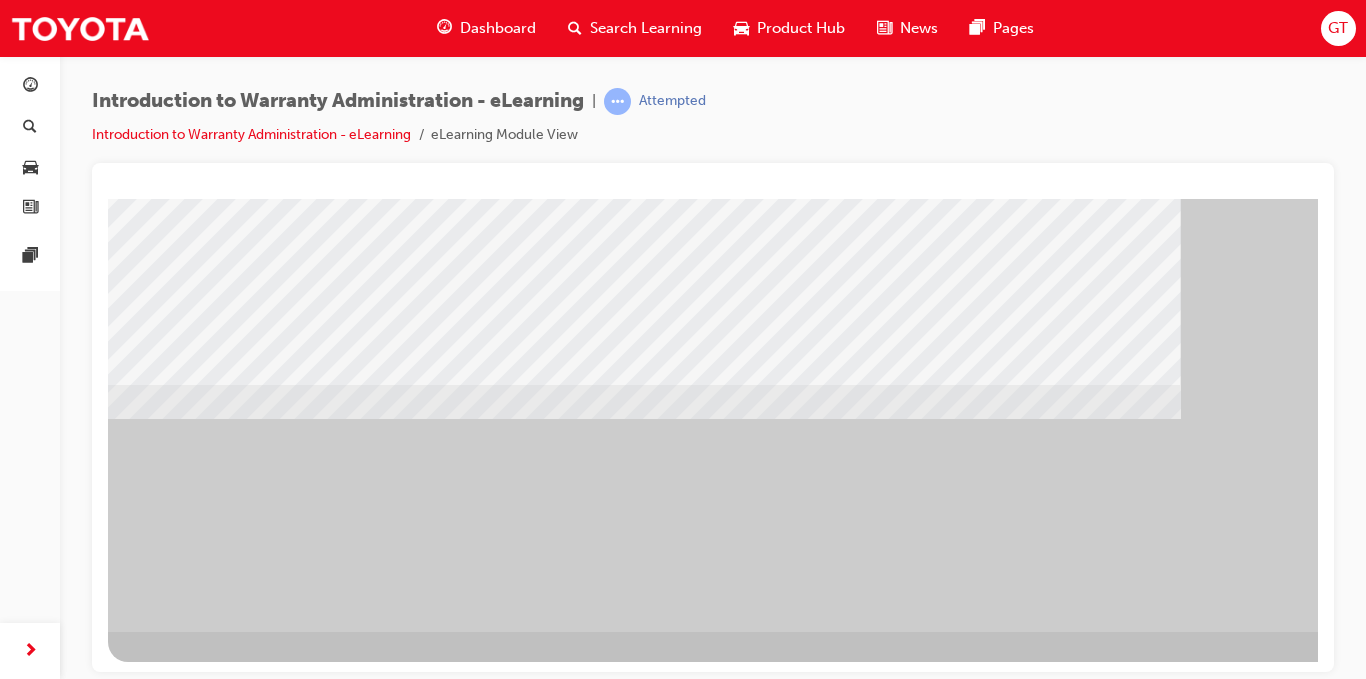 scroll, scrollTop: 288, scrollLeft: 0, axis: vertical 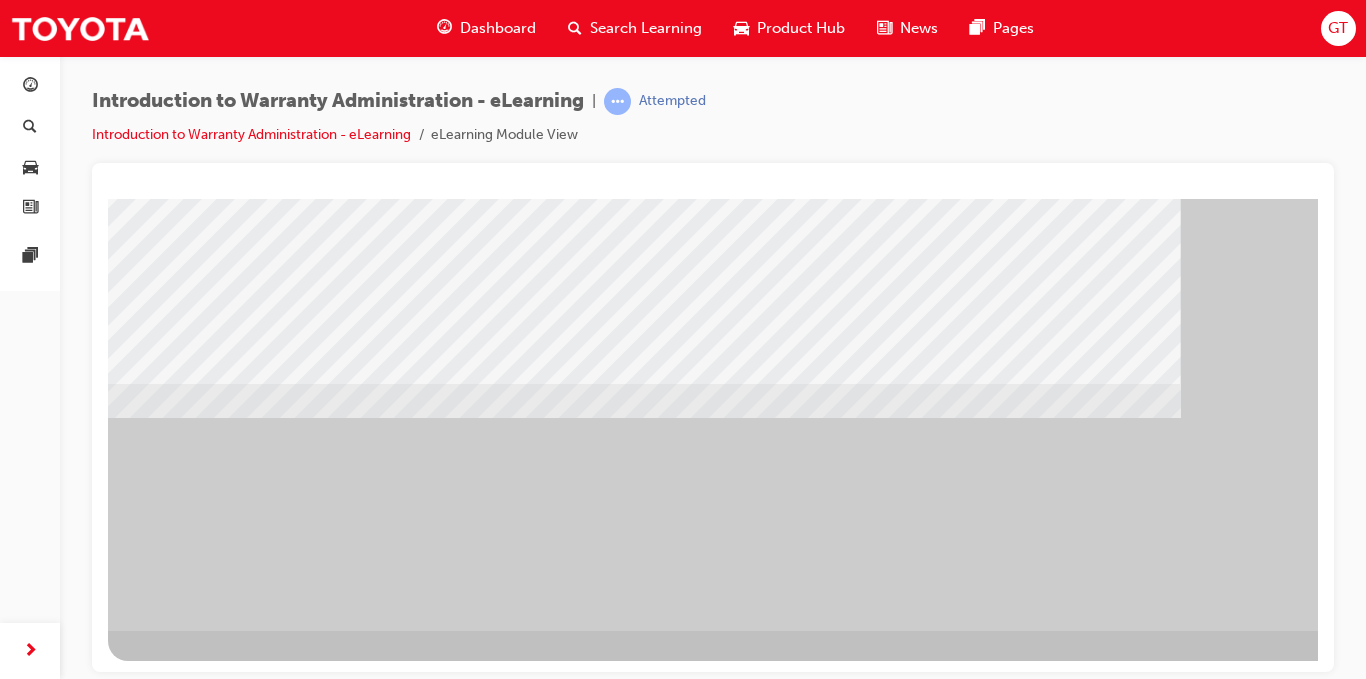 click at bounding box center (171, 1452) 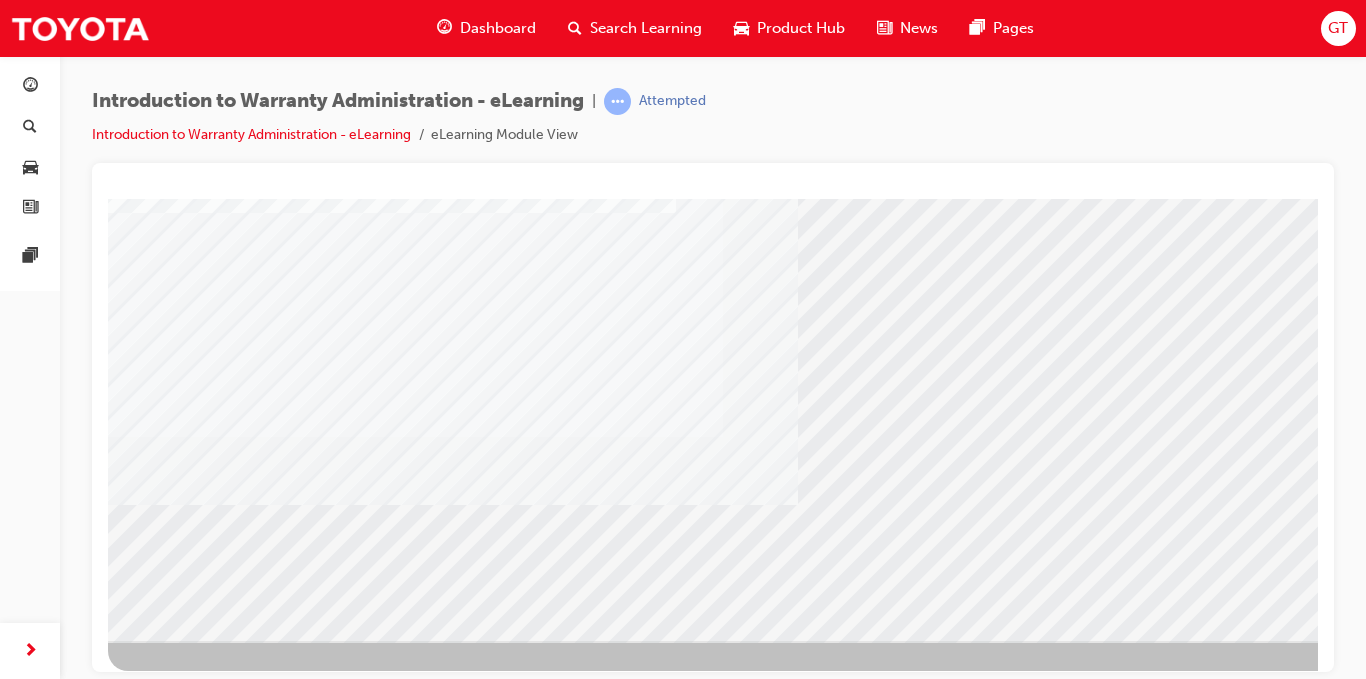 scroll, scrollTop: 288, scrollLeft: 0, axis: vertical 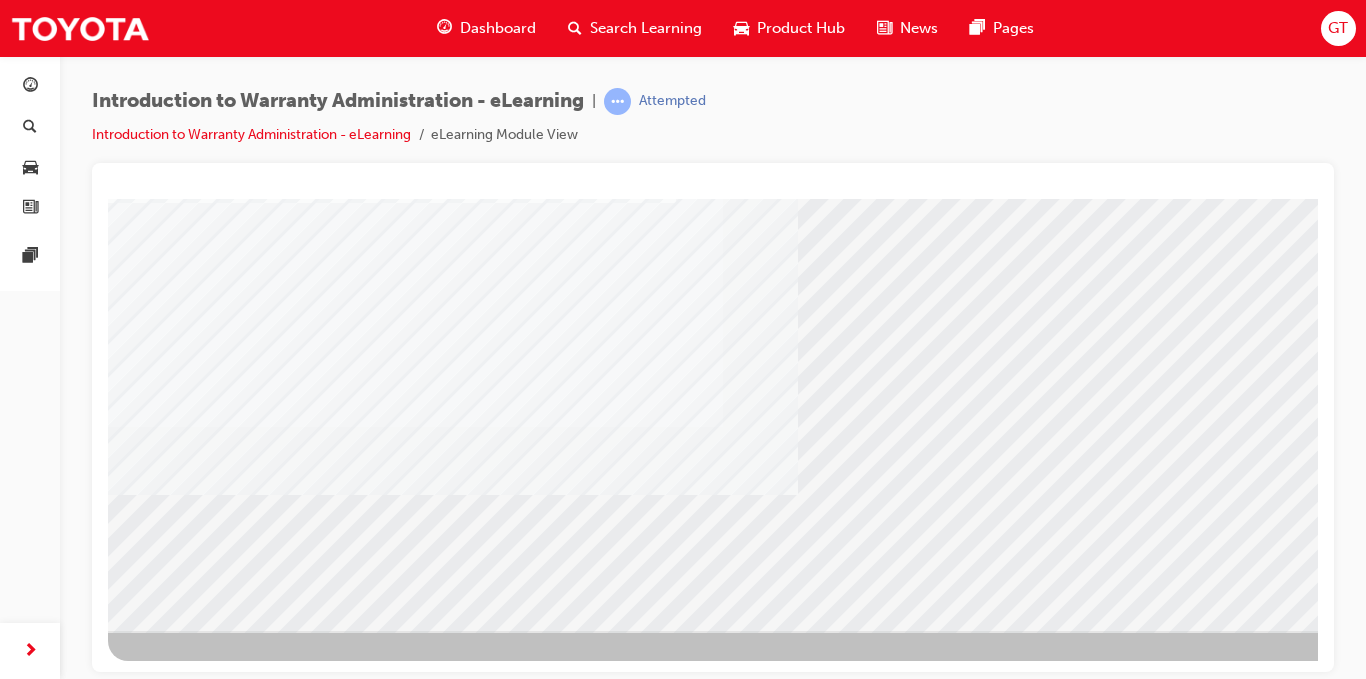 click at bounding box center (171, 2740) 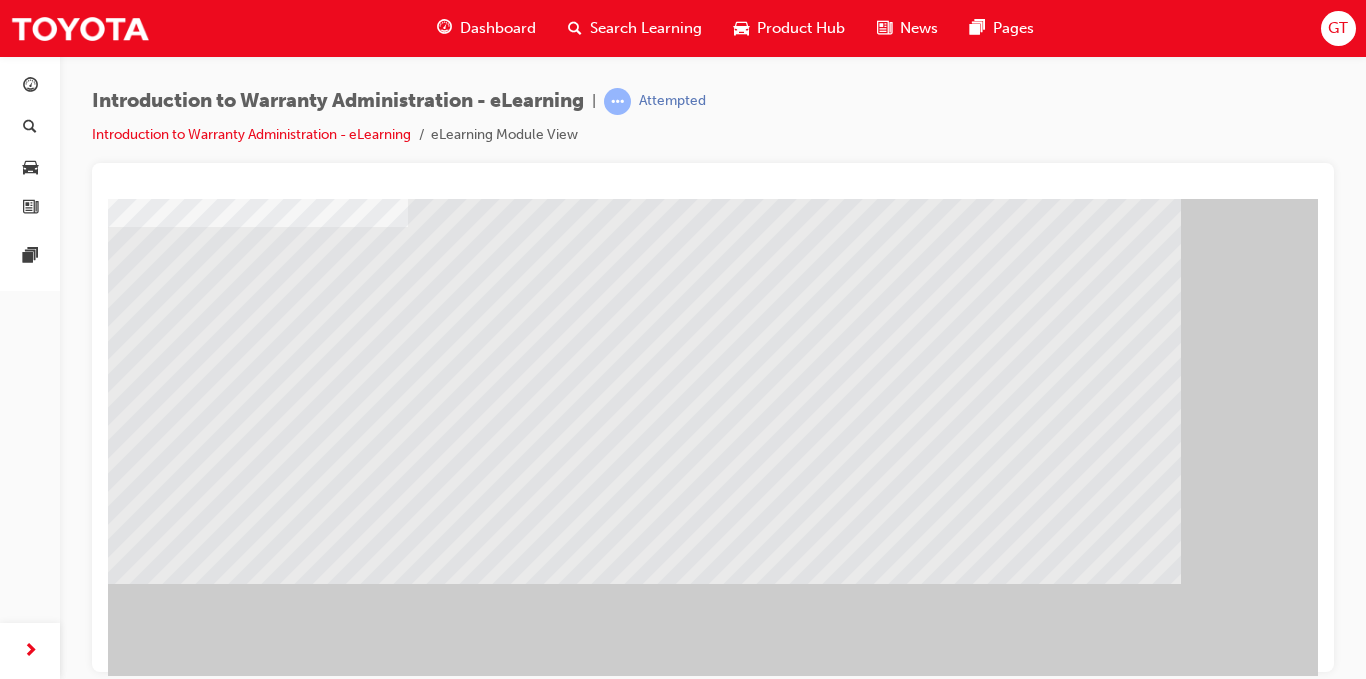 scroll, scrollTop: 88, scrollLeft: 0, axis: vertical 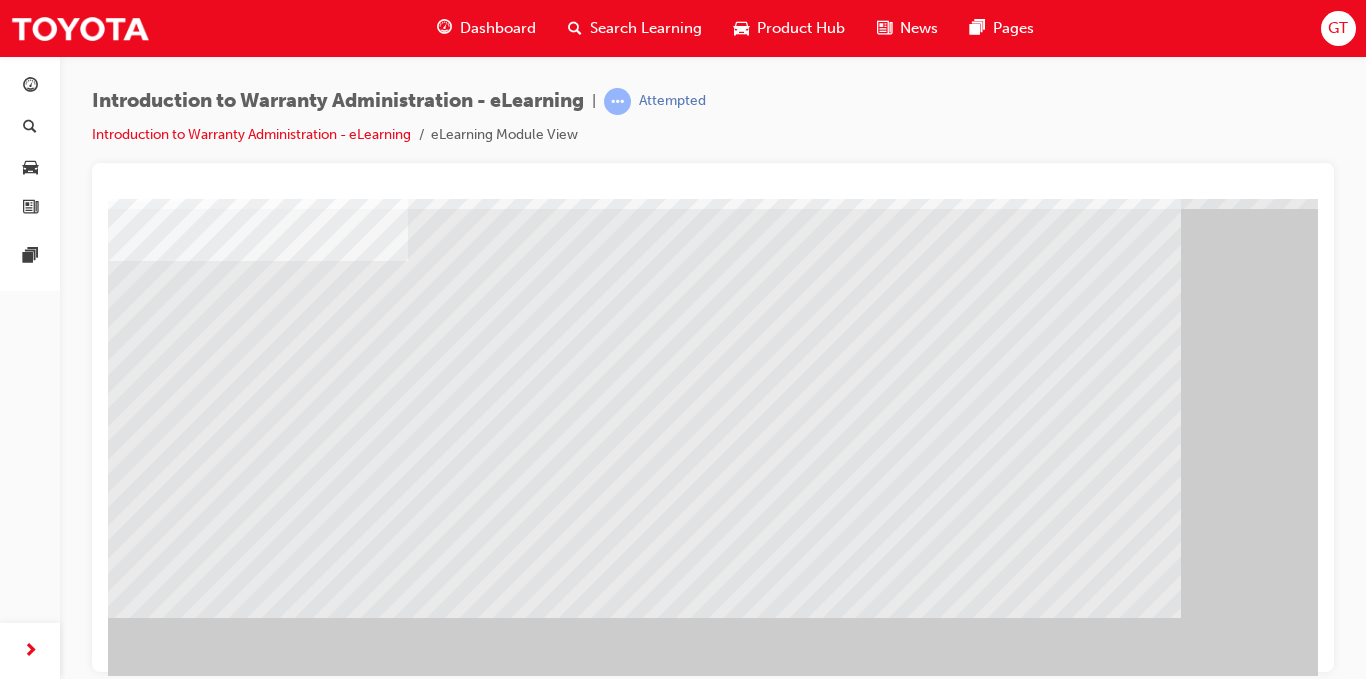click at bounding box center (153, 1514) 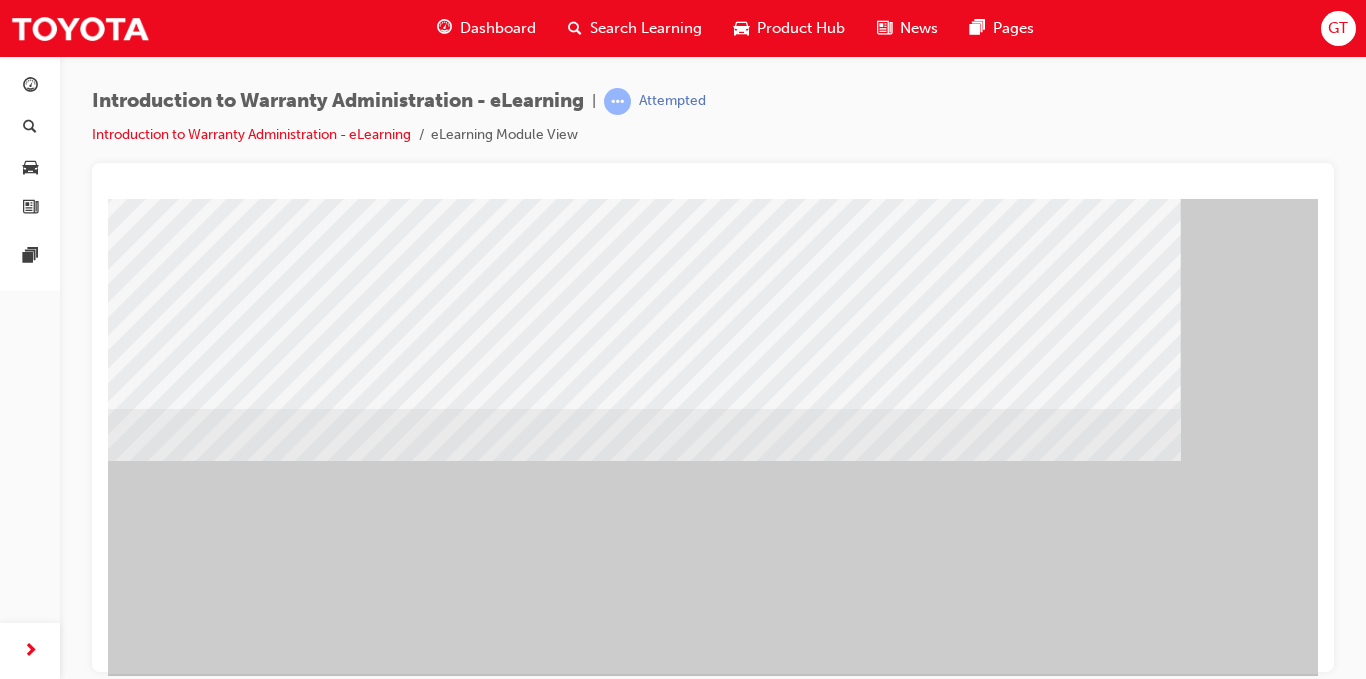 scroll, scrollTop: 288, scrollLeft: 0, axis: vertical 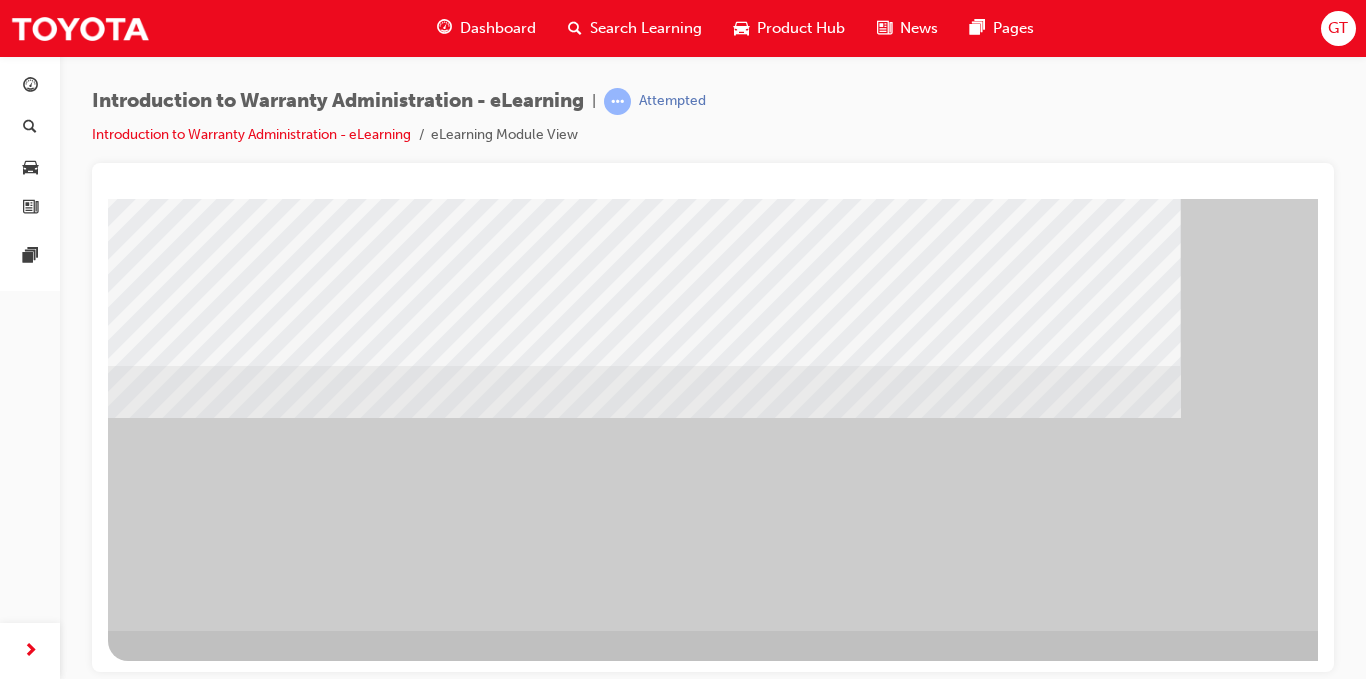 click at bounding box center [171, 1452] 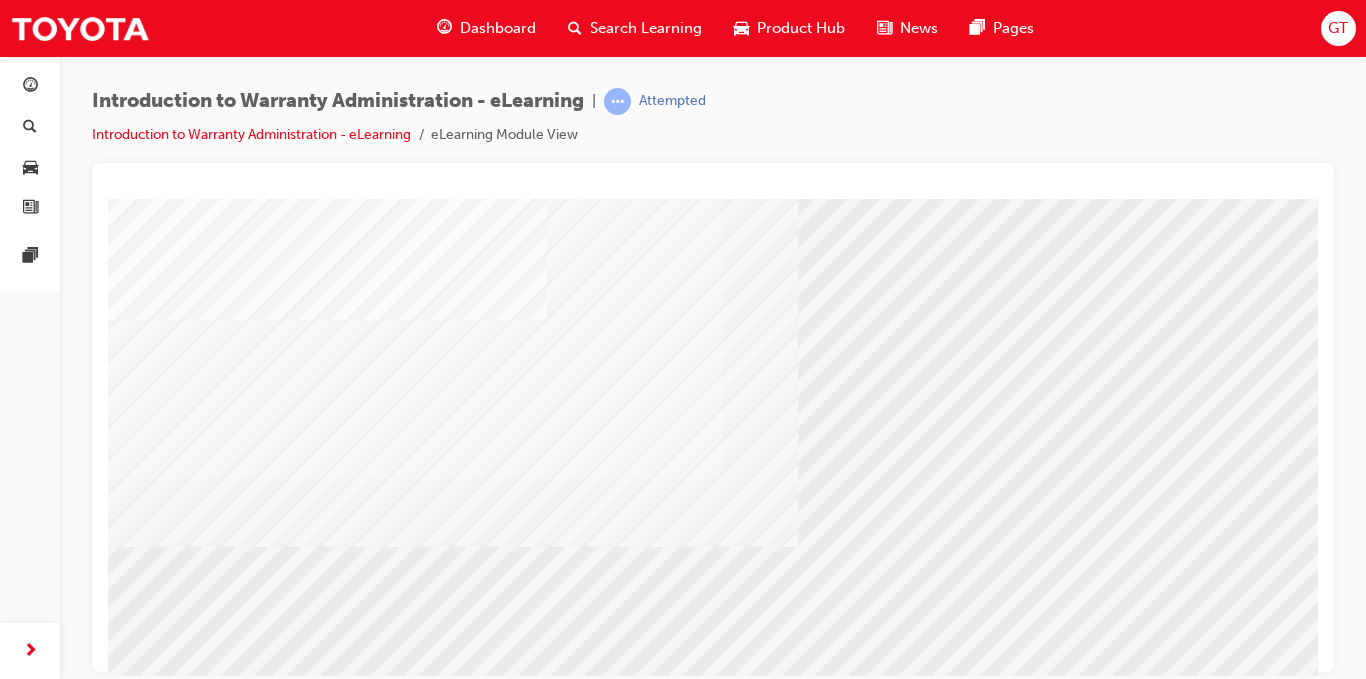 scroll, scrollTop: 288, scrollLeft: 0, axis: vertical 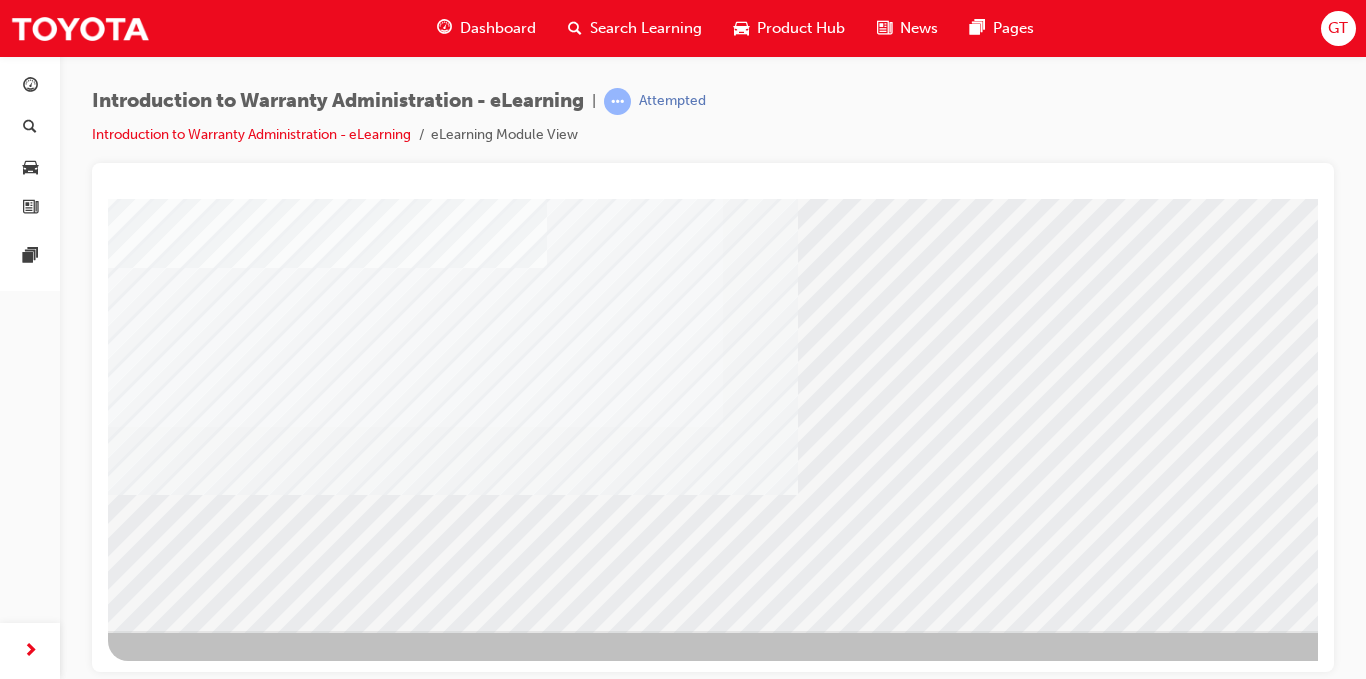 click at bounding box center [171, 2740] 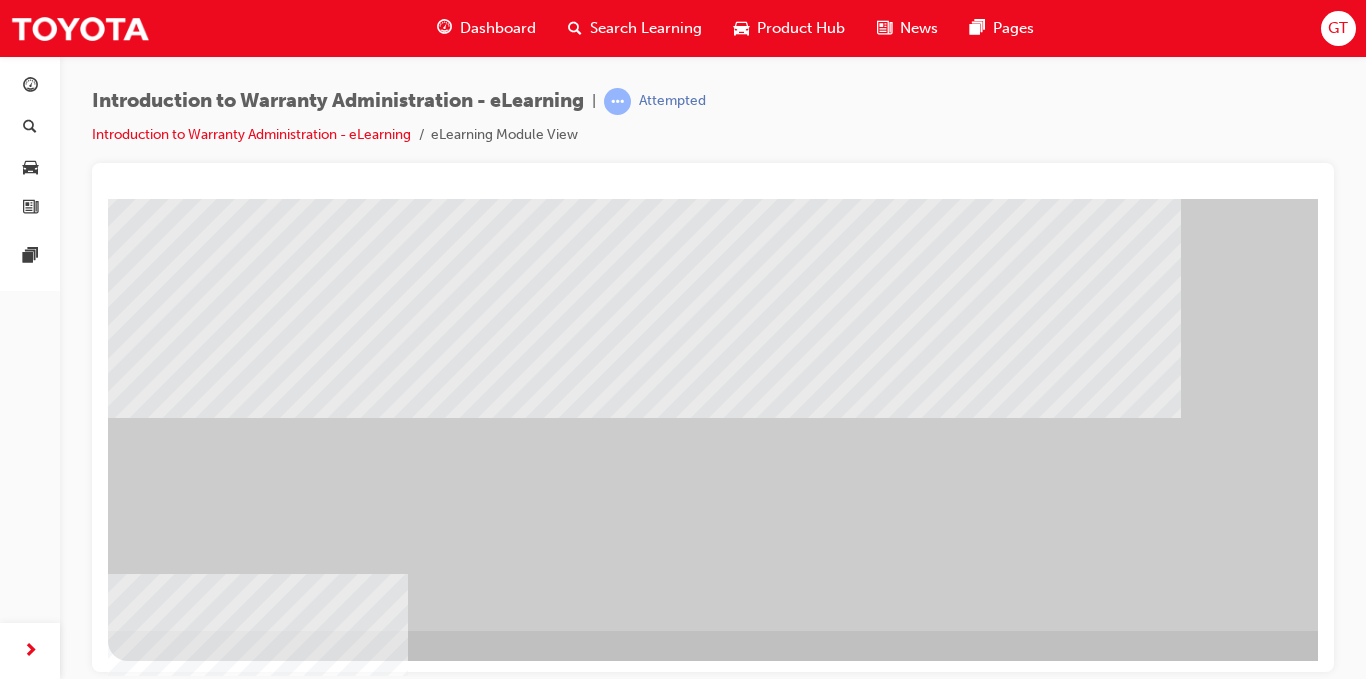 scroll, scrollTop: 0, scrollLeft: 0, axis: both 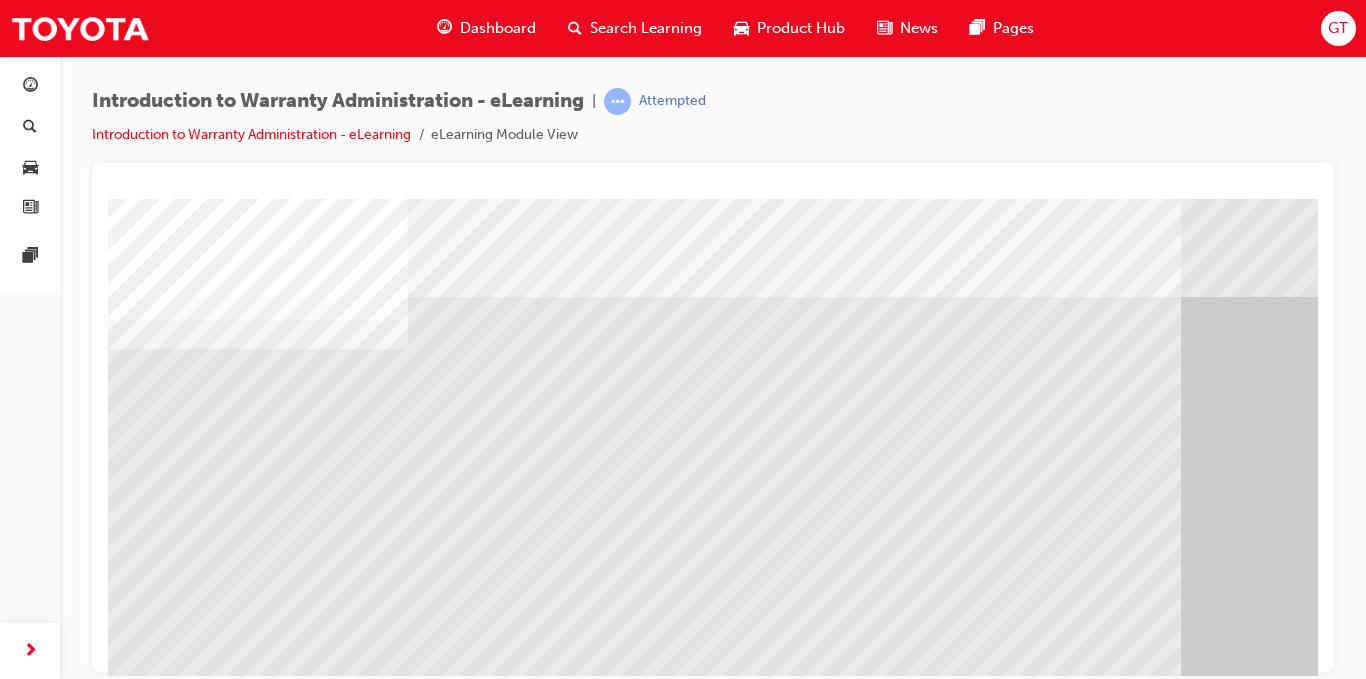 click at bounding box center [124, 1753] 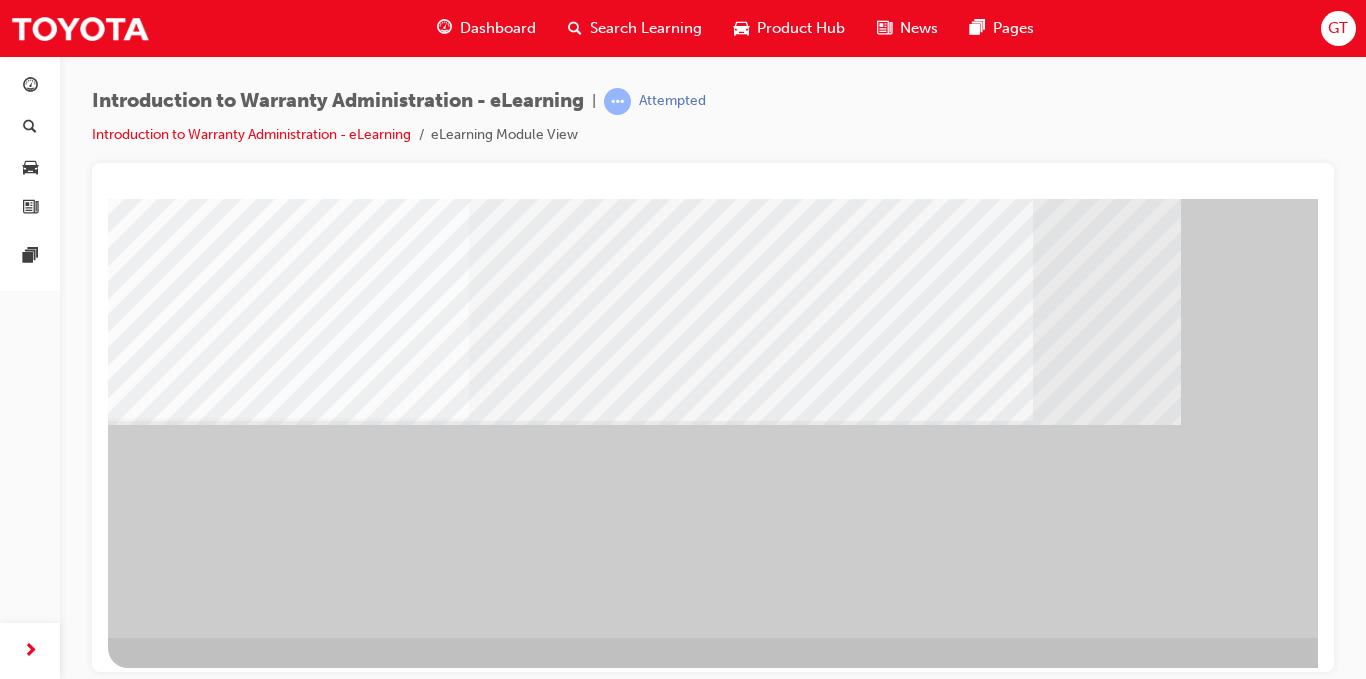 scroll, scrollTop: 288, scrollLeft: 0, axis: vertical 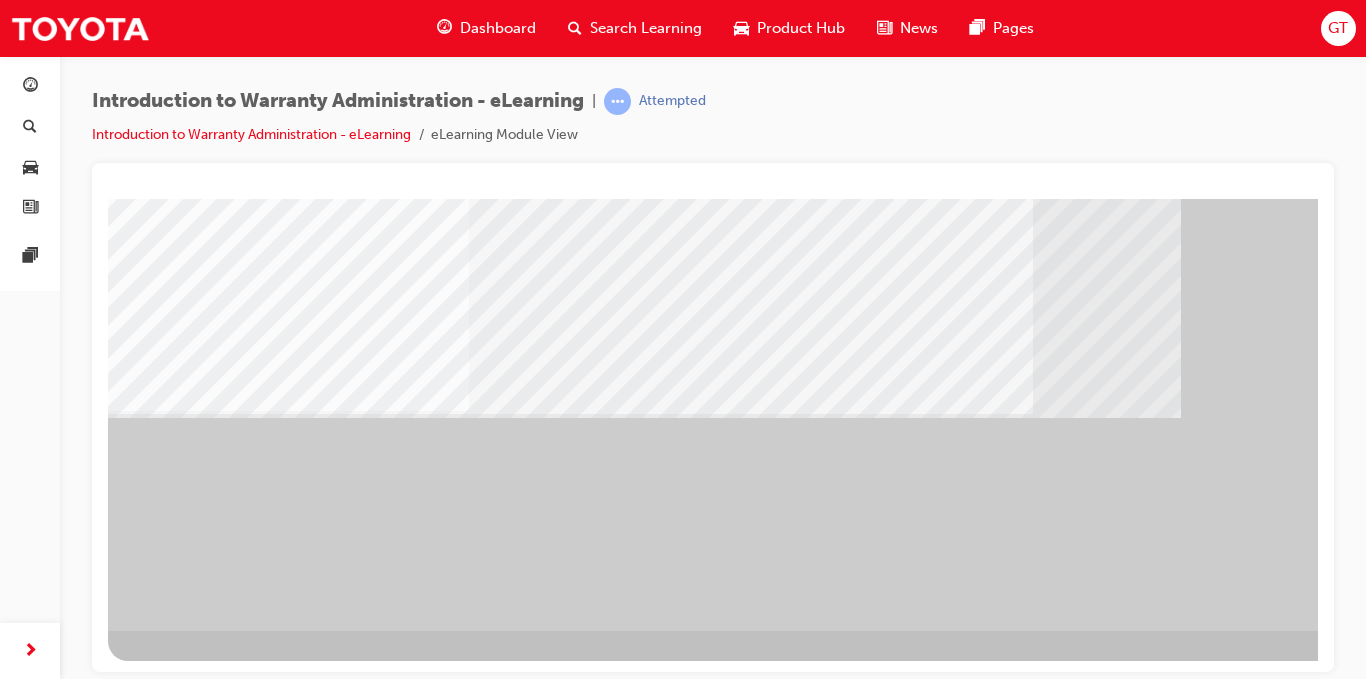 click at bounding box center [124, 2622] 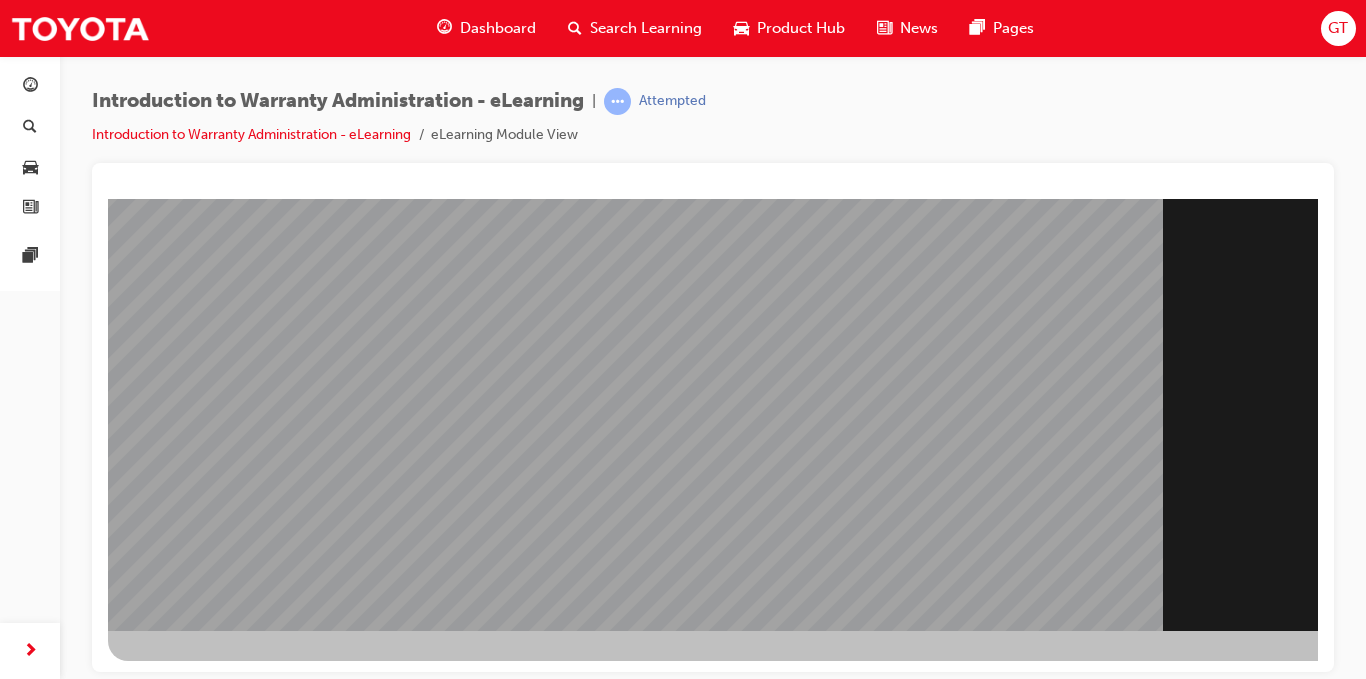 scroll, scrollTop: 0, scrollLeft: 0, axis: both 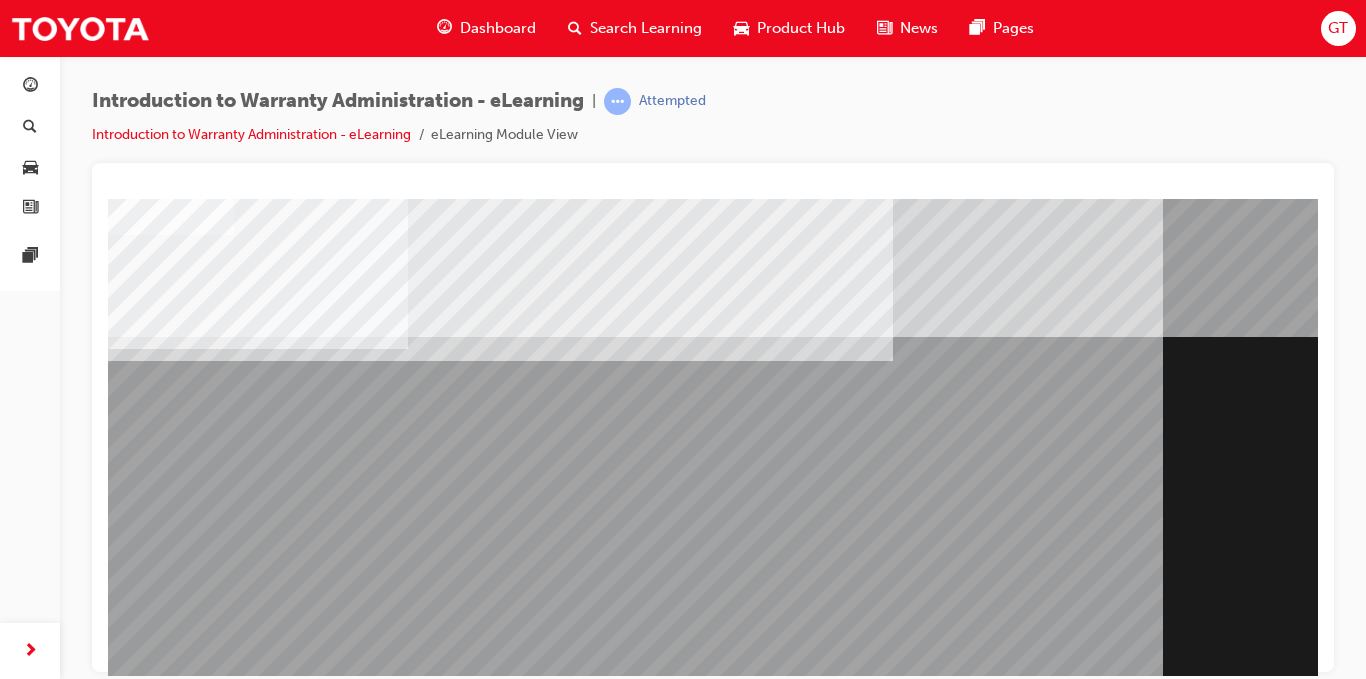 click at bounding box center [788, 1707] 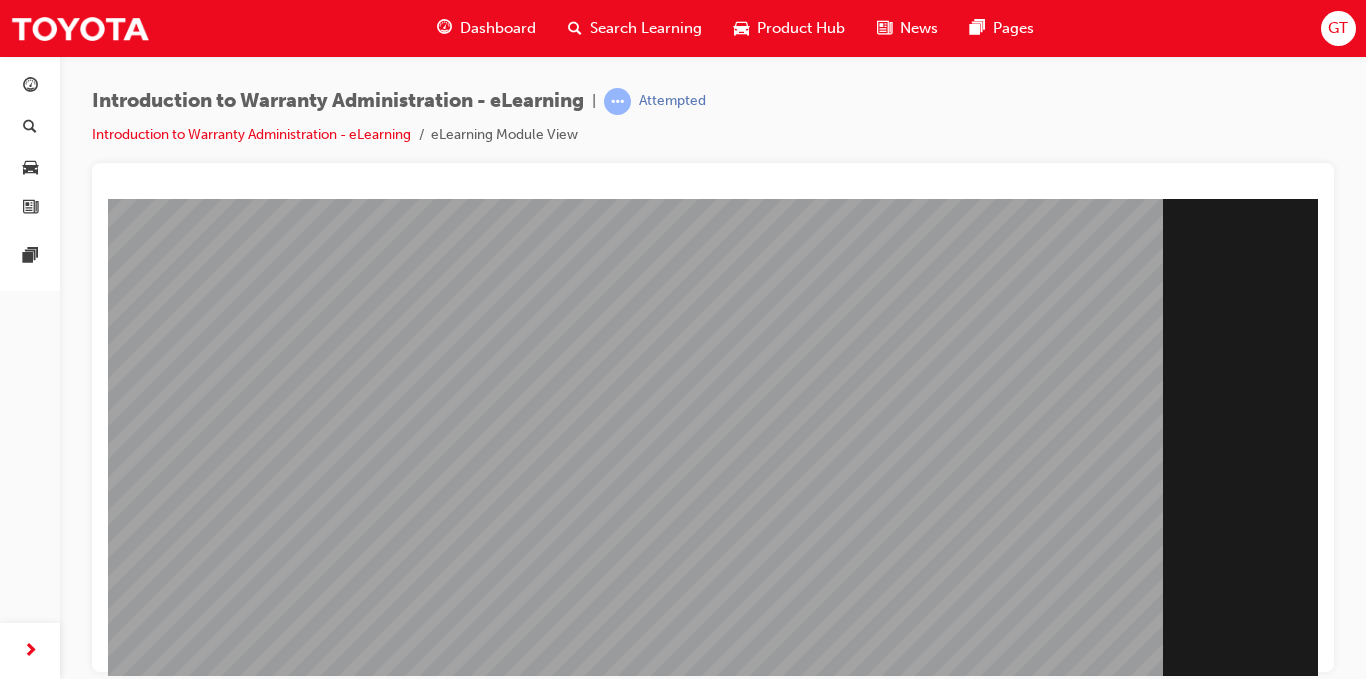scroll, scrollTop: 288, scrollLeft: 0, axis: vertical 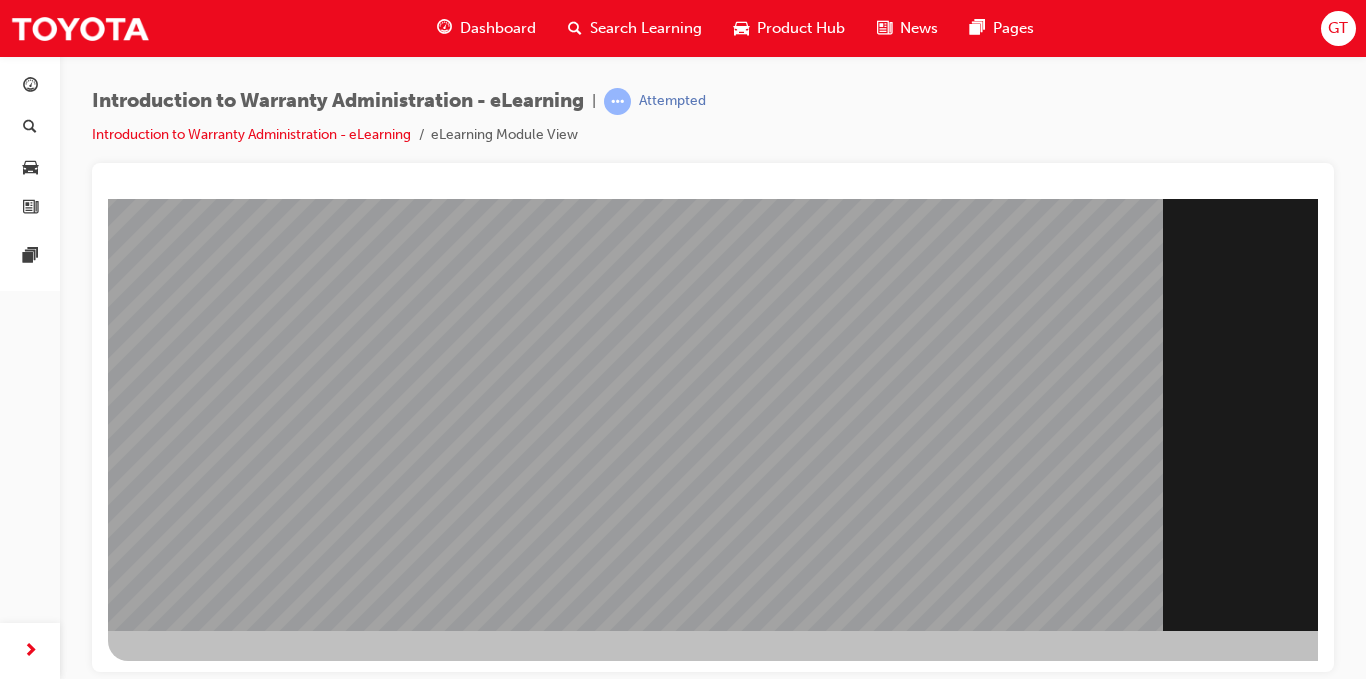 click at bounding box center (171, 1704) 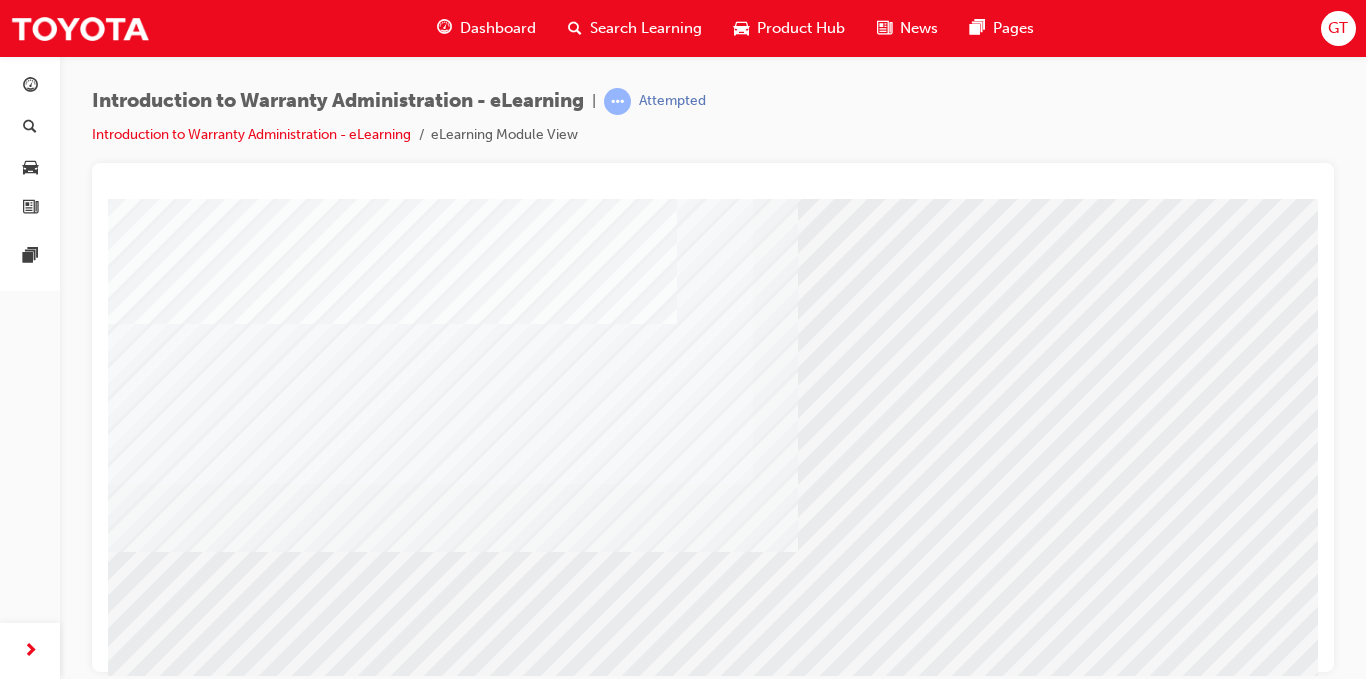 scroll, scrollTop: 288, scrollLeft: 0, axis: vertical 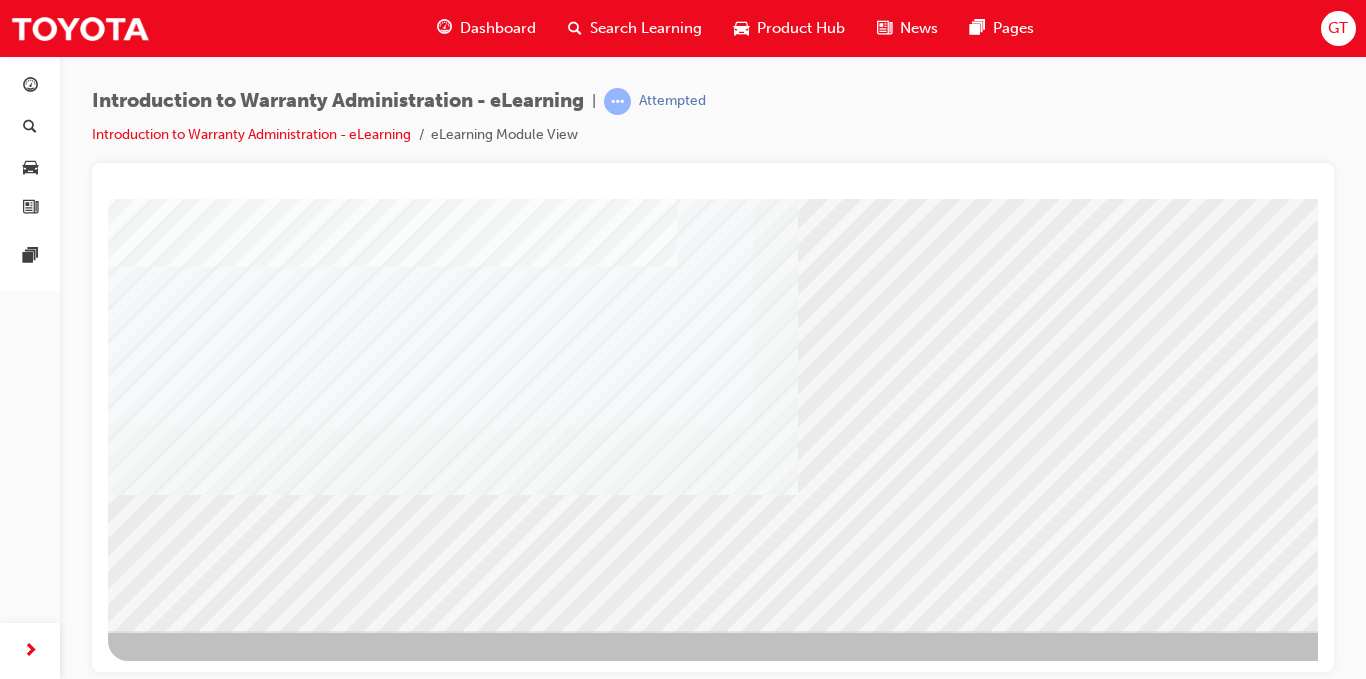 click at bounding box center [171, 2740] 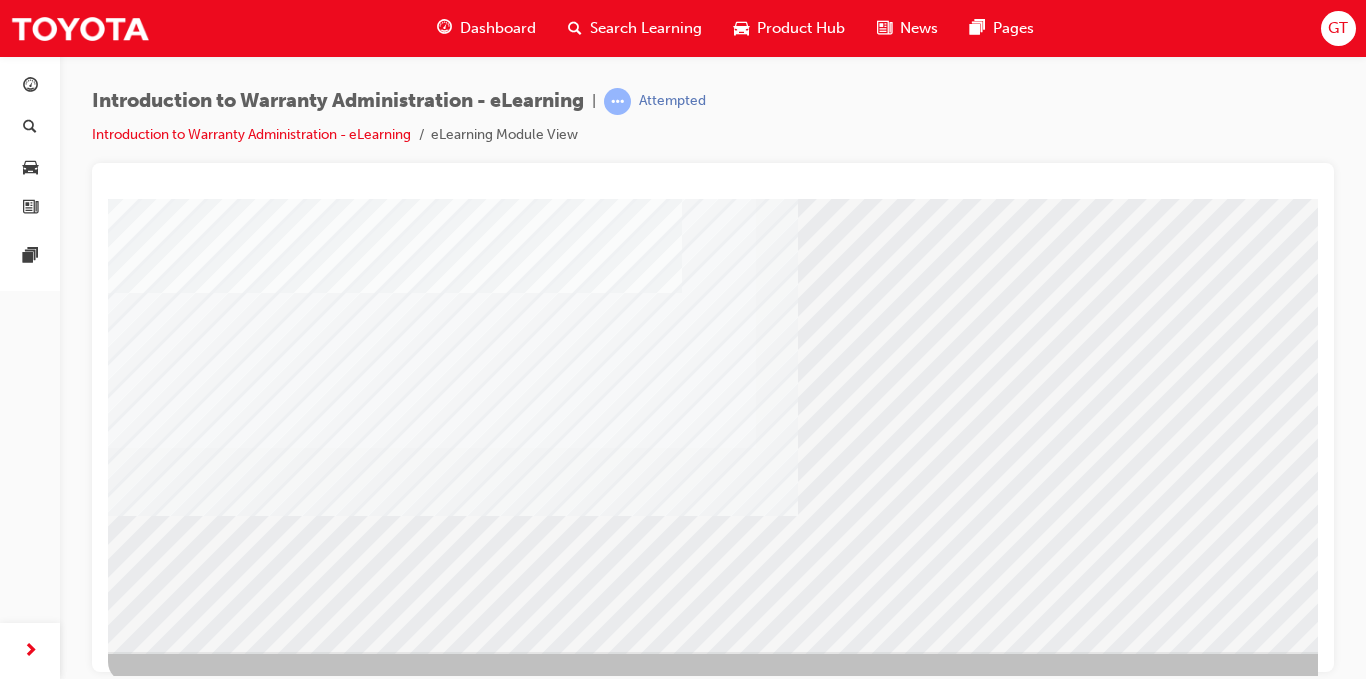 scroll, scrollTop: 288, scrollLeft: 0, axis: vertical 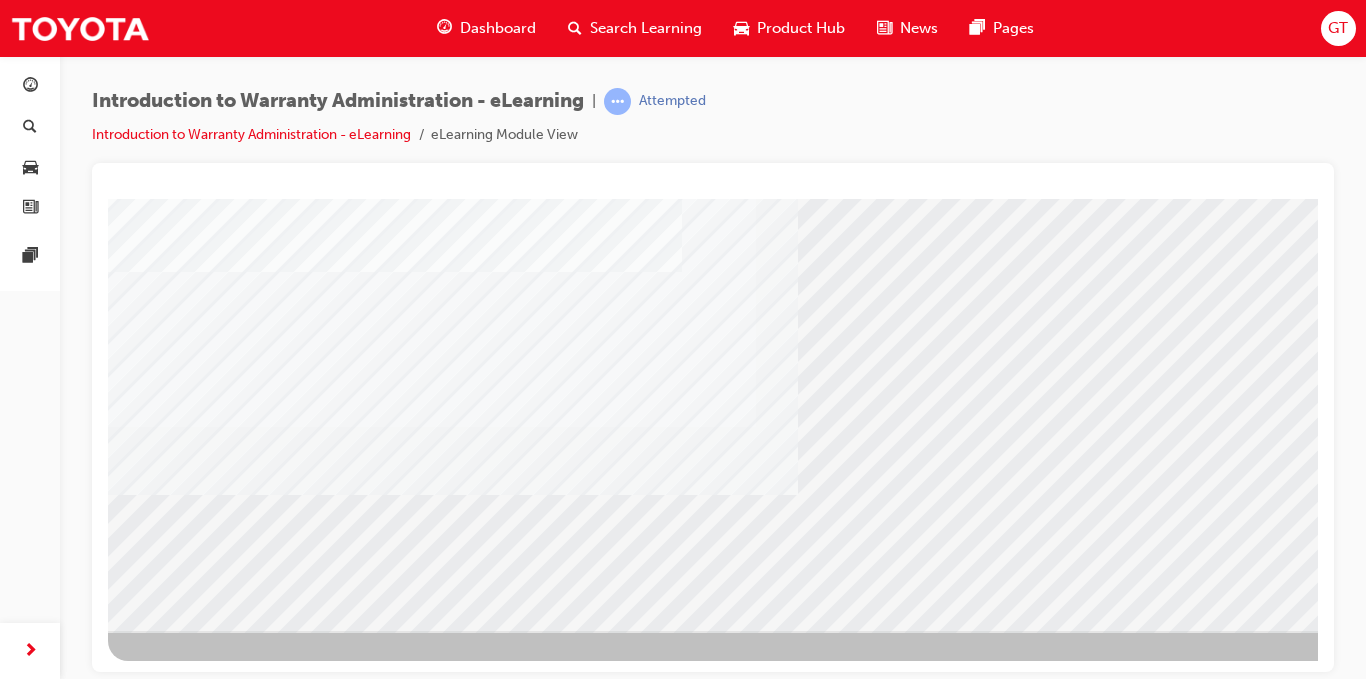 click at bounding box center (171, 2740) 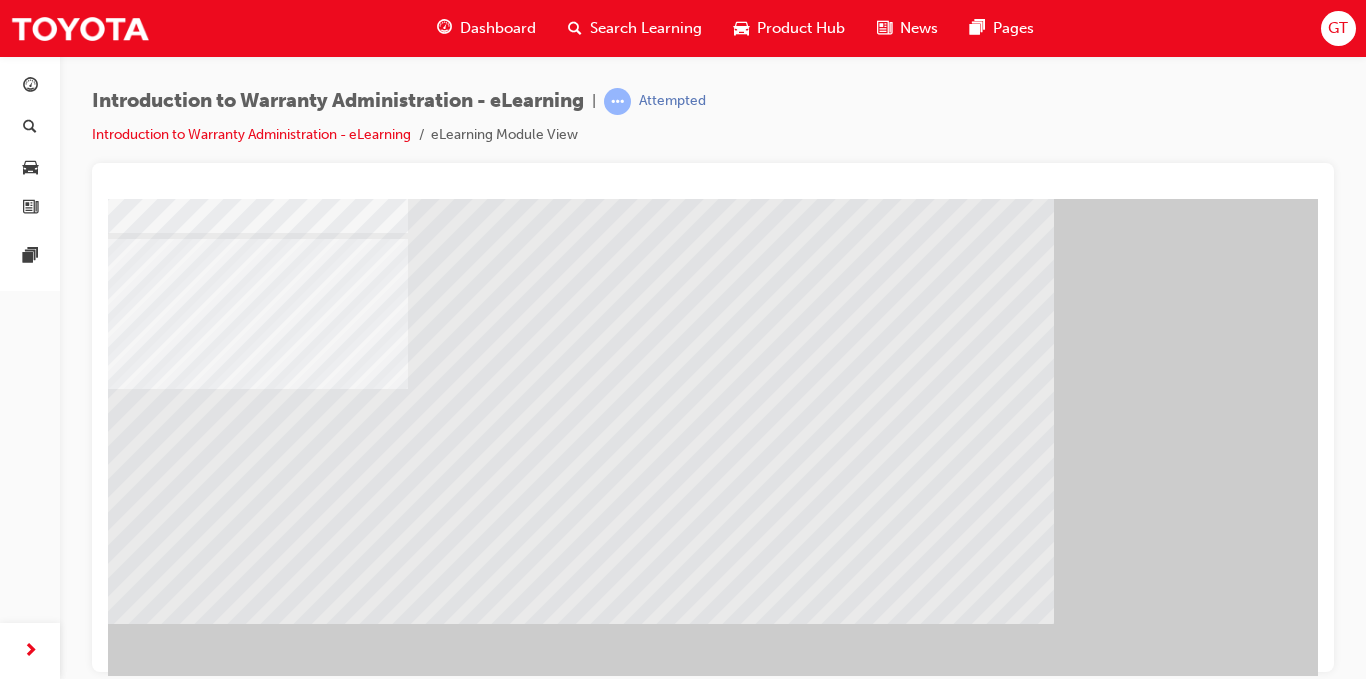 scroll, scrollTop: 288, scrollLeft: 0, axis: vertical 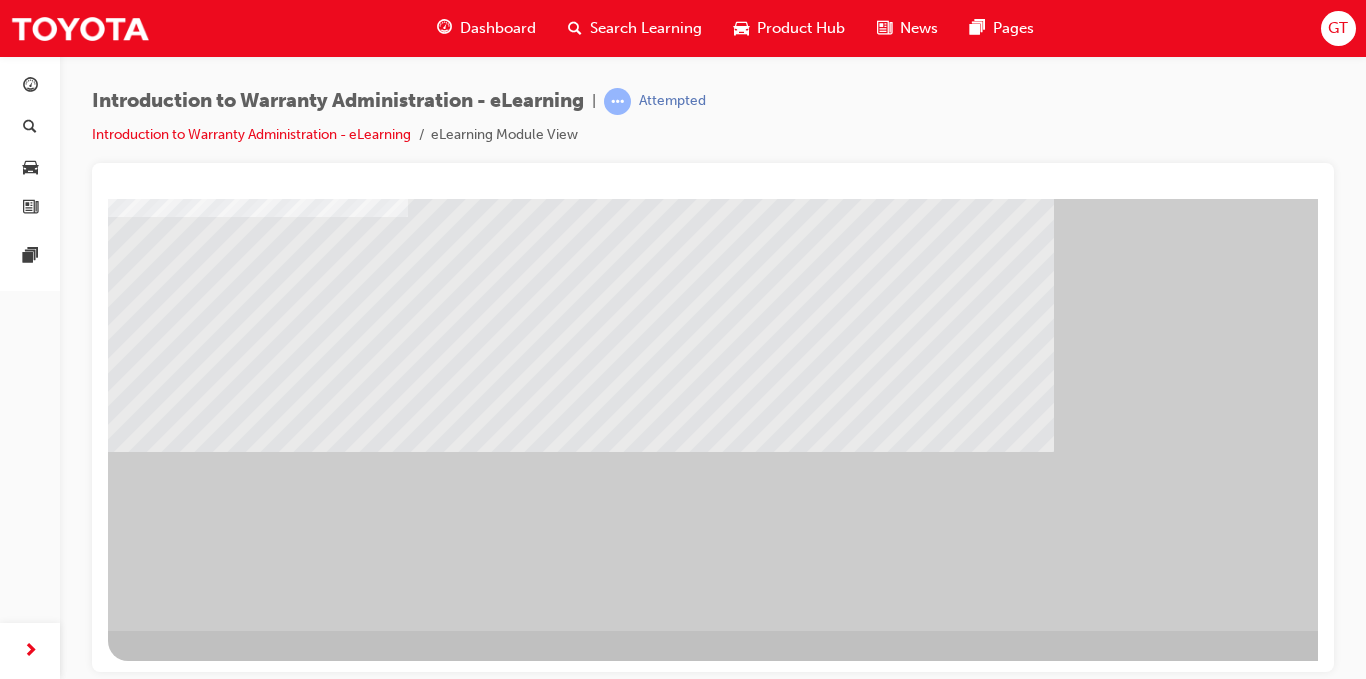 click at bounding box center (260, 1347) 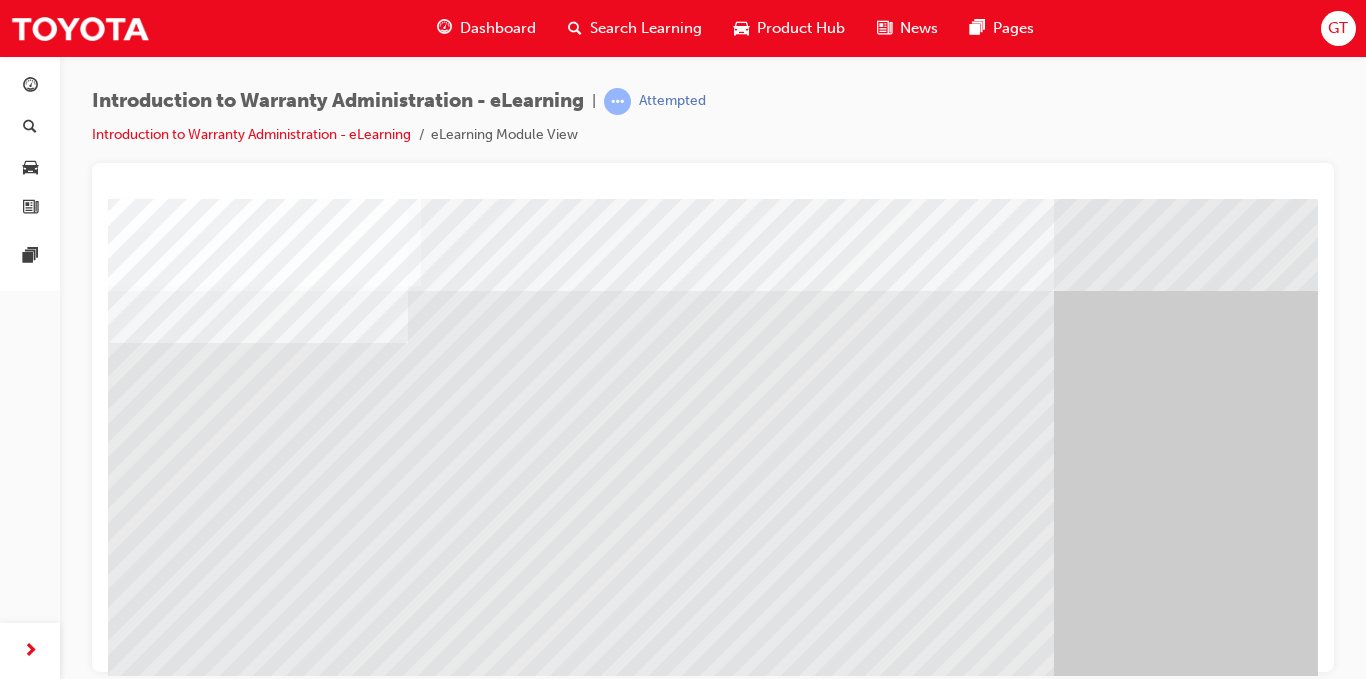 scroll, scrollTop: 288, scrollLeft: 0, axis: vertical 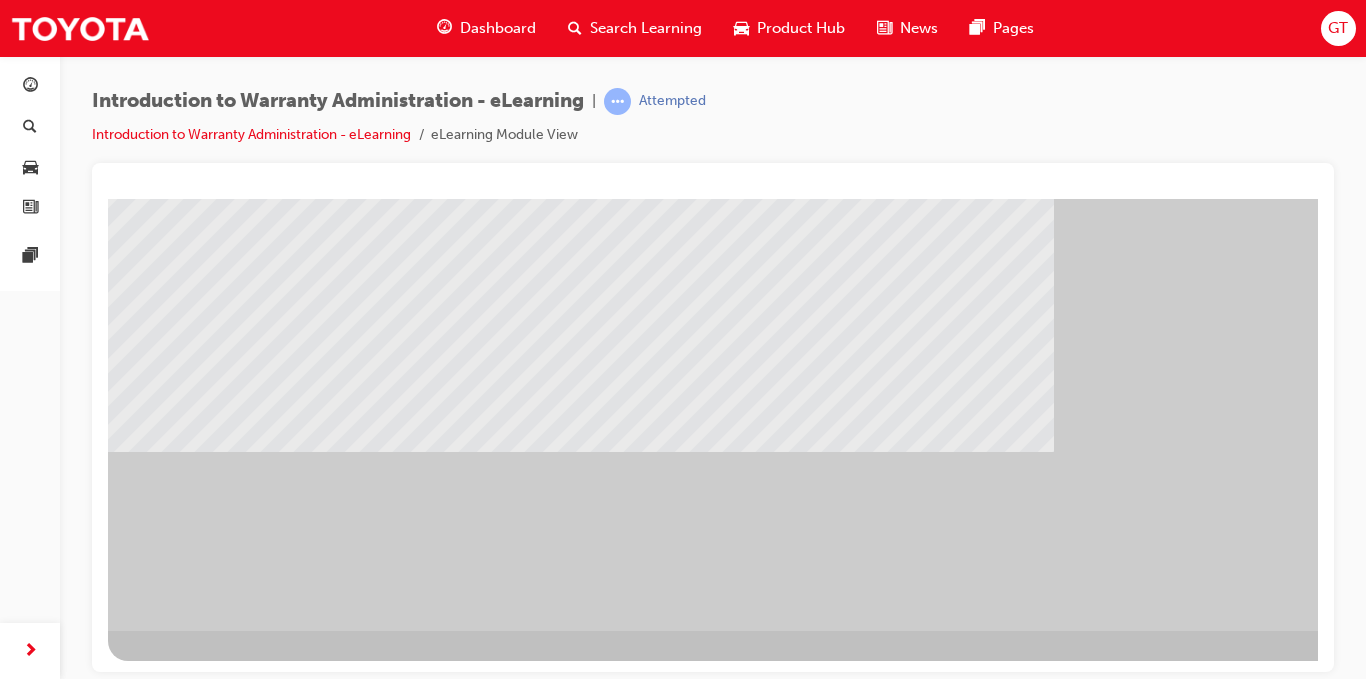 click at bounding box center [171, 782] 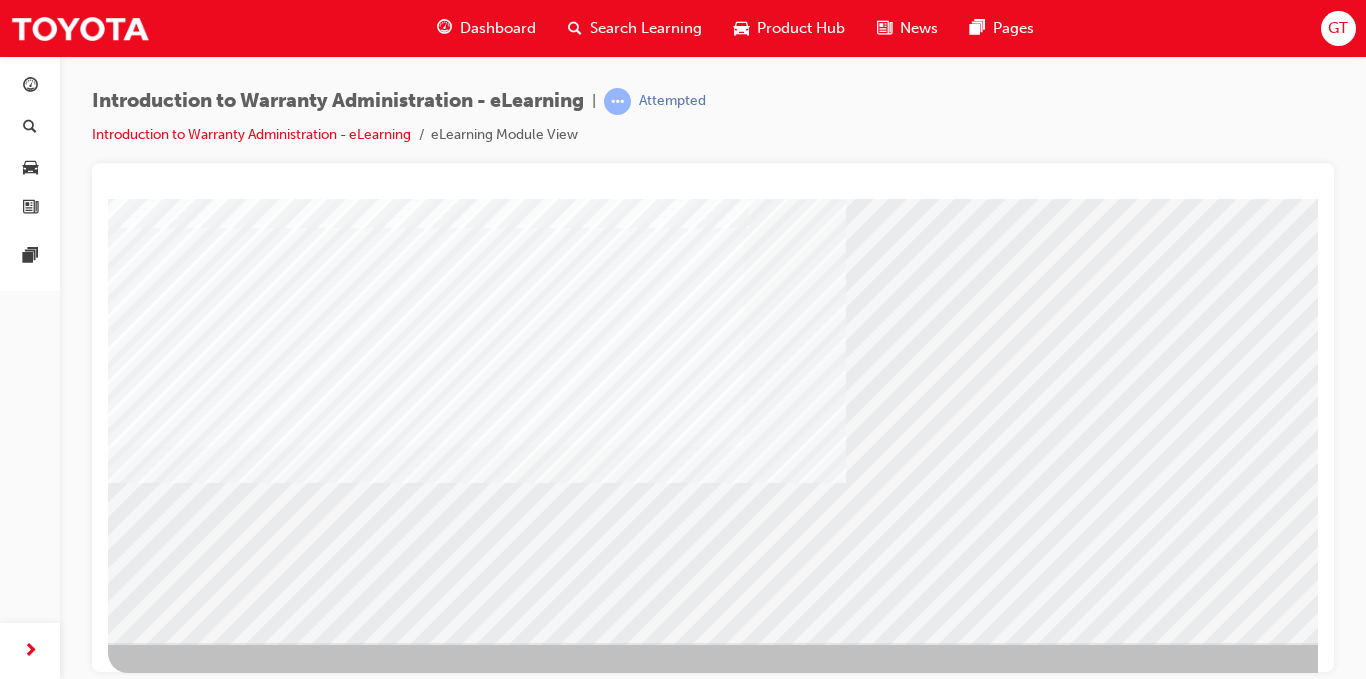 scroll, scrollTop: 288, scrollLeft: 0, axis: vertical 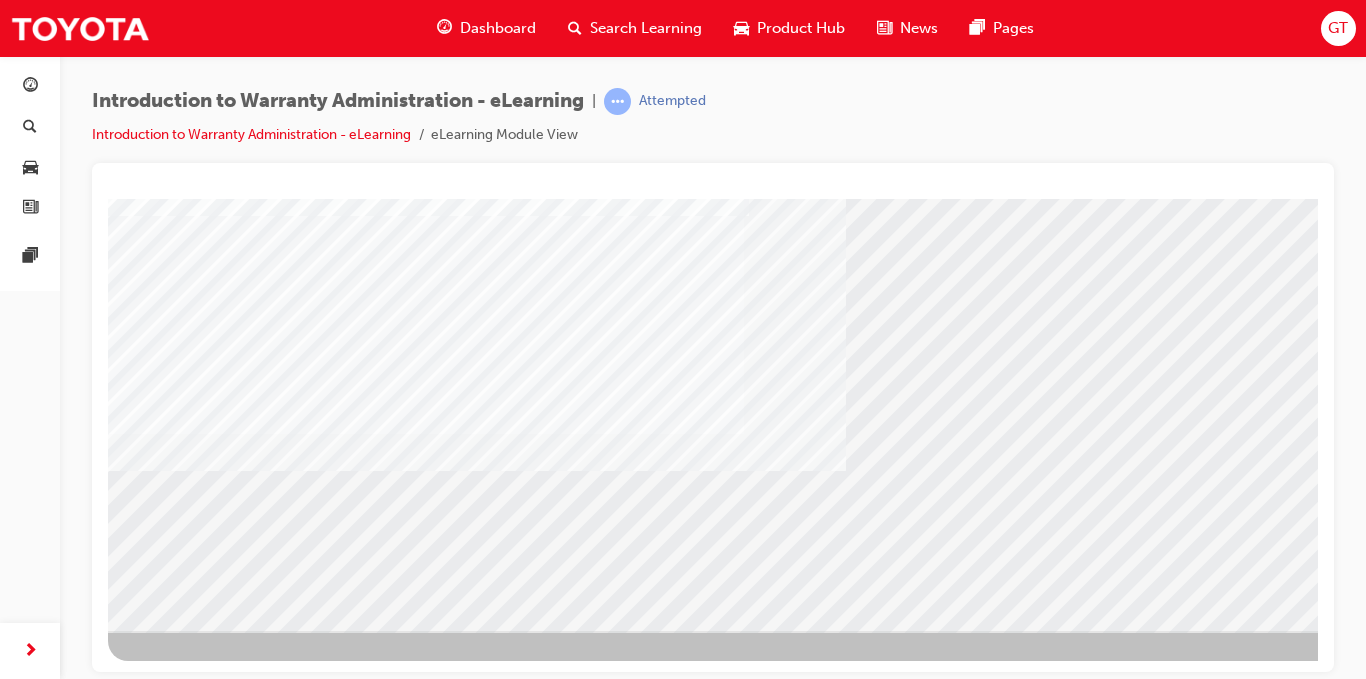 click at bounding box center [171, 2747] 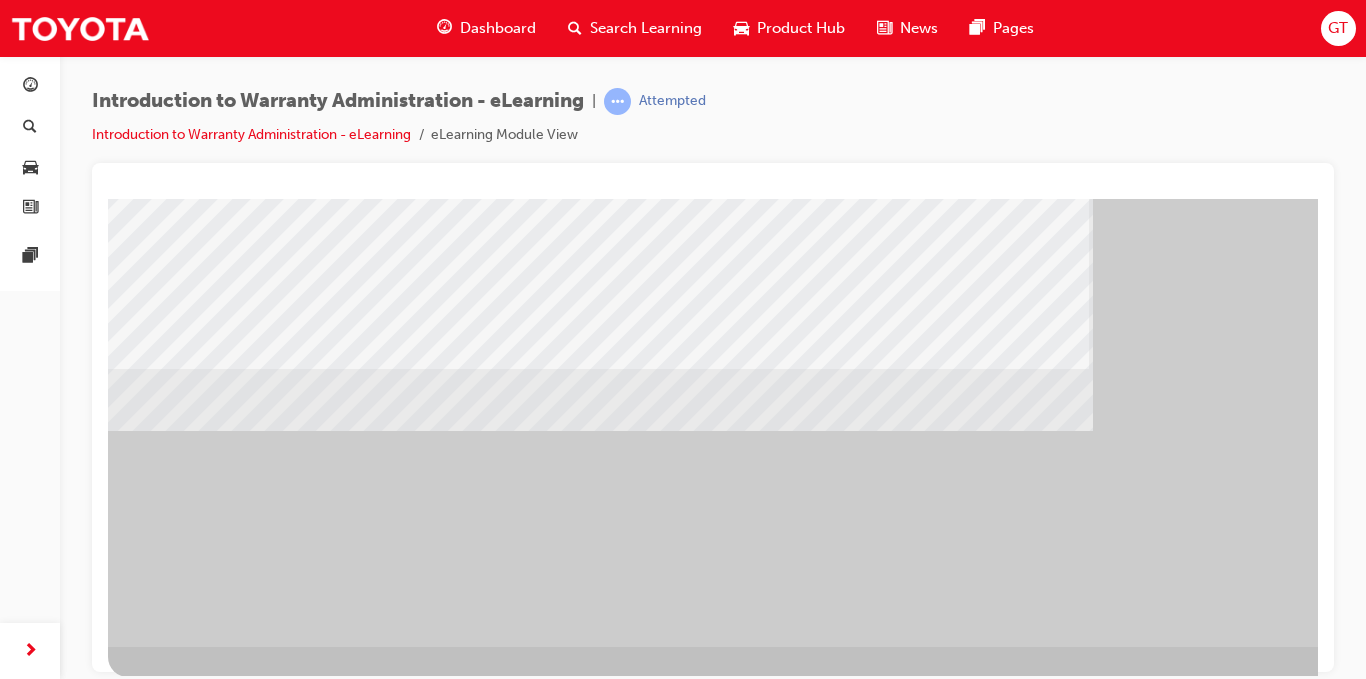 scroll, scrollTop: 288, scrollLeft: 0, axis: vertical 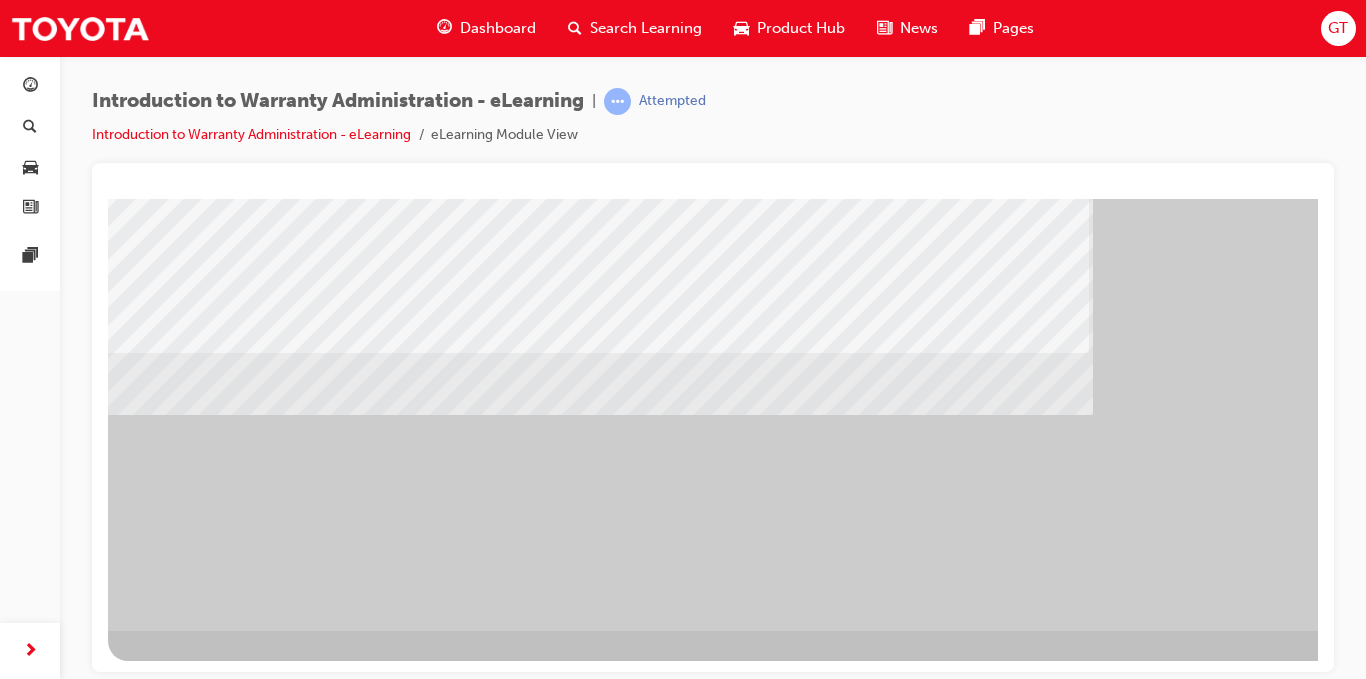 click at bounding box center (171, 4199) 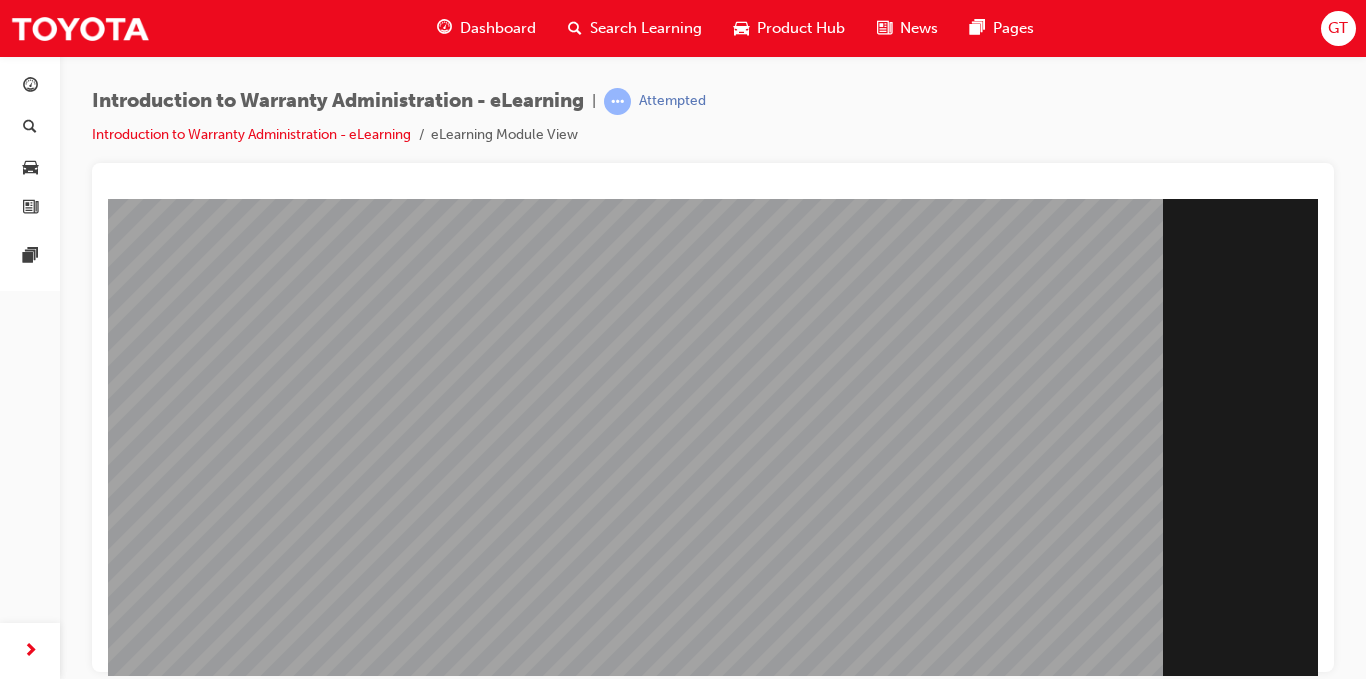 scroll, scrollTop: 288, scrollLeft: 0, axis: vertical 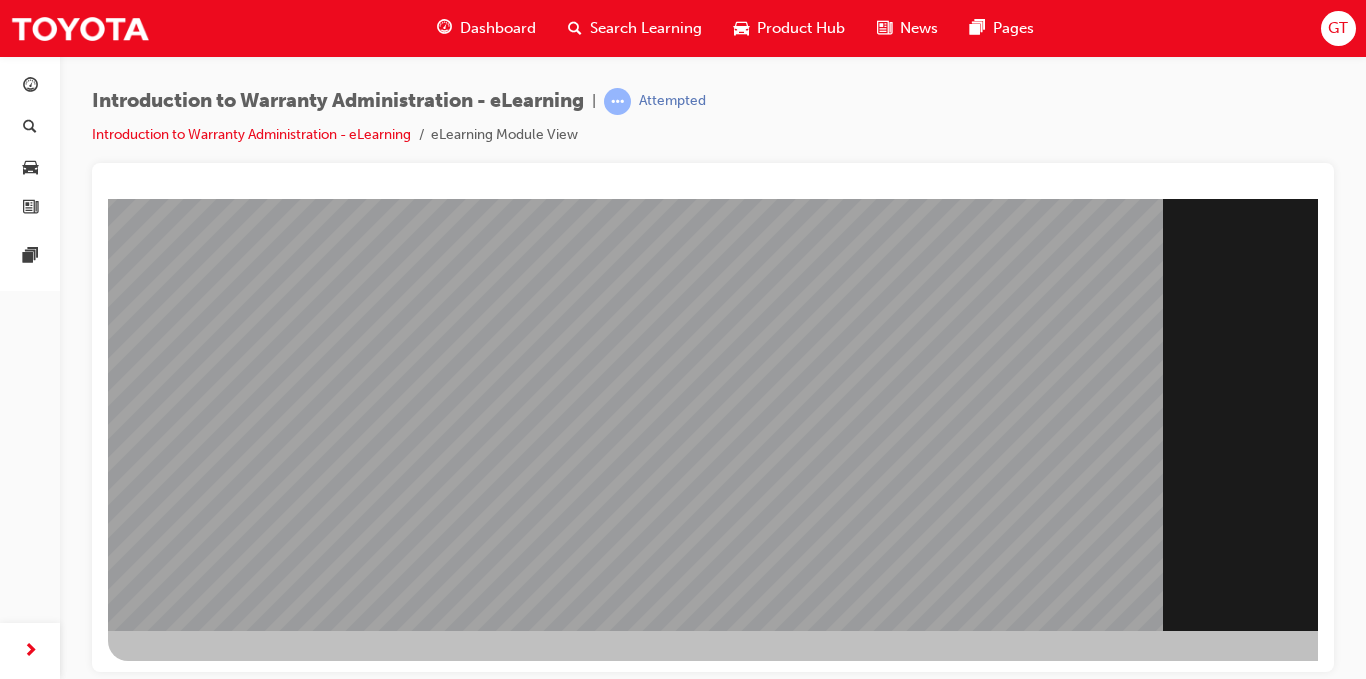 click at bounding box center (171, 1542) 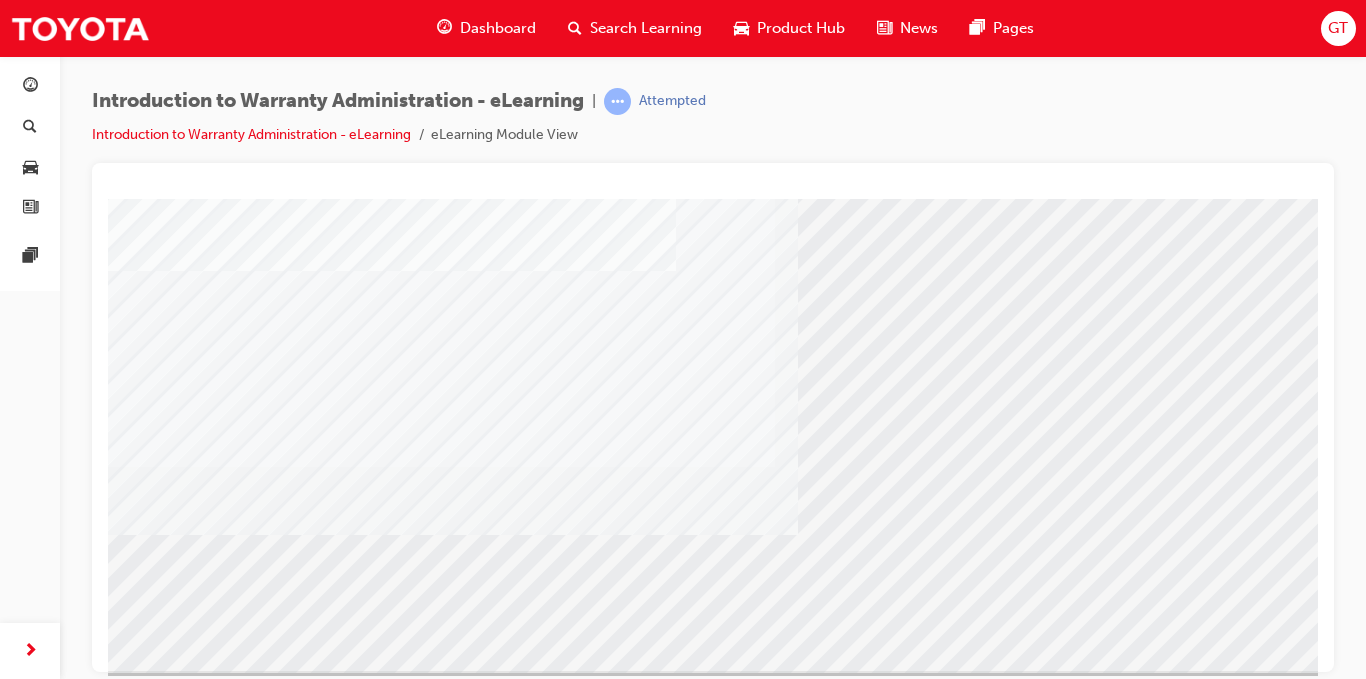 scroll, scrollTop: 288, scrollLeft: 0, axis: vertical 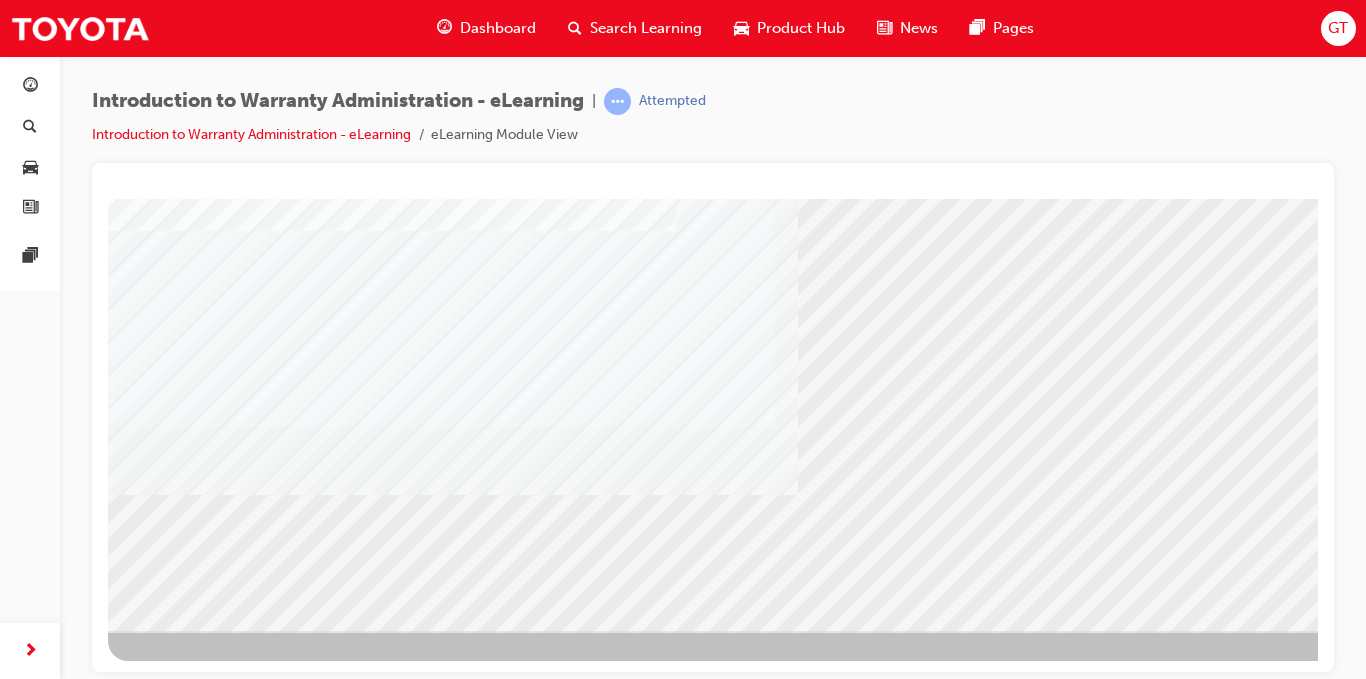 click at bounding box center [171, 2740] 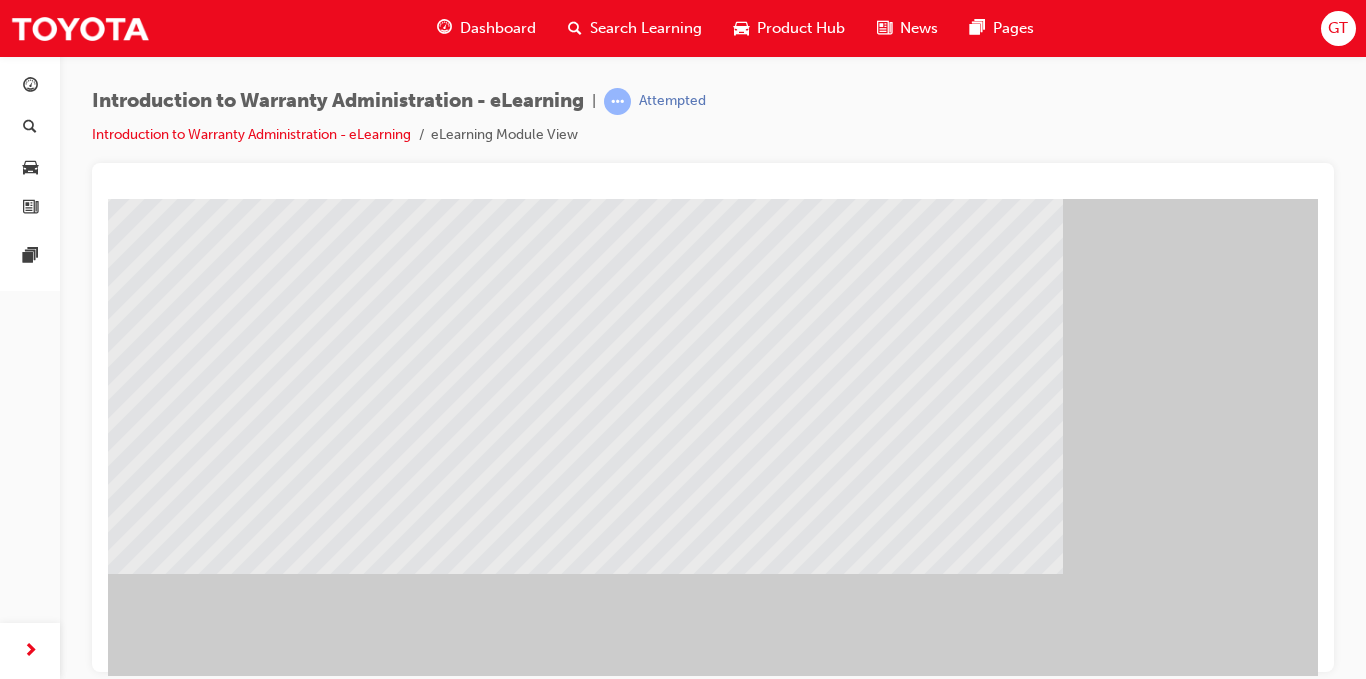 scroll, scrollTop: 88, scrollLeft: 0, axis: vertical 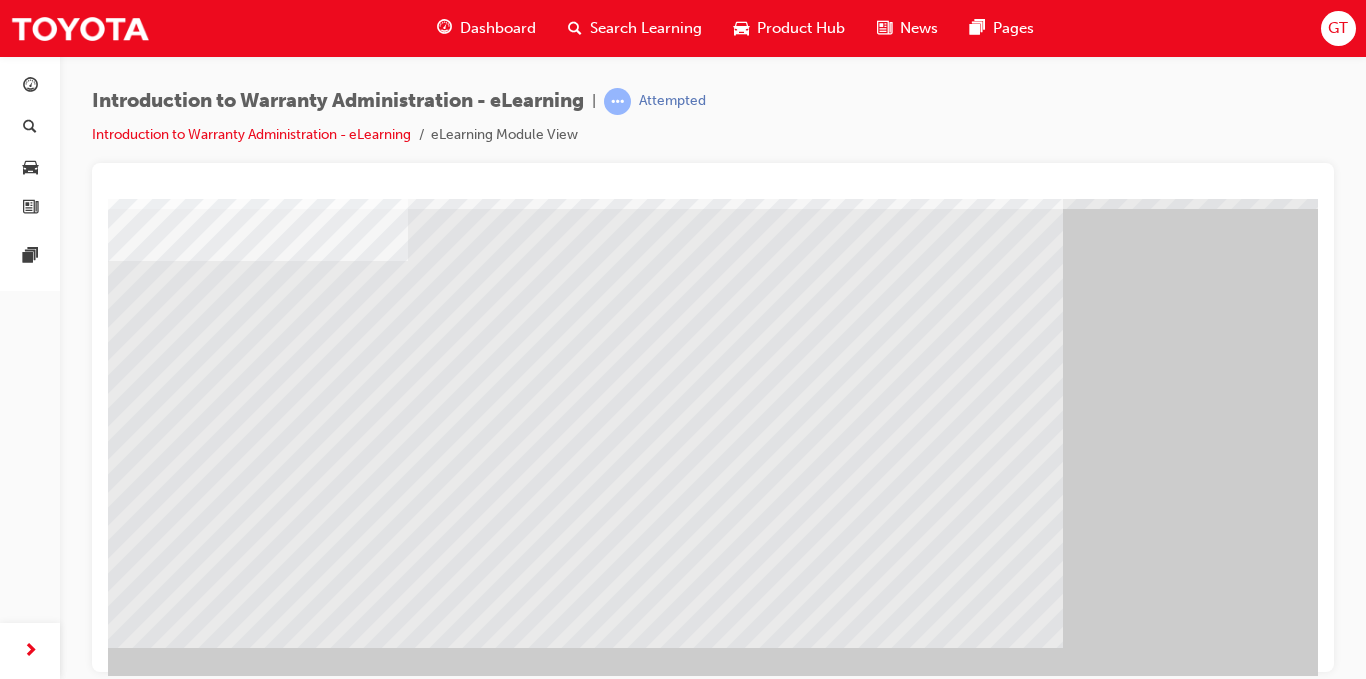 click at bounding box center [124, 1610] 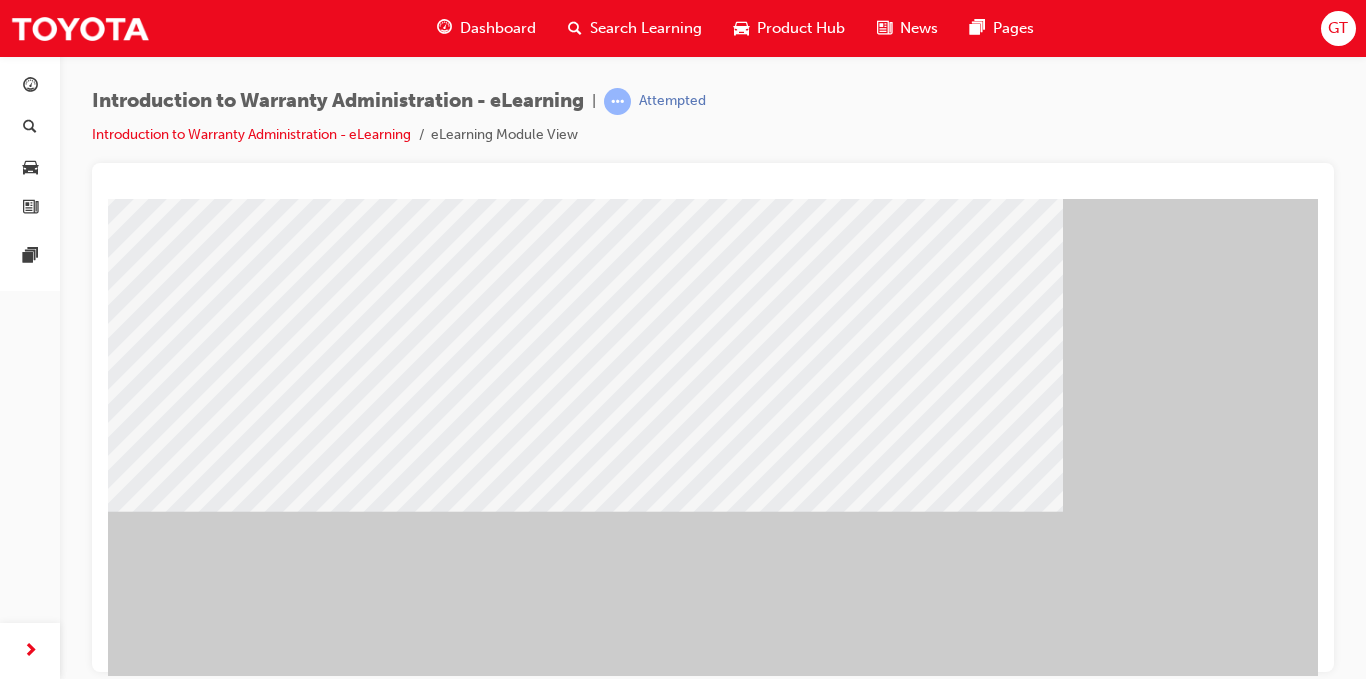 scroll, scrollTop: 288, scrollLeft: 0, axis: vertical 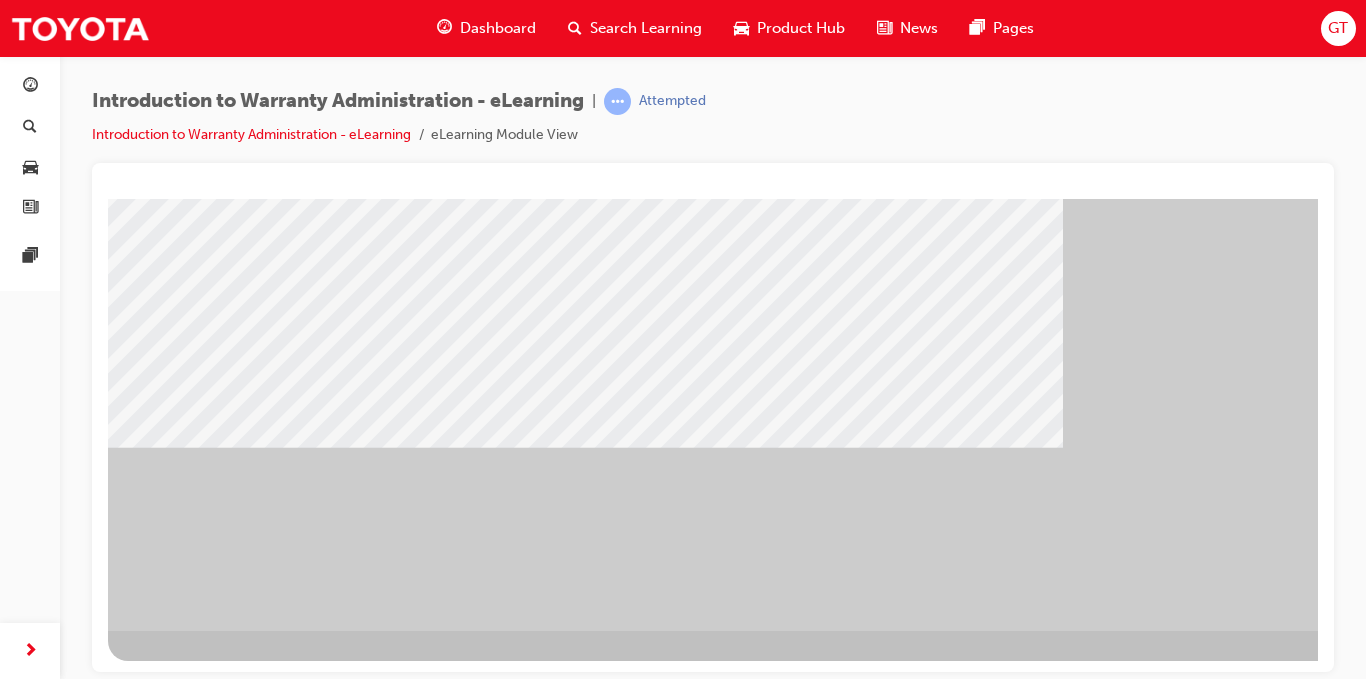 click at bounding box center [171, 1444] 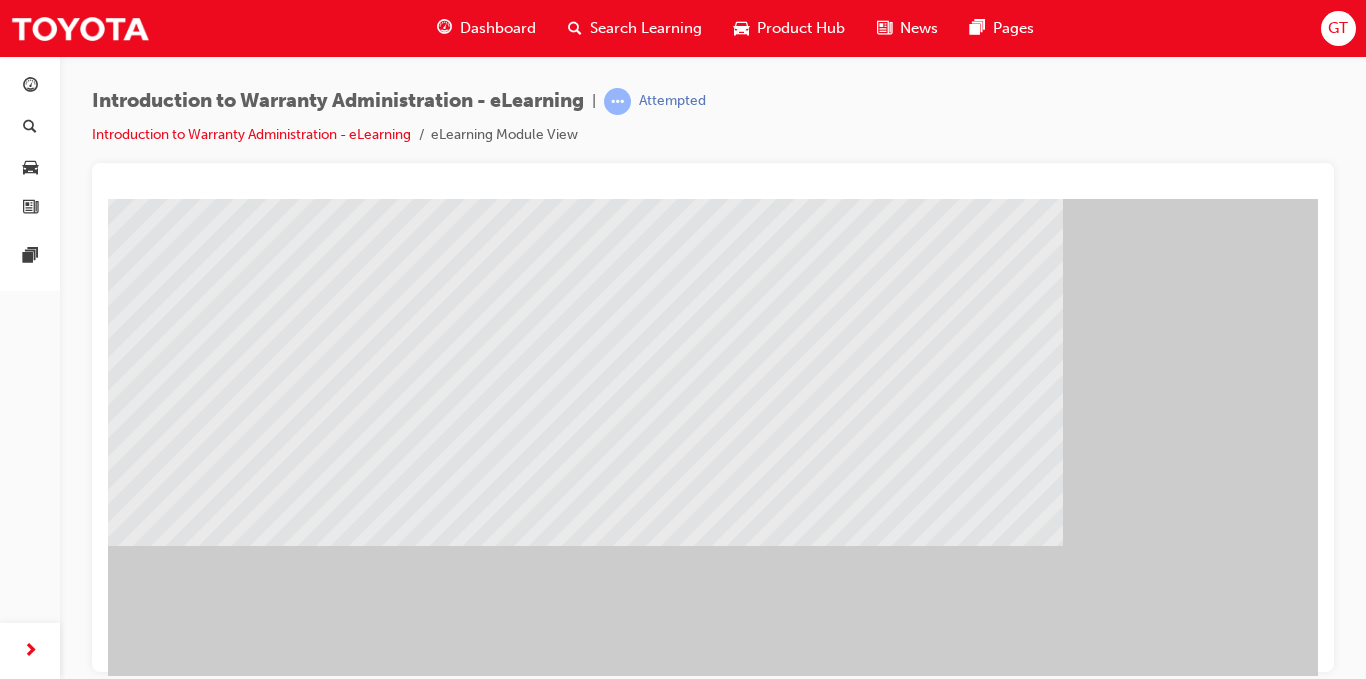 scroll, scrollTop: 188, scrollLeft: 0, axis: vertical 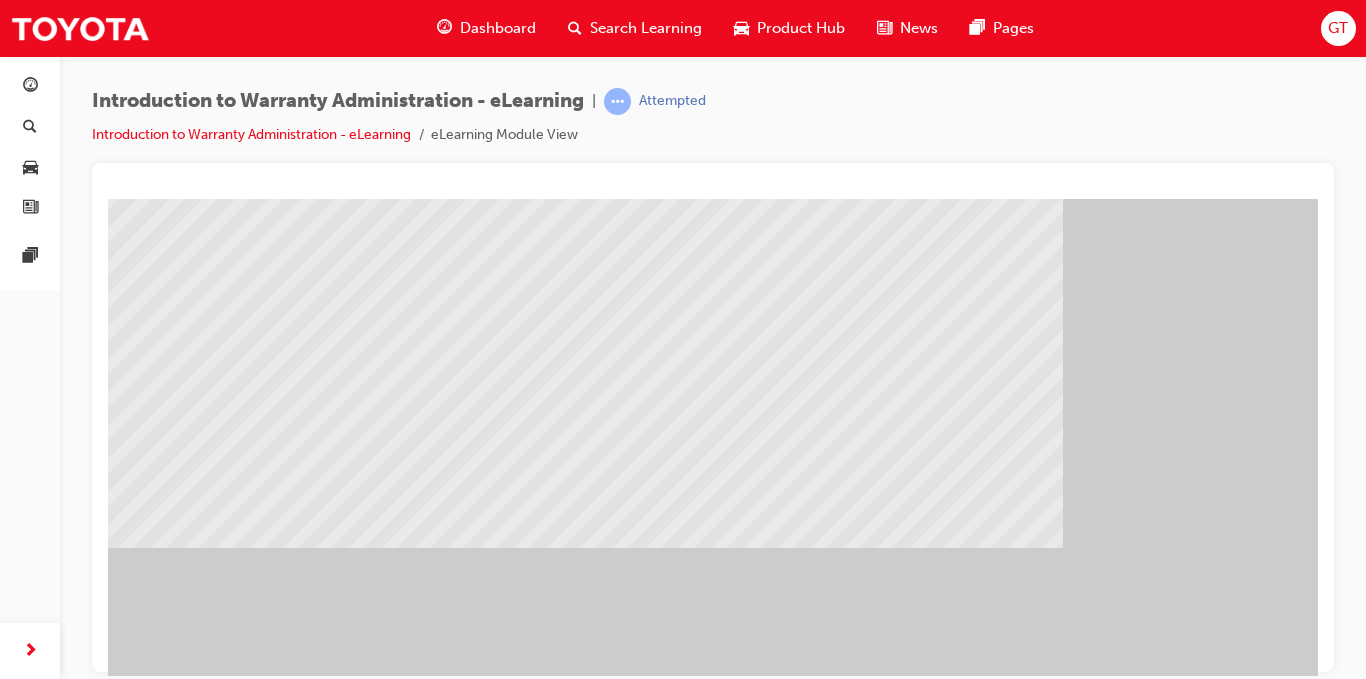 click at bounding box center [124, 1510] 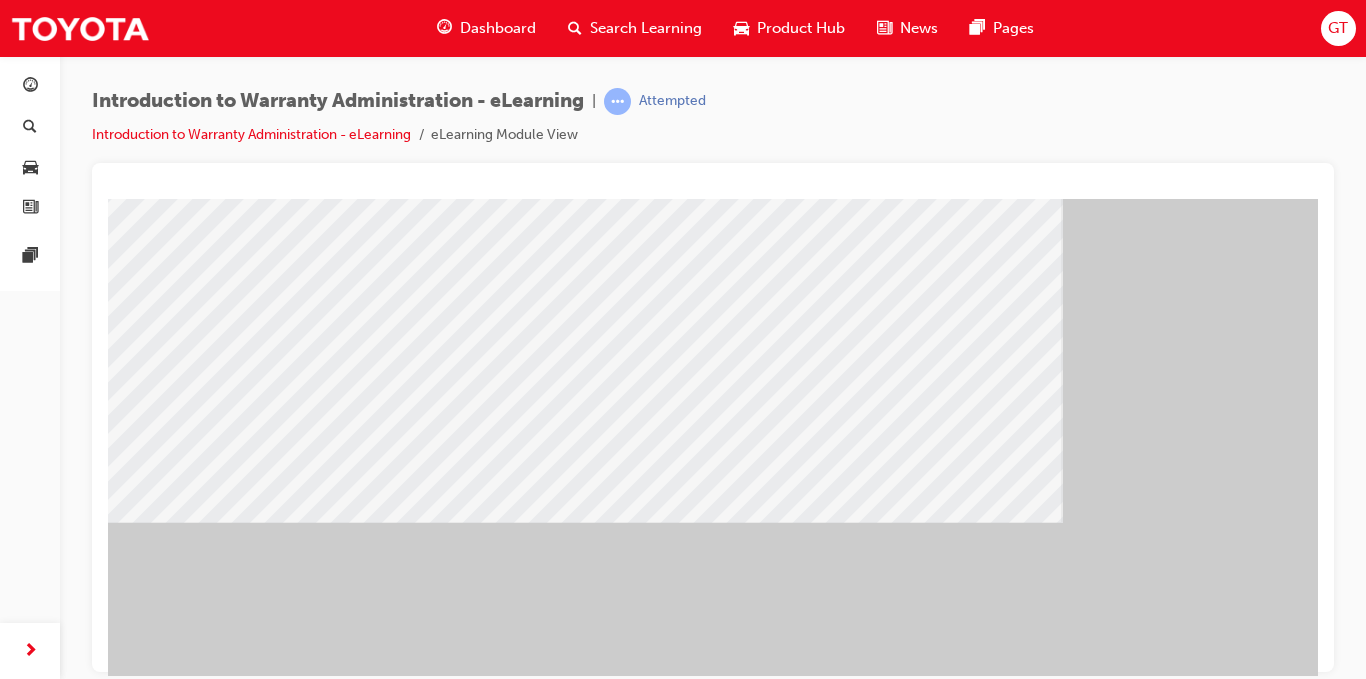 scroll, scrollTop: 288, scrollLeft: 0, axis: vertical 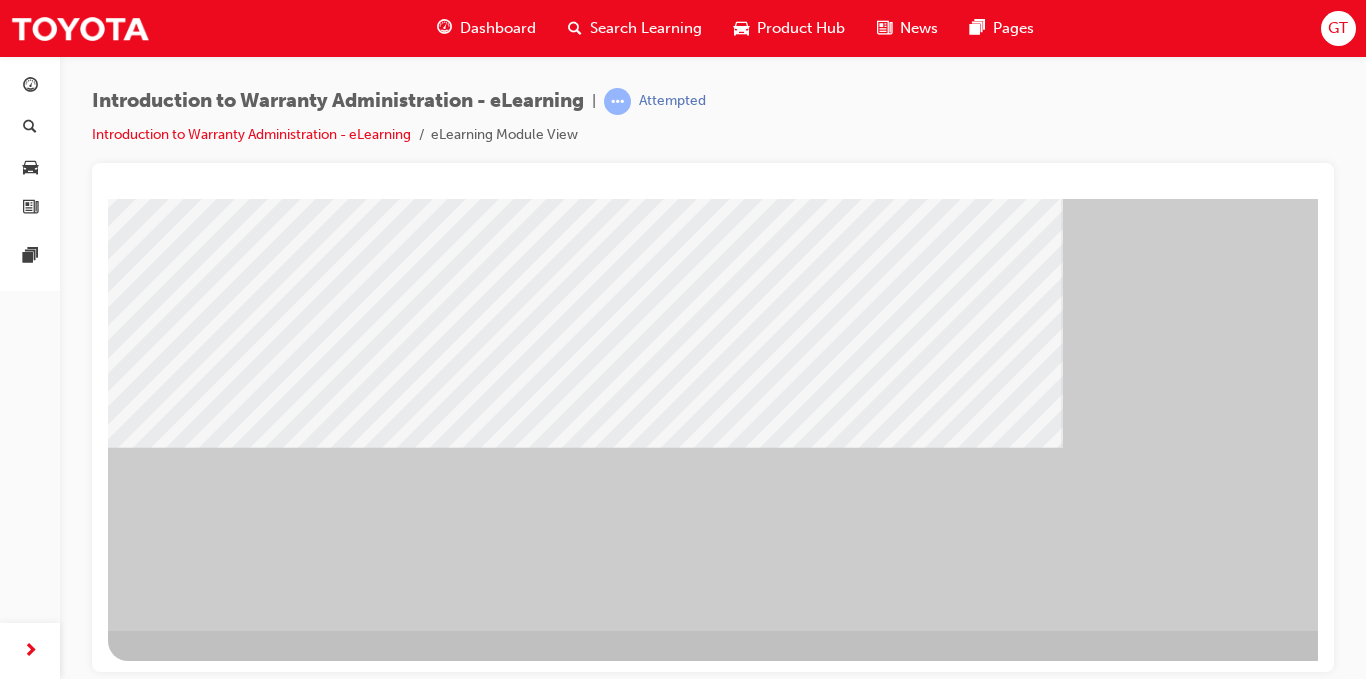 click at bounding box center [171, 1444] 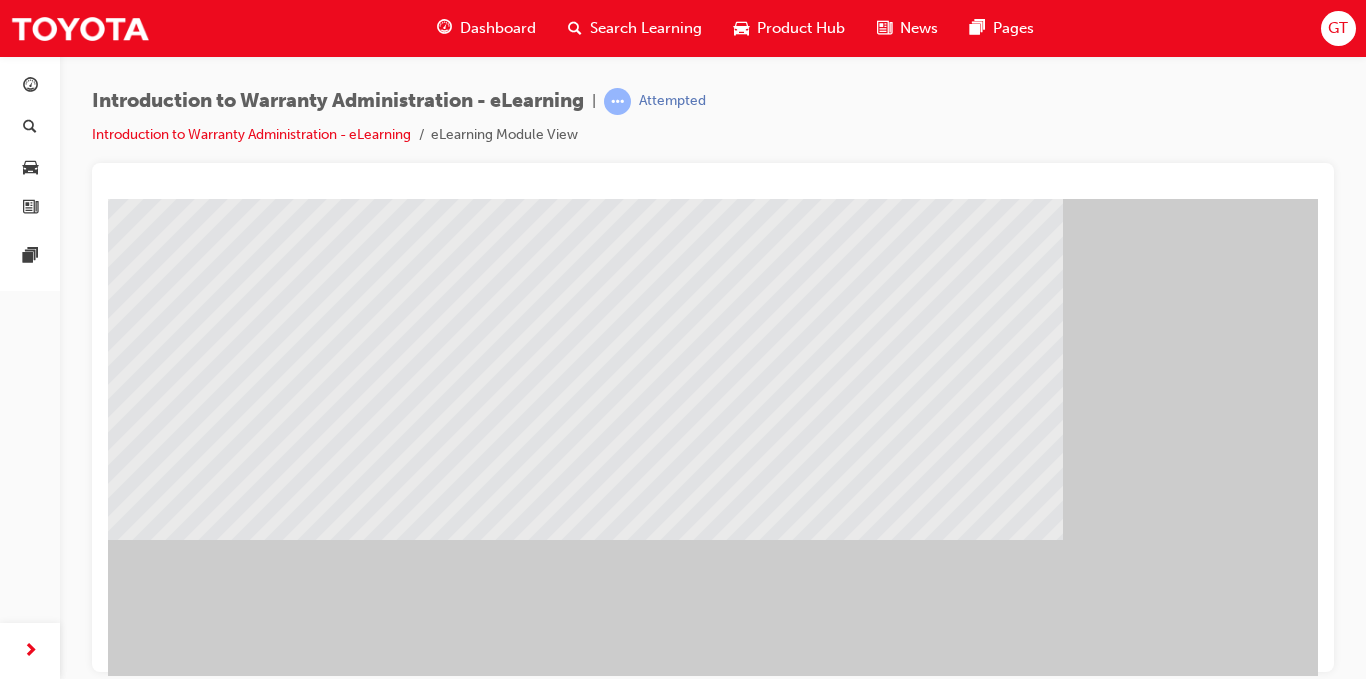 scroll, scrollTop: 200, scrollLeft: 0, axis: vertical 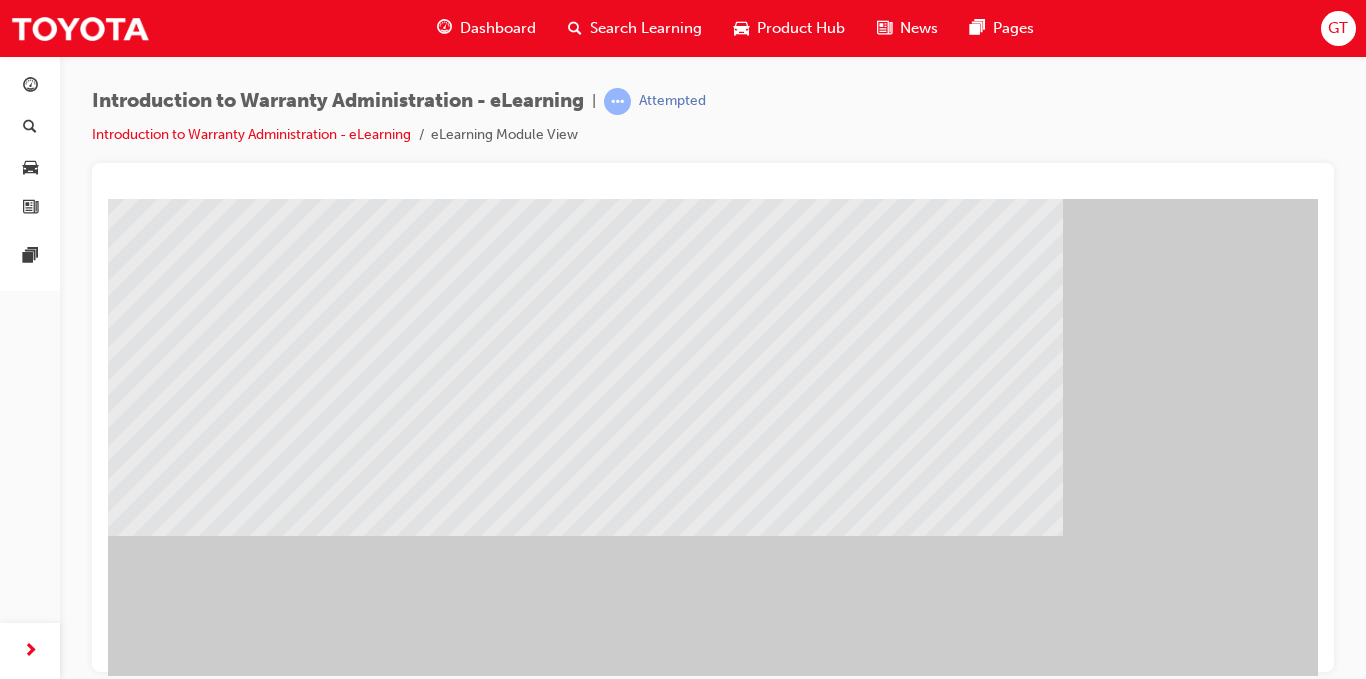 click at bounding box center [187, 1401] 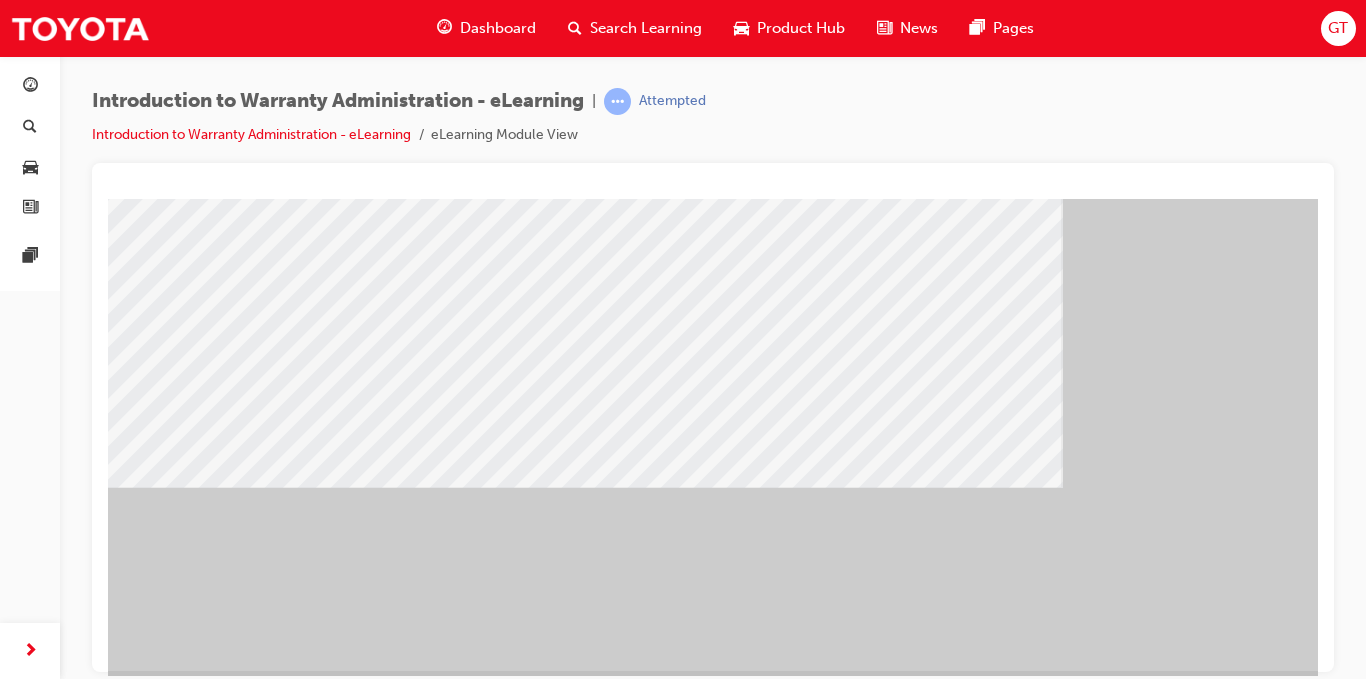 scroll, scrollTop: 288, scrollLeft: 0, axis: vertical 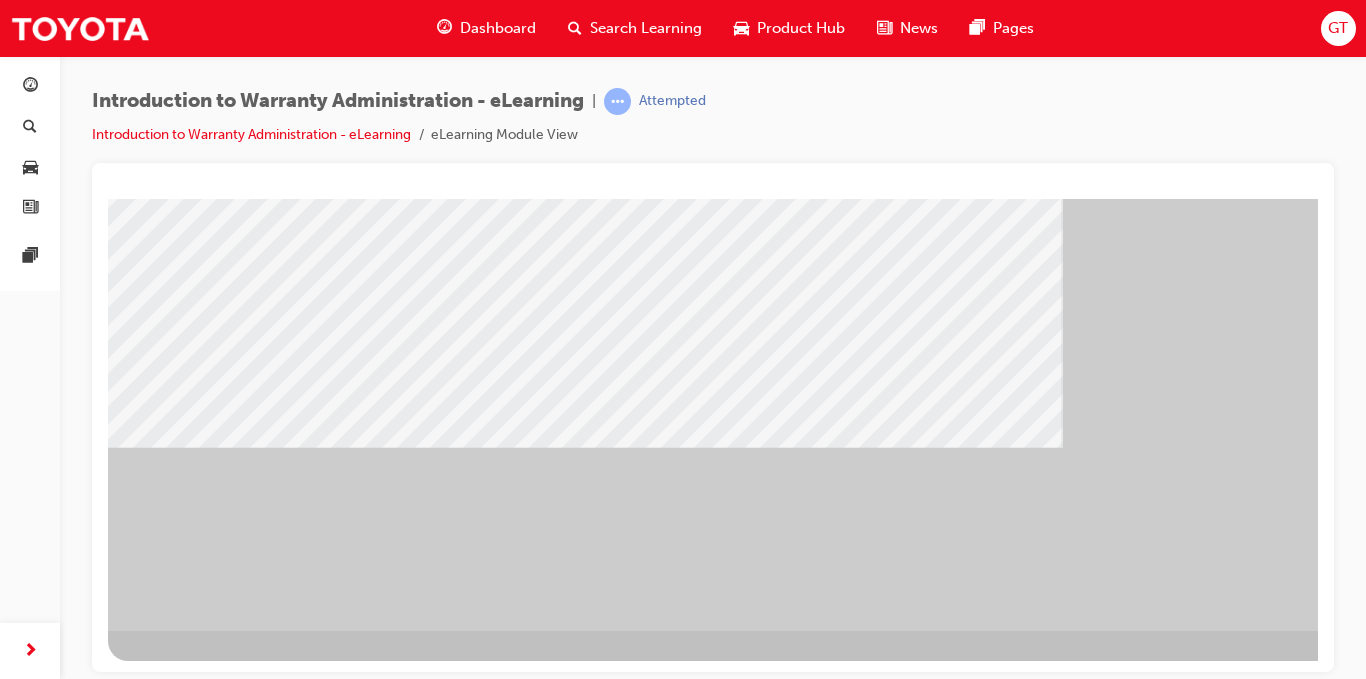 click at bounding box center [171, 1444] 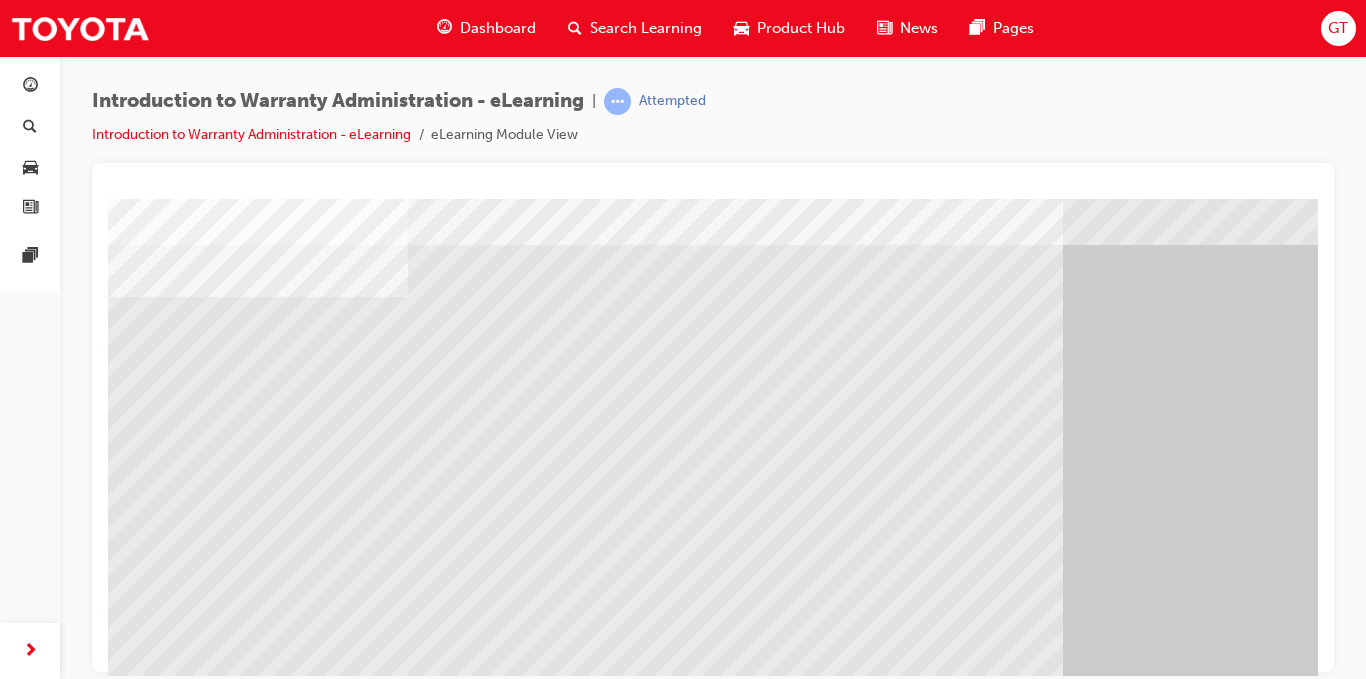 scroll, scrollTop: 100, scrollLeft: 0, axis: vertical 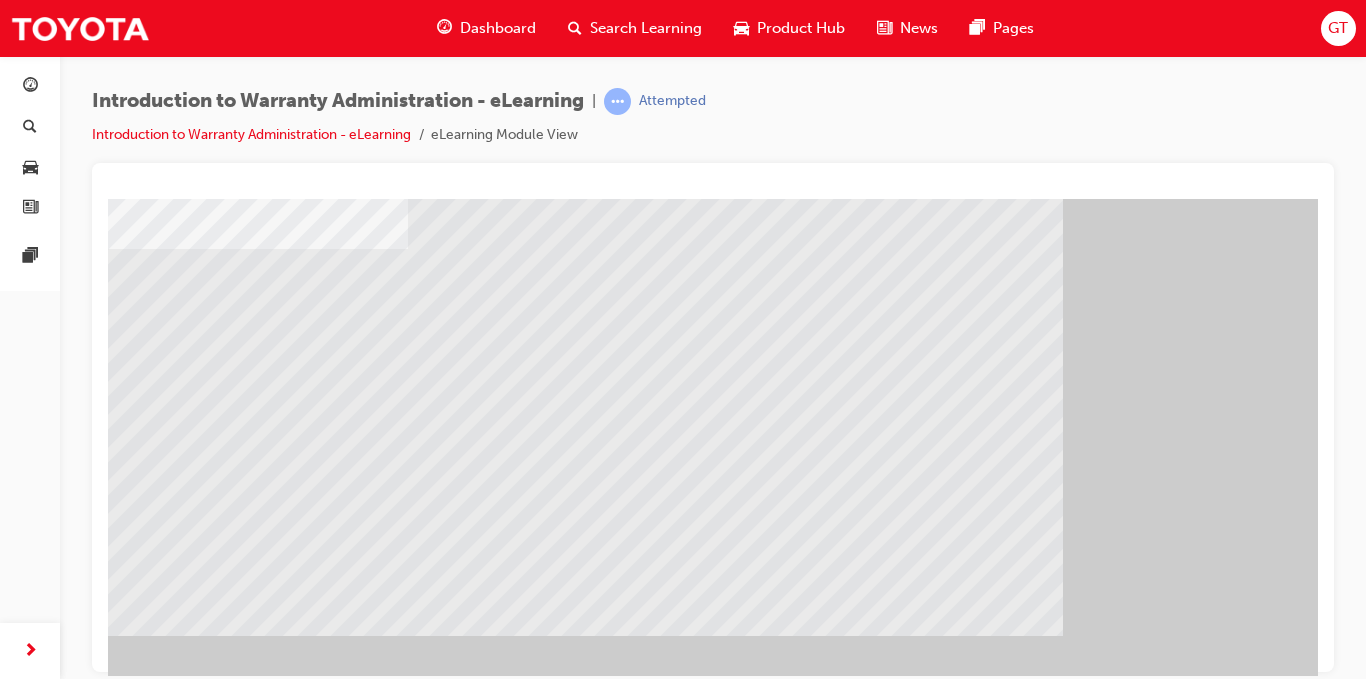 click at bounding box center [187, 1501] 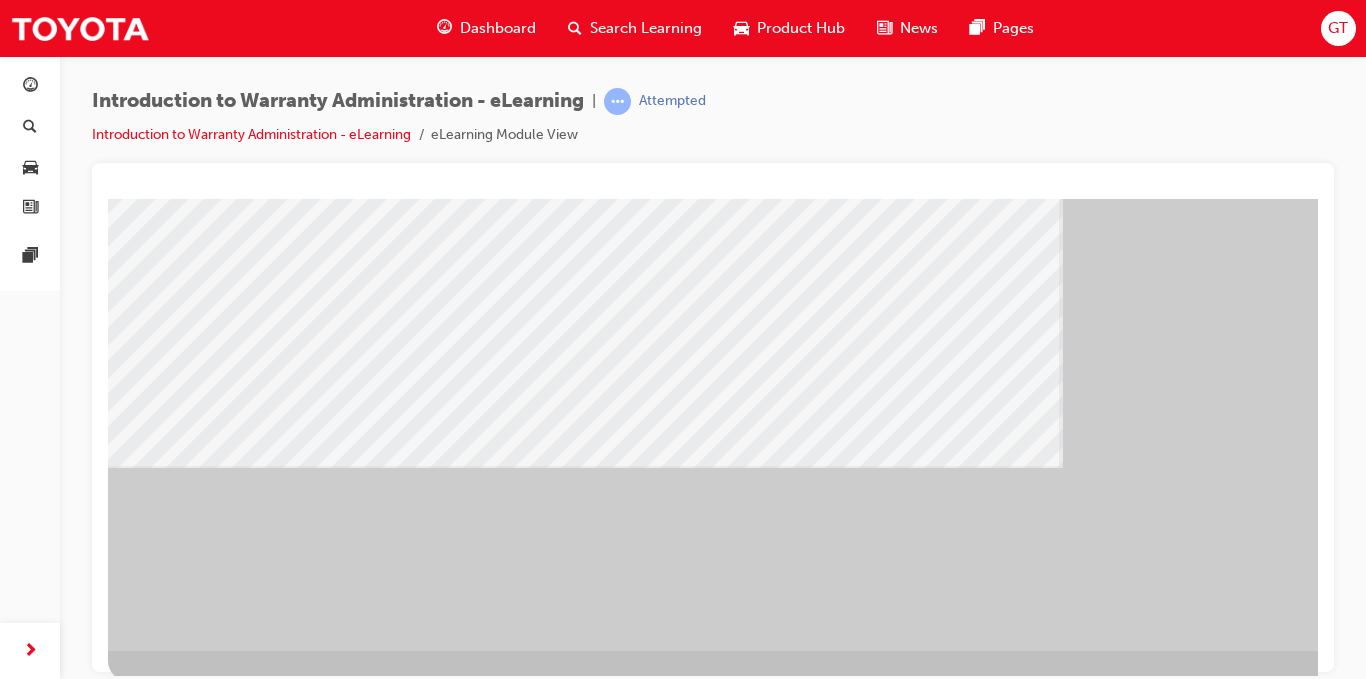 scroll, scrollTop: 288, scrollLeft: 0, axis: vertical 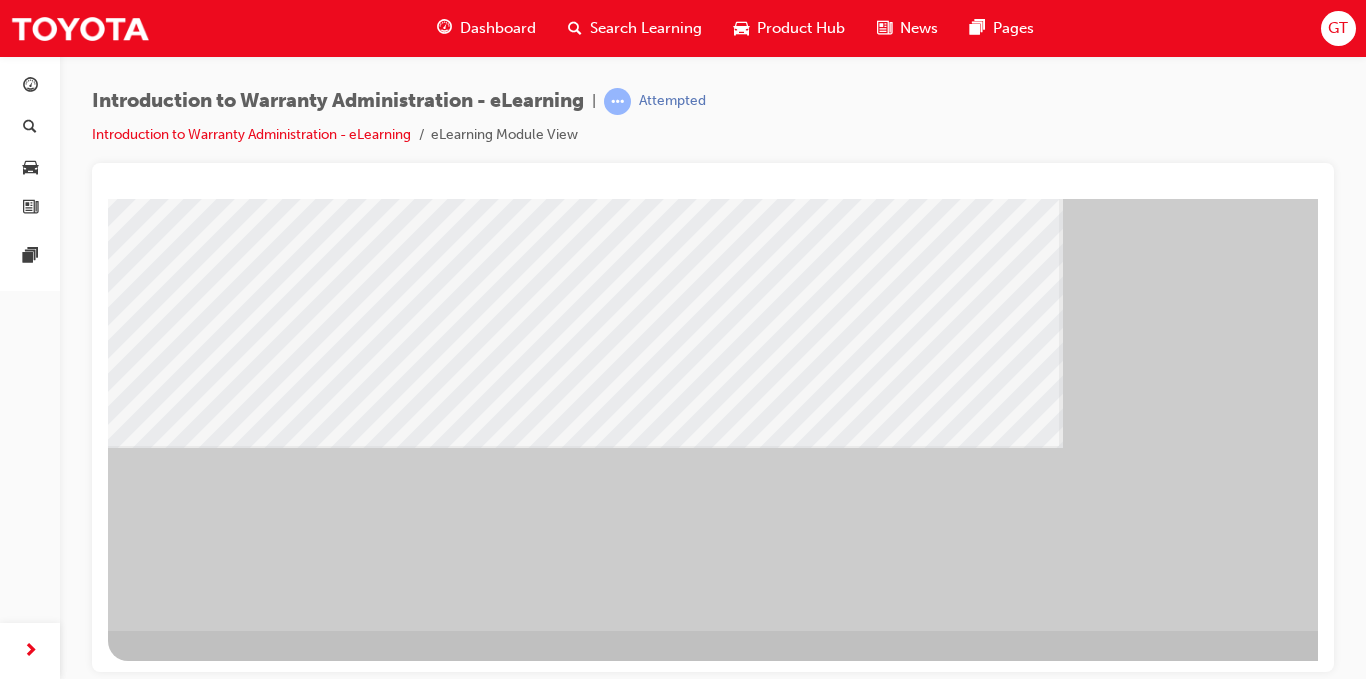 click at bounding box center [171, 1444] 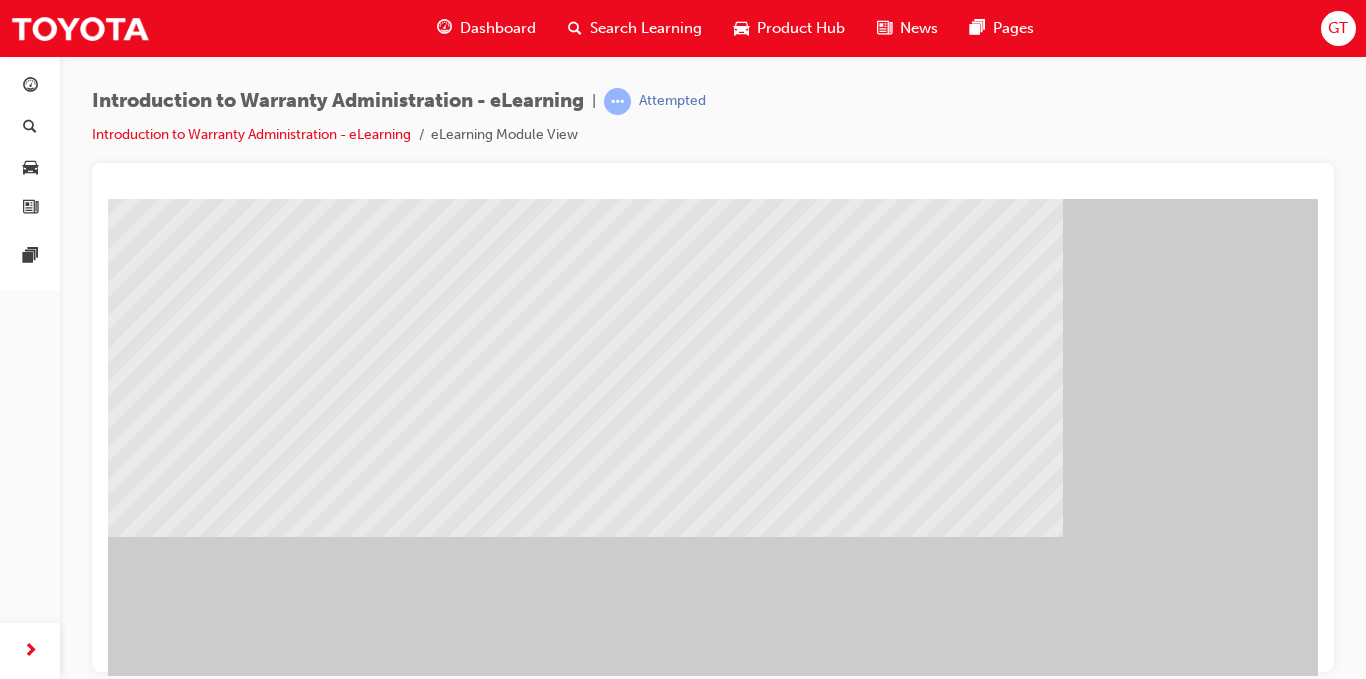 scroll, scrollTop: 200, scrollLeft: 0, axis: vertical 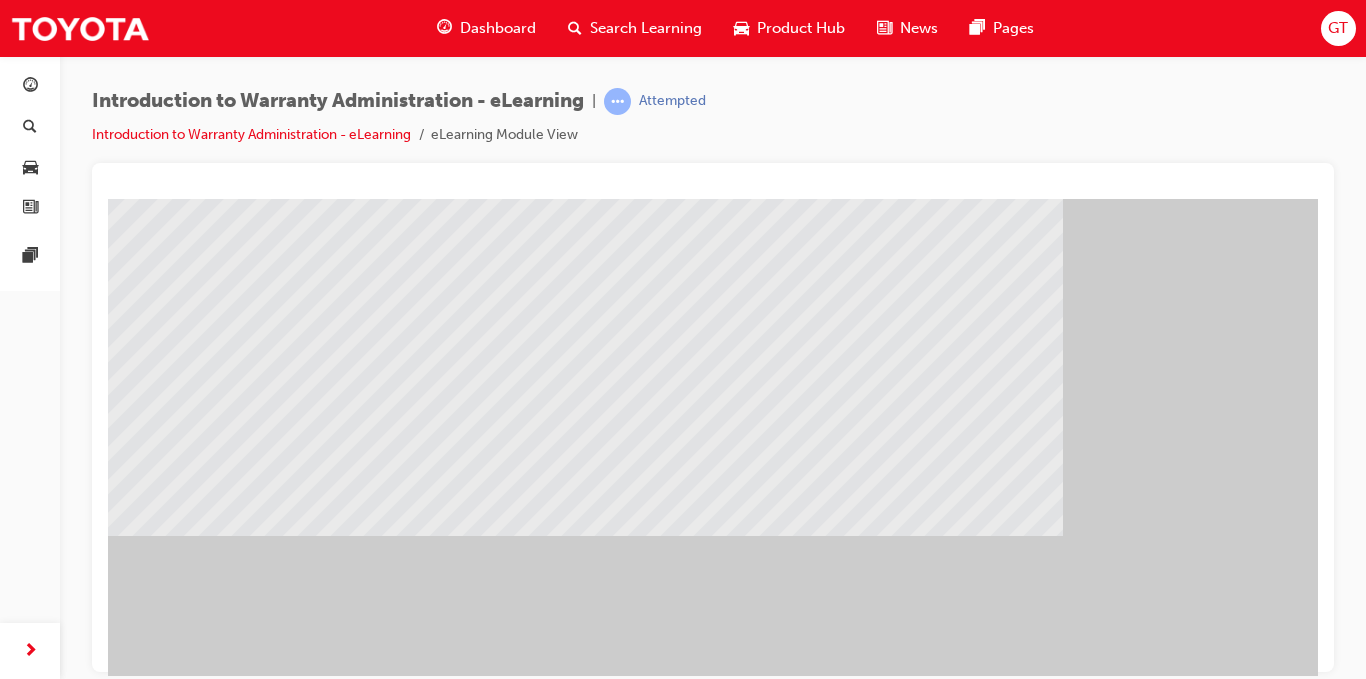 click at bounding box center [187, 1401] 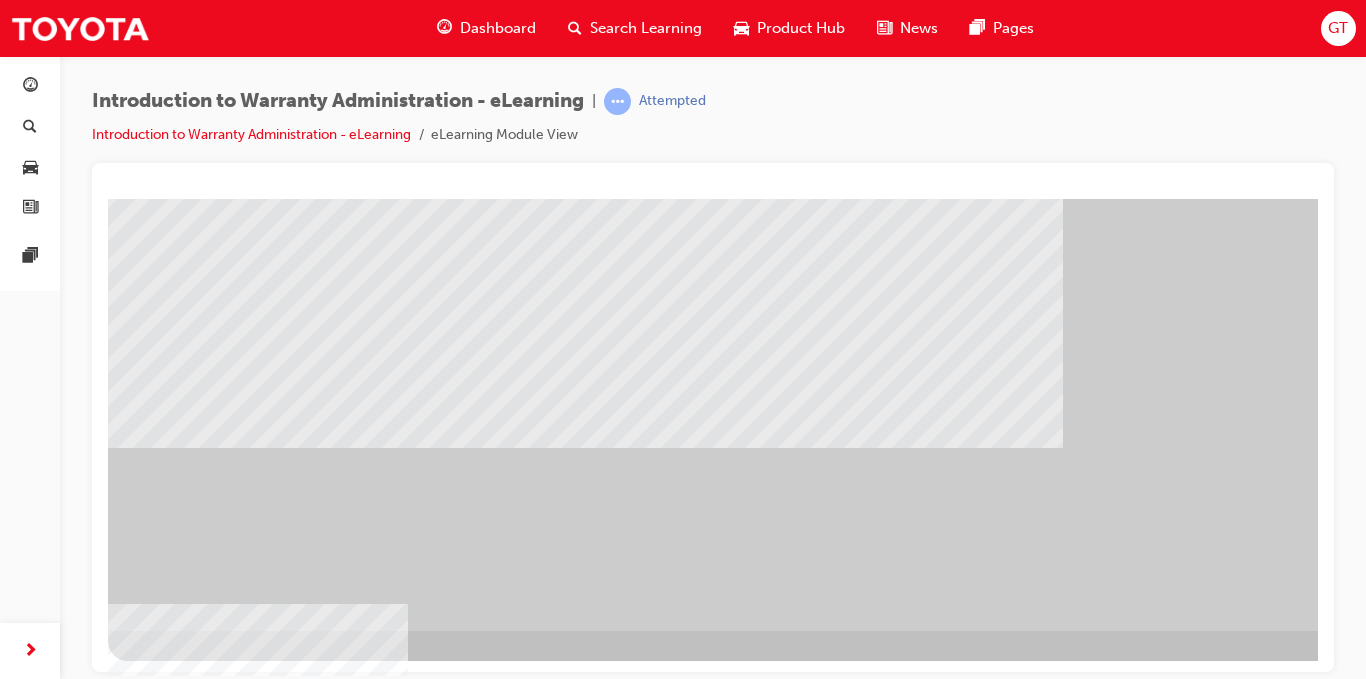 click at bounding box center [187, 1313] 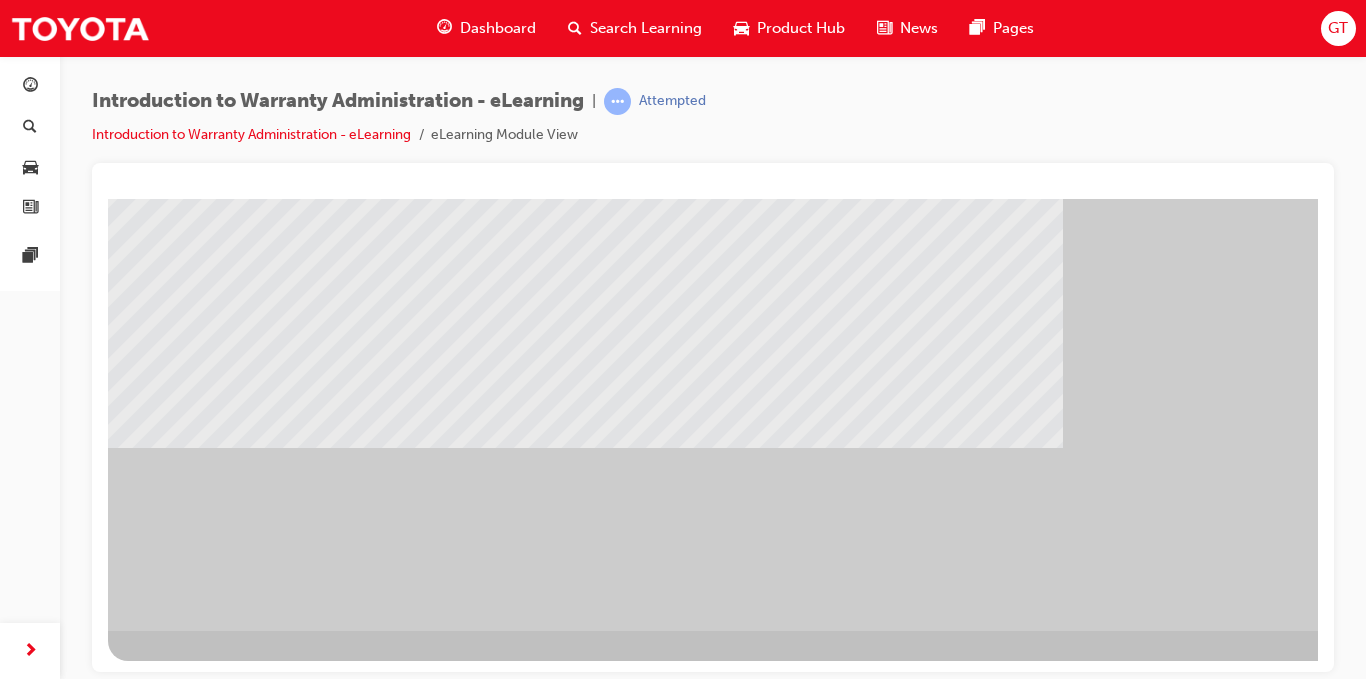 click at bounding box center (171, 1319) 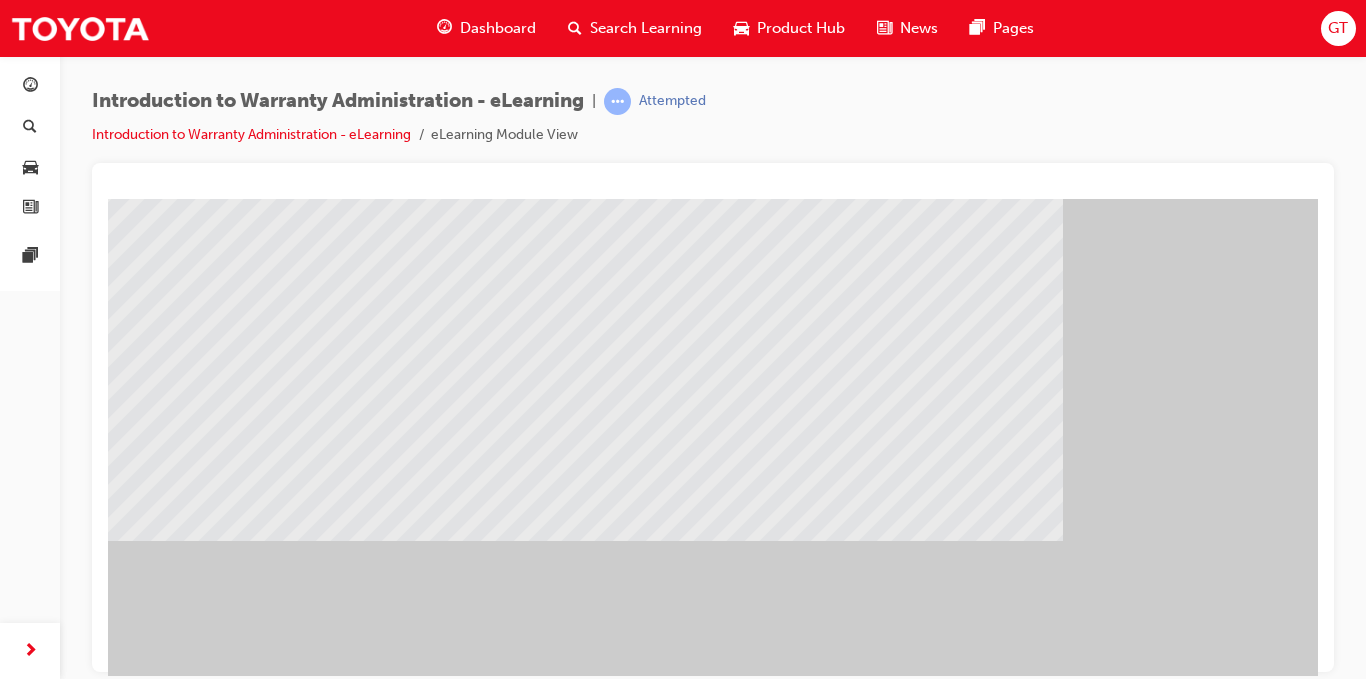 scroll, scrollTop: 200, scrollLeft: 0, axis: vertical 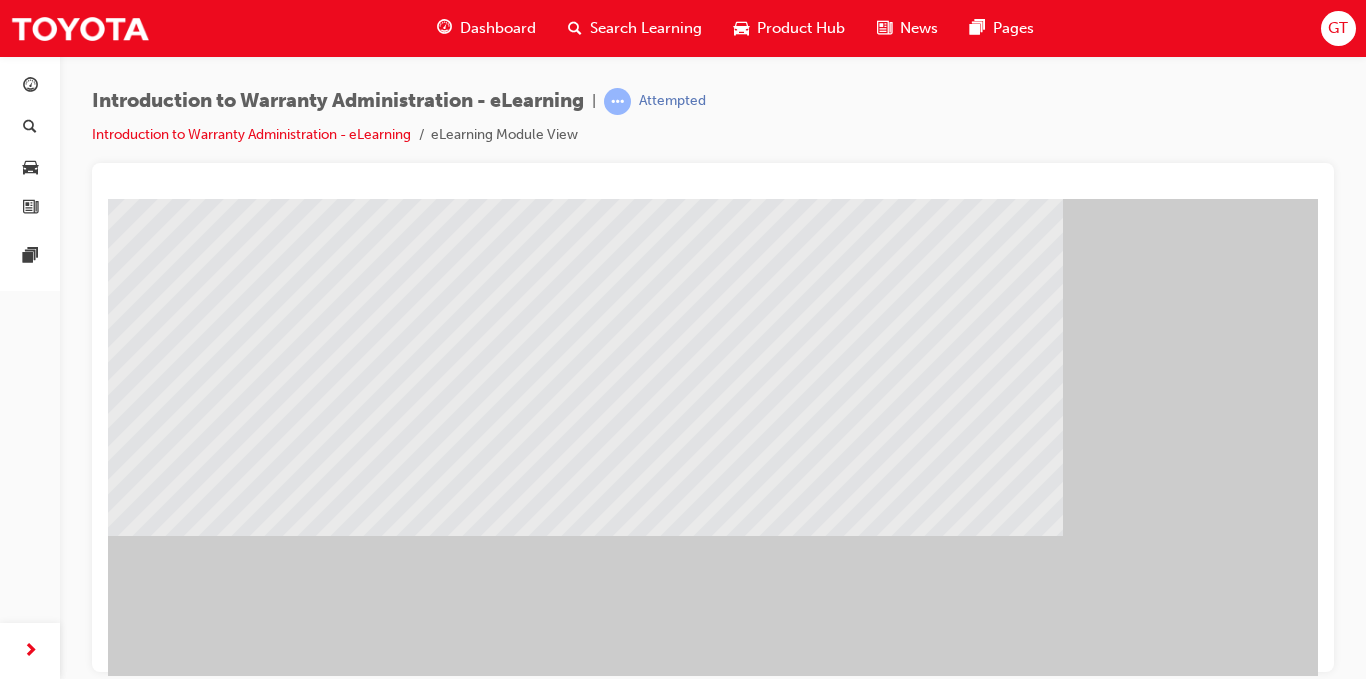 click at bounding box center (187, 1401) 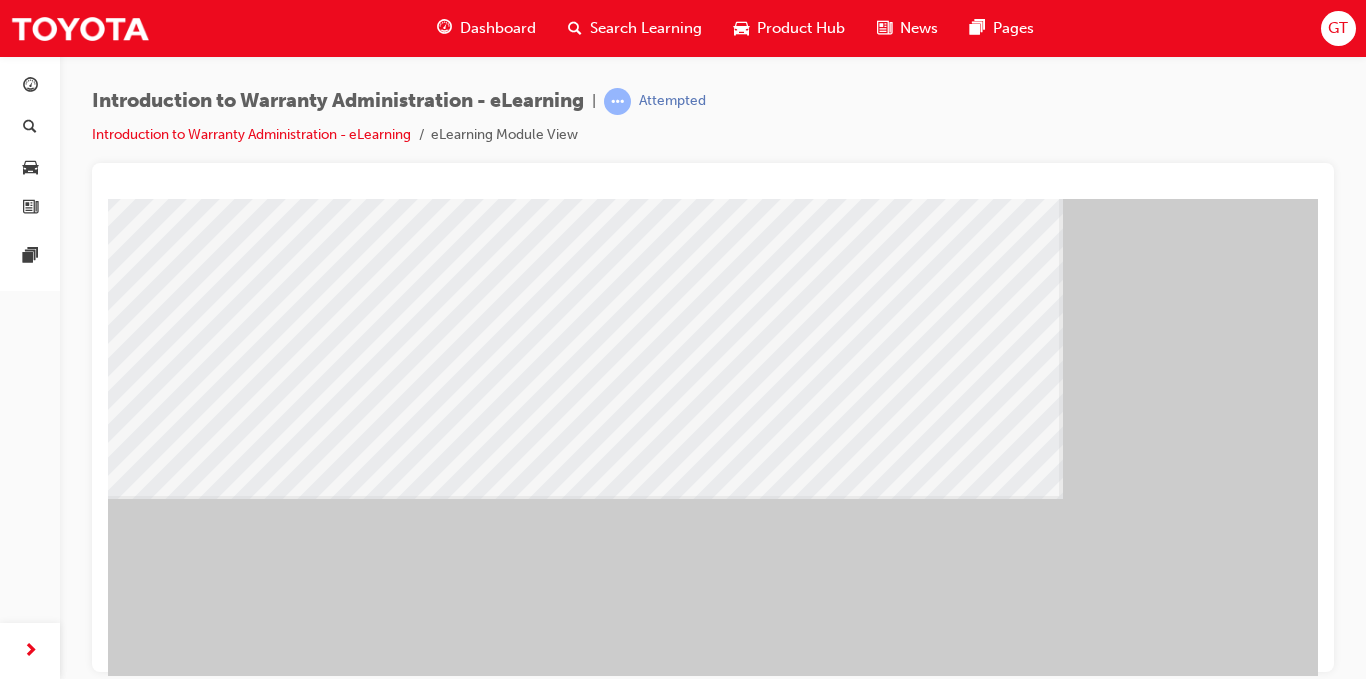 scroll, scrollTop: 288, scrollLeft: 0, axis: vertical 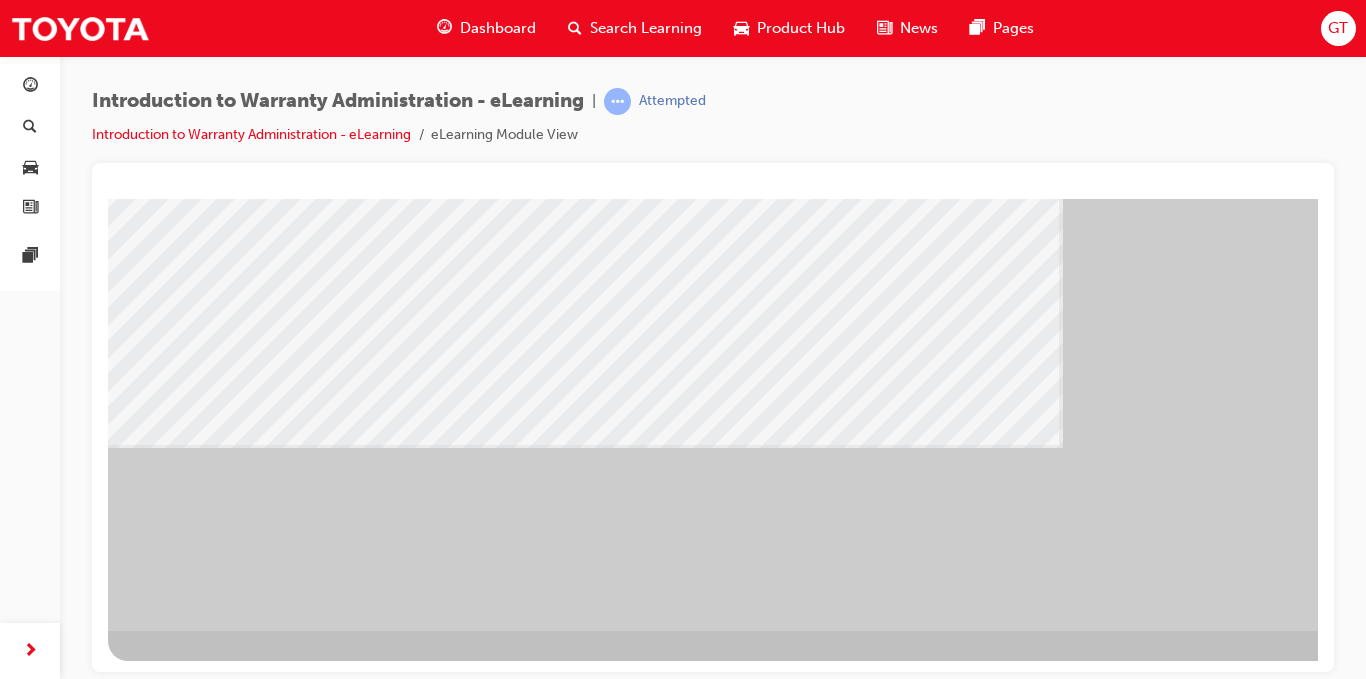 click at bounding box center (171, 1444) 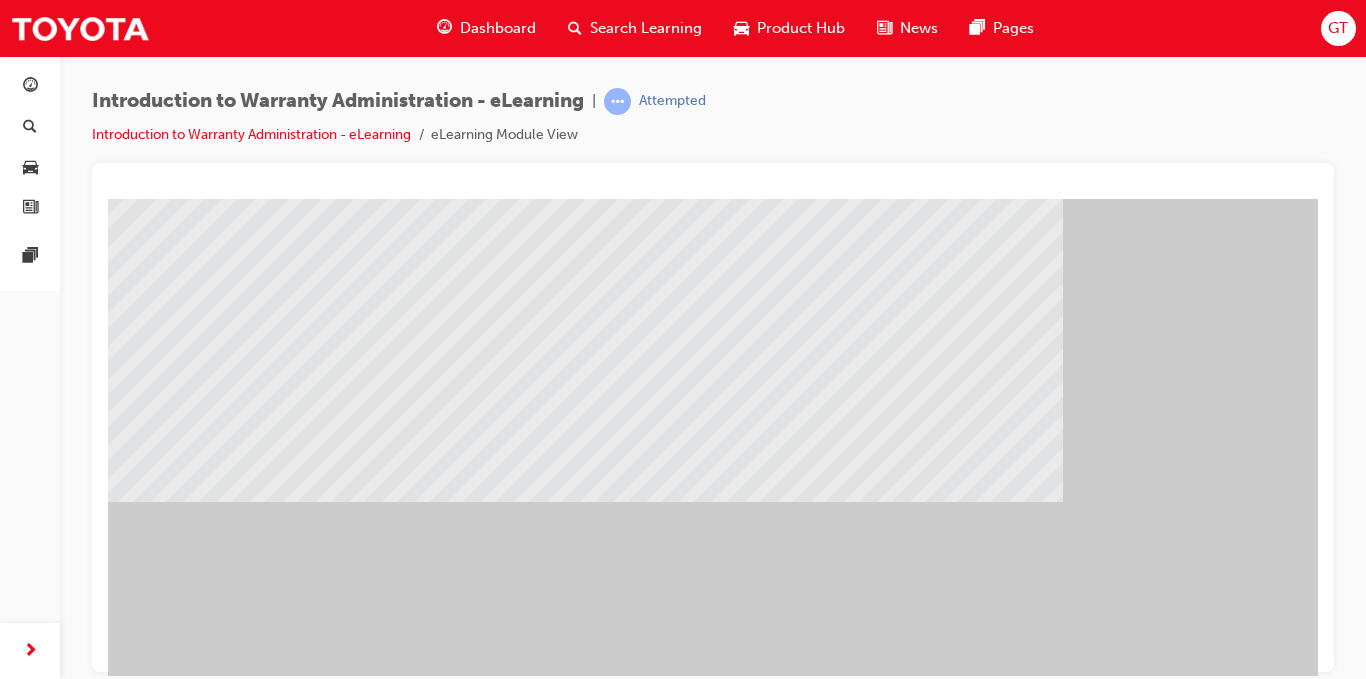 scroll, scrollTop: 288, scrollLeft: 0, axis: vertical 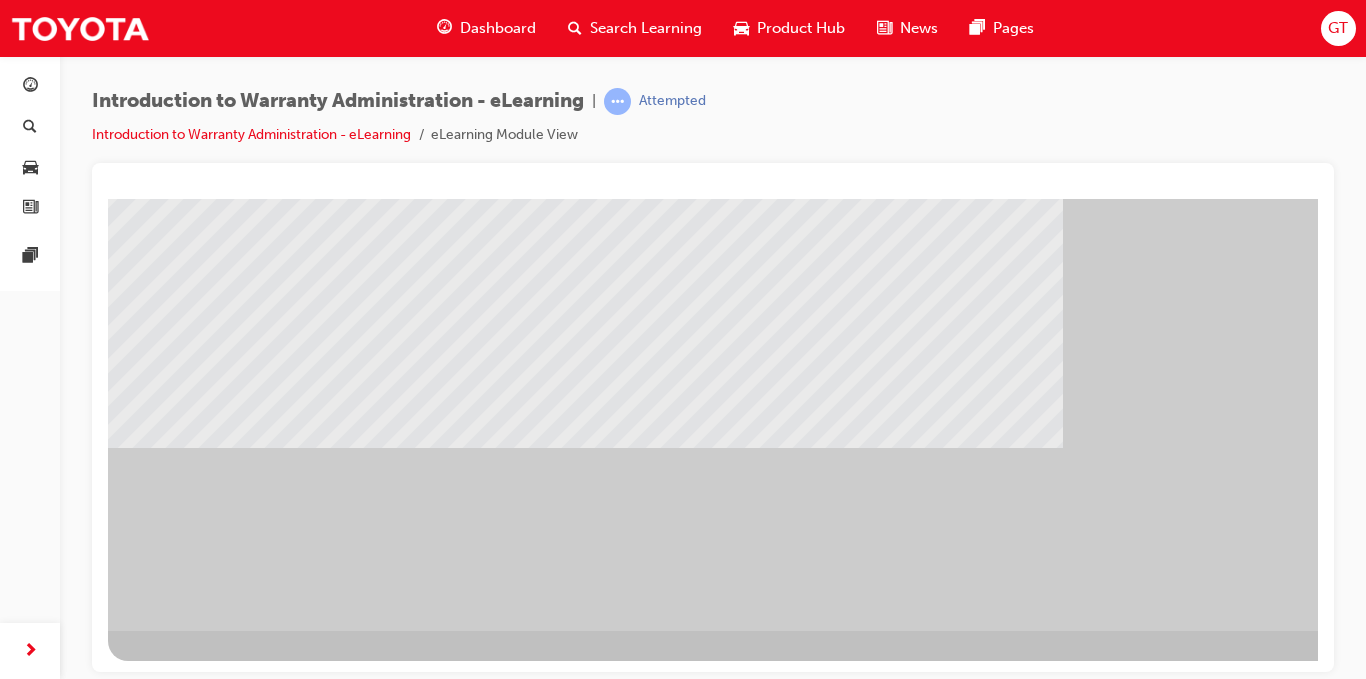 click at bounding box center [187, 1313] 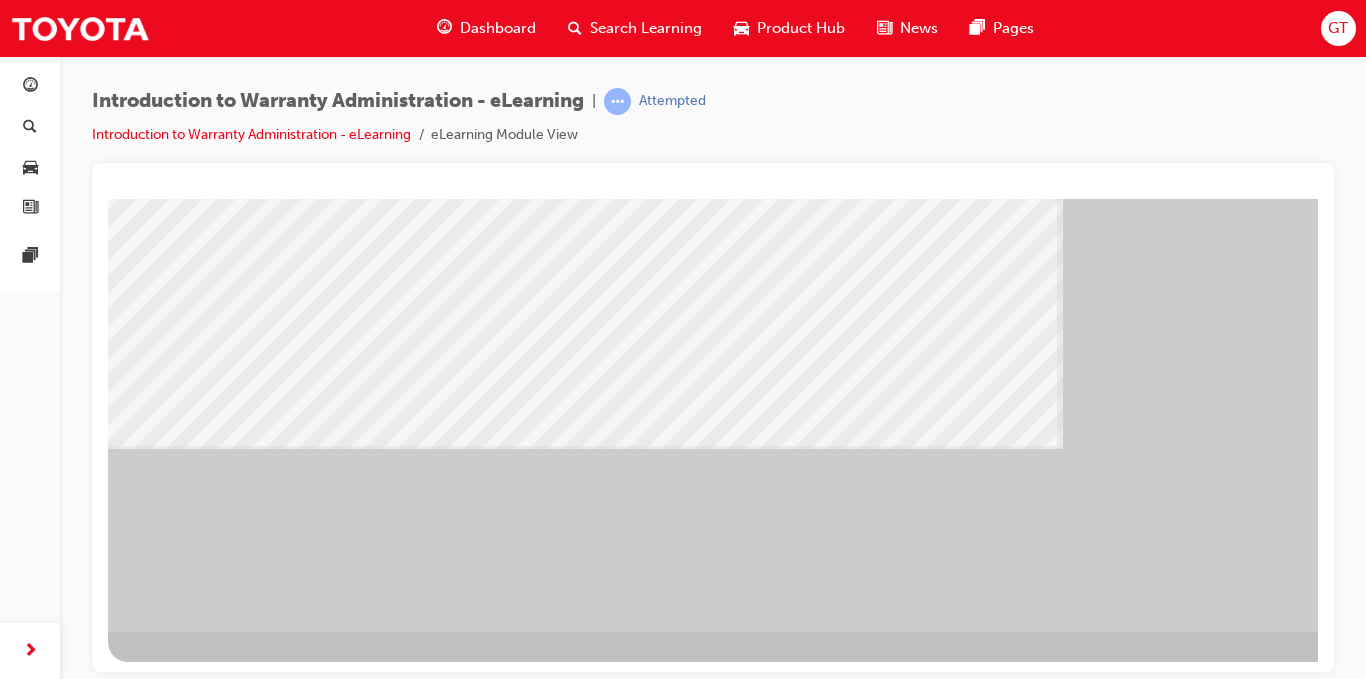 scroll, scrollTop: 288, scrollLeft: 0, axis: vertical 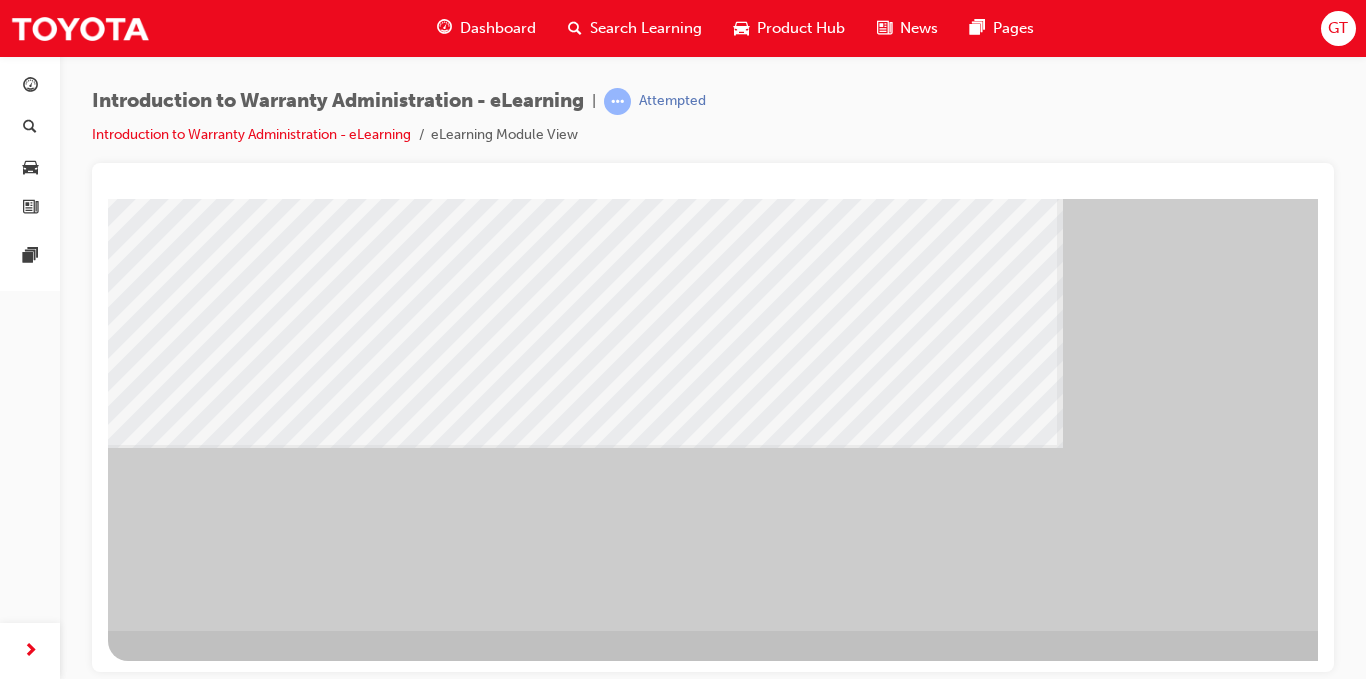 click at bounding box center [171, 1444] 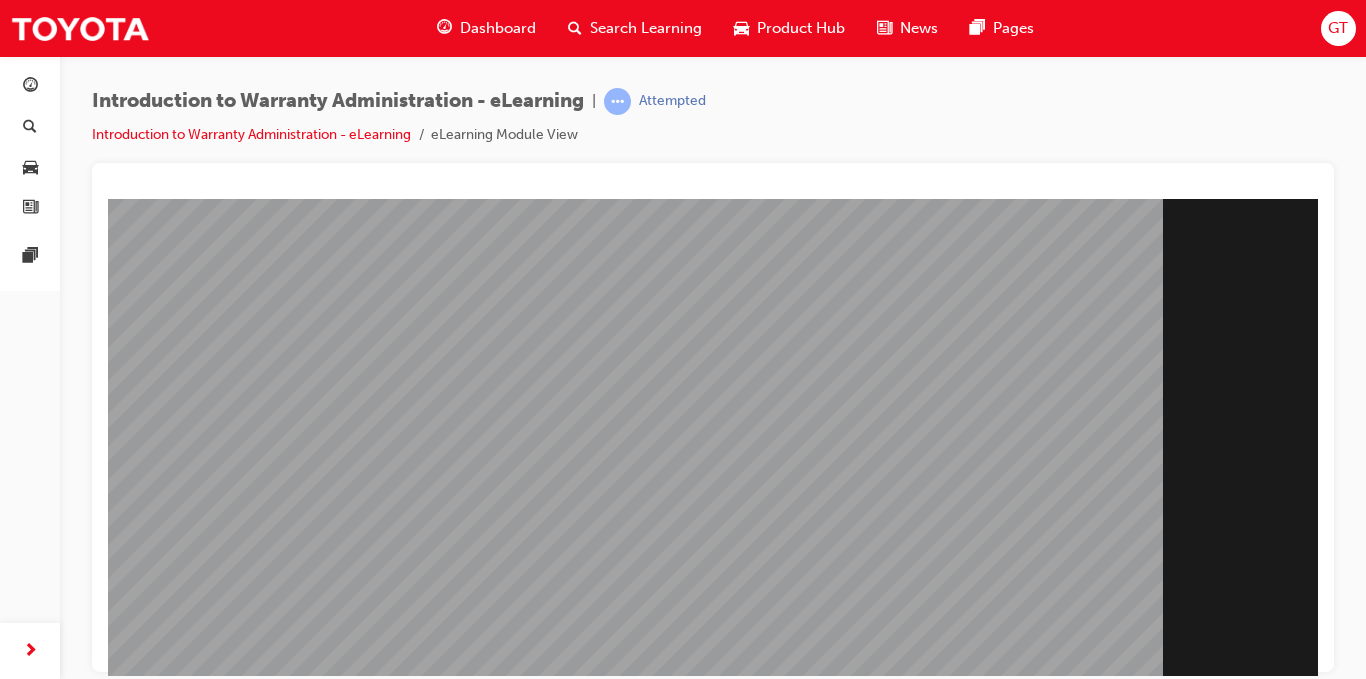 scroll, scrollTop: 288, scrollLeft: 0, axis: vertical 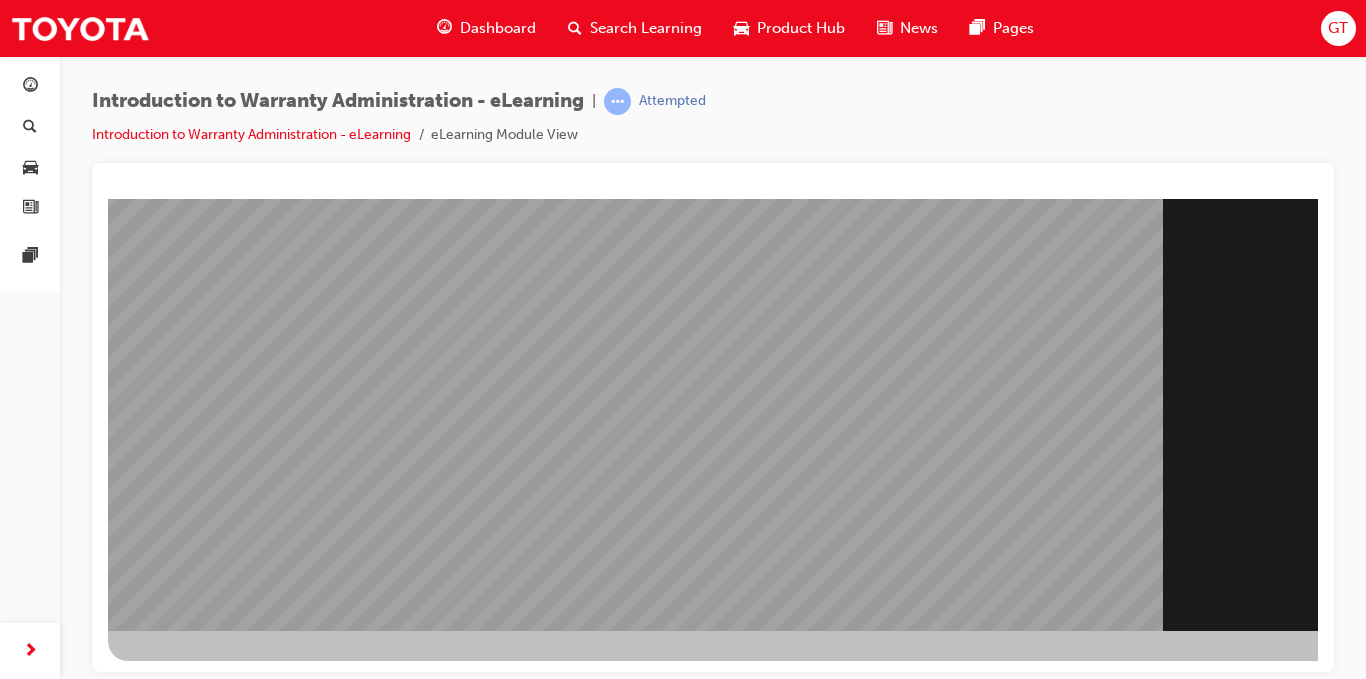 click at bounding box center (171, 1542) 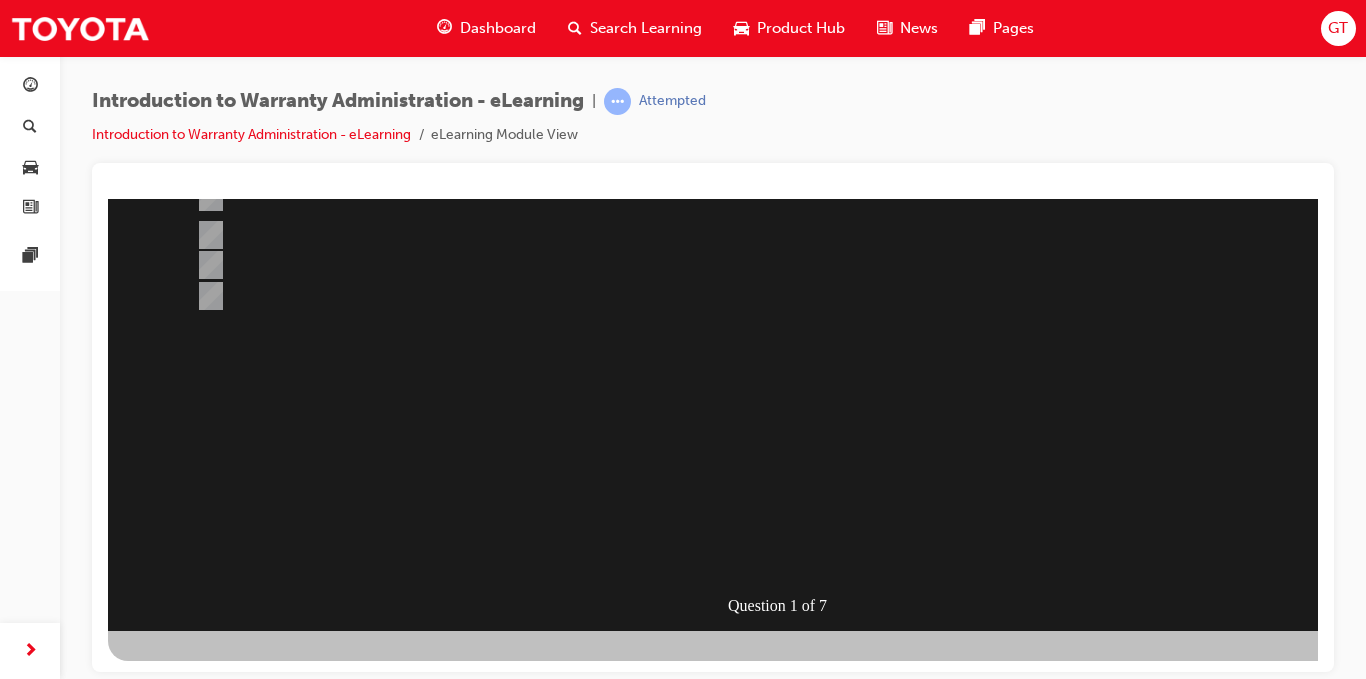 scroll, scrollTop: 0, scrollLeft: 0, axis: both 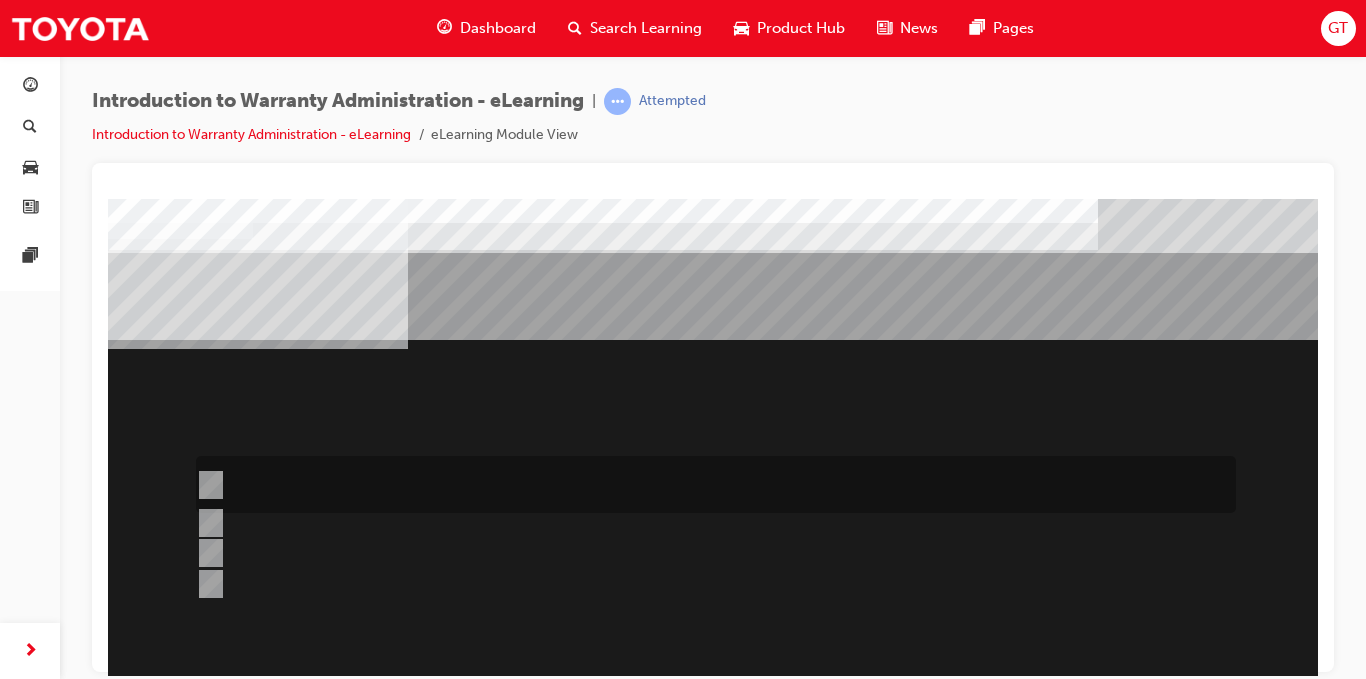 click at bounding box center (207, 485) 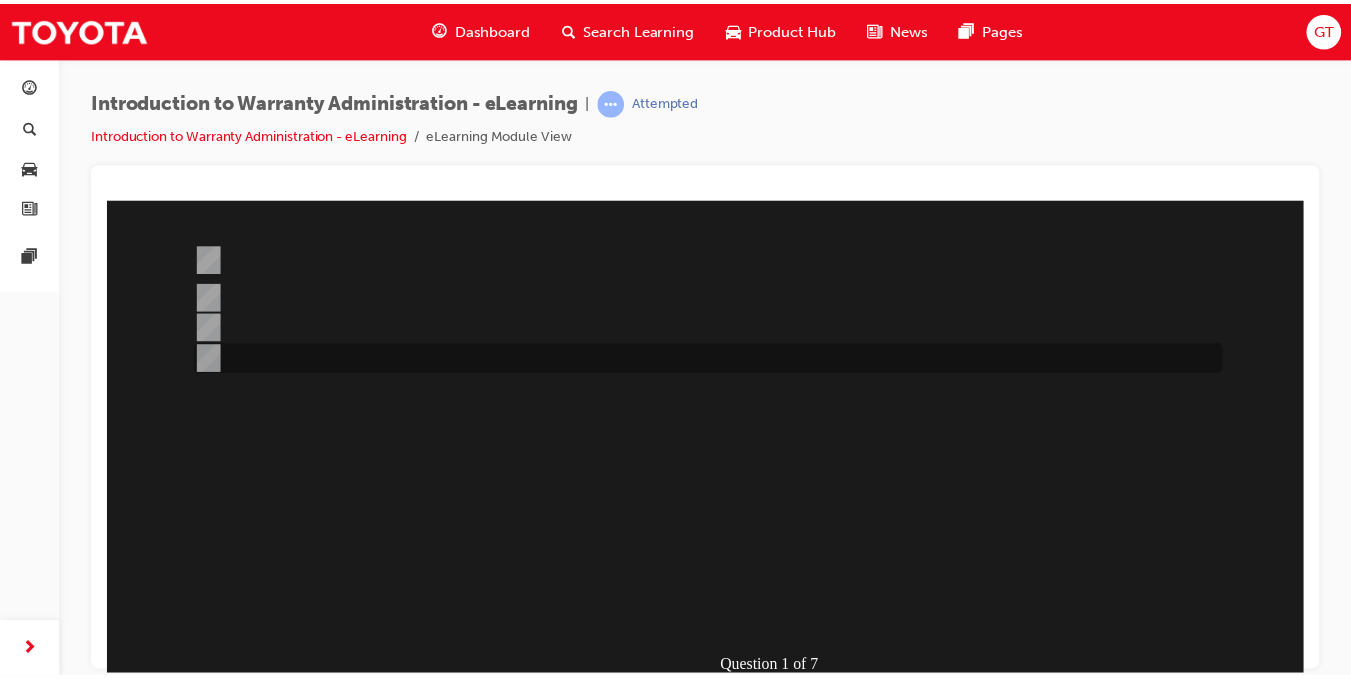 scroll, scrollTop: 288, scrollLeft: 0, axis: vertical 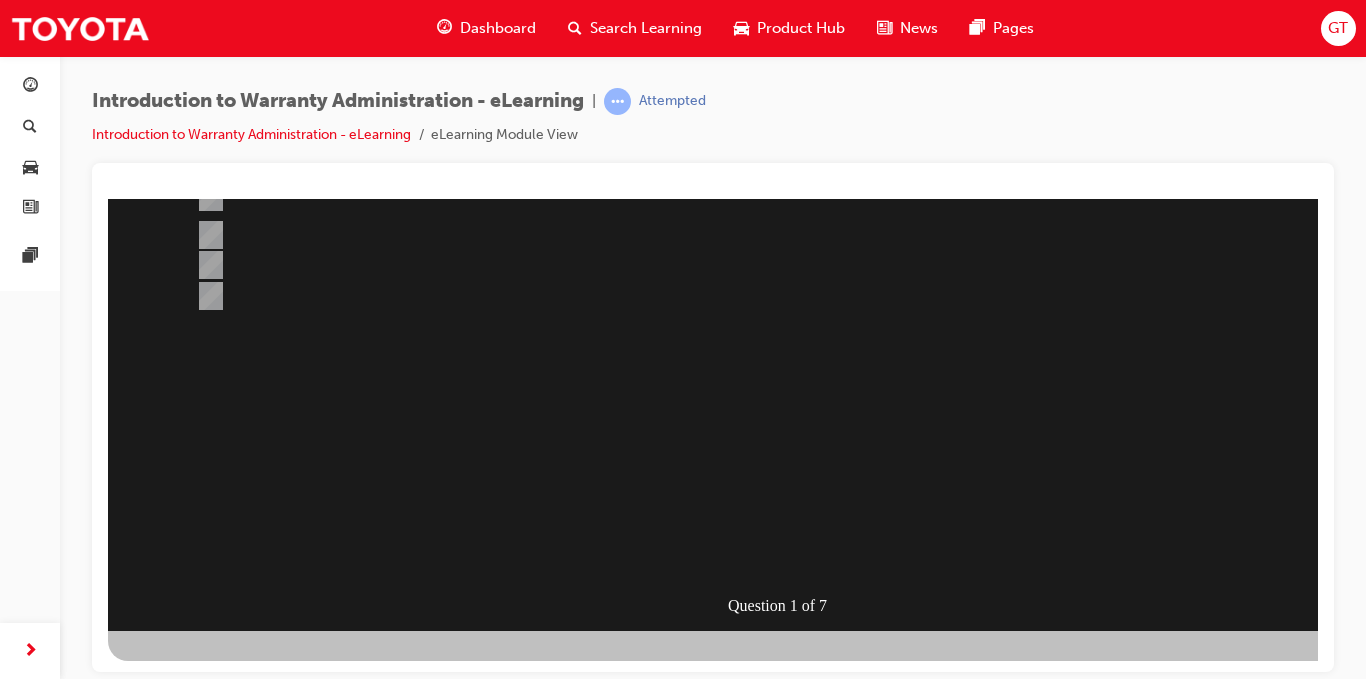 click at bounding box center [180, 931] 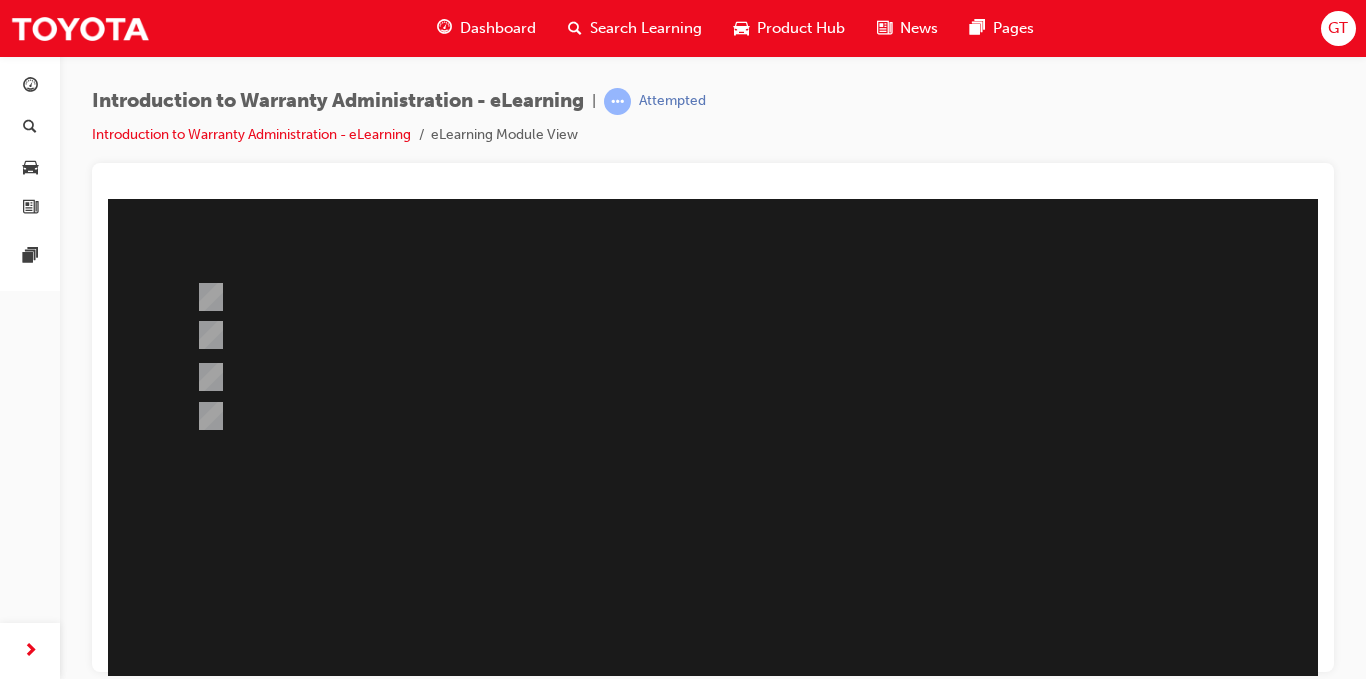 scroll, scrollTop: 0, scrollLeft: 0, axis: both 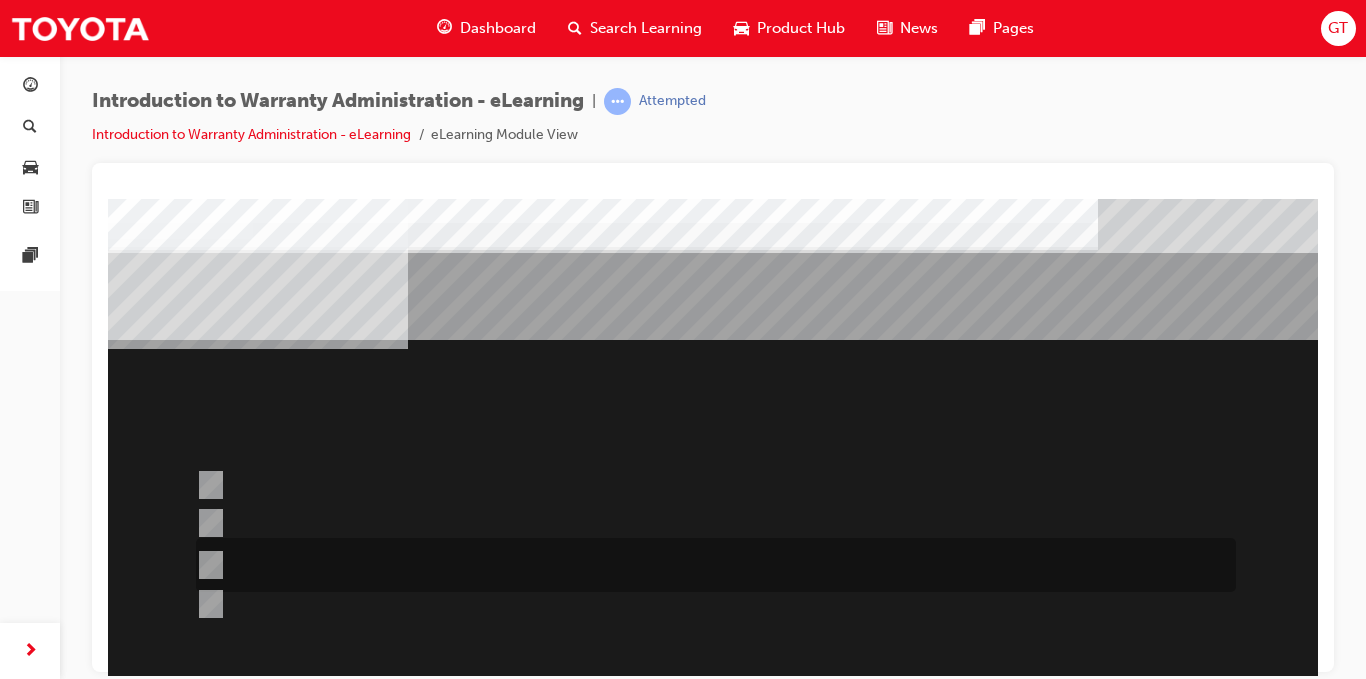 click at bounding box center [207, 565] 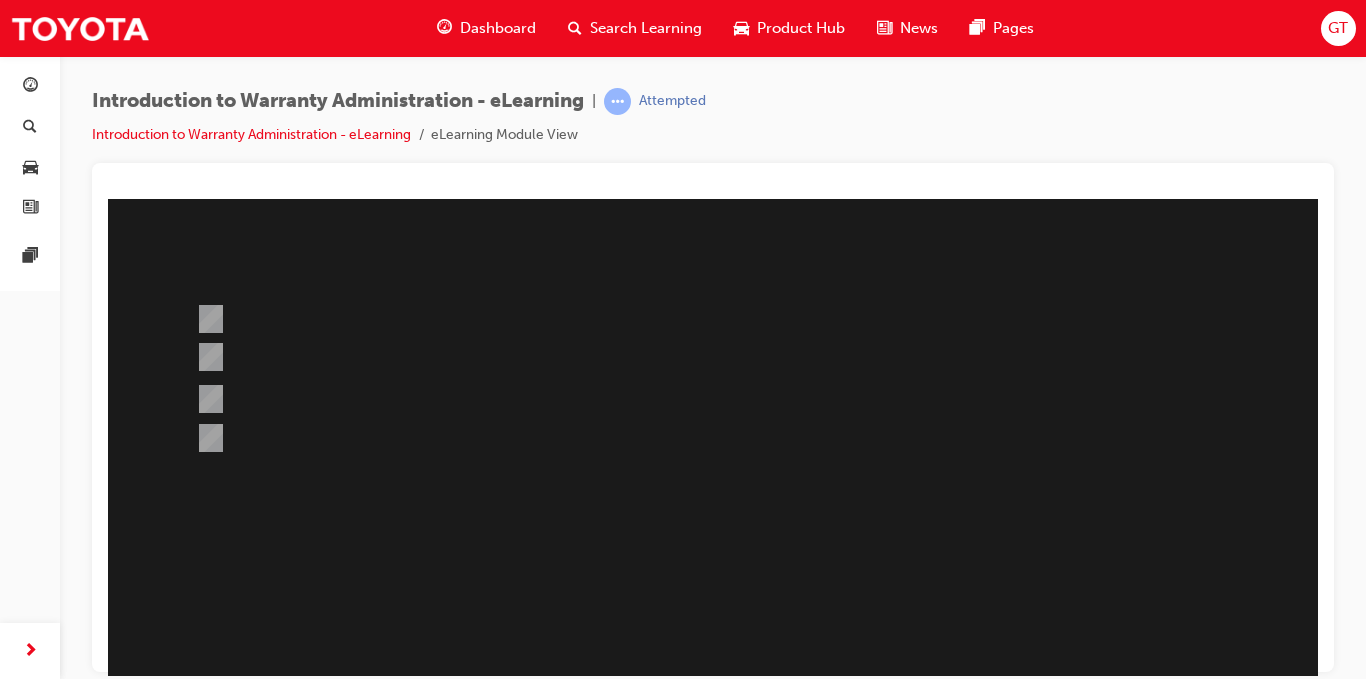 scroll, scrollTop: 200, scrollLeft: 0, axis: vertical 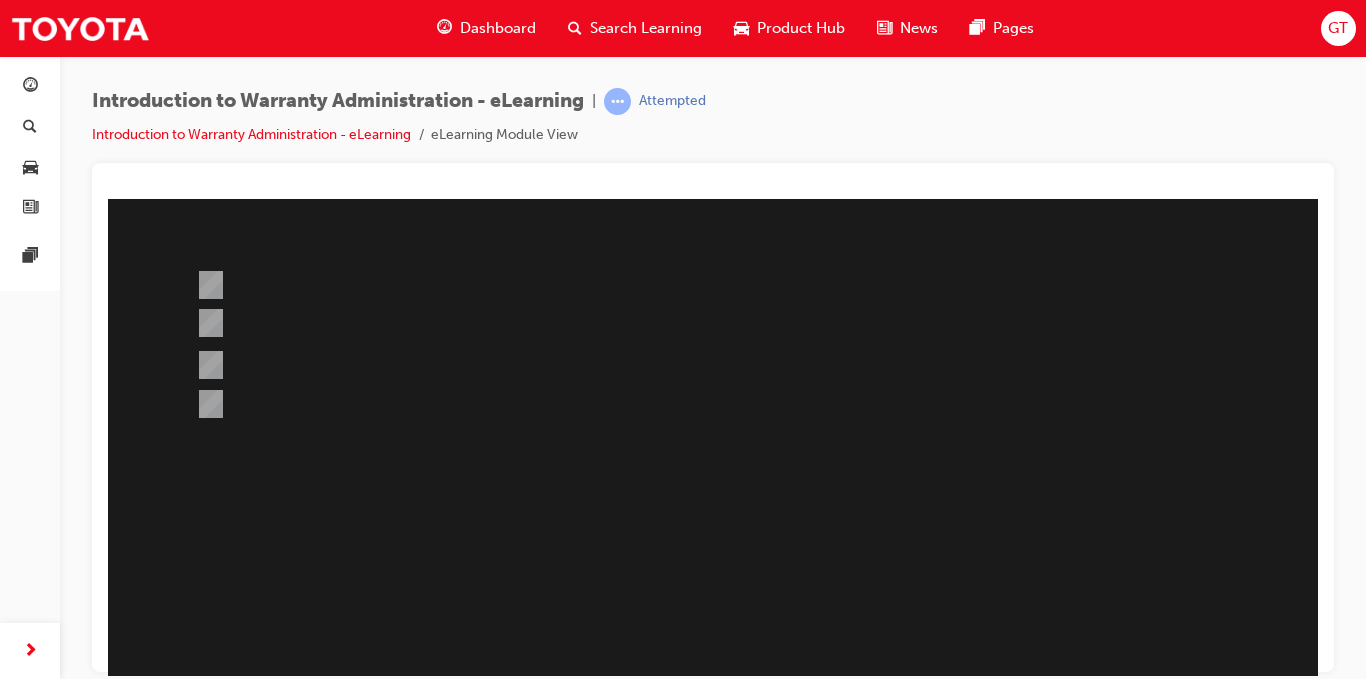 click at bounding box center (180, 1019) 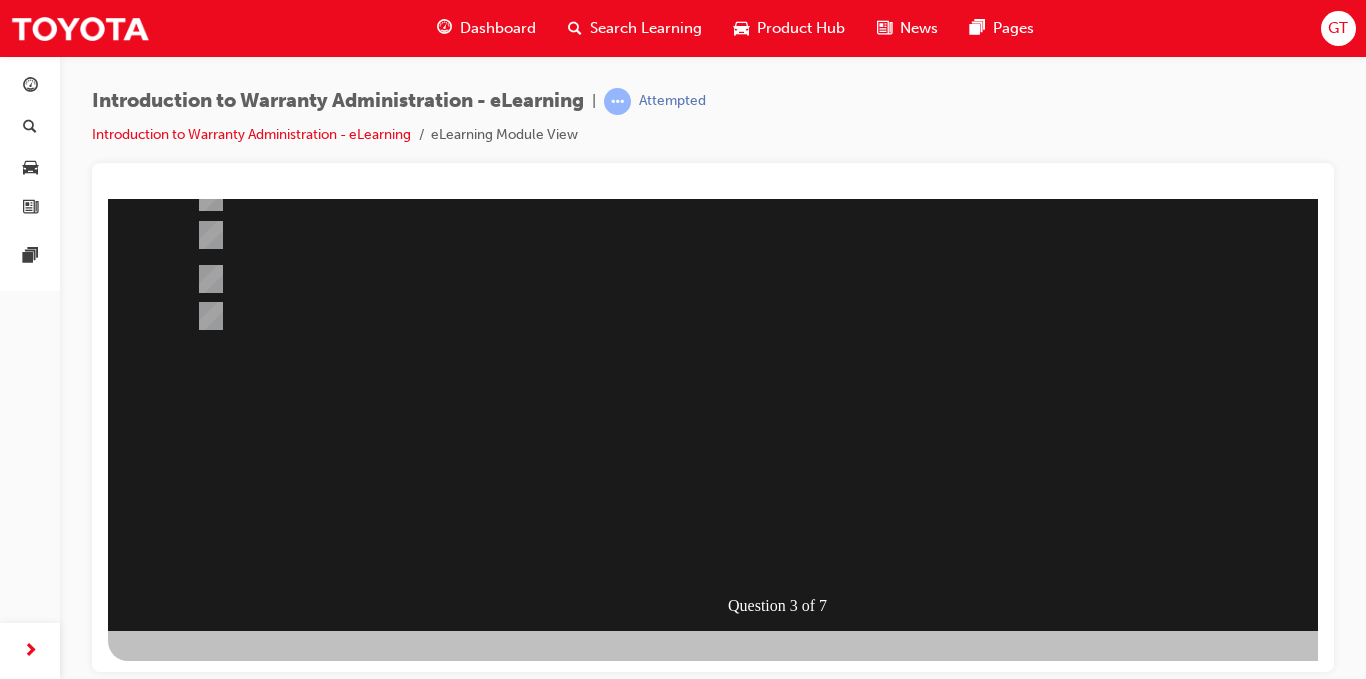 scroll, scrollTop: 88, scrollLeft: 0, axis: vertical 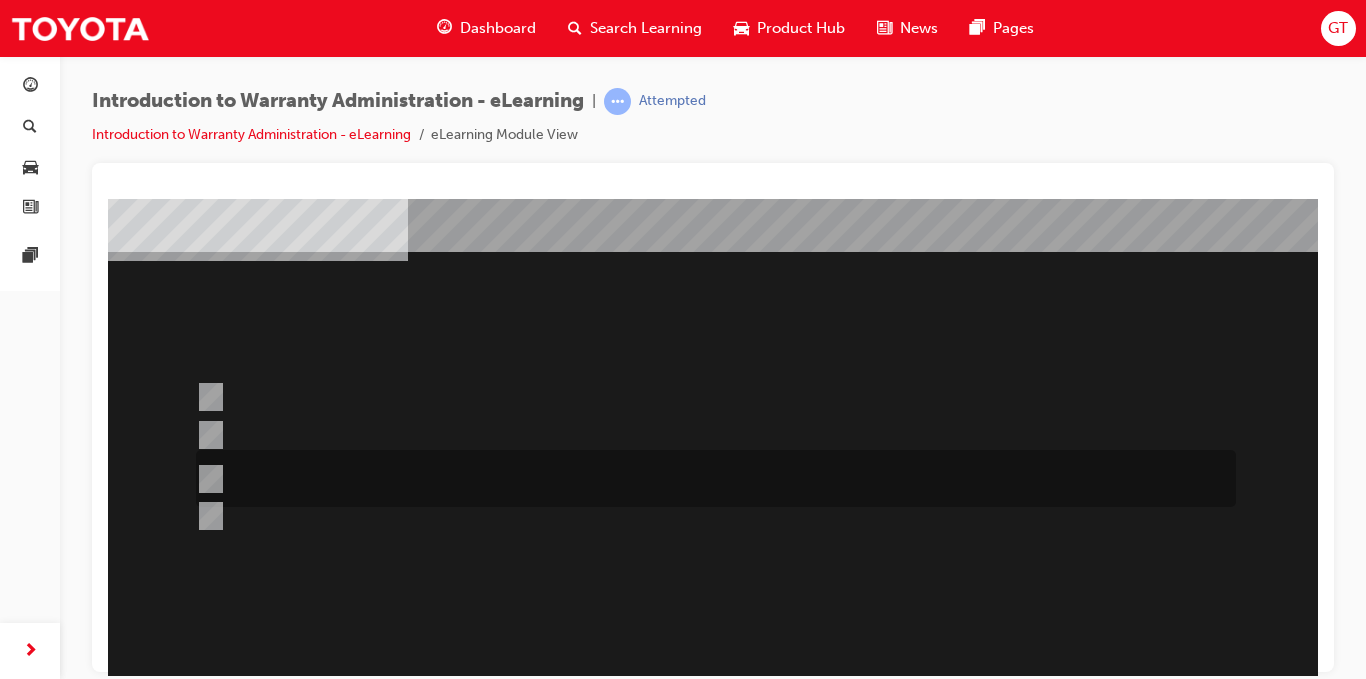 click at bounding box center (207, 479) 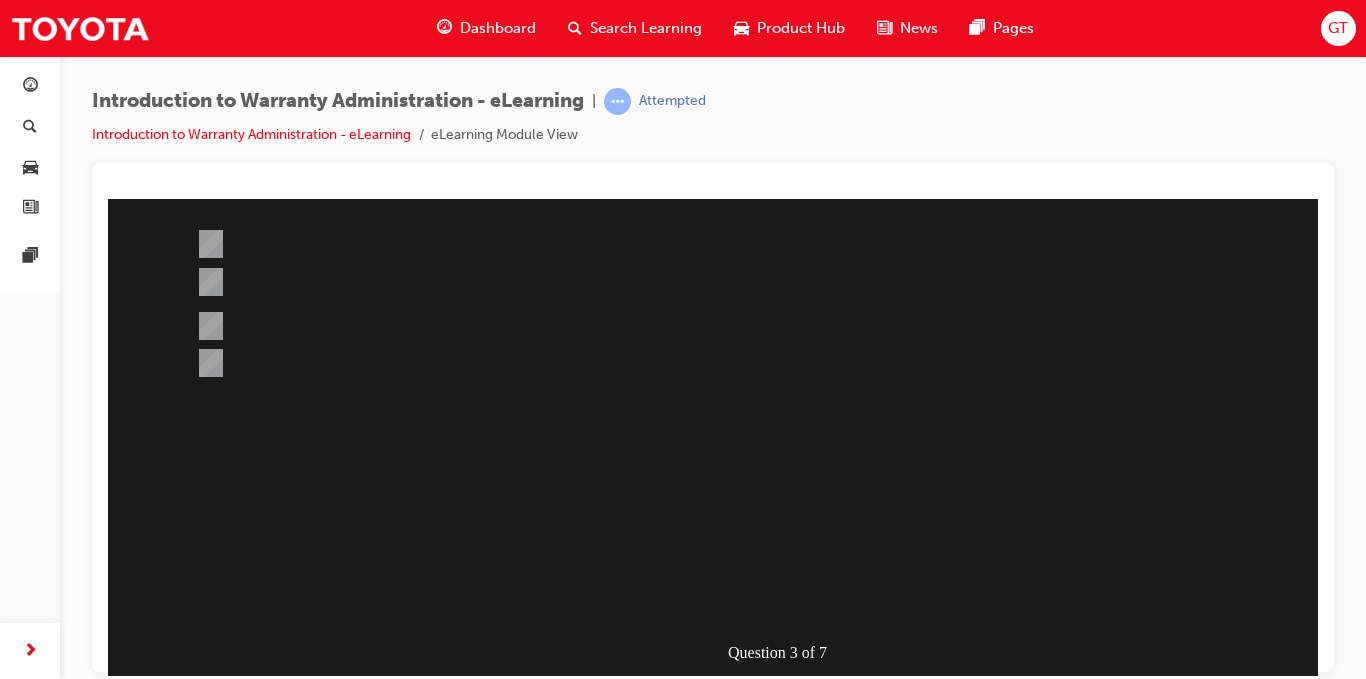 scroll, scrollTop: 288, scrollLeft: 0, axis: vertical 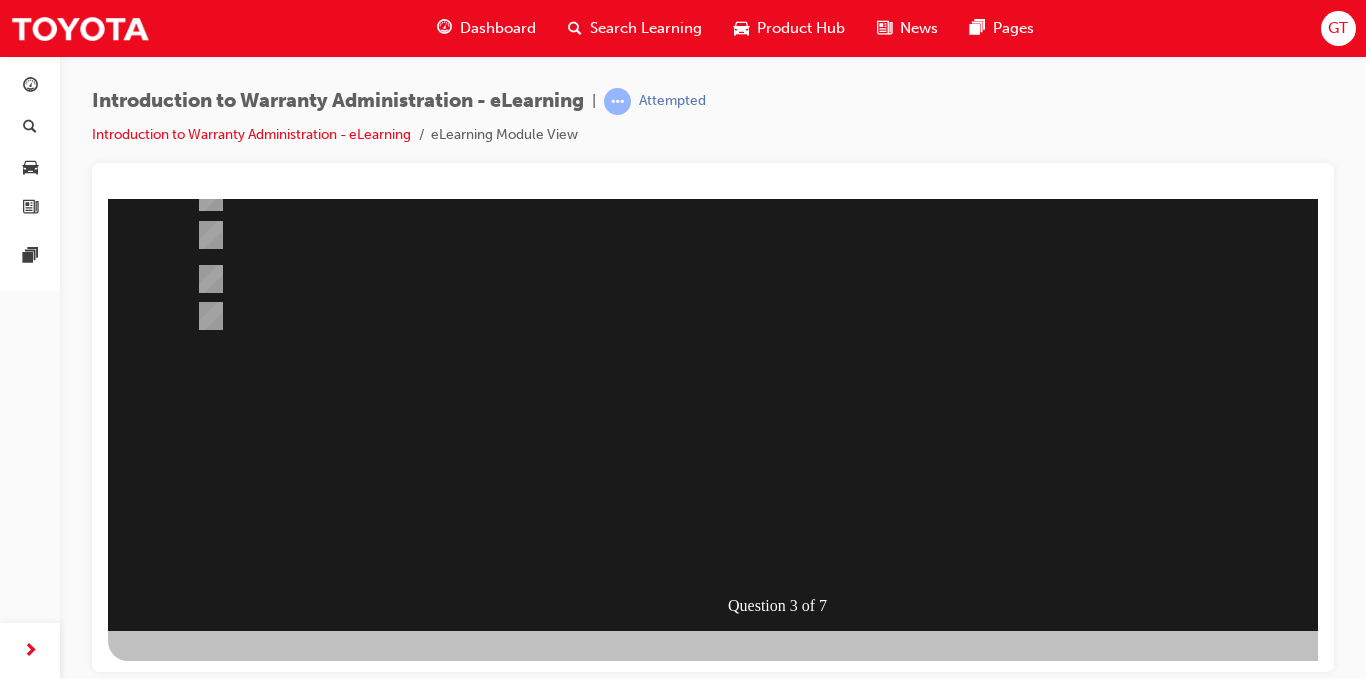 click at bounding box center [180, 931] 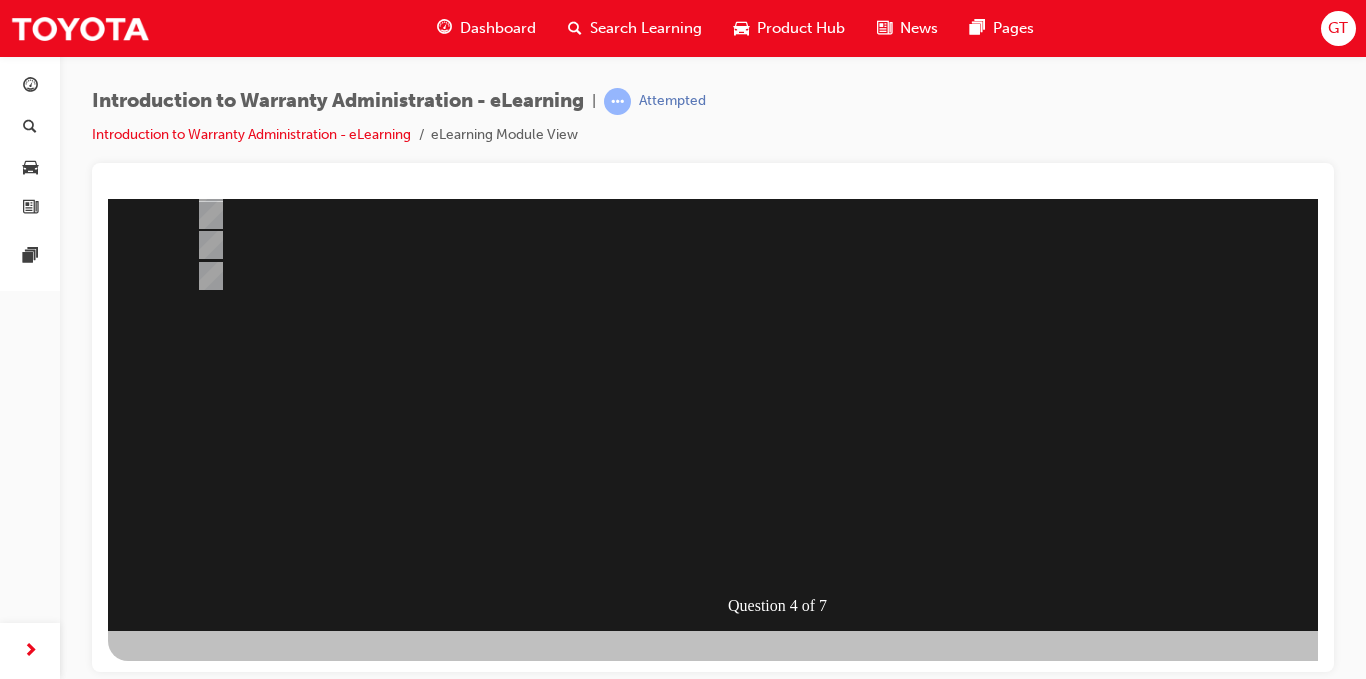 scroll, scrollTop: 0, scrollLeft: 0, axis: both 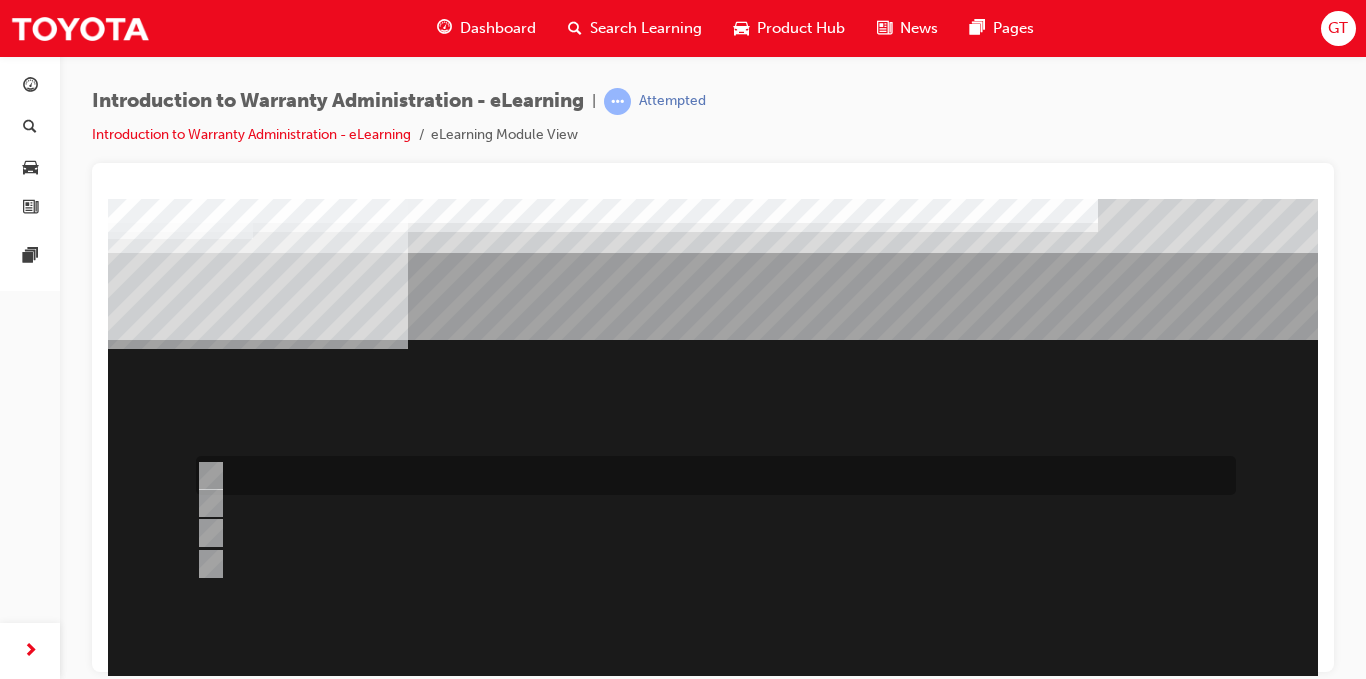 click at bounding box center (711, 475) 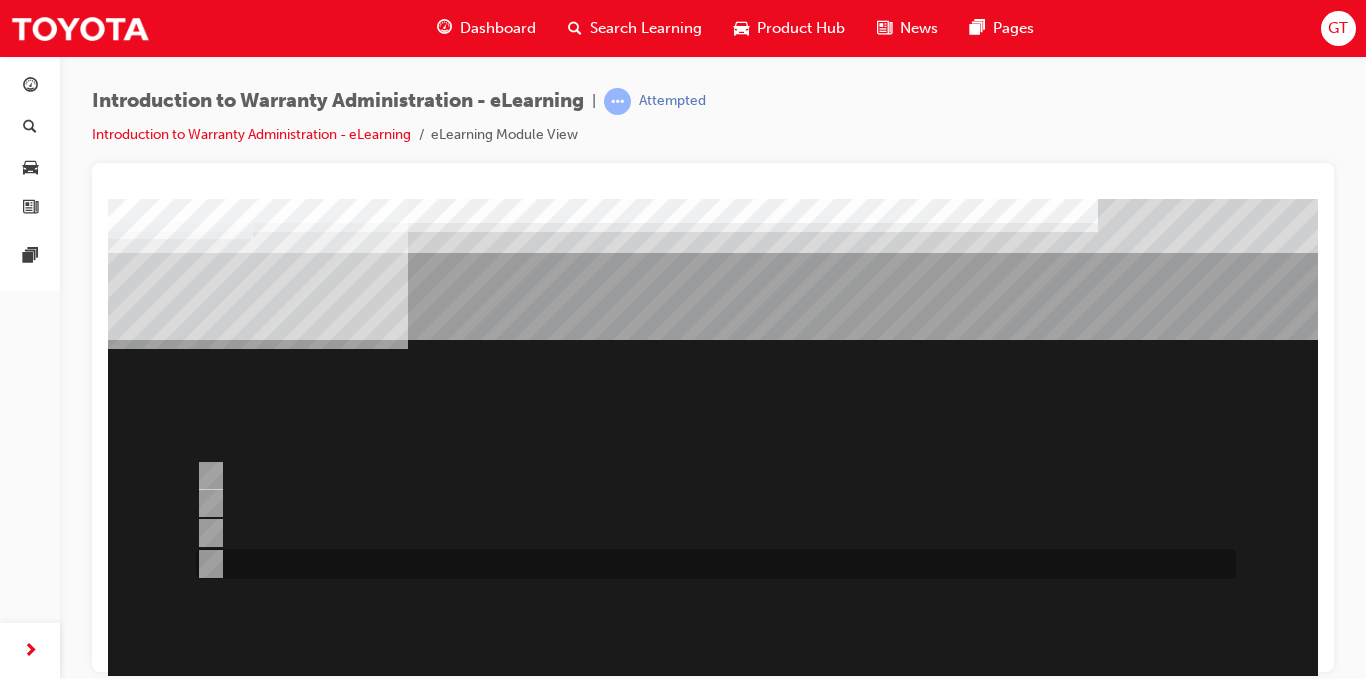 click at bounding box center [711, 564] 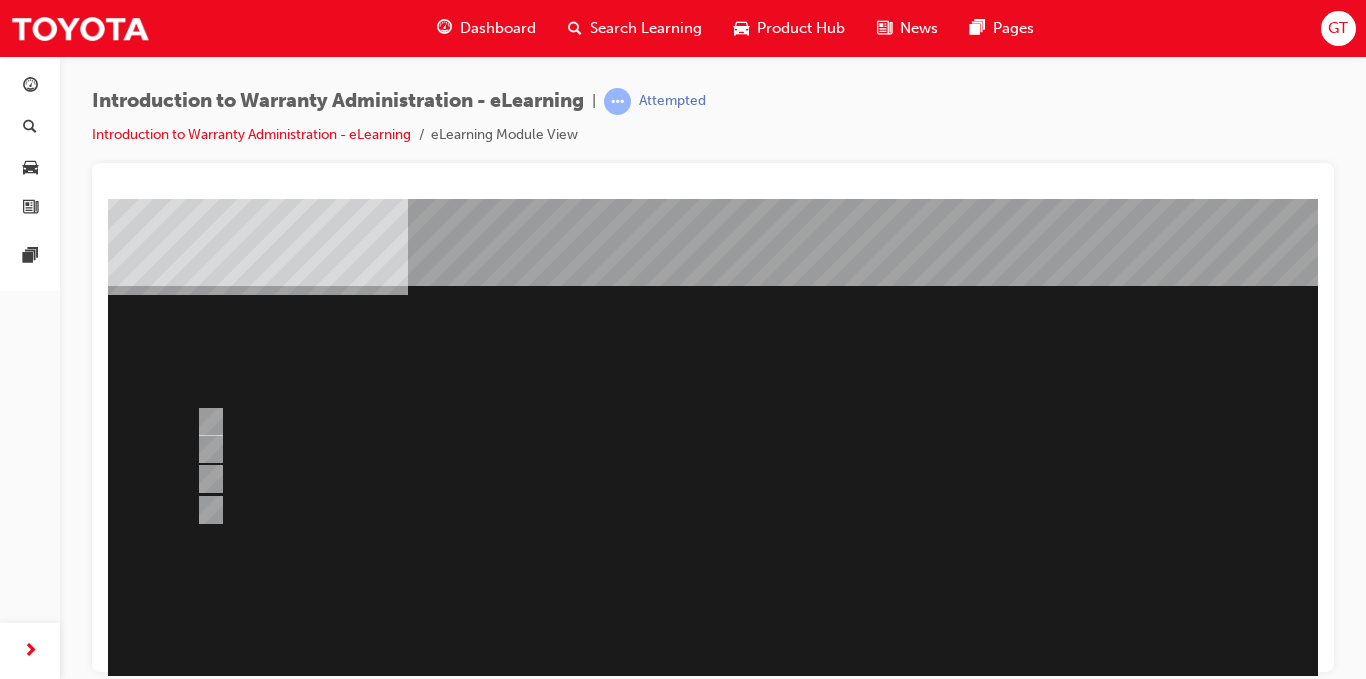 scroll, scrollTop: 100, scrollLeft: 0, axis: vertical 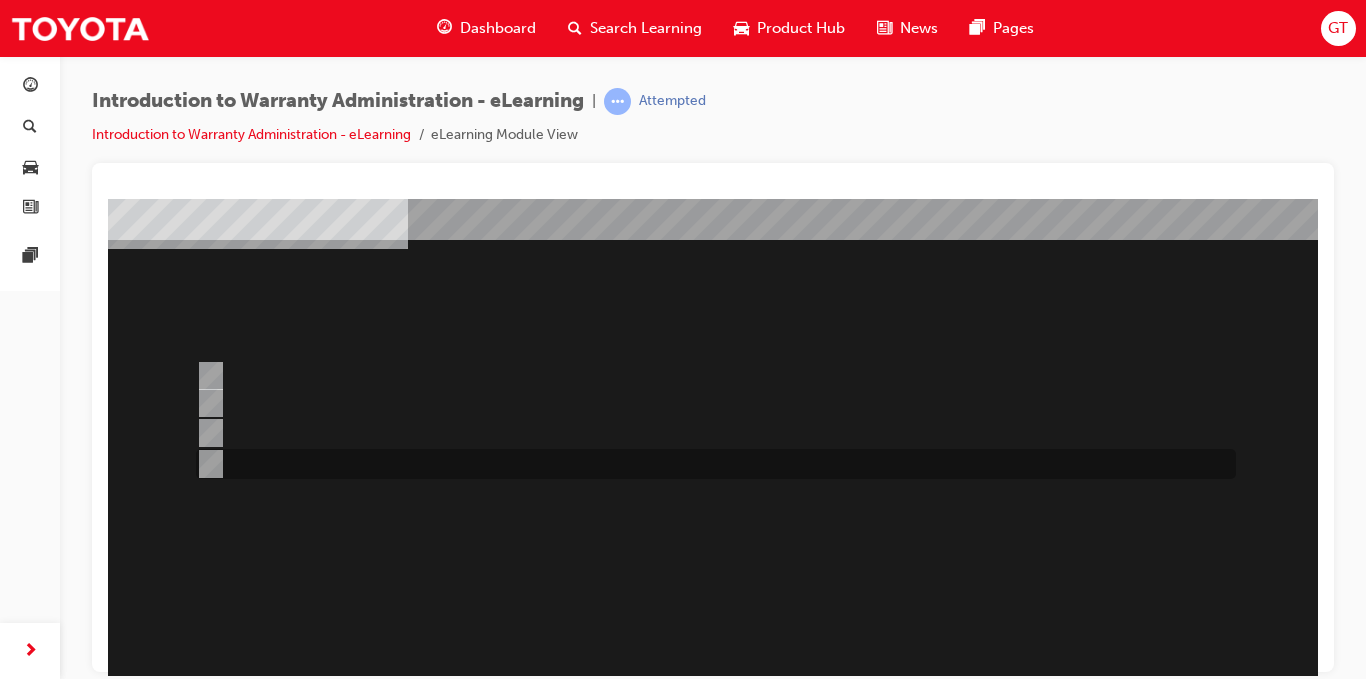 click at bounding box center (207, 464) 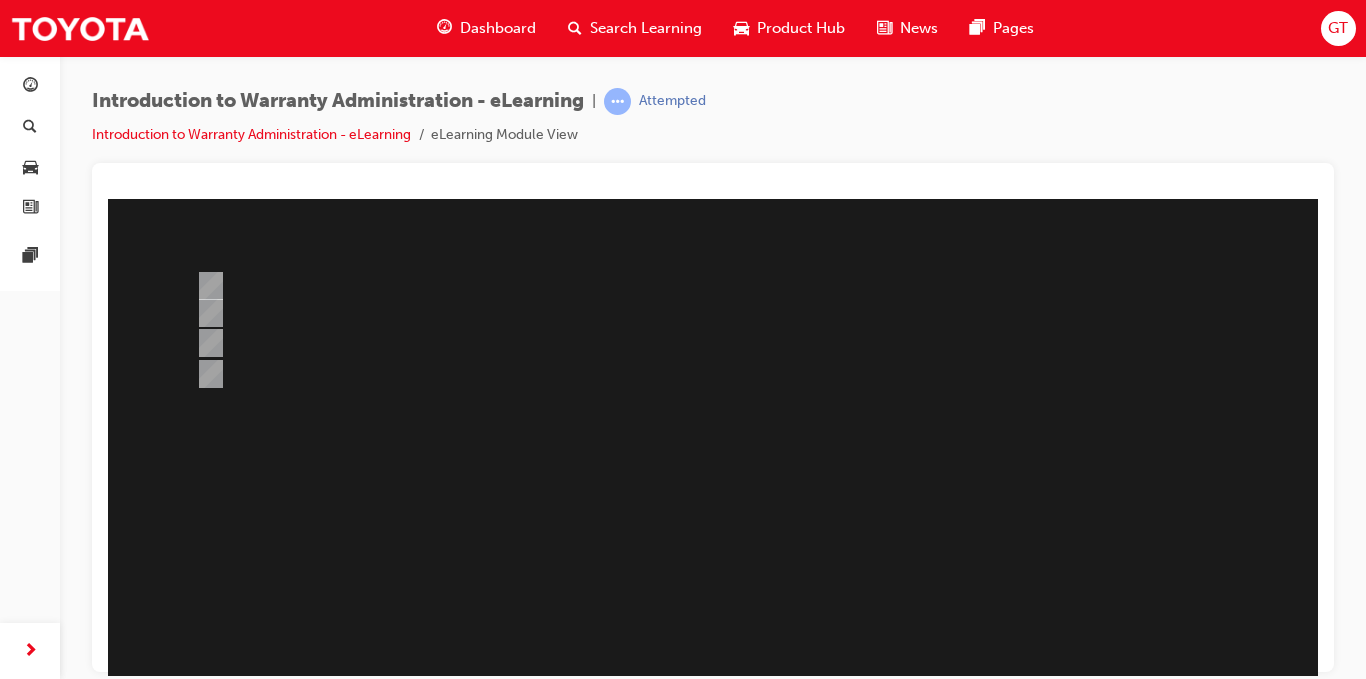 scroll, scrollTop: 288, scrollLeft: 0, axis: vertical 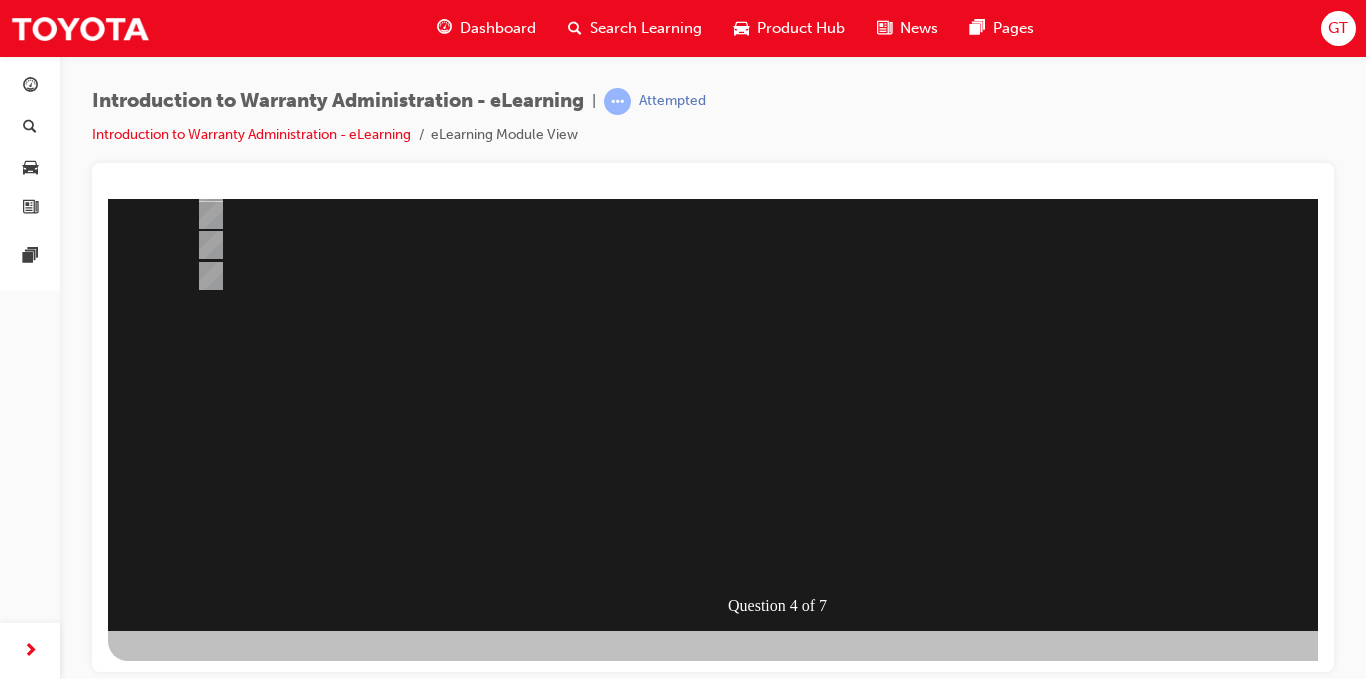 click at bounding box center [180, 931] 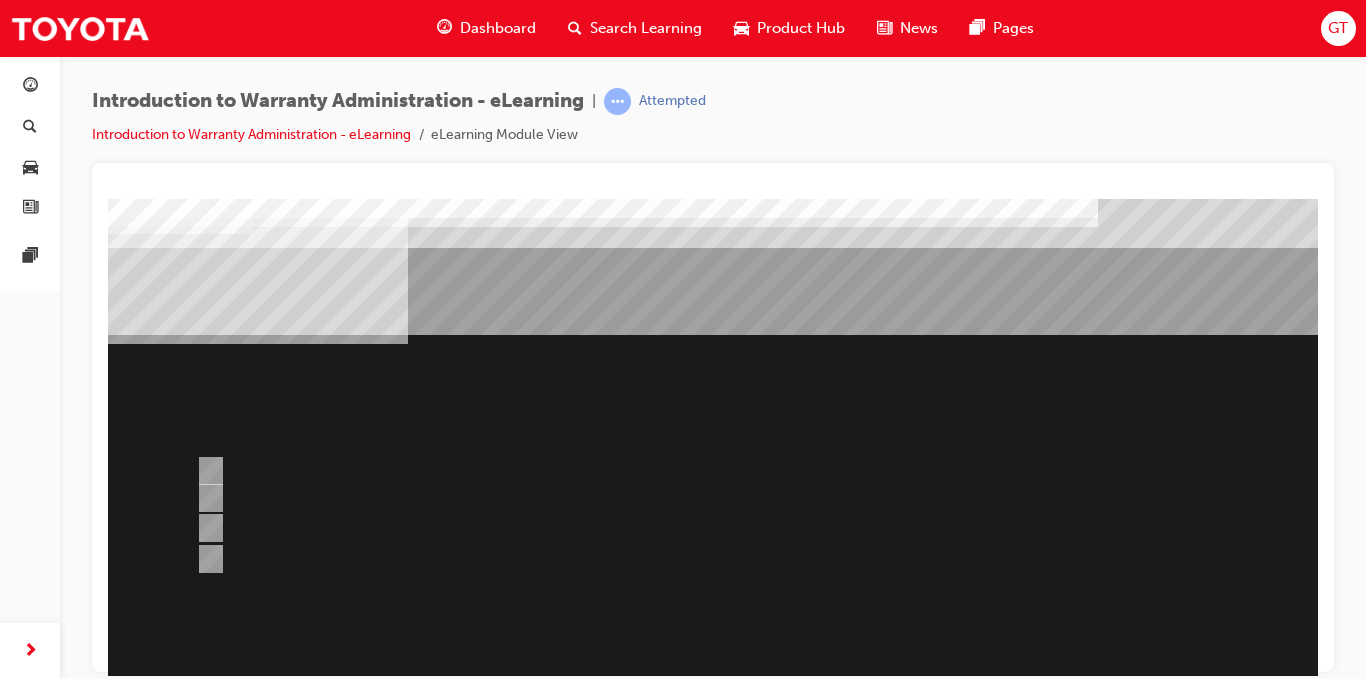 scroll, scrollTop: 0, scrollLeft: 0, axis: both 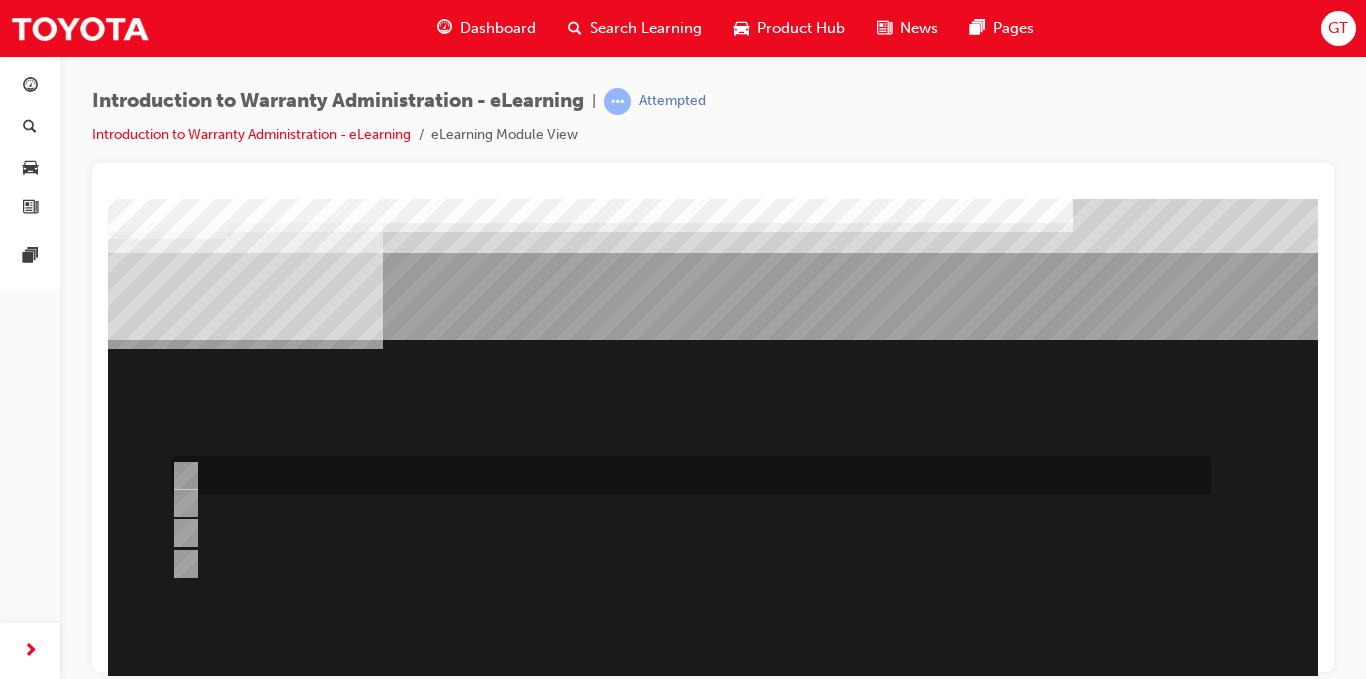 click at bounding box center (182, 476) 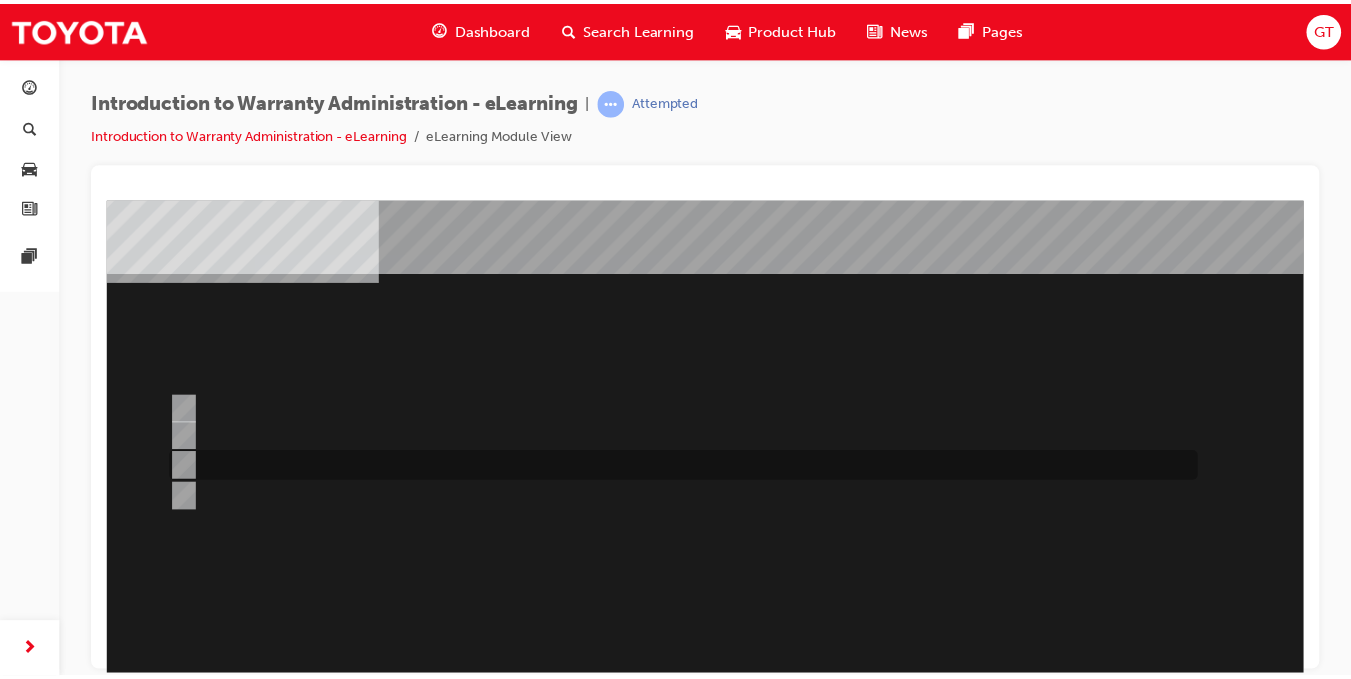 scroll, scrollTop: 200, scrollLeft: 25, axis: both 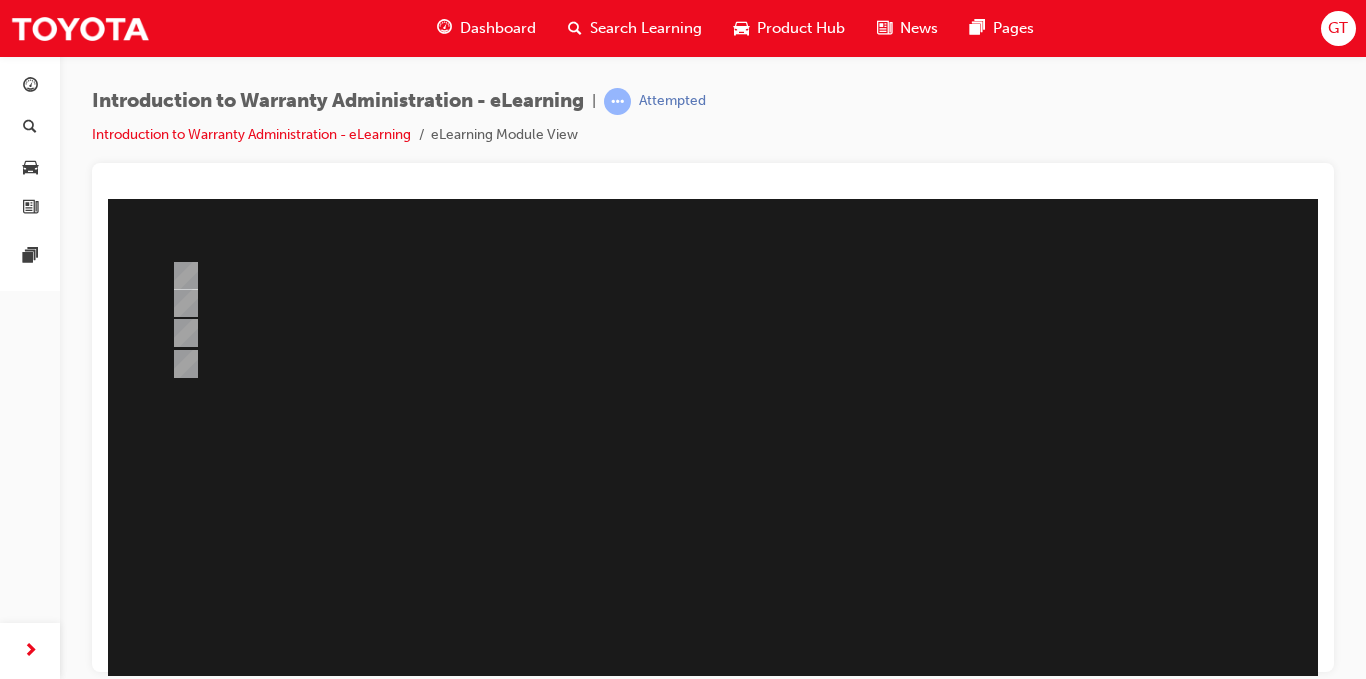 click at bounding box center (155, 1019) 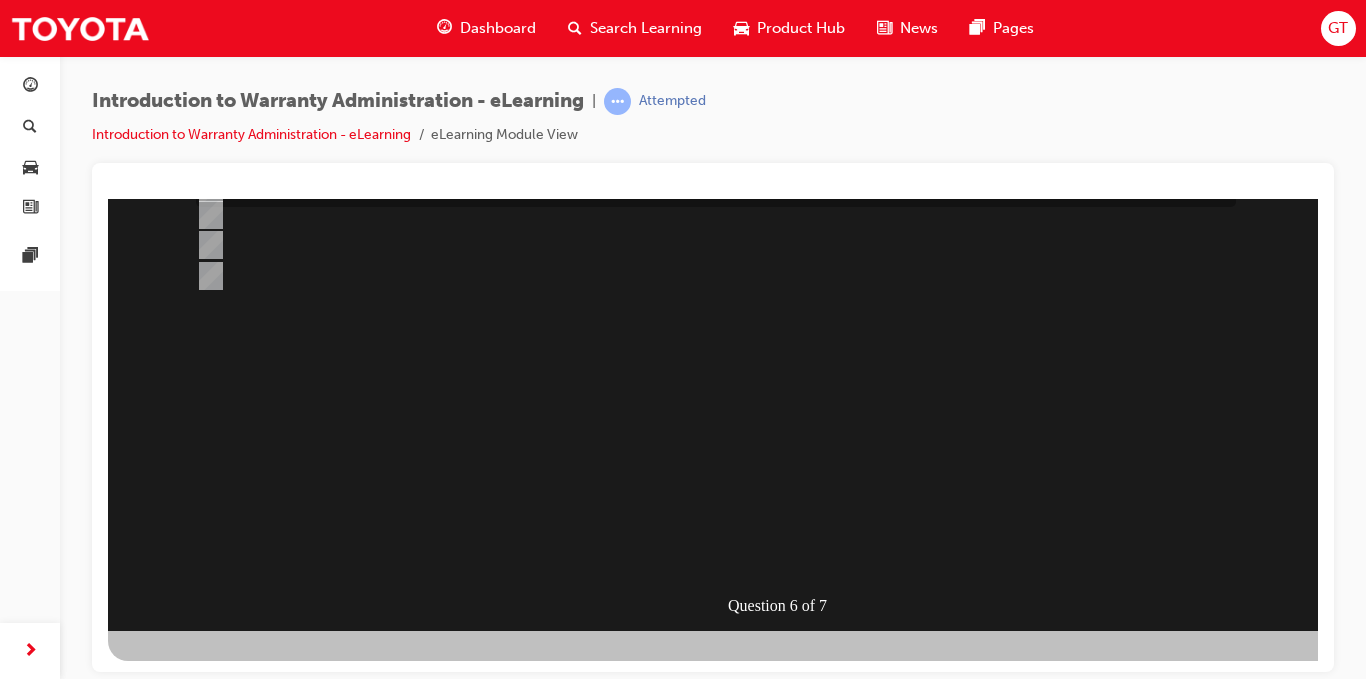 scroll, scrollTop: 0, scrollLeft: 0, axis: both 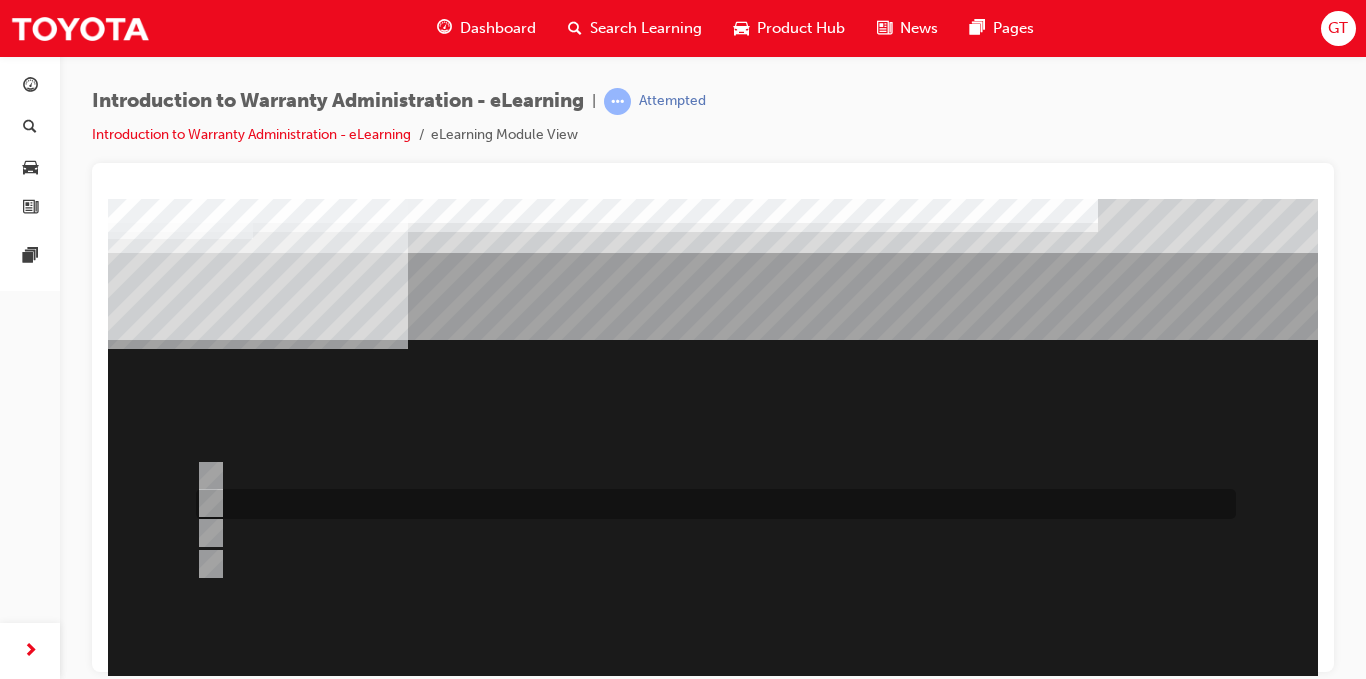 click at bounding box center (711, 504) 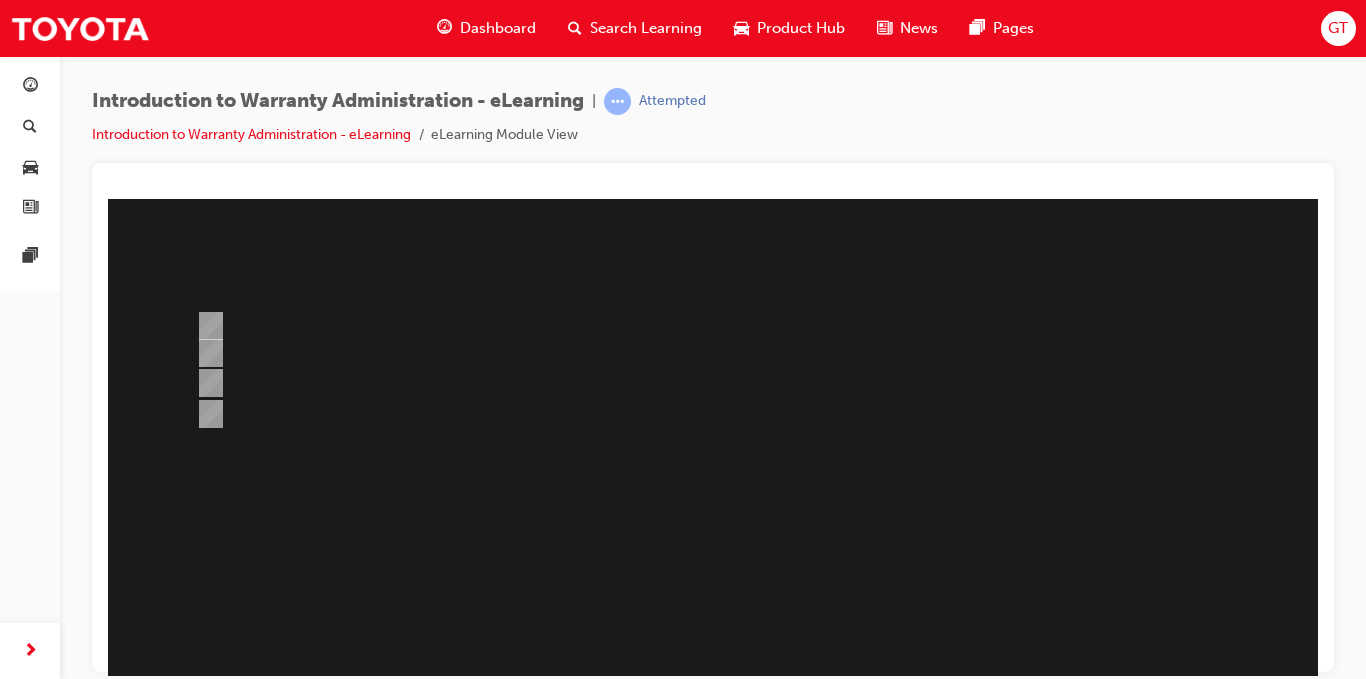 scroll, scrollTop: 200, scrollLeft: 0, axis: vertical 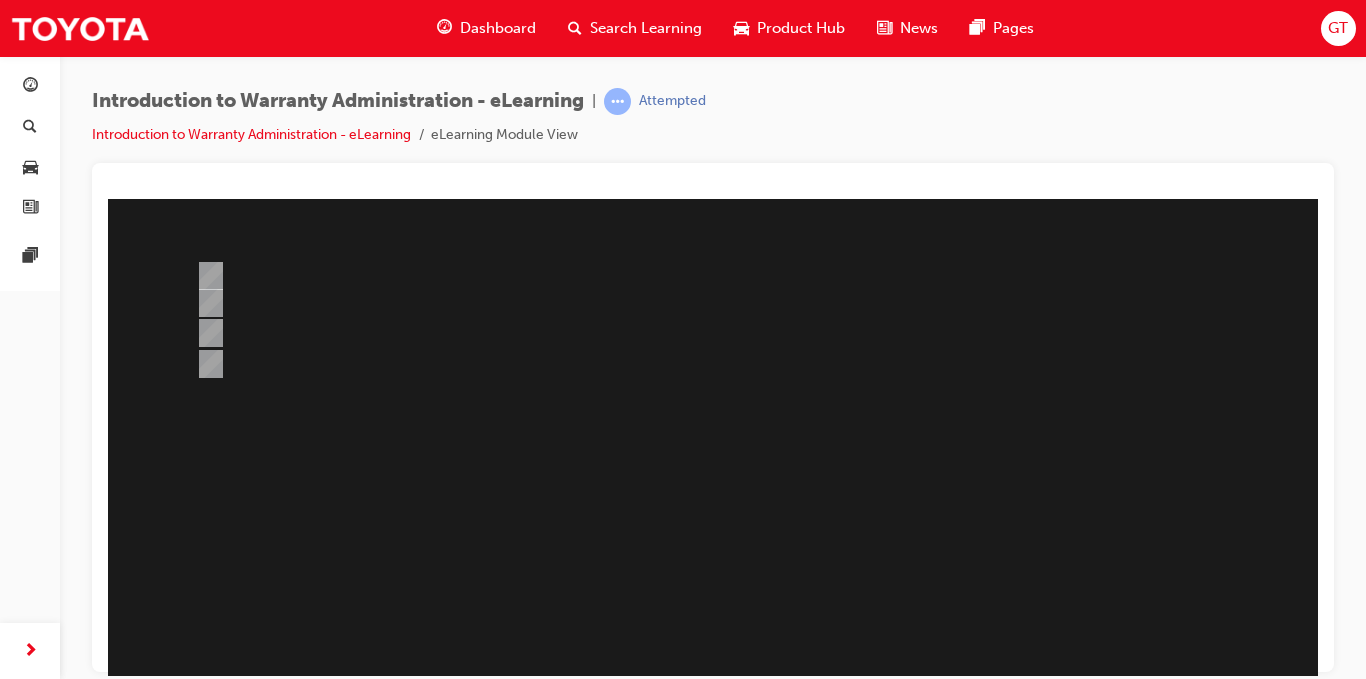 click at bounding box center [180, 1019] 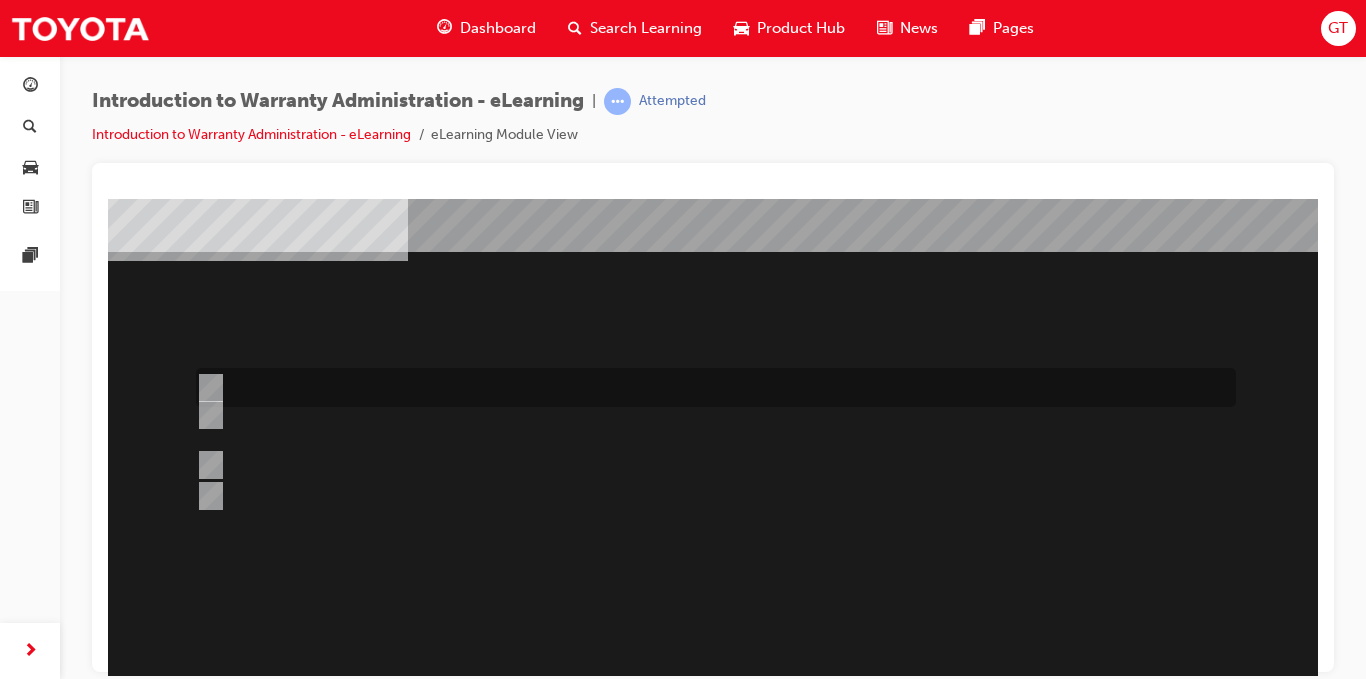 scroll, scrollTop: 0, scrollLeft: 0, axis: both 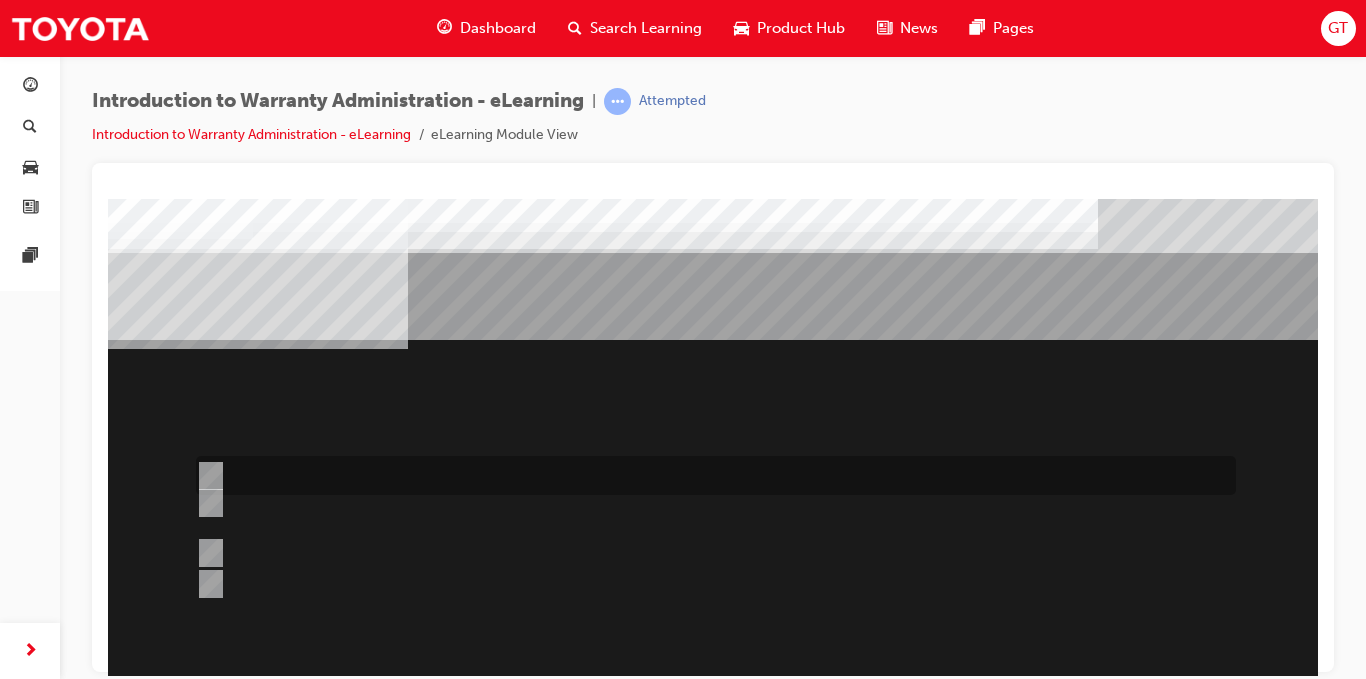 click at bounding box center [207, 476] 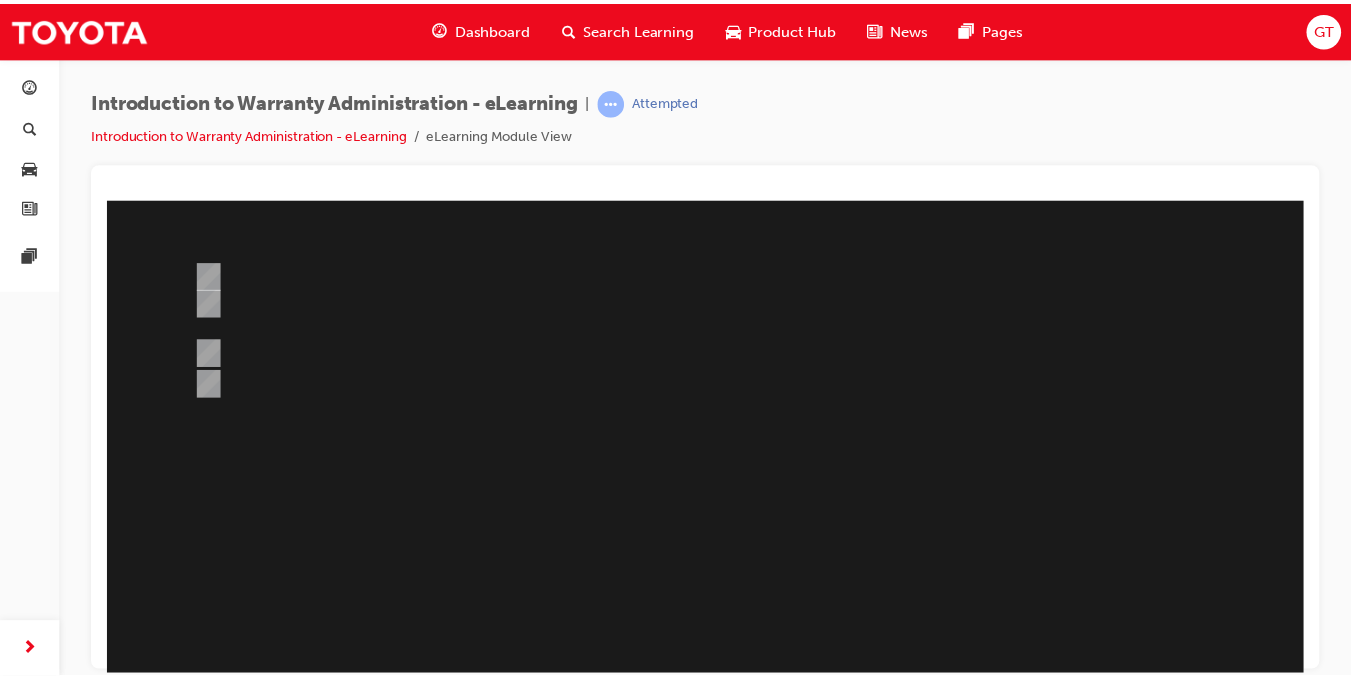 scroll, scrollTop: 288, scrollLeft: 0, axis: vertical 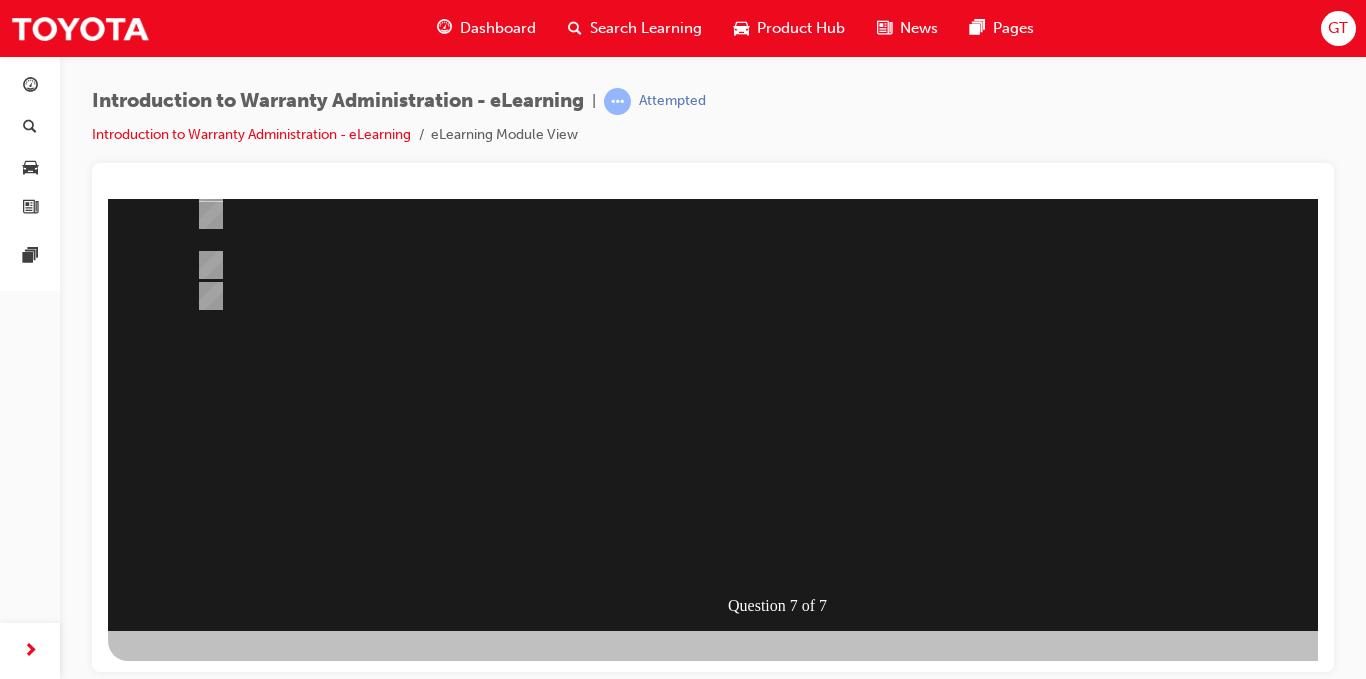 click at bounding box center (180, 931) 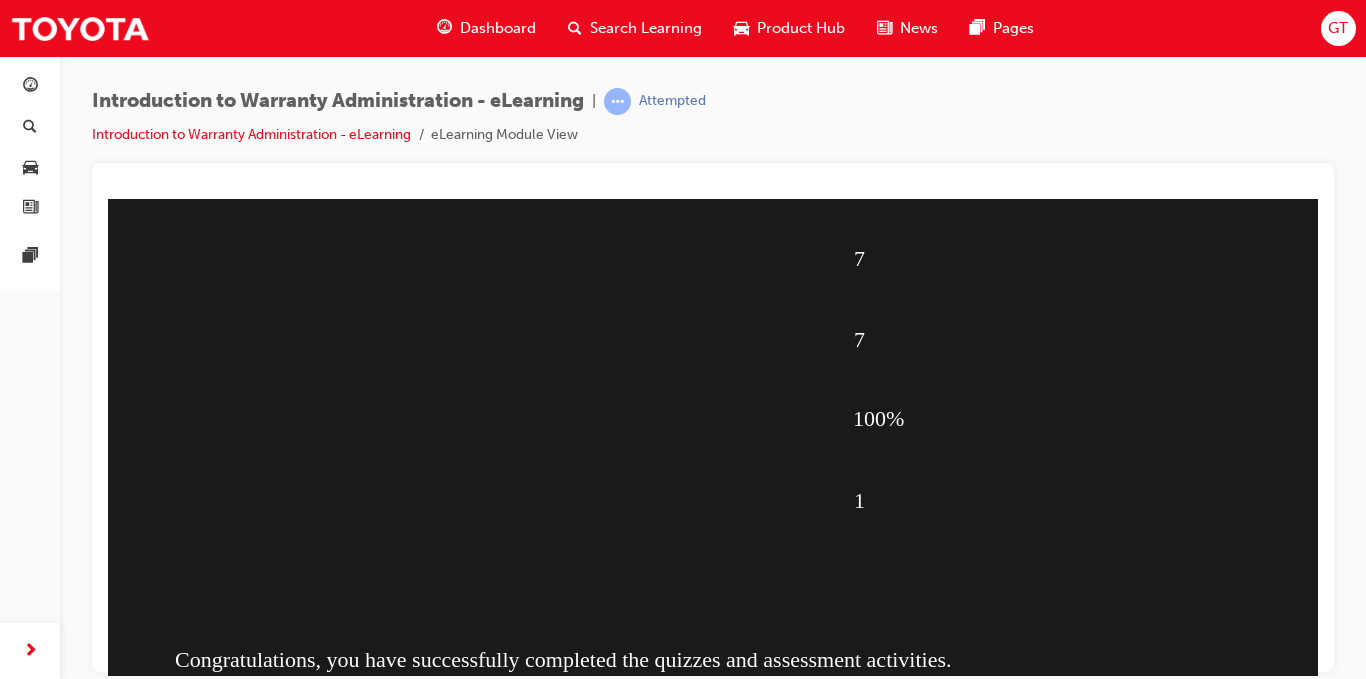scroll, scrollTop: 288, scrollLeft: 0, axis: vertical 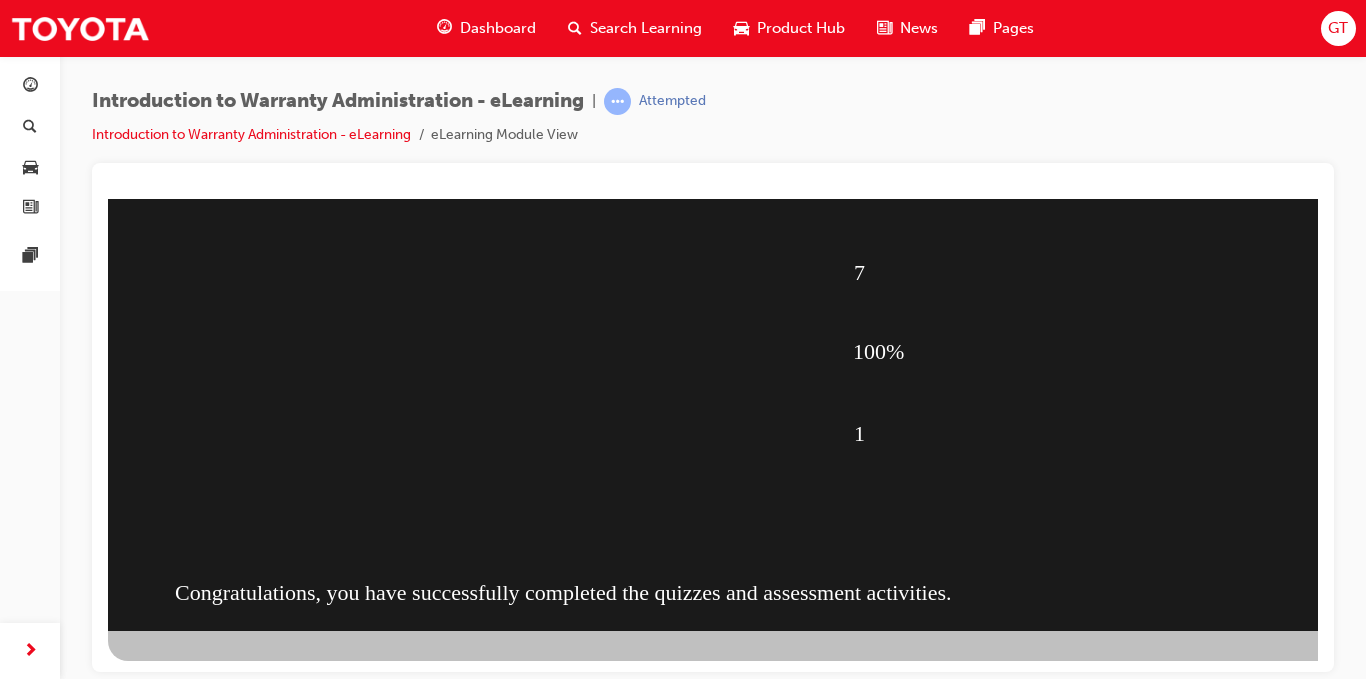 click at bounding box center (216, 1113) 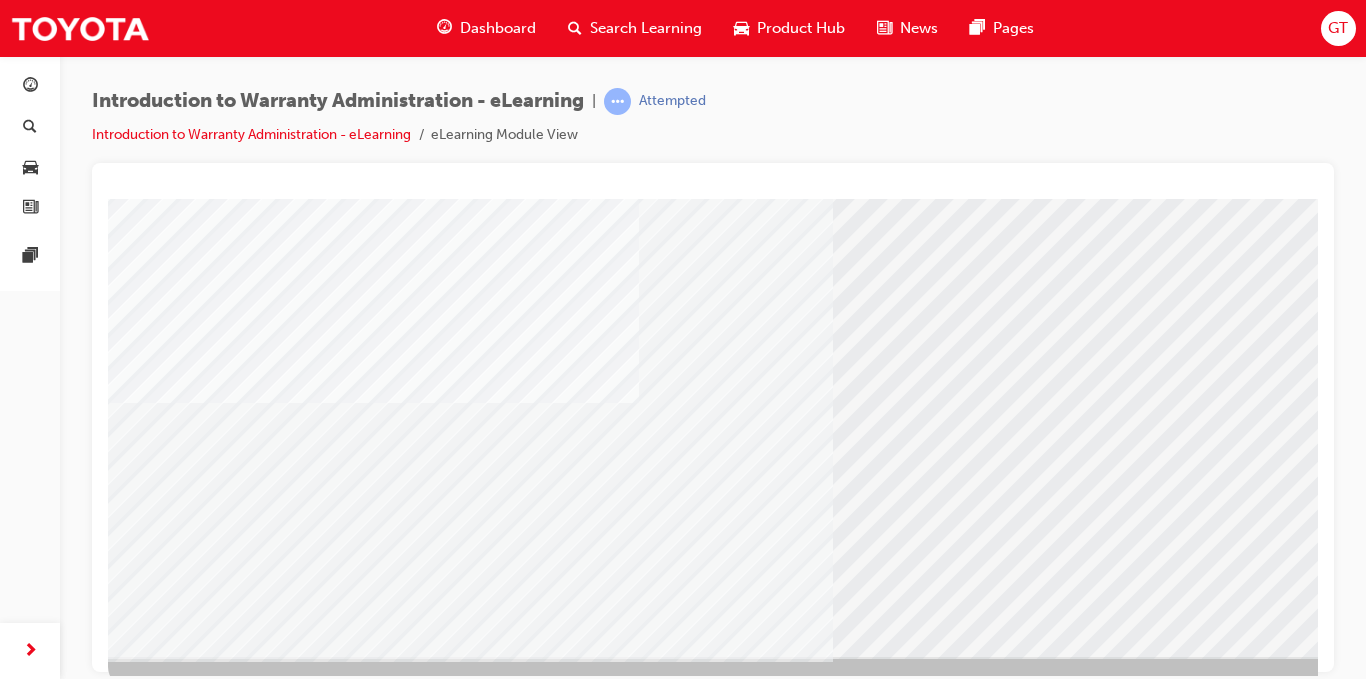 scroll, scrollTop: 288, scrollLeft: 0, axis: vertical 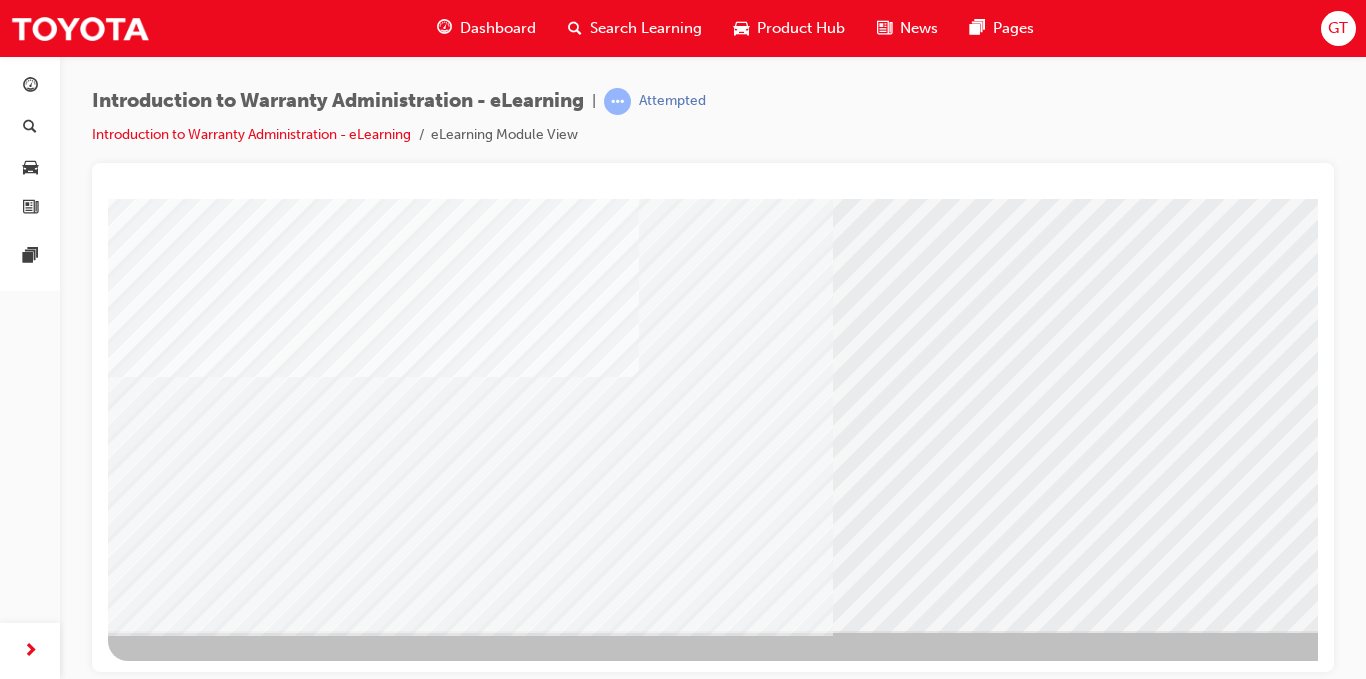 click at bounding box center [171, 3411] 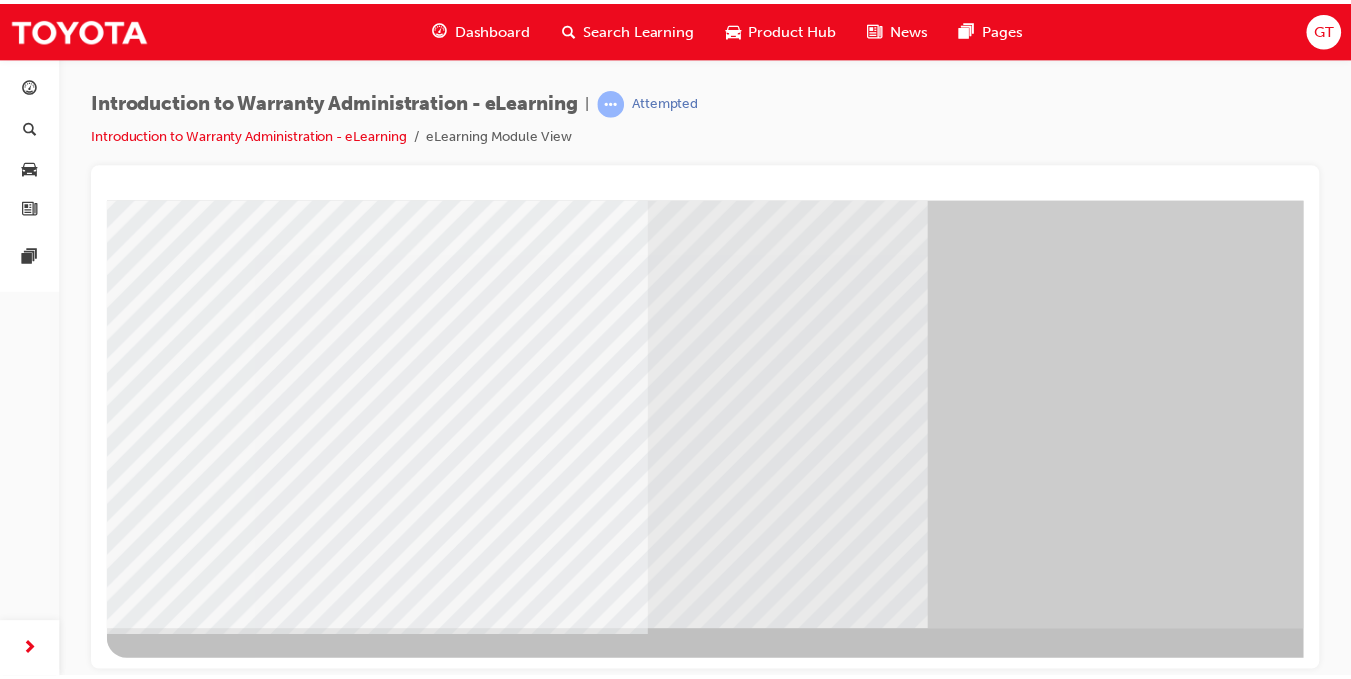 scroll, scrollTop: 0, scrollLeft: 0, axis: both 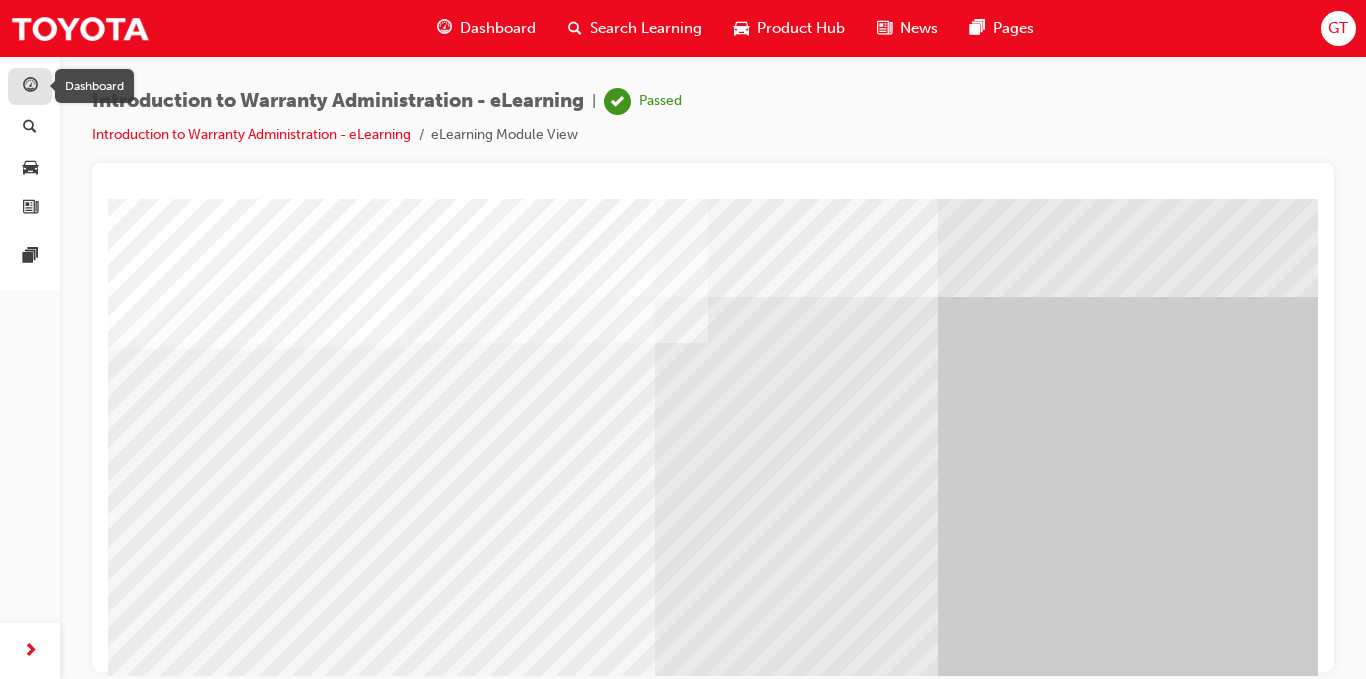 click at bounding box center [30, 87] 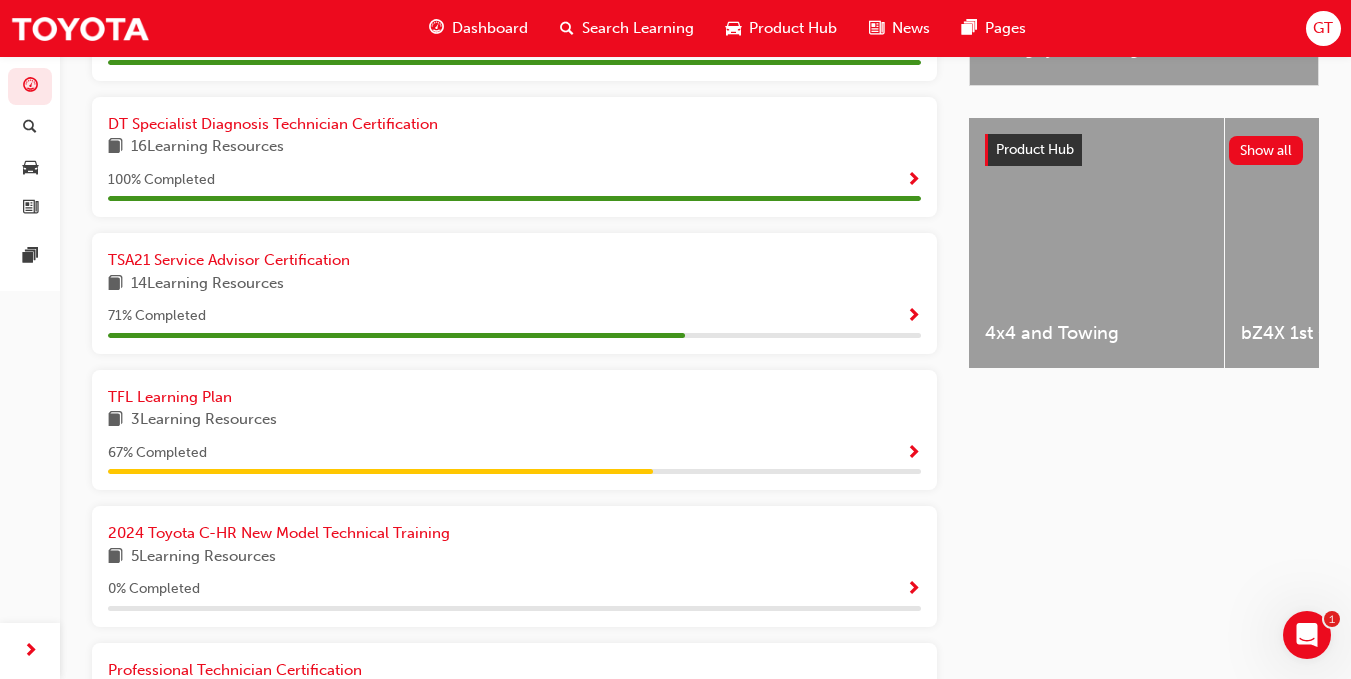 scroll, scrollTop: 525, scrollLeft: 0, axis: vertical 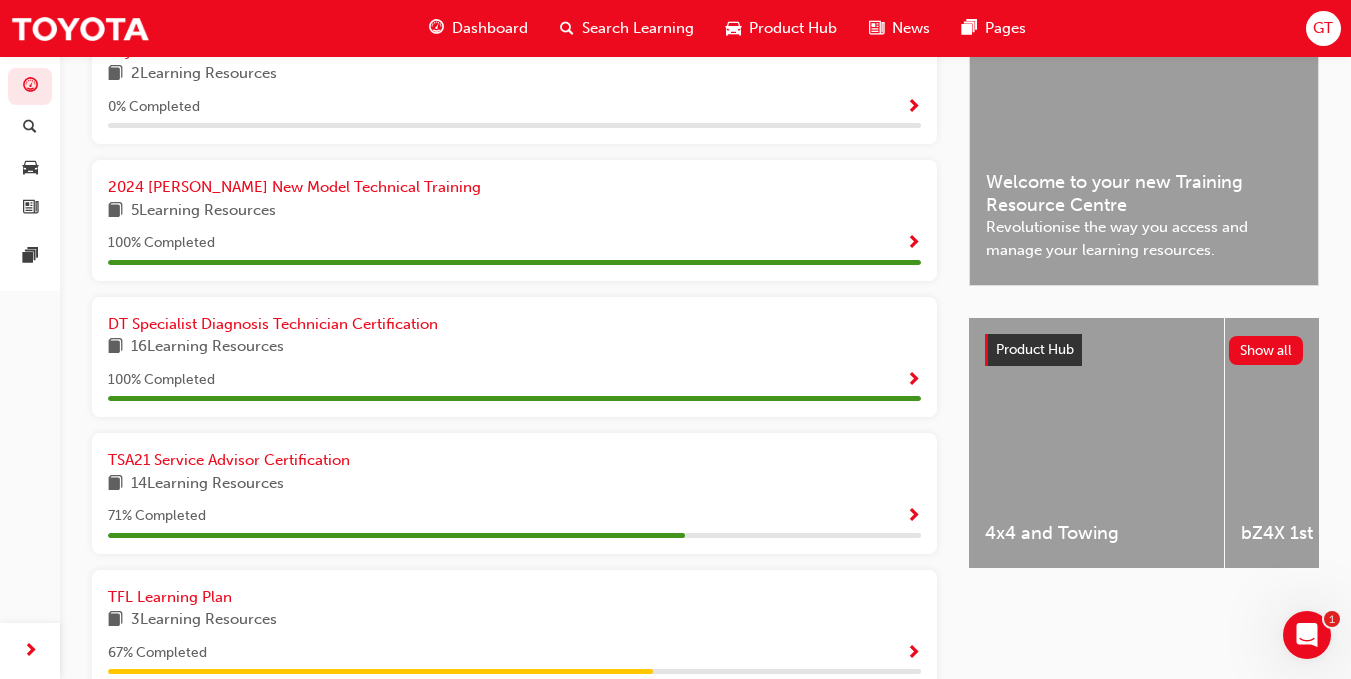 click on "GT" at bounding box center [1323, 28] 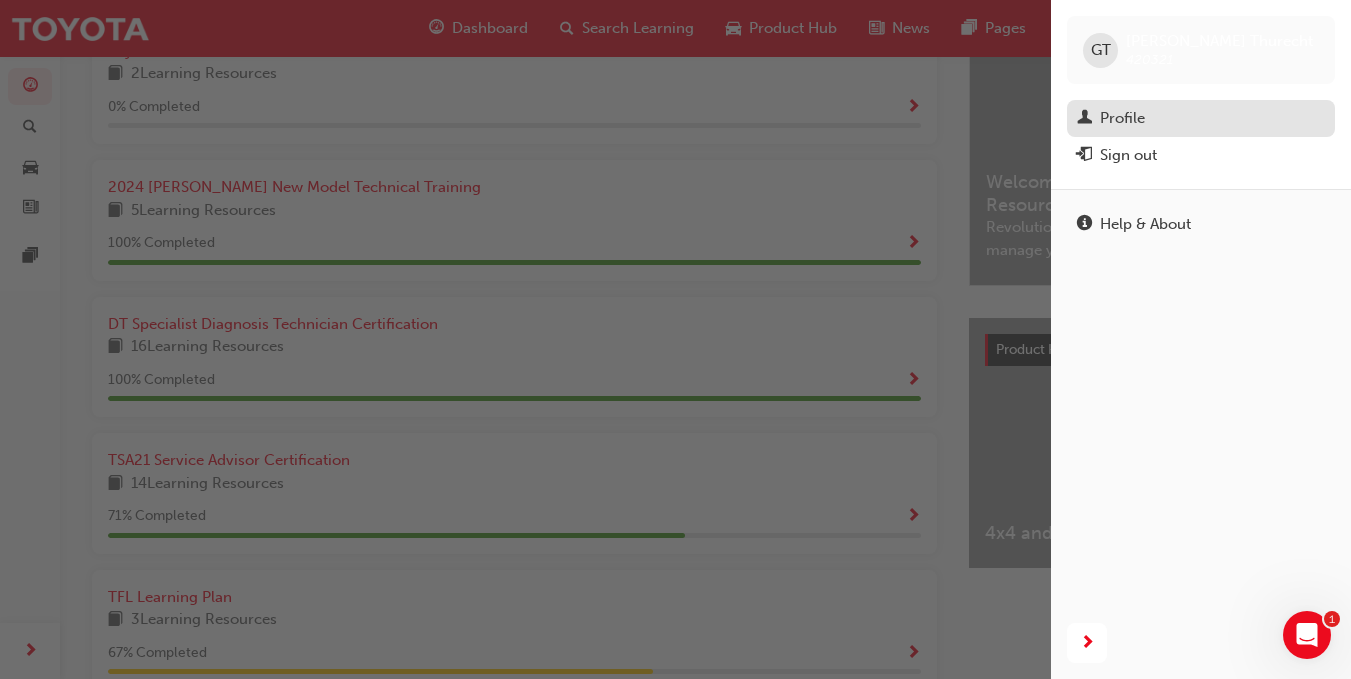 click on "Profile" at bounding box center [1122, 118] 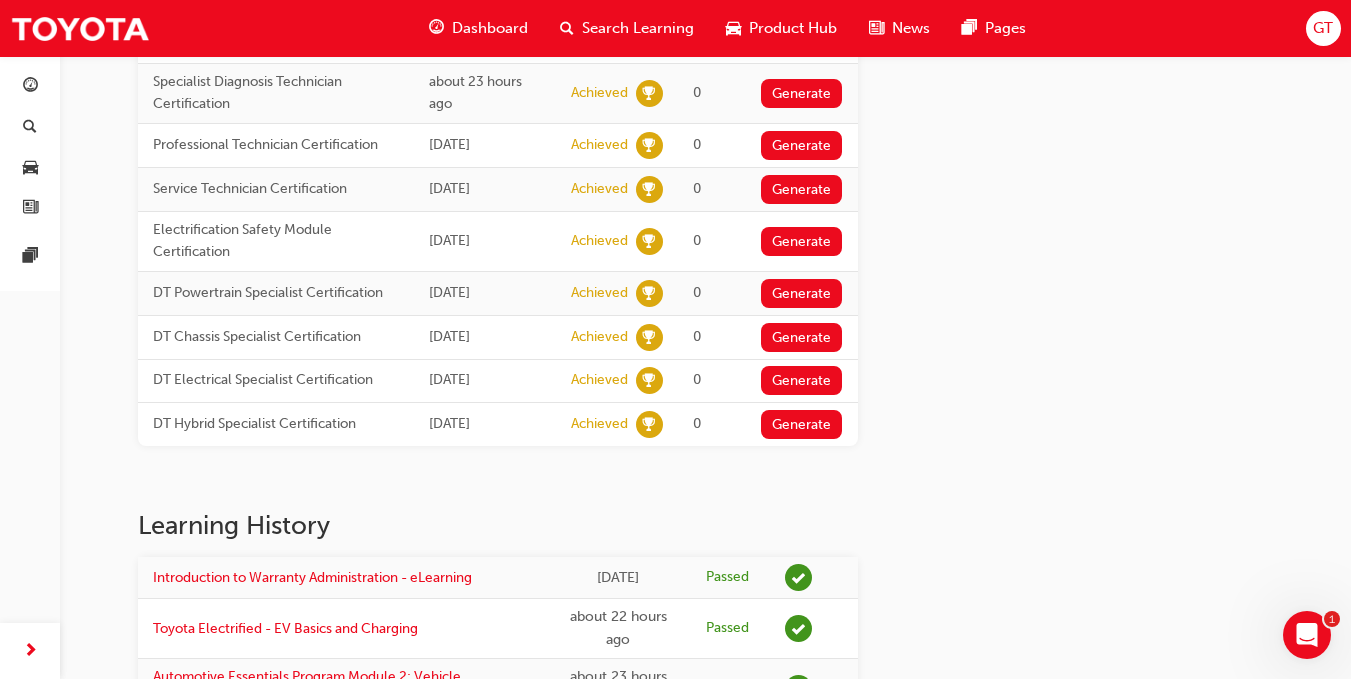 scroll, scrollTop: 400, scrollLeft: 0, axis: vertical 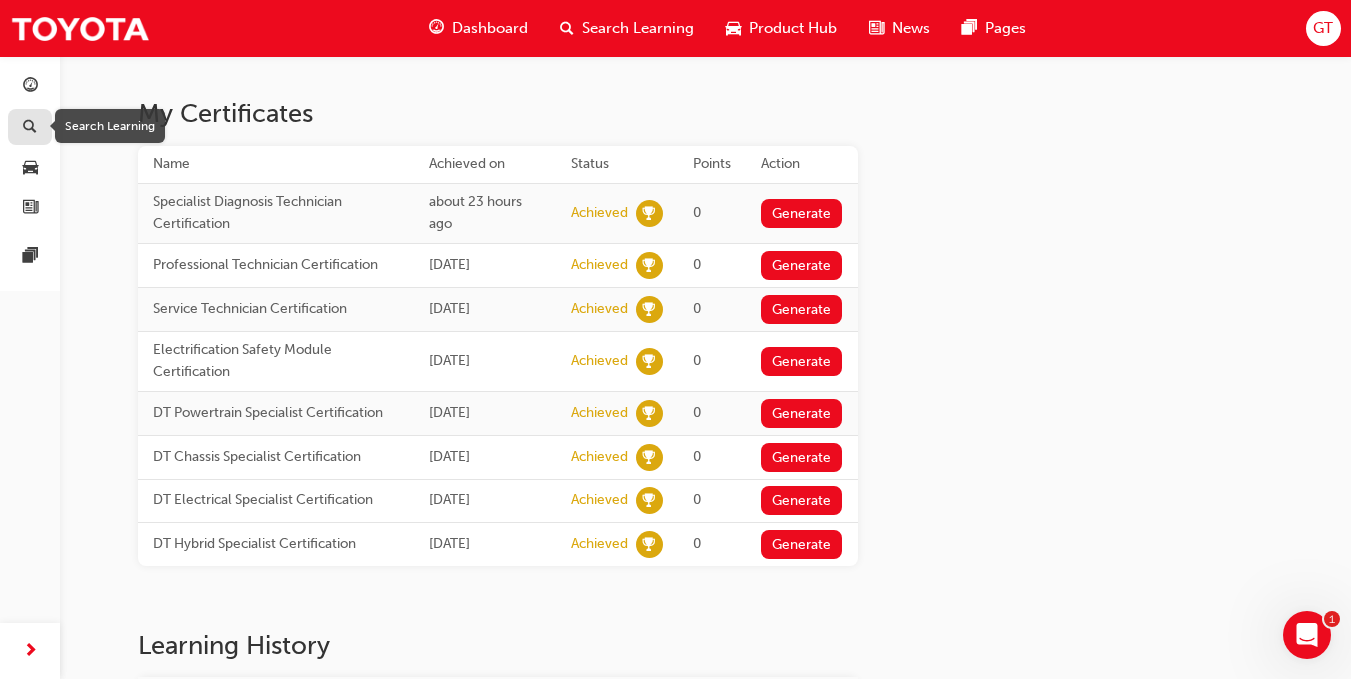 click at bounding box center (30, 127) 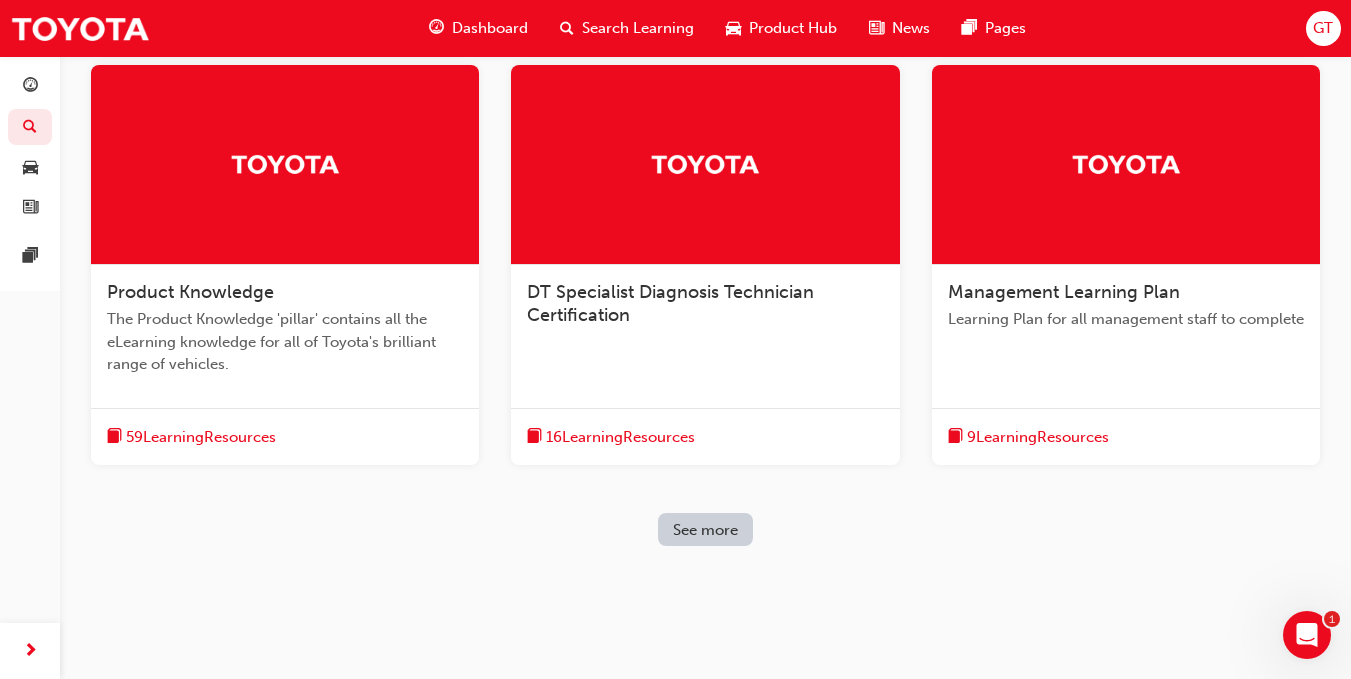 scroll, scrollTop: 557, scrollLeft: 0, axis: vertical 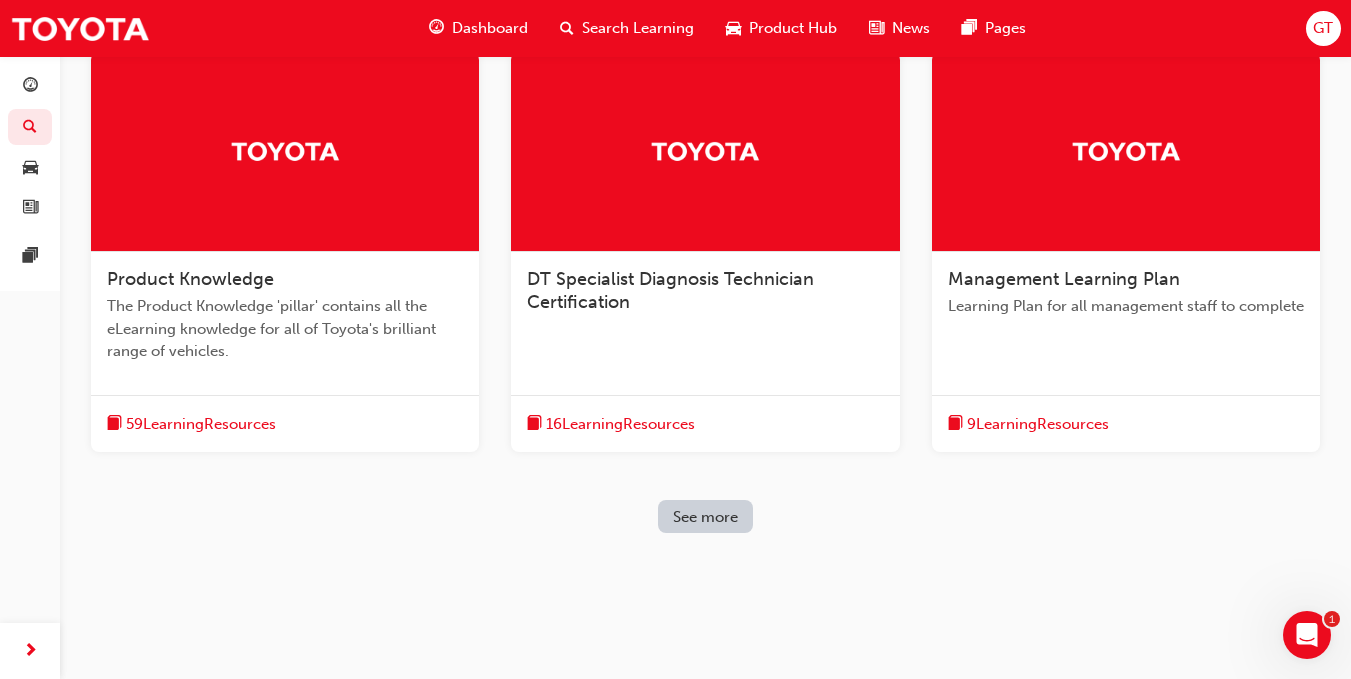 click on "See more" at bounding box center (705, 517) 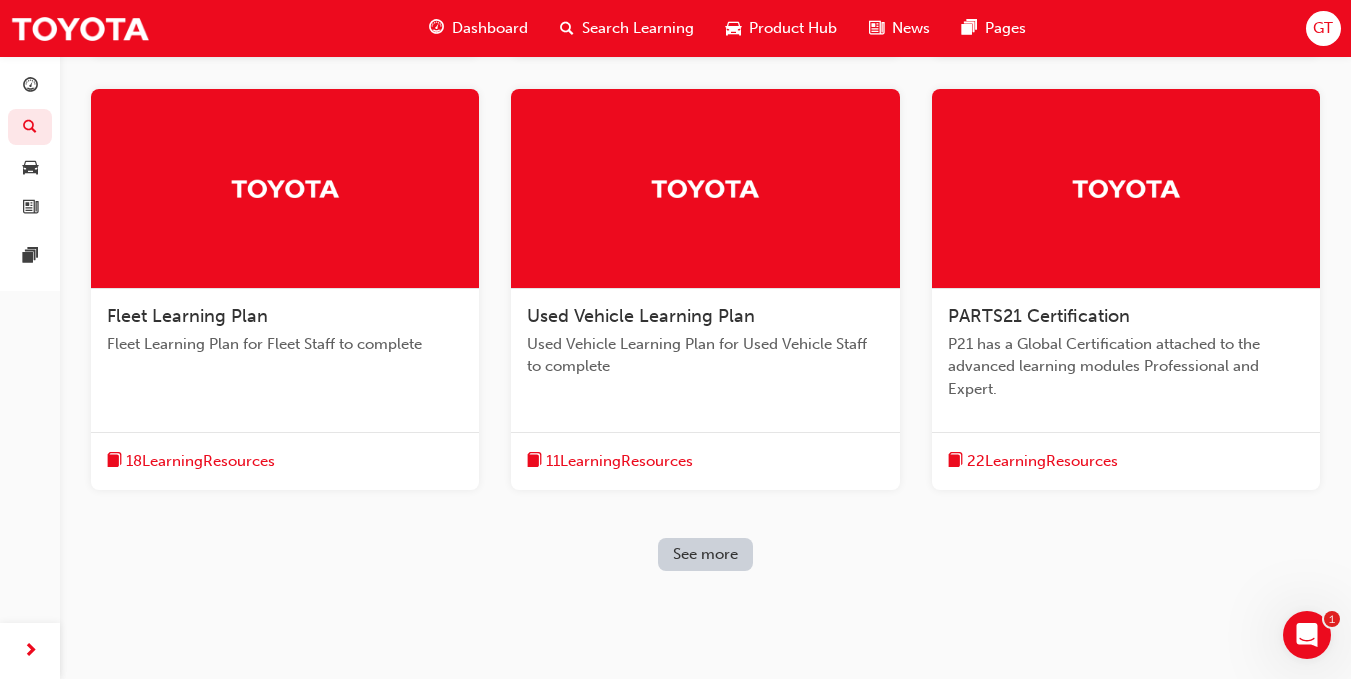 scroll, scrollTop: 1422, scrollLeft: 0, axis: vertical 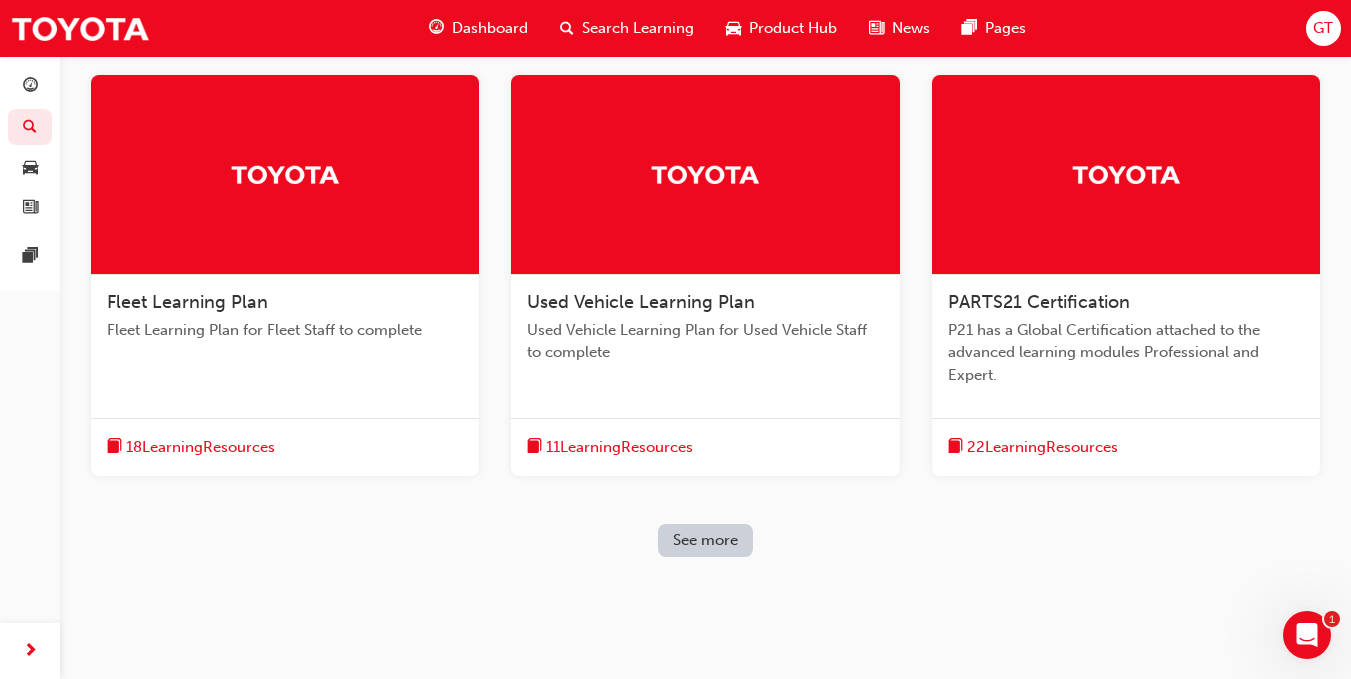 click on "See more" at bounding box center [705, 540] 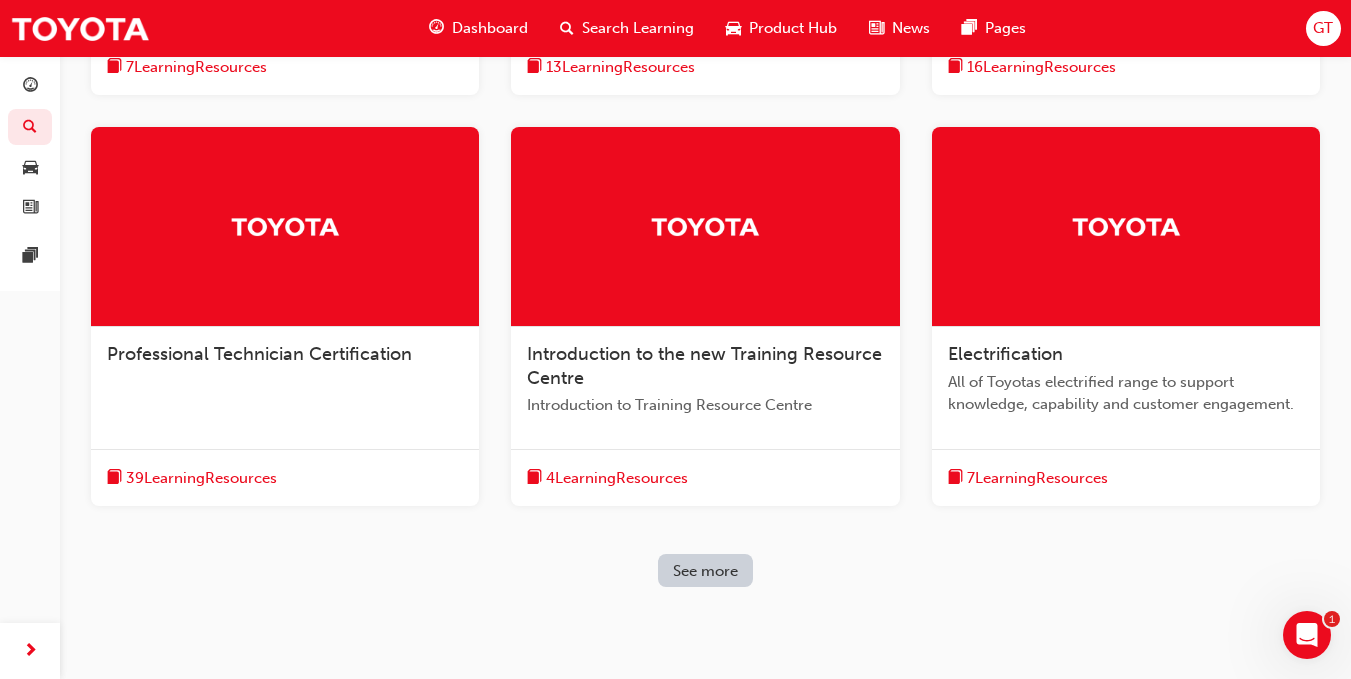 scroll, scrollTop: 2266, scrollLeft: 0, axis: vertical 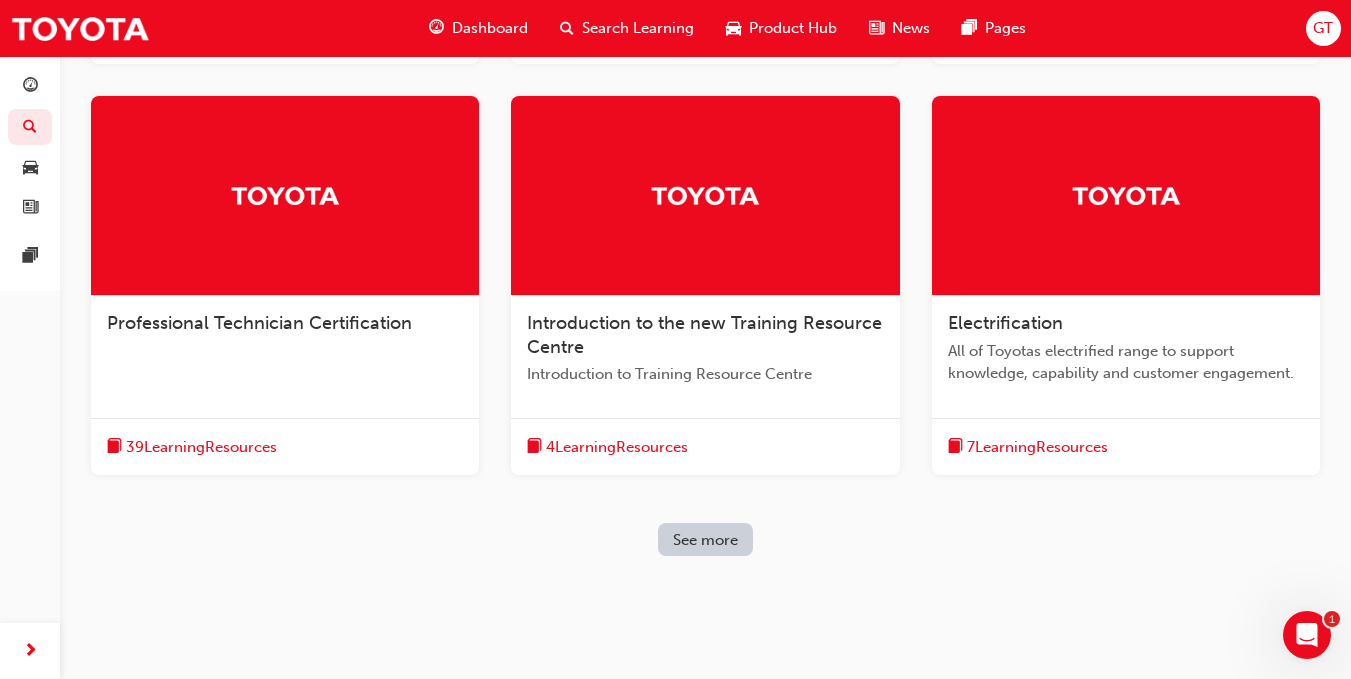 click on "See more" at bounding box center (705, 540) 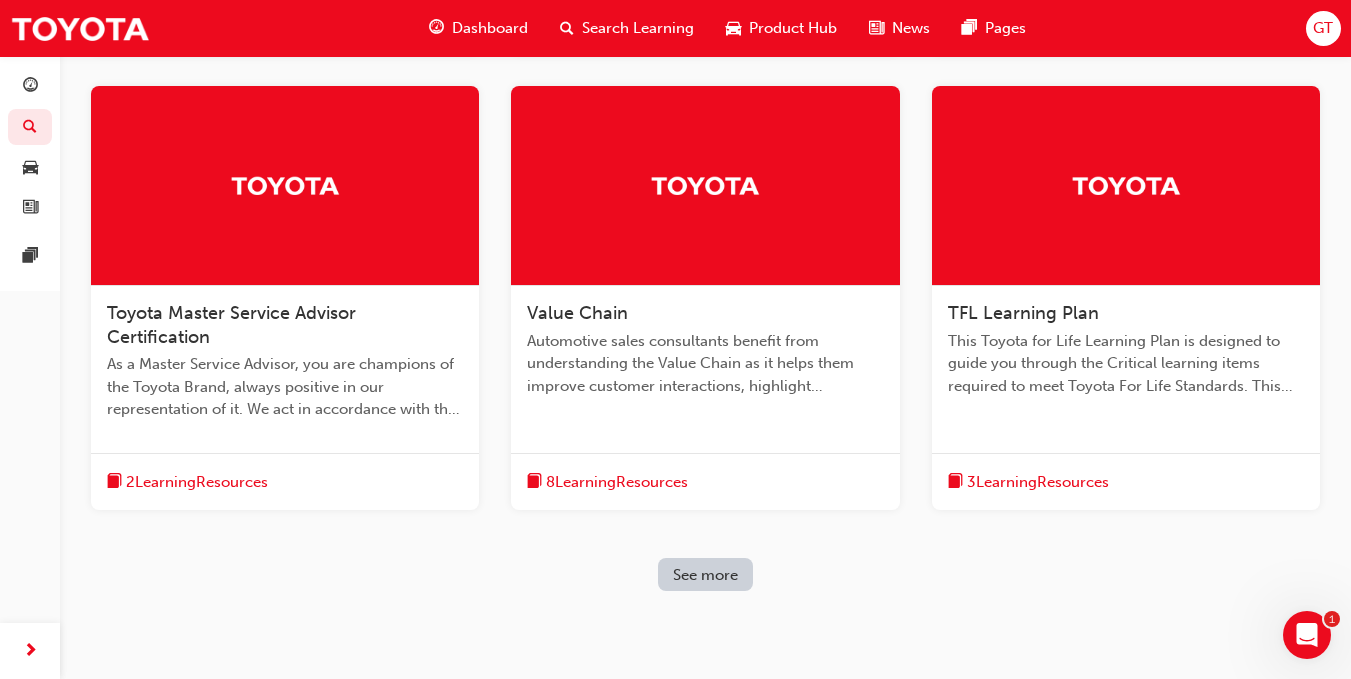 scroll, scrollTop: 3178, scrollLeft: 0, axis: vertical 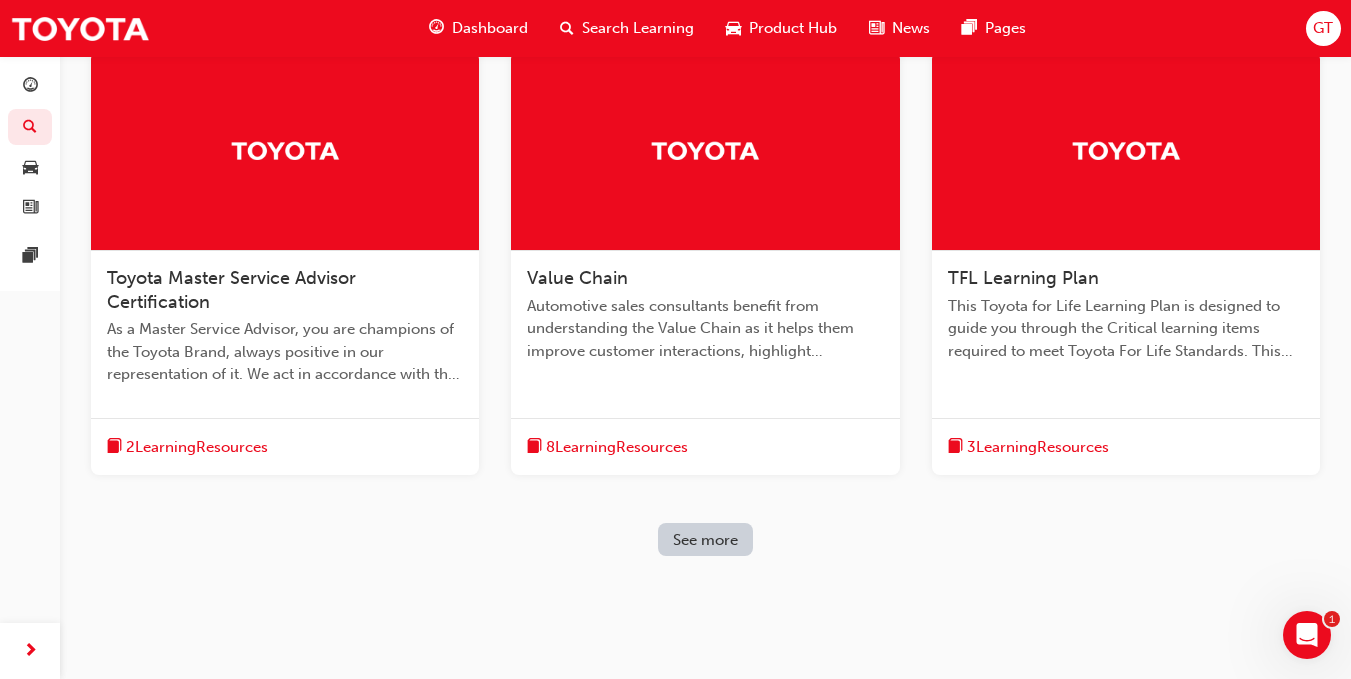 click on "See more" at bounding box center (705, 540) 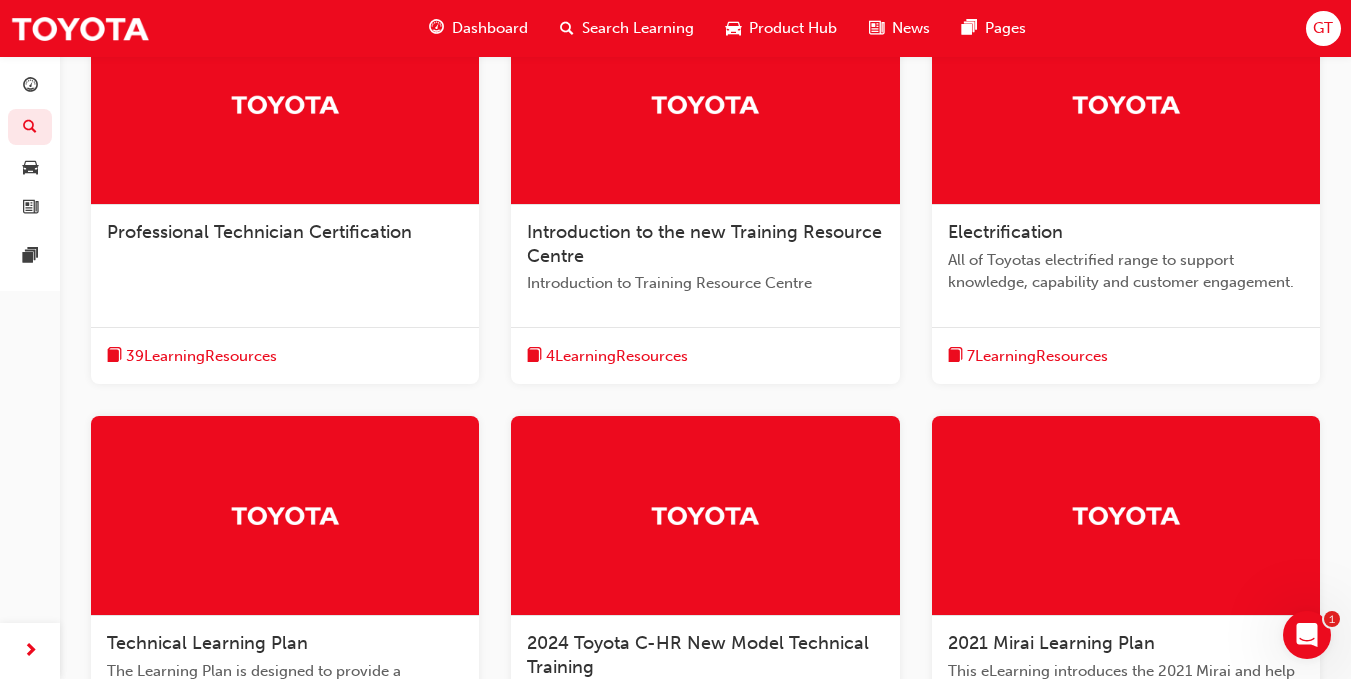 scroll, scrollTop: 2326, scrollLeft: 0, axis: vertical 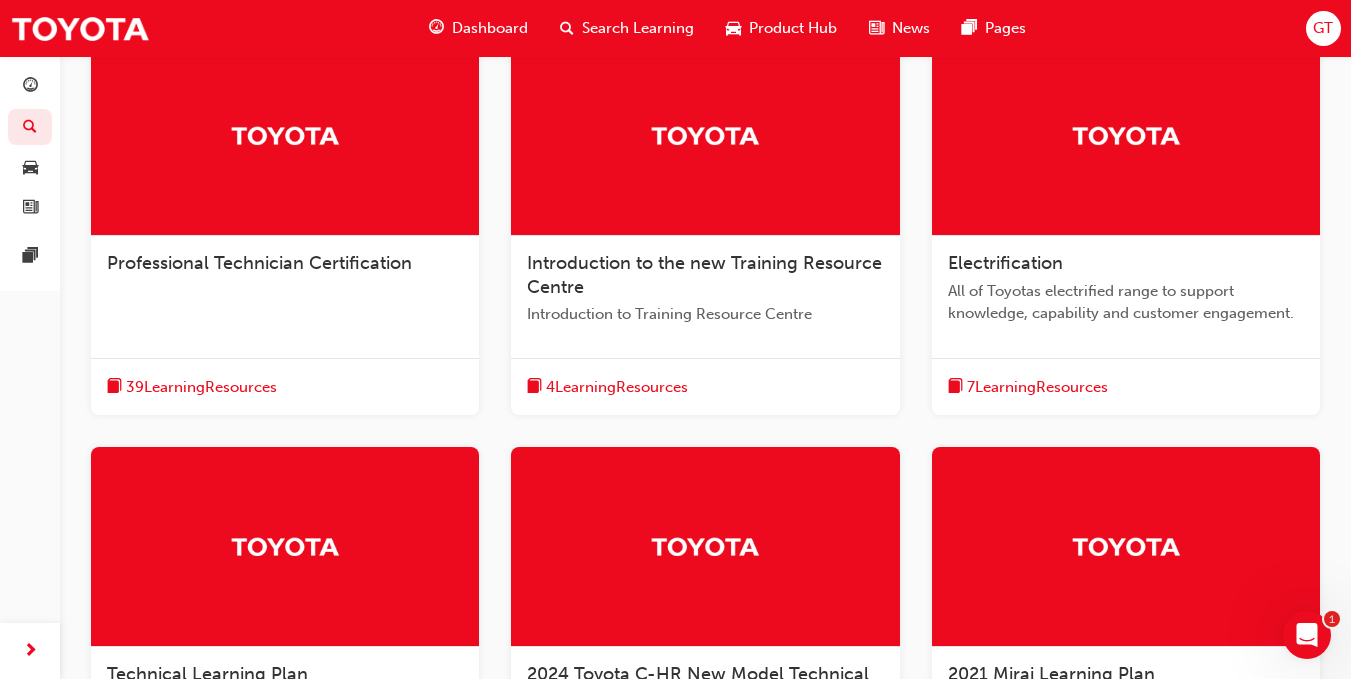 click on "7  Learning  Resources" at bounding box center (1037, 387) 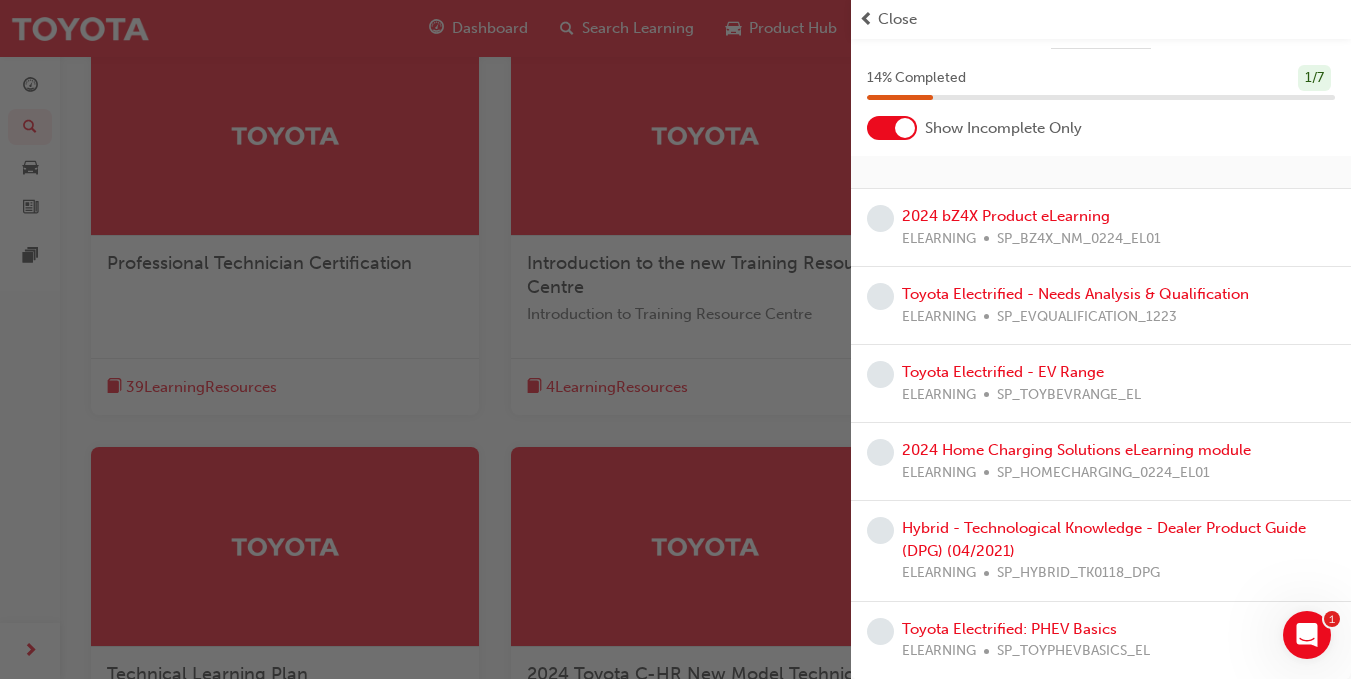scroll, scrollTop: 46, scrollLeft: 0, axis: vertical 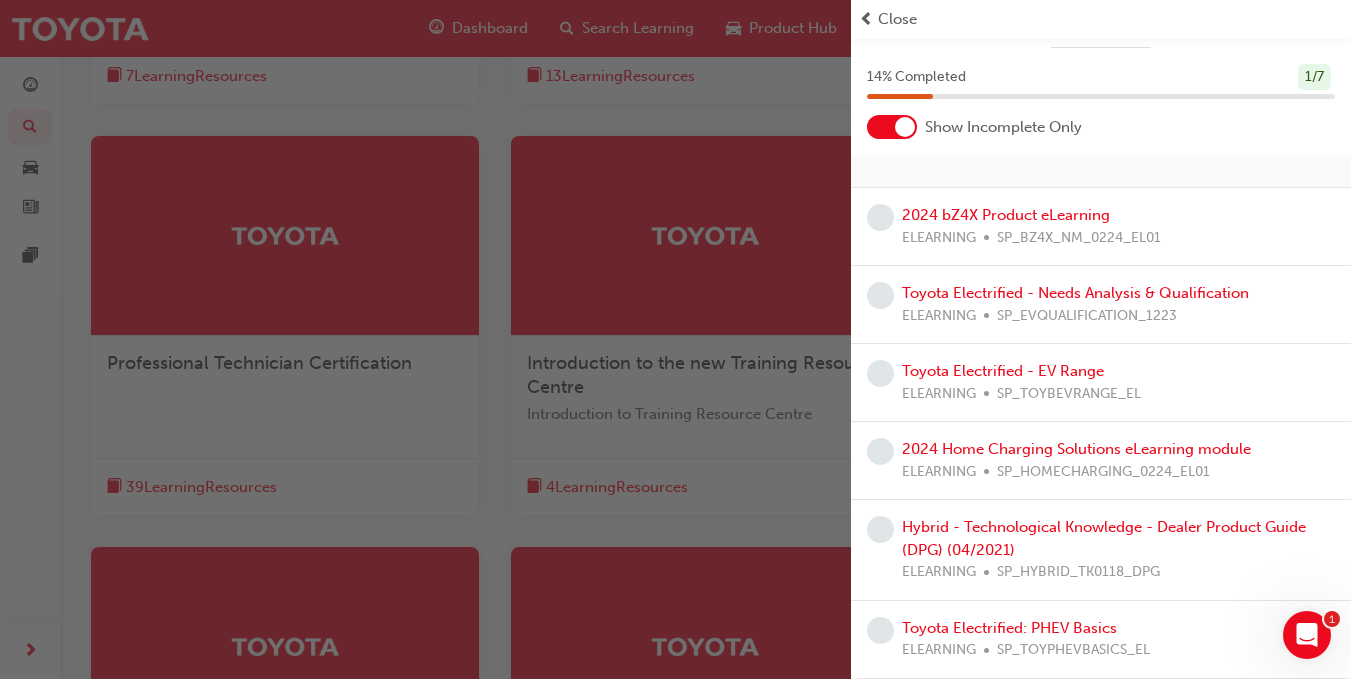 click on "Close" at bounding box center [1101, 19] 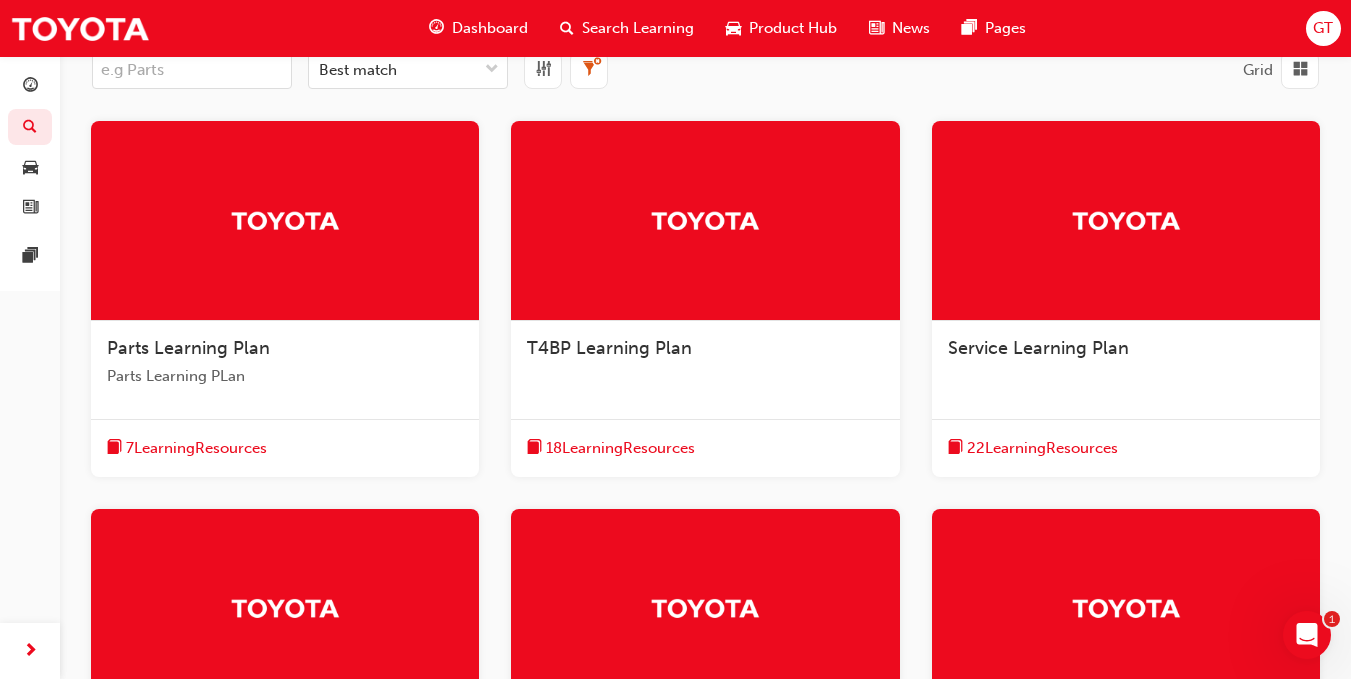 scroll, scrollTop: 200, scrollLeft: 0, axis: vertical 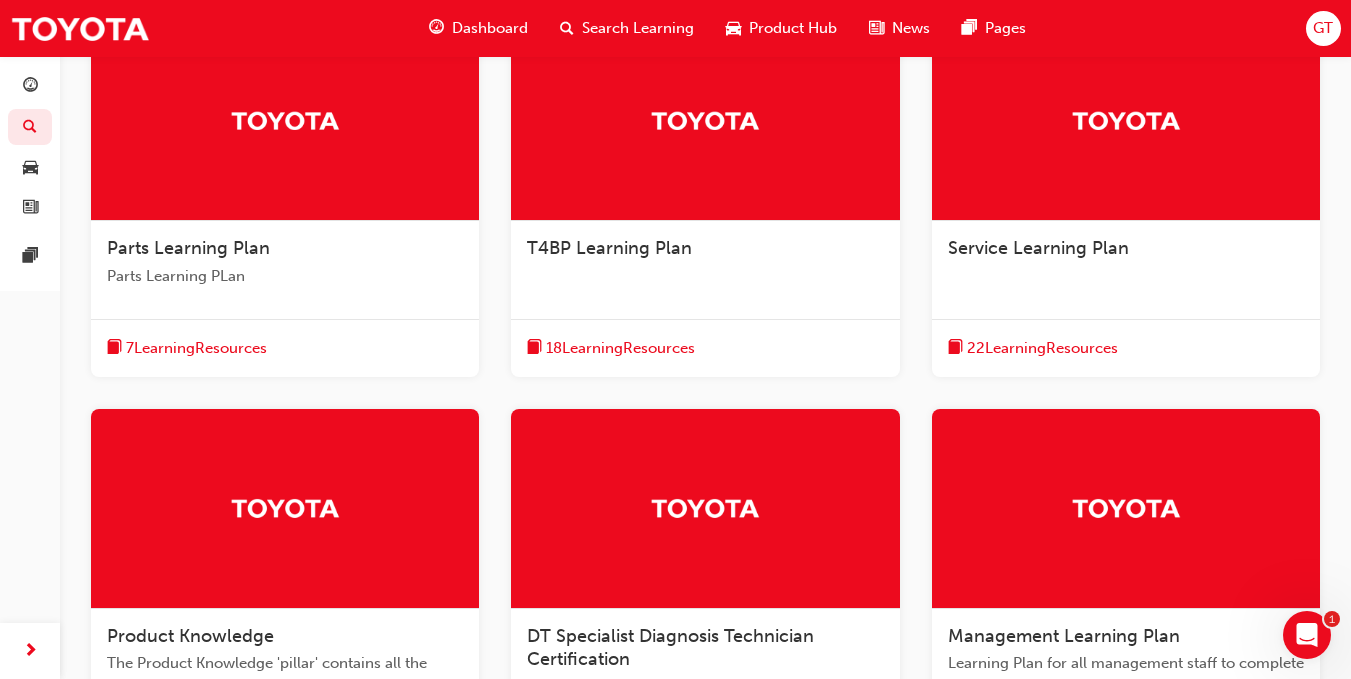 click on "T4BP Learning Plan" at bounding box center [609, 248] 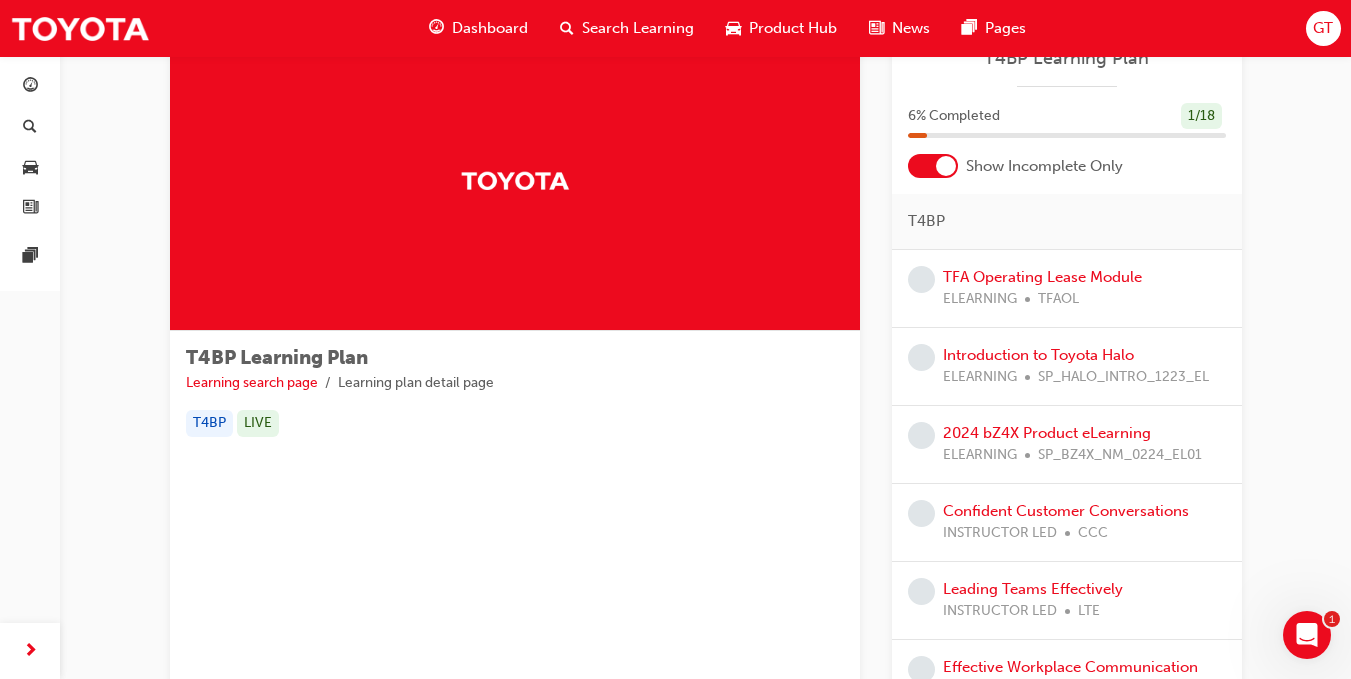 scroll, scrollTop: 0, scrollLeft: 0, axis: both 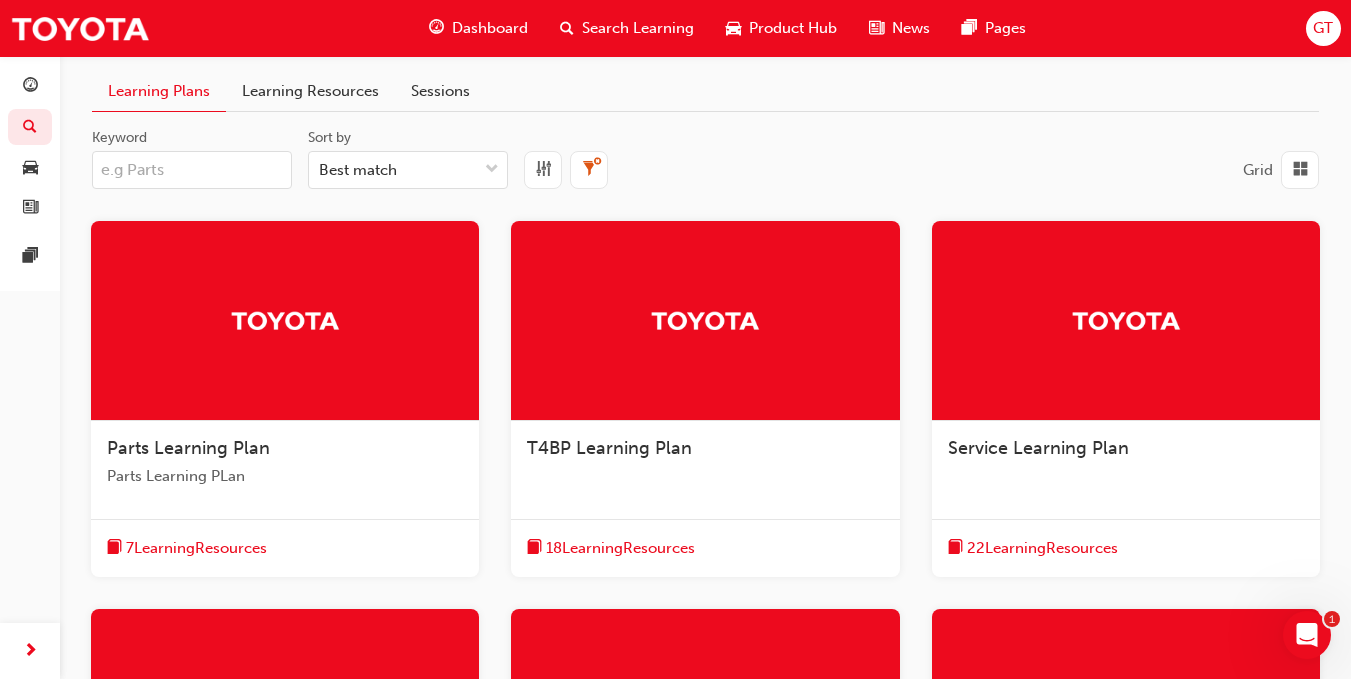 click on "Learning Resources" at bounding box center [310, 91] 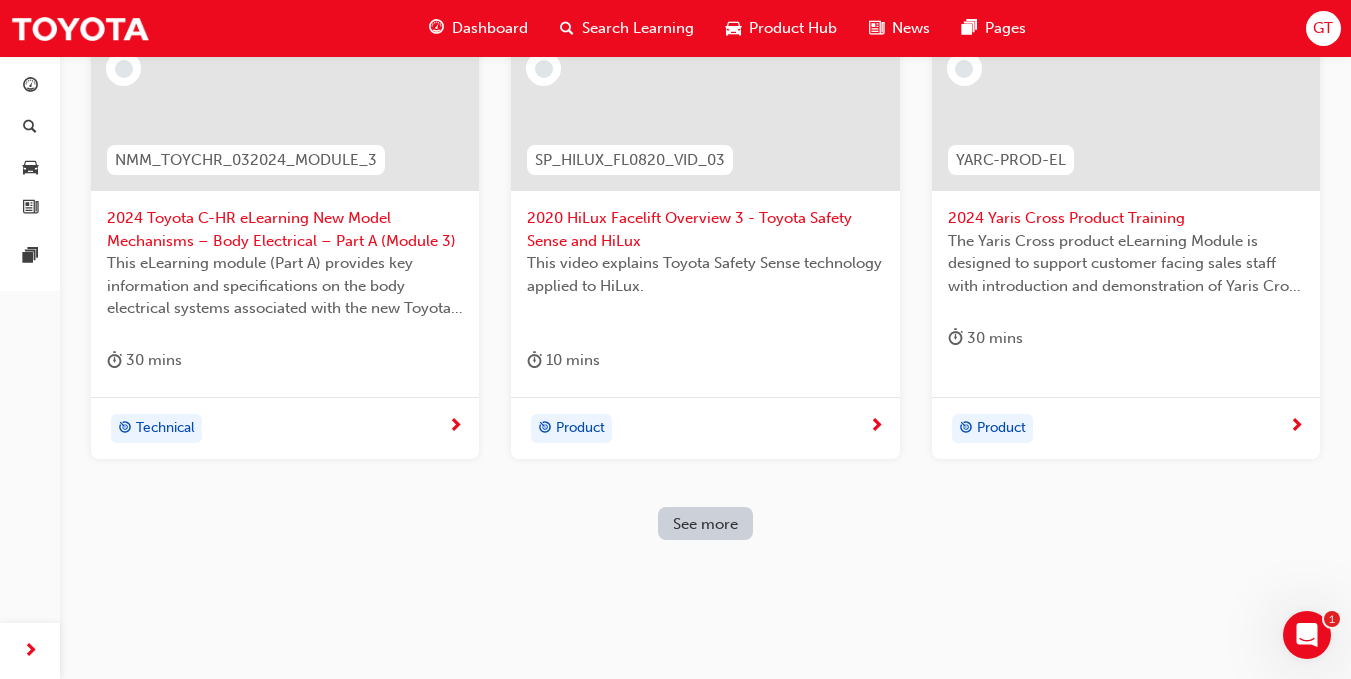 scroll, scrollTop: 737, scrollLeft: 0, axis: vertical 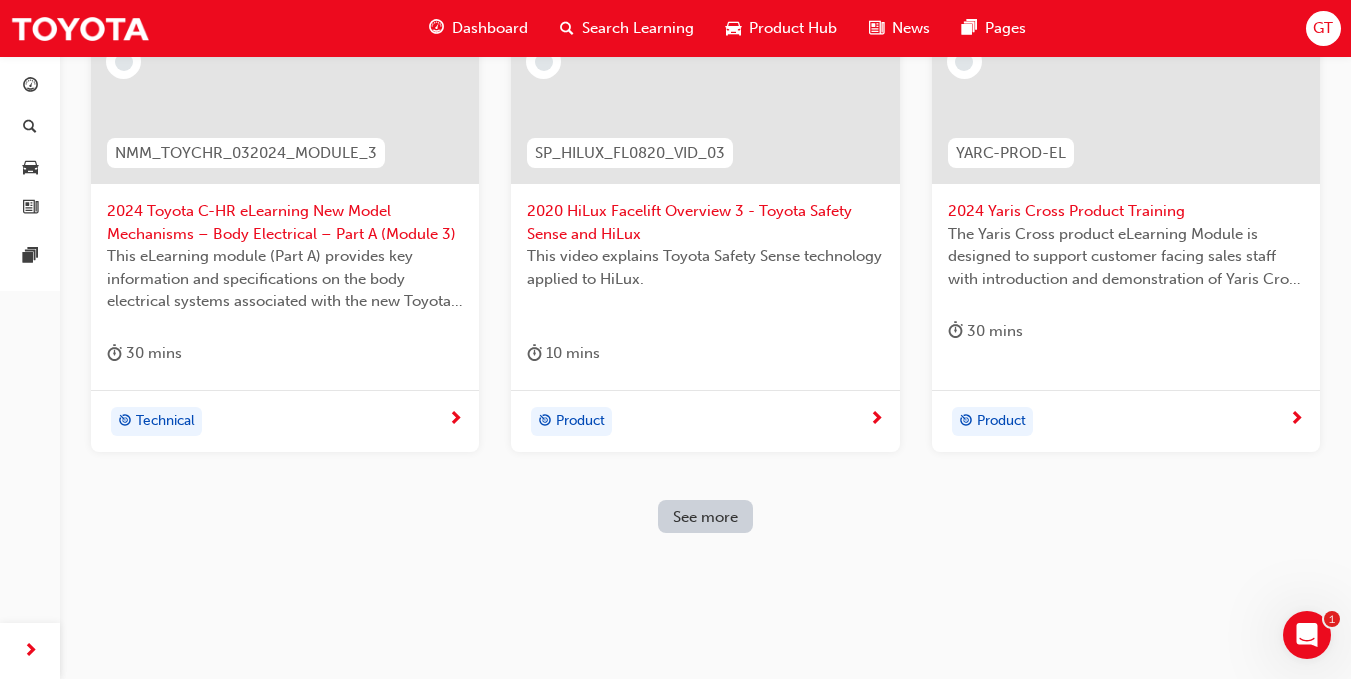 click on "See more" at bounding box center [705, 516] 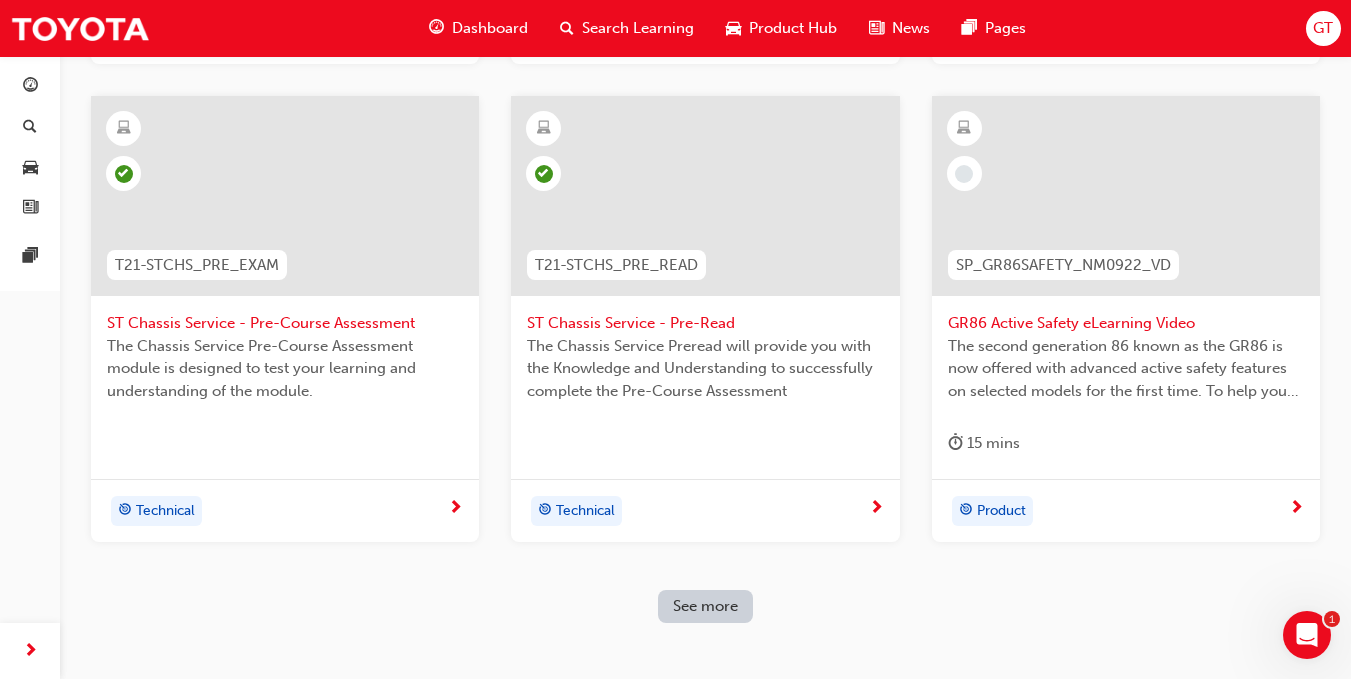 scroll, scrollTop: 1637, scrollLeft: 0, axis: vertical 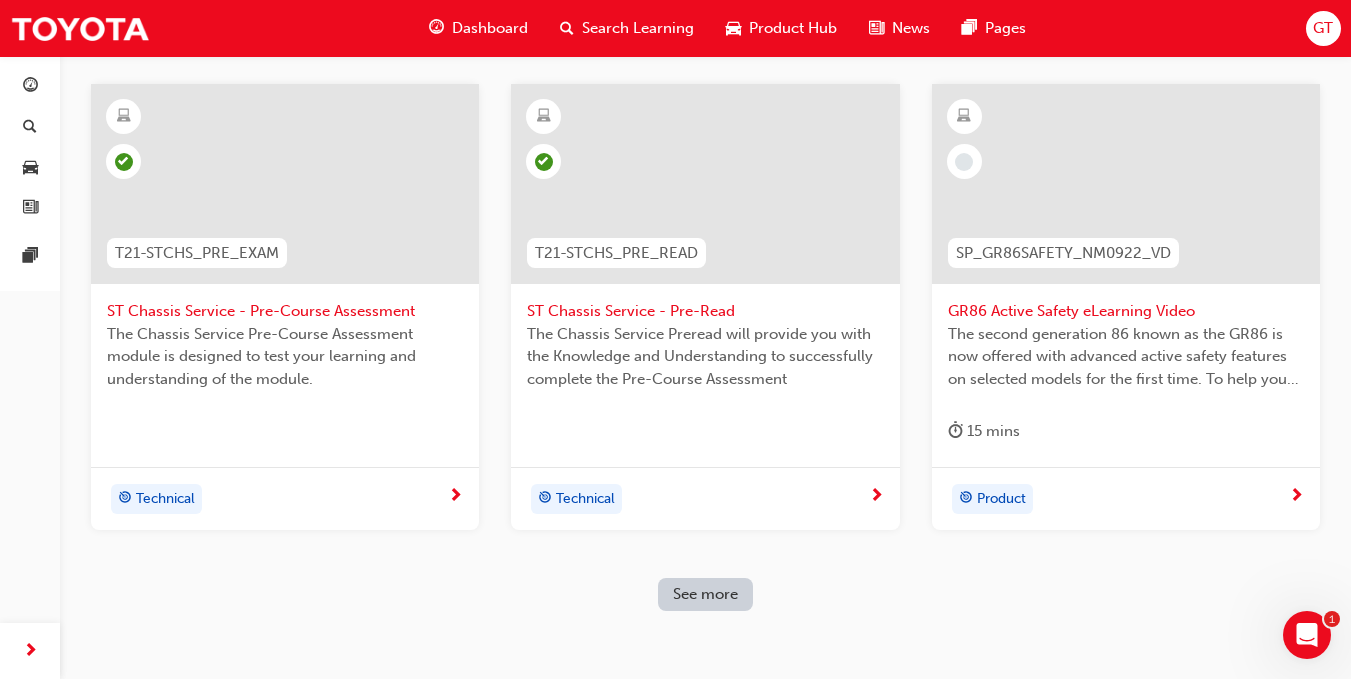 click on "See more" at bounding box center [705, 594] 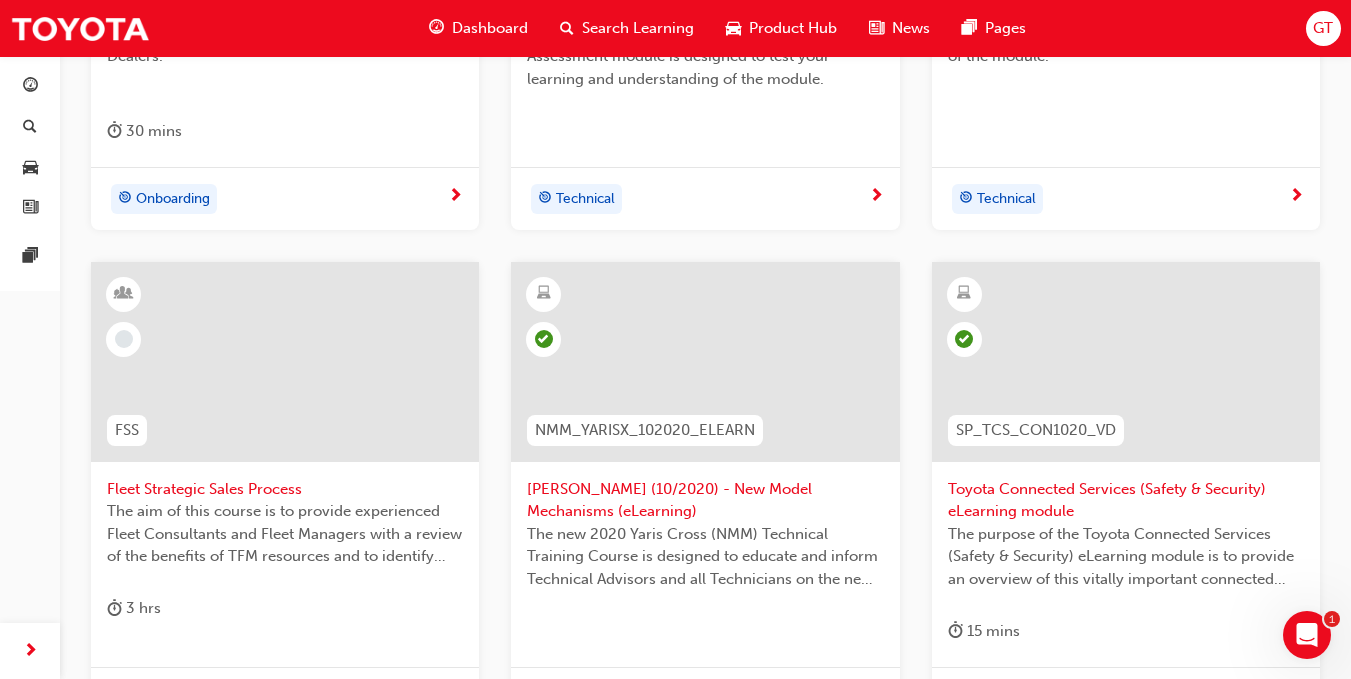 scroll, scrollTop: 2715, scrollLeft: 0, axis: vertical 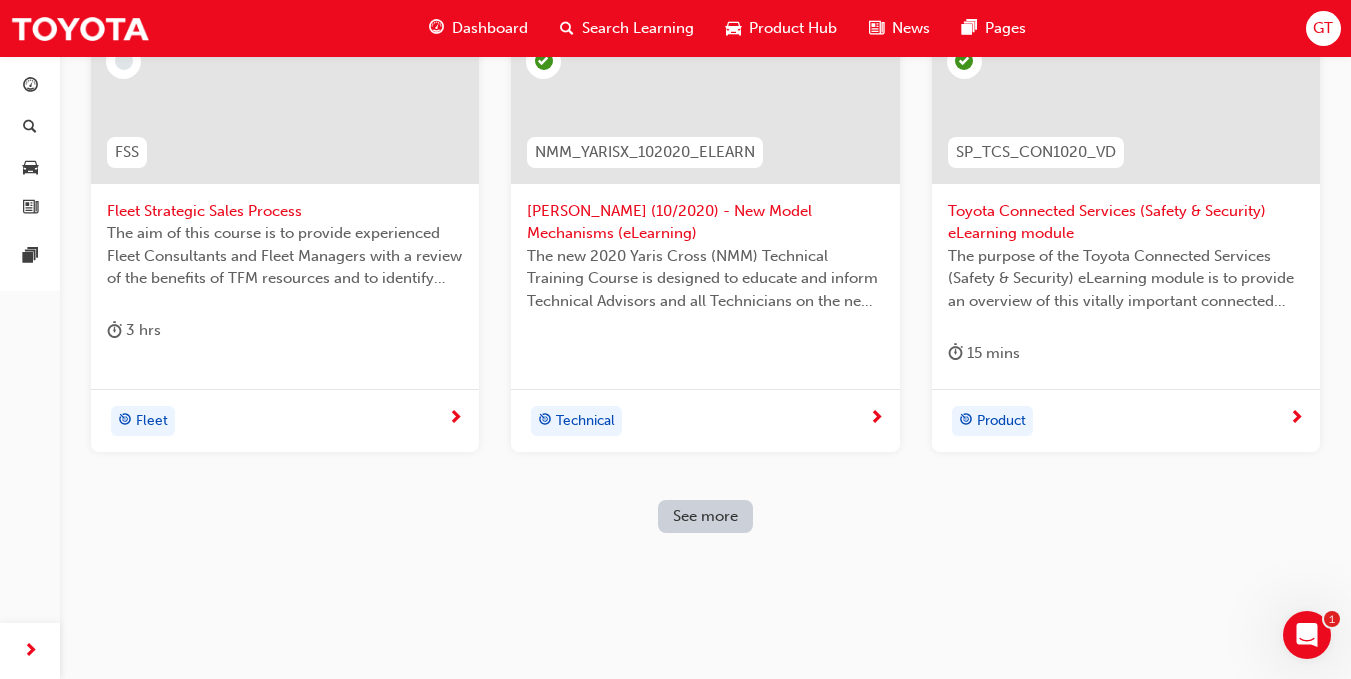 click on "See more" at bounding box center [705, 516] 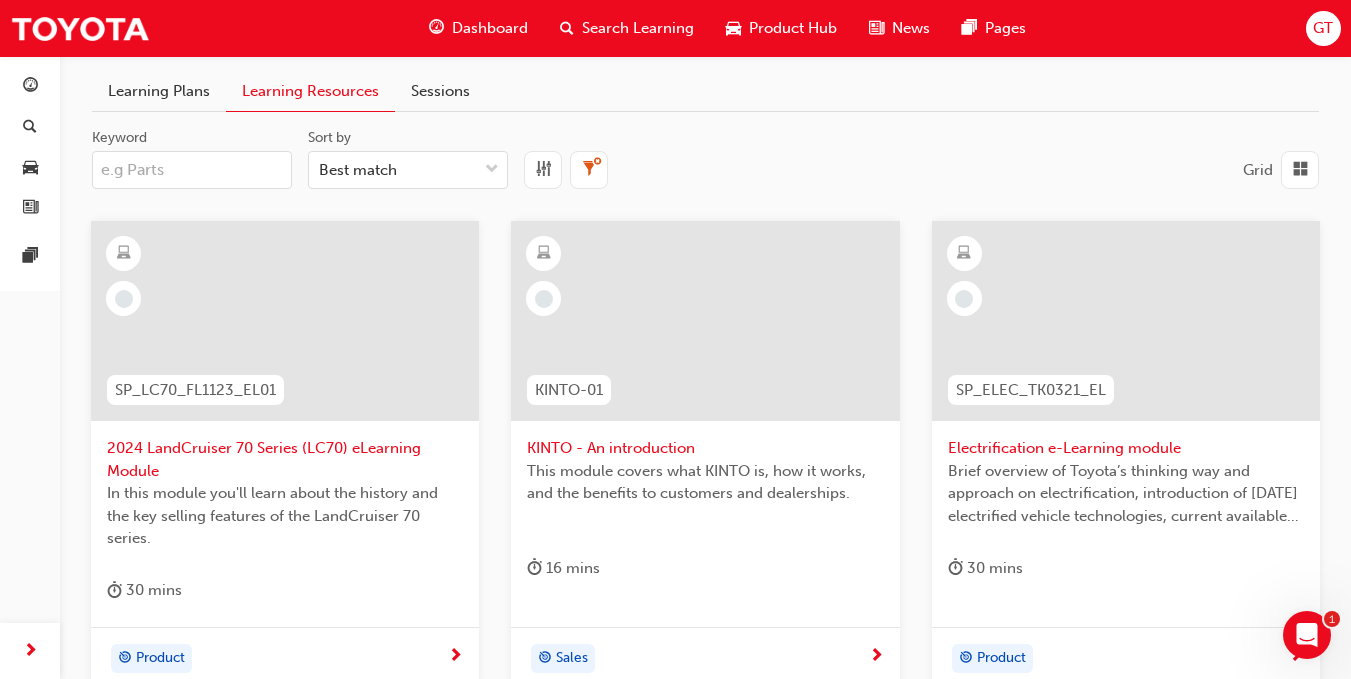 scroll, scrollTop: 300, scrollLeft: 0, axis: vertical 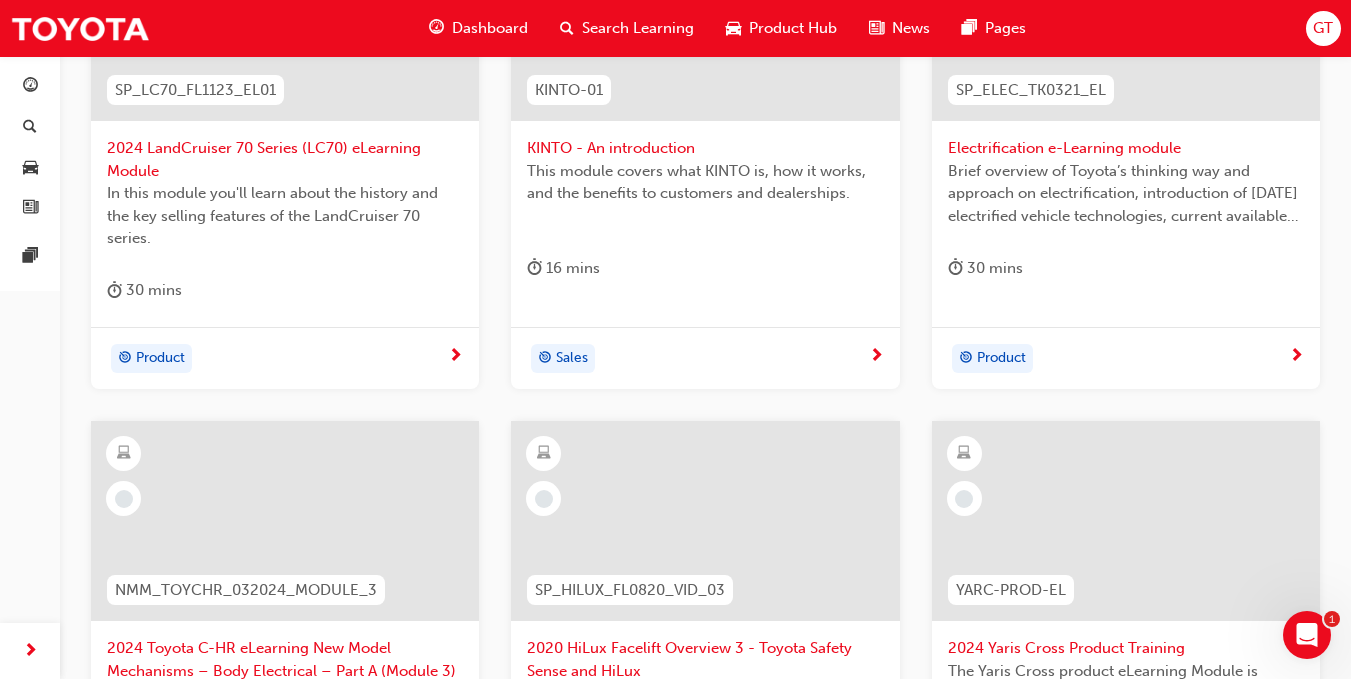 click on "Sales" at bounding box center (697, 359) 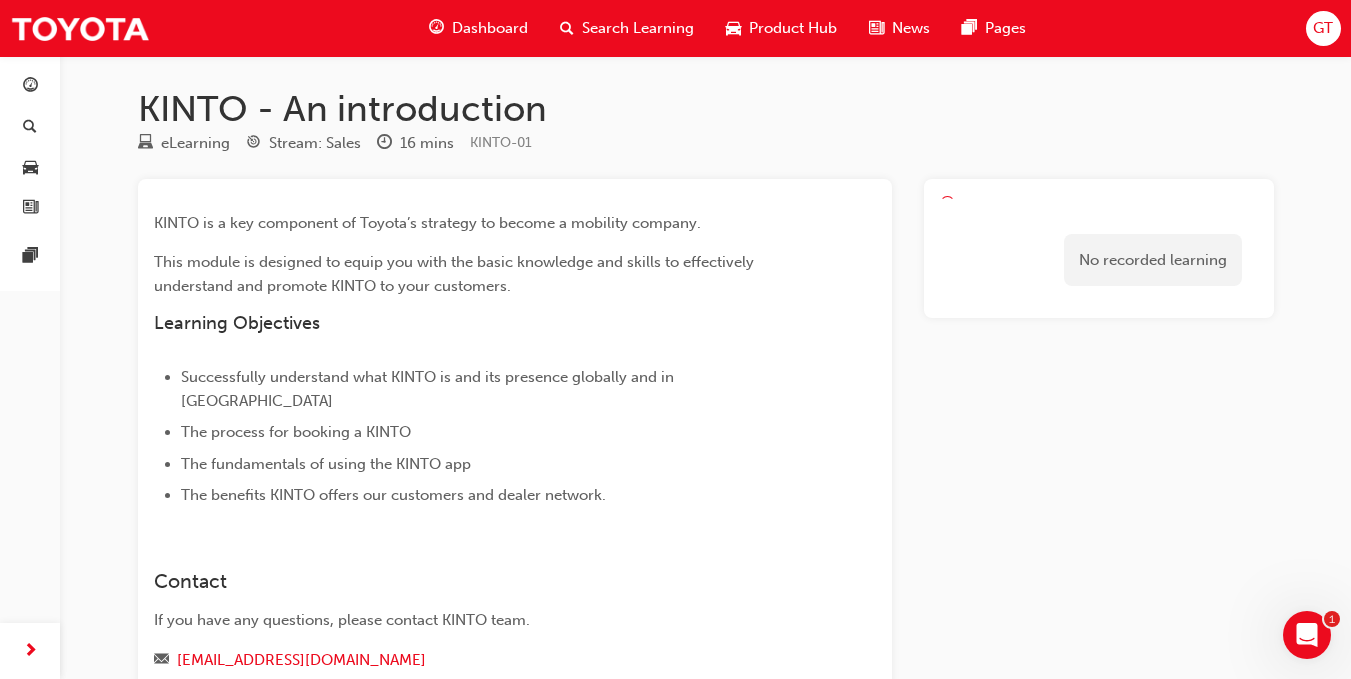 scroll, scrollTop: 0, scrollLeft: 0, axis: both 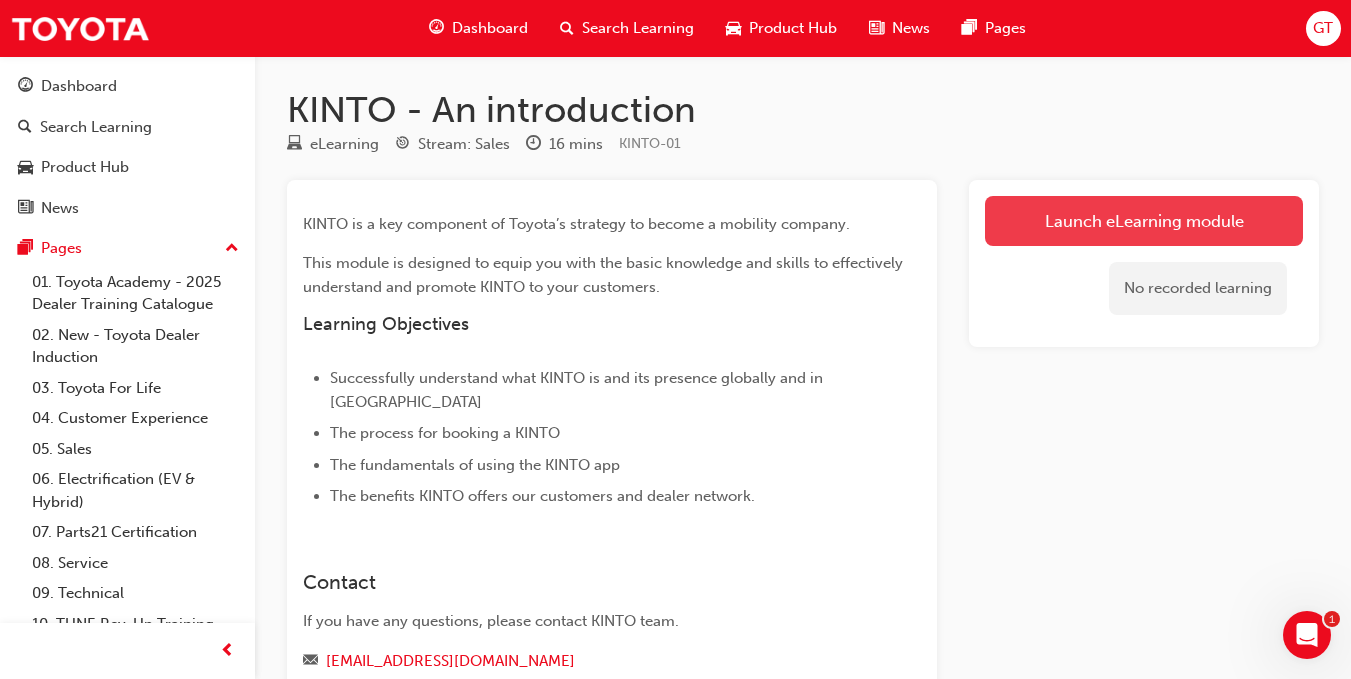 click on "Launch eLearning module" at bounding box center [1144, 221] 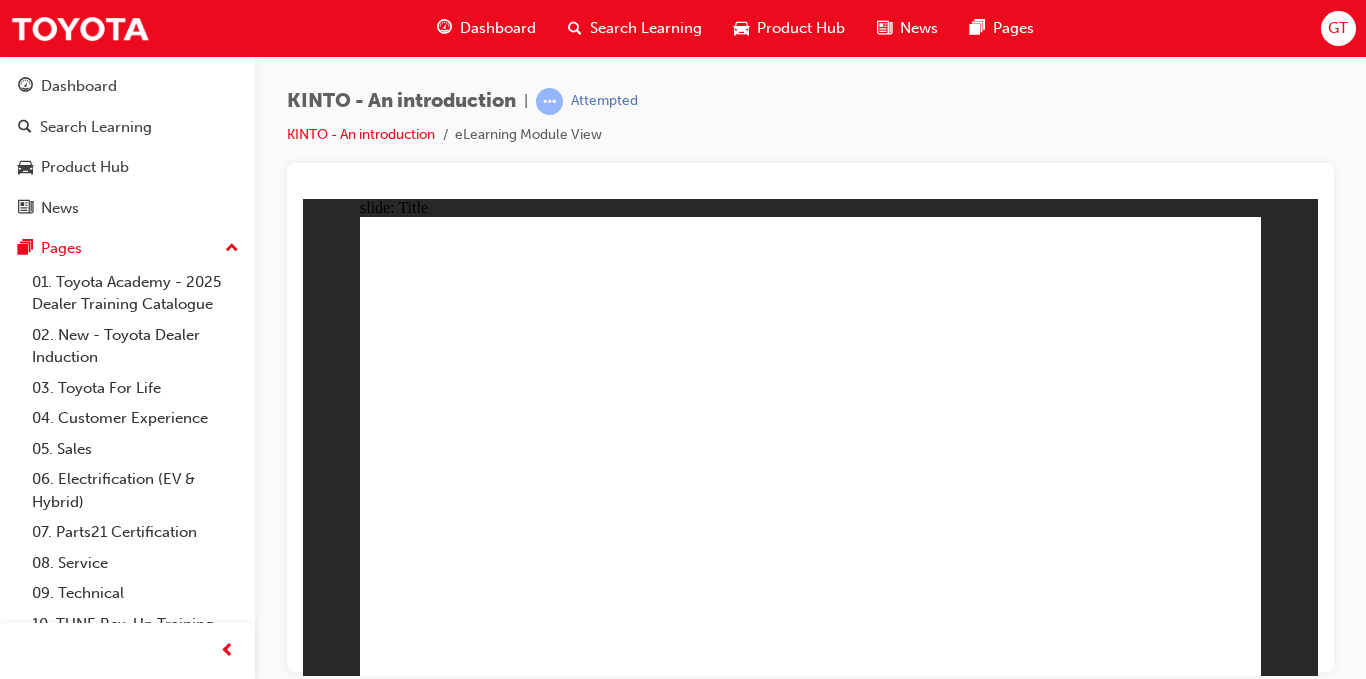 scroll, scrollTop: 0, scrollLeft: 0, axis: both 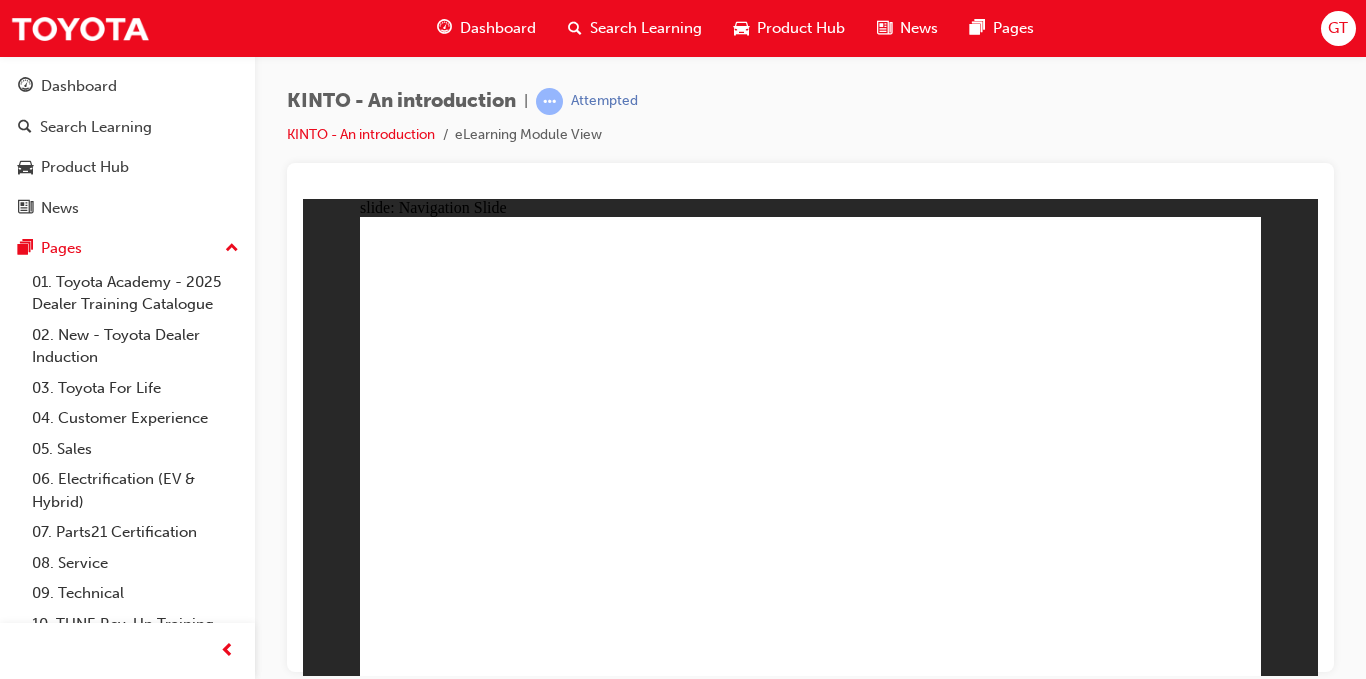click 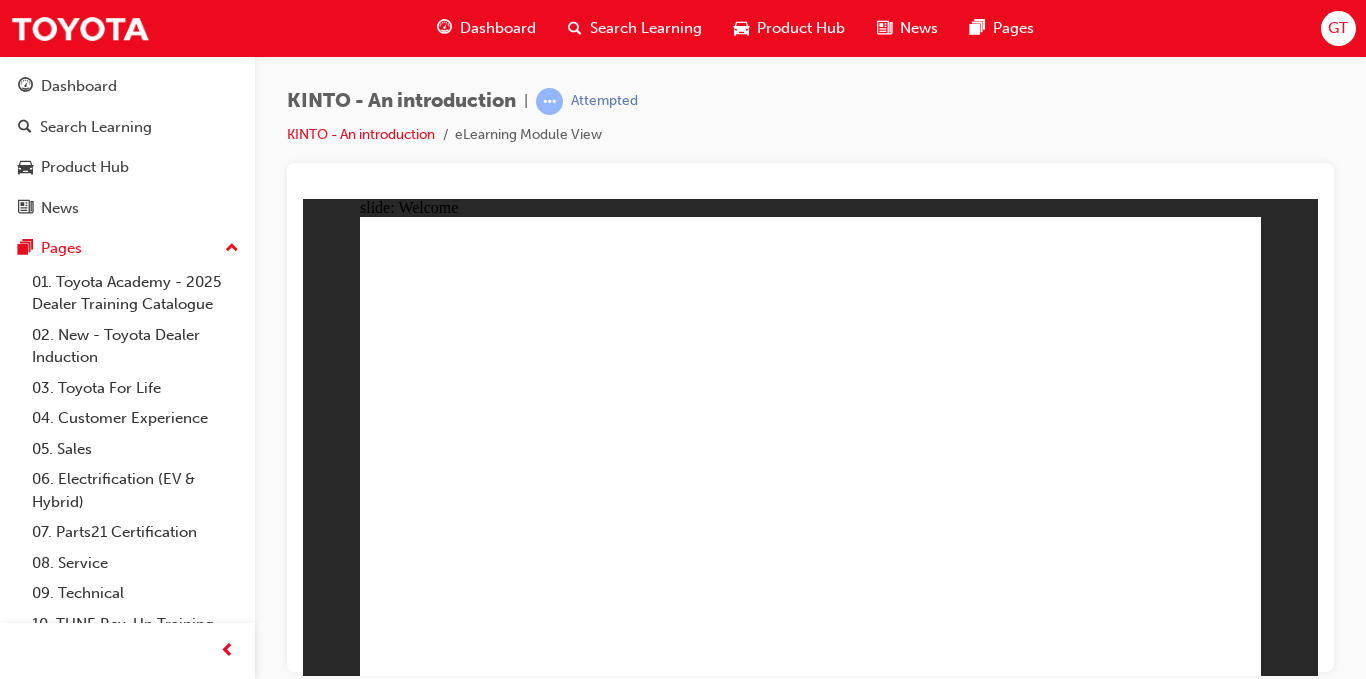 click 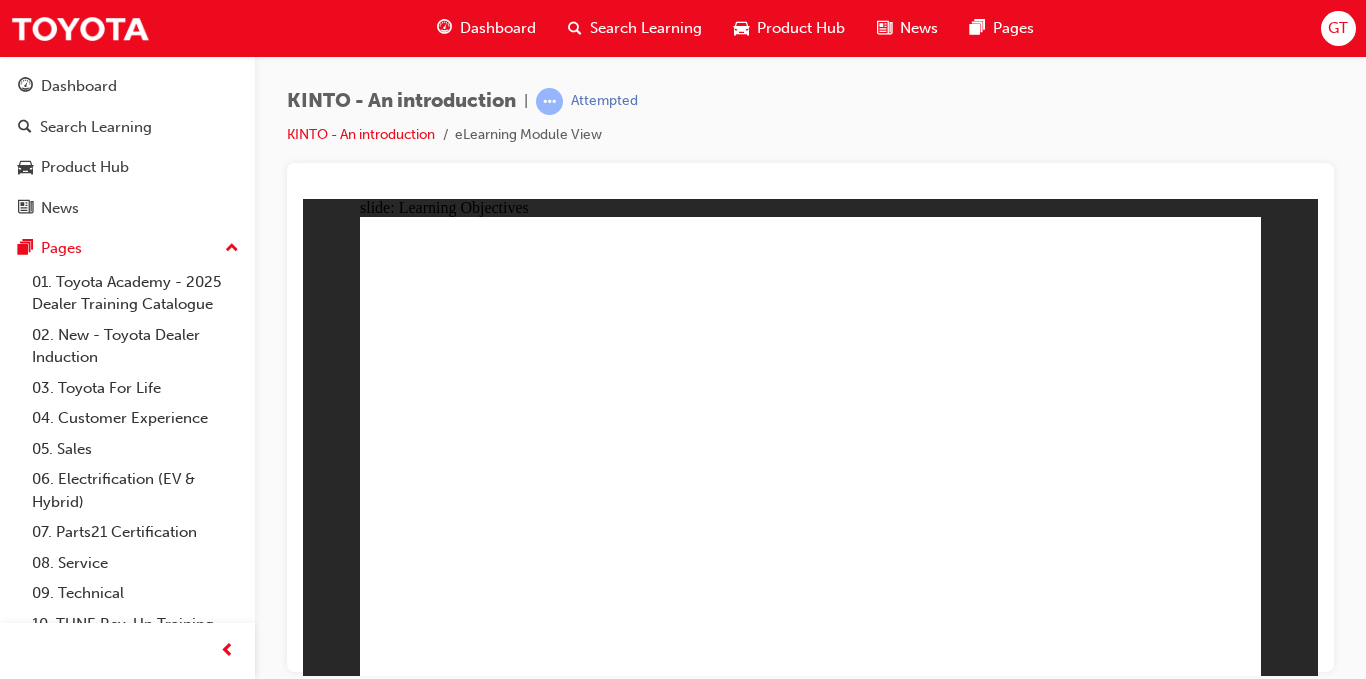click 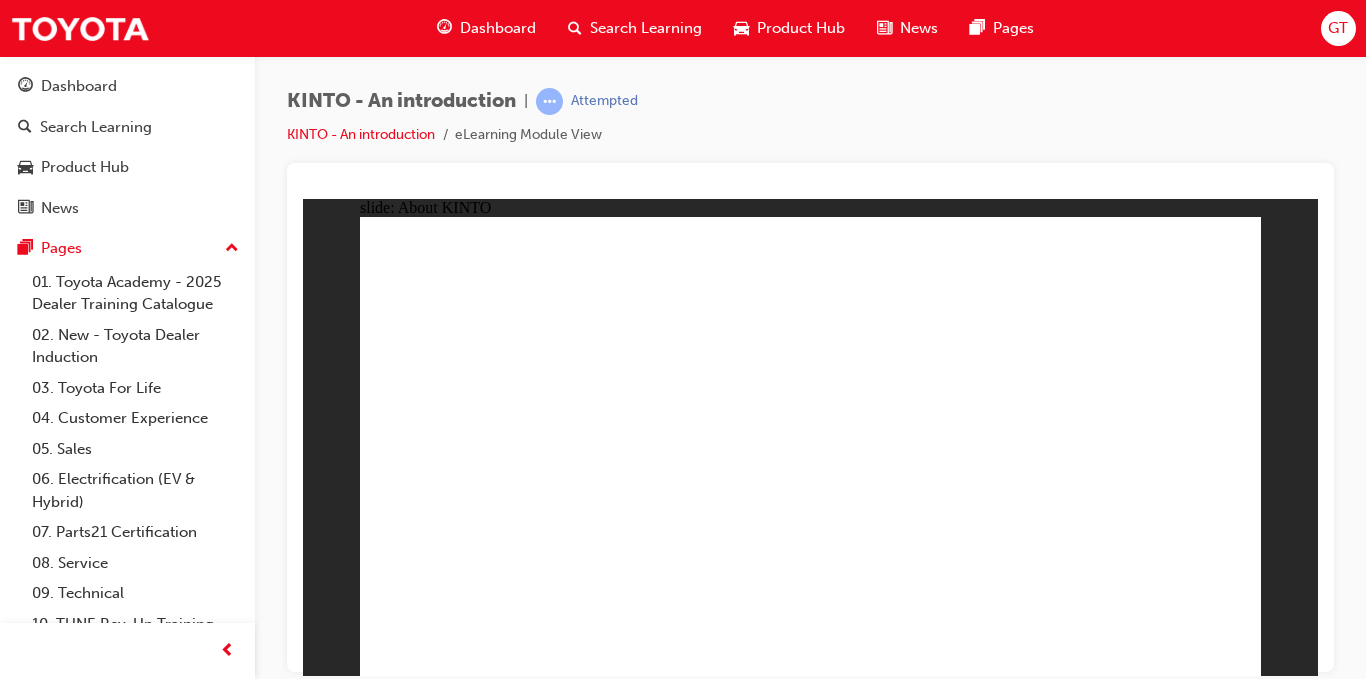click 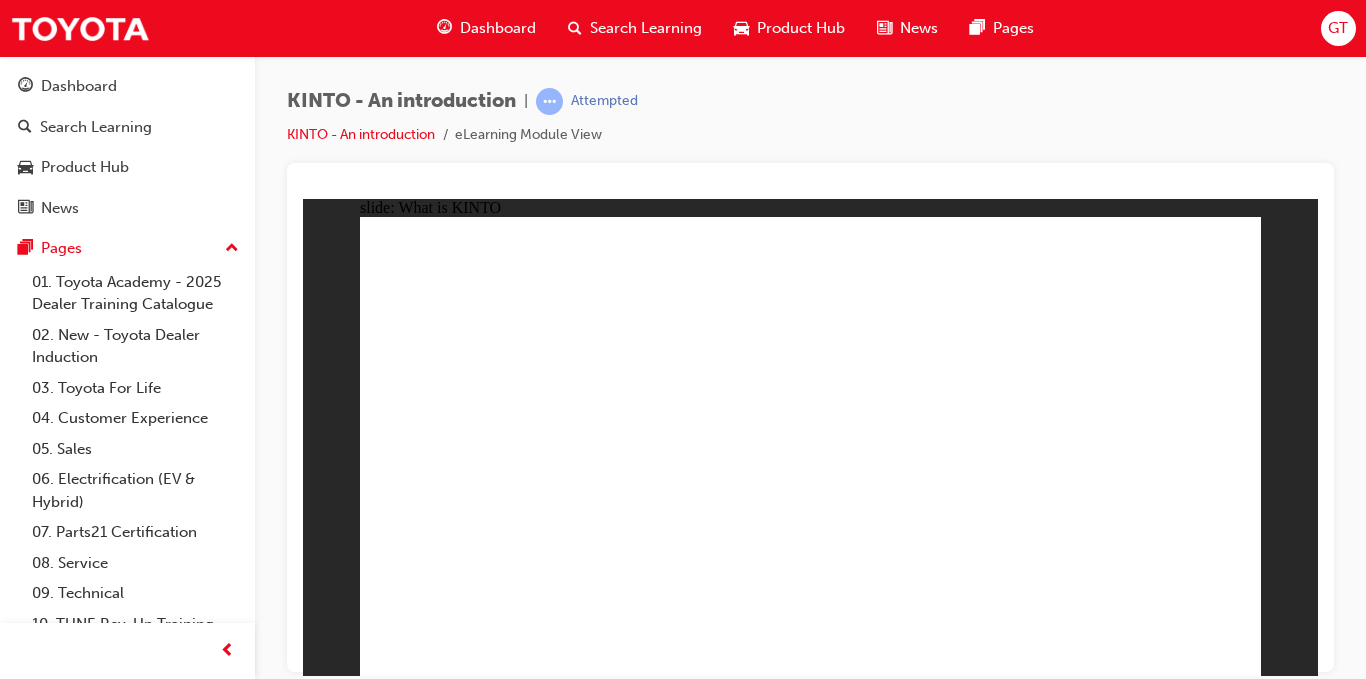 click 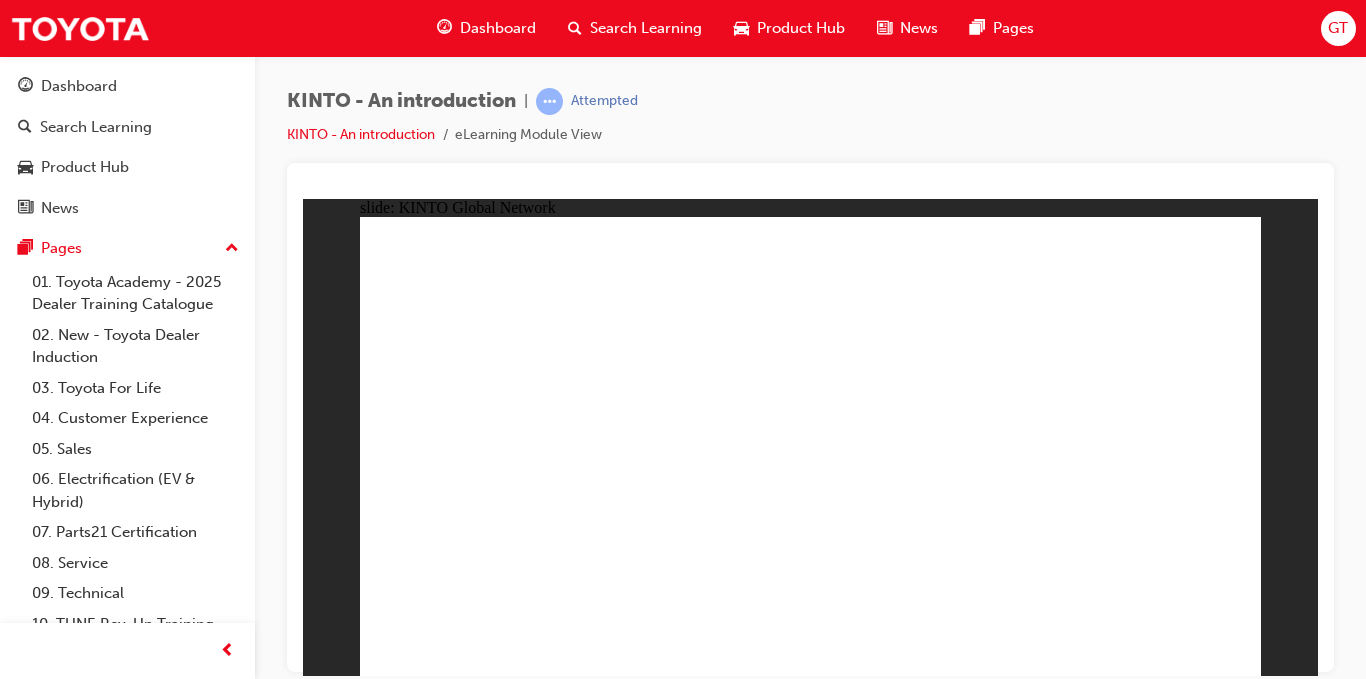 click 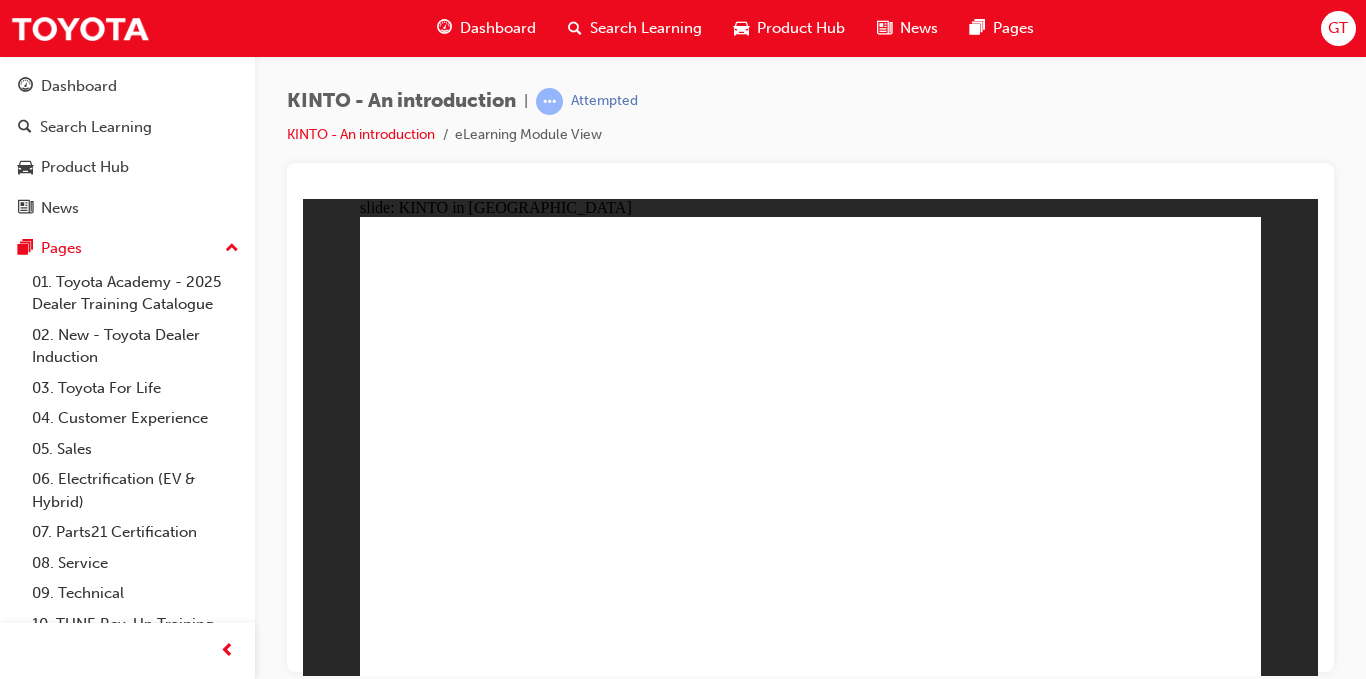click 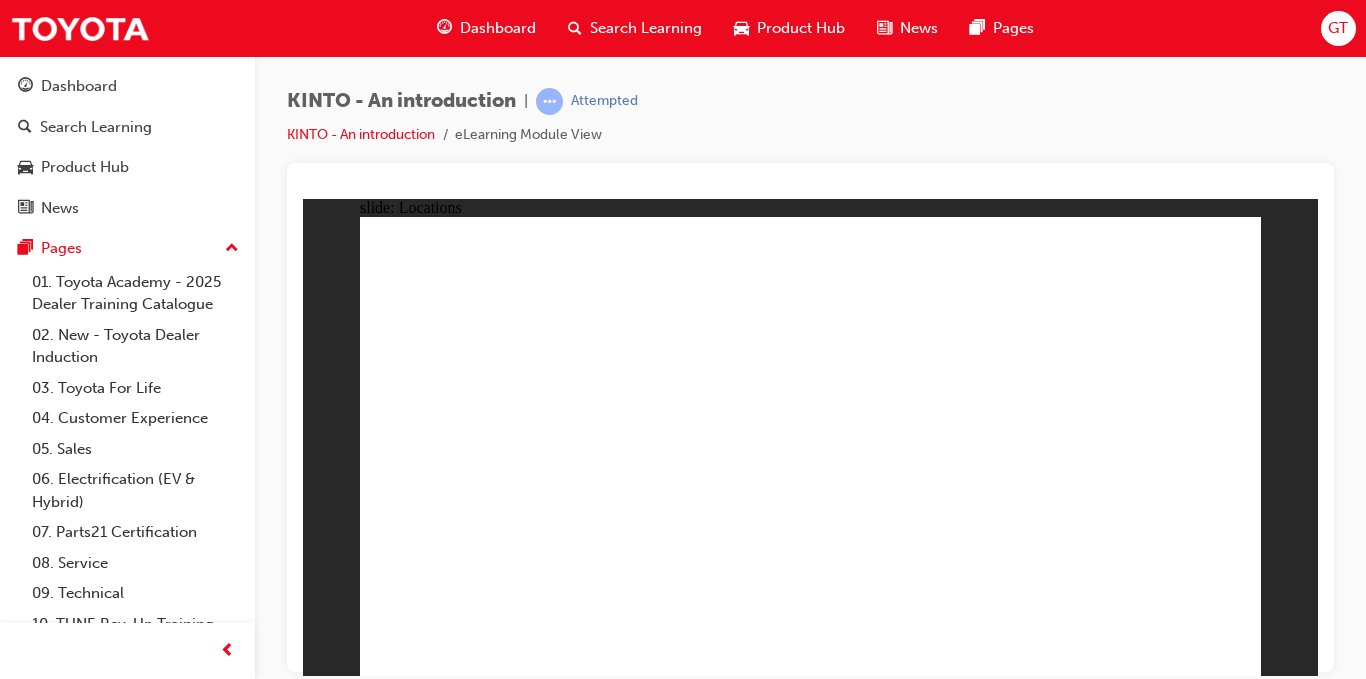 click 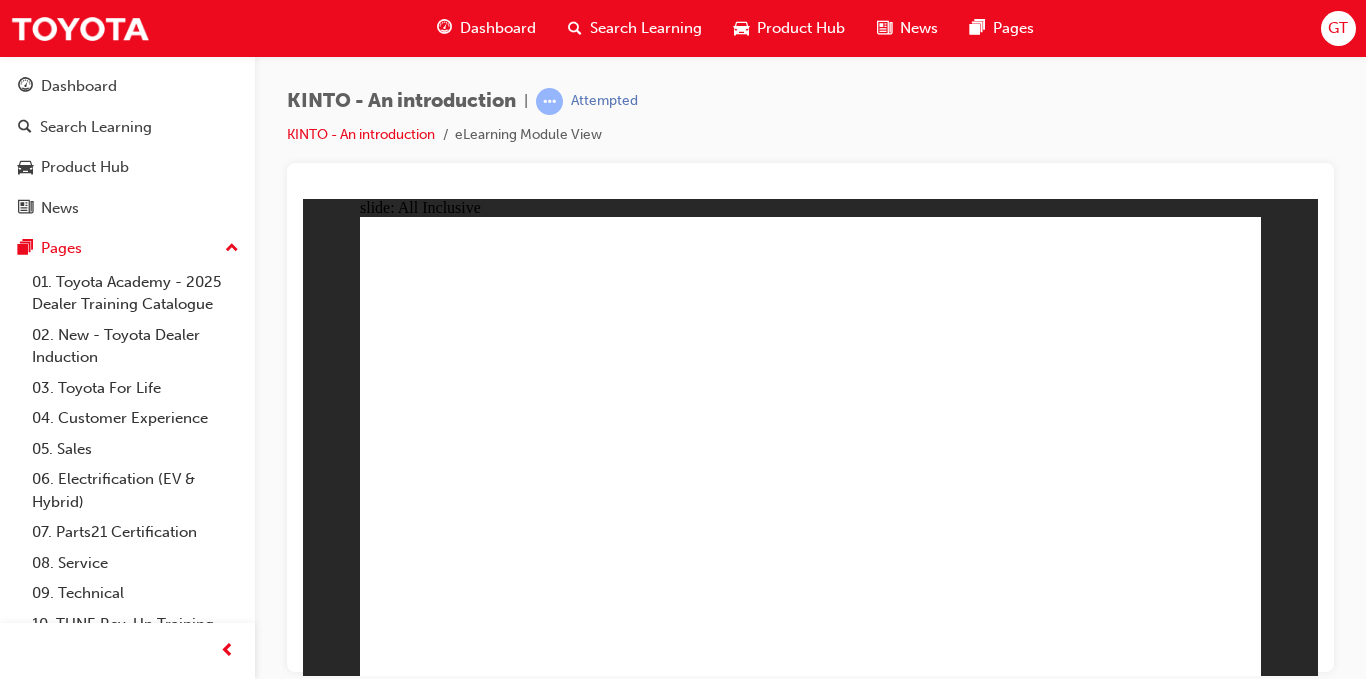 click 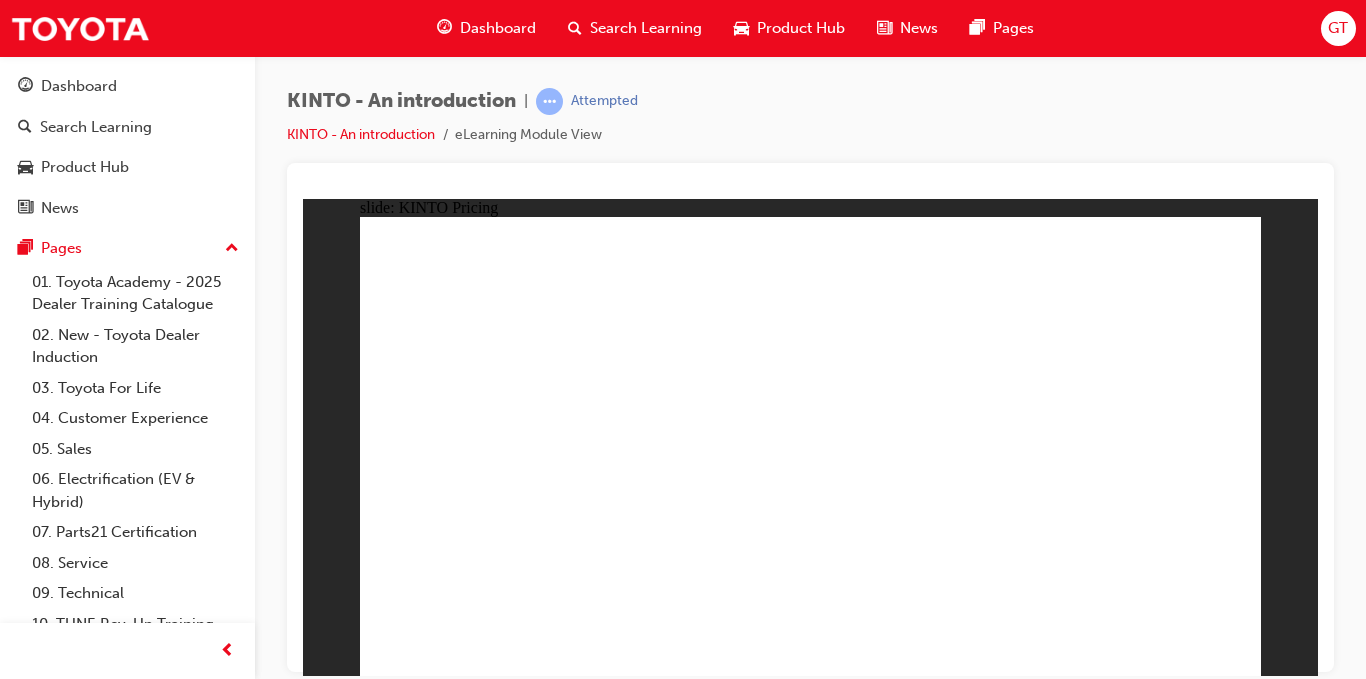 click 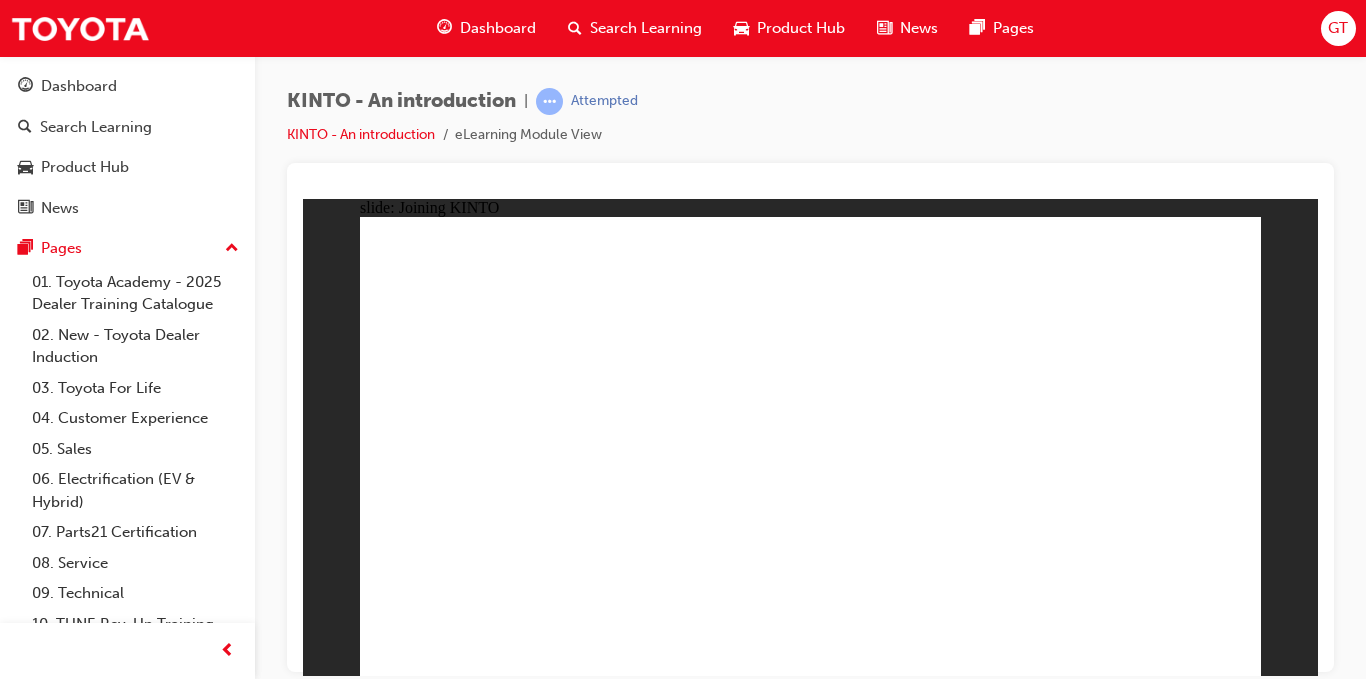 click 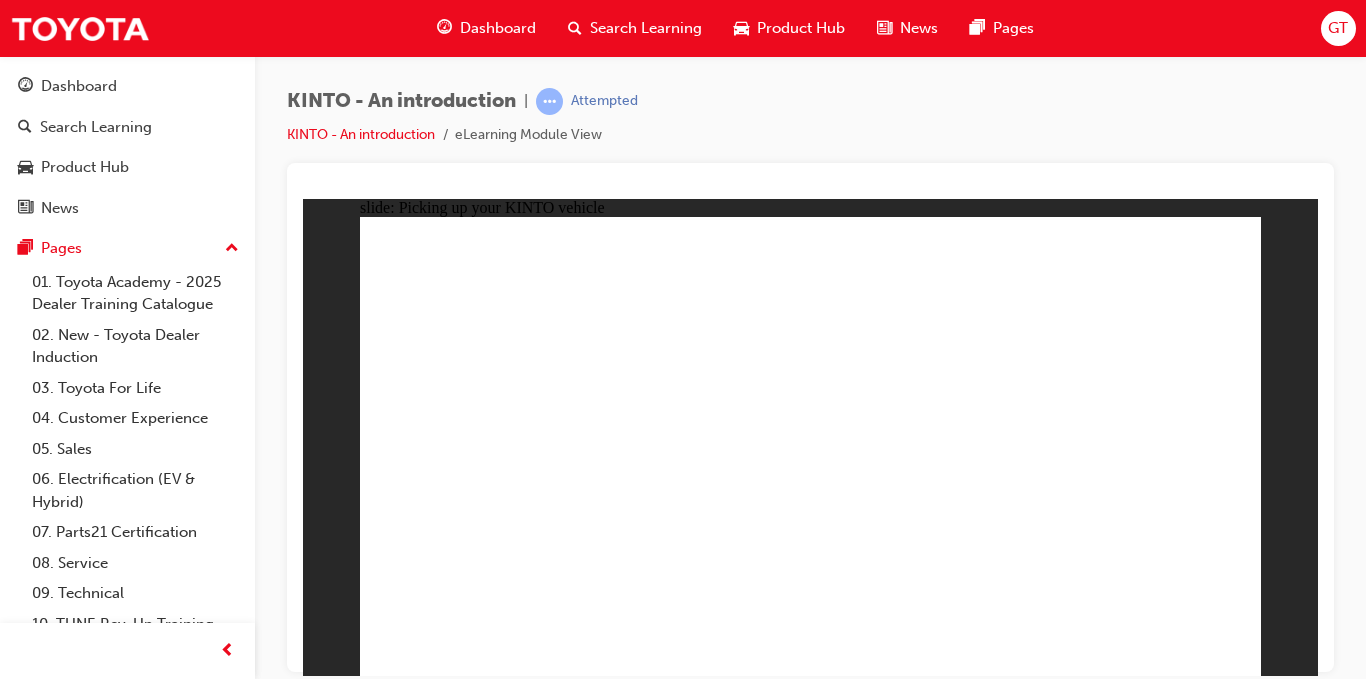 click 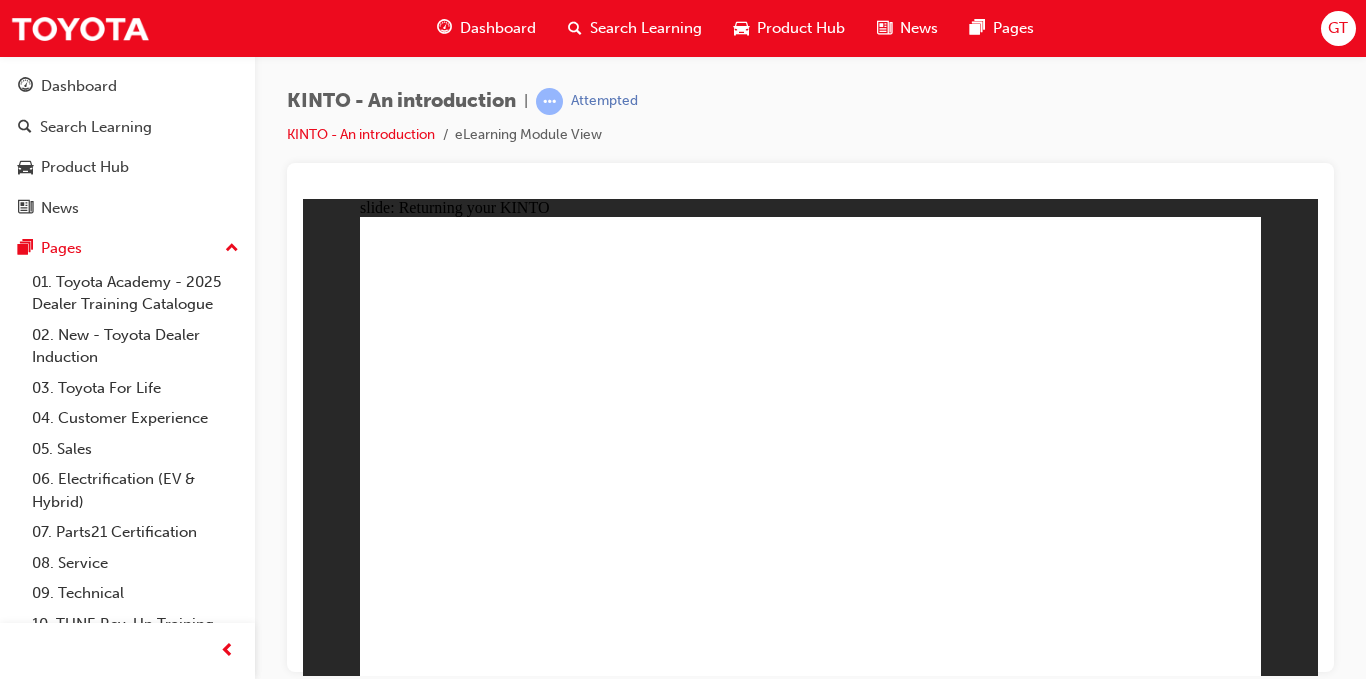 click 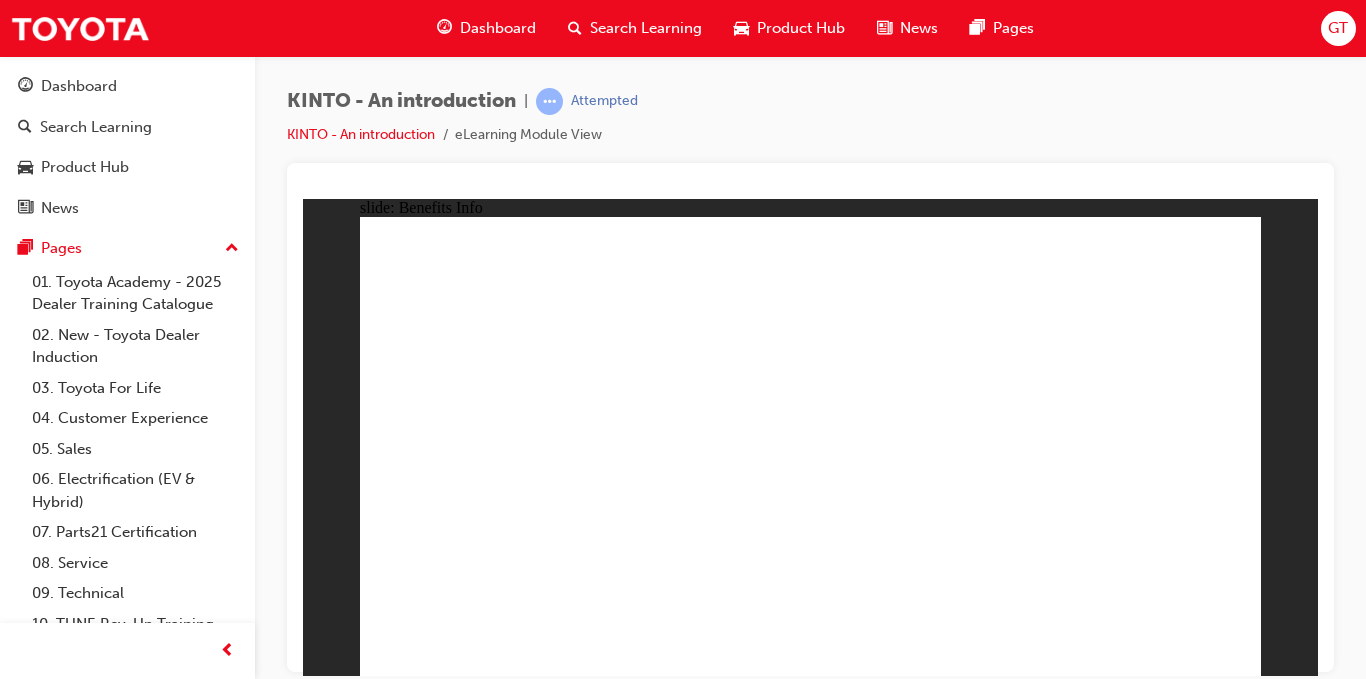 click 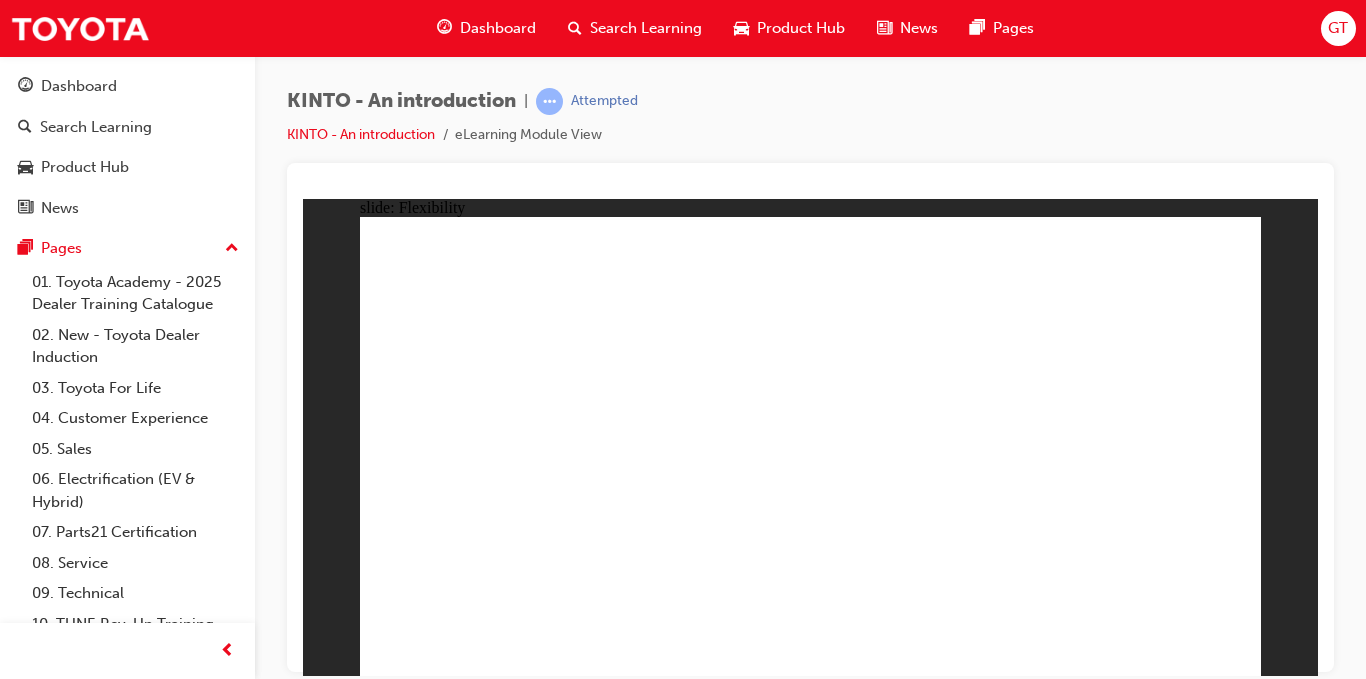 click 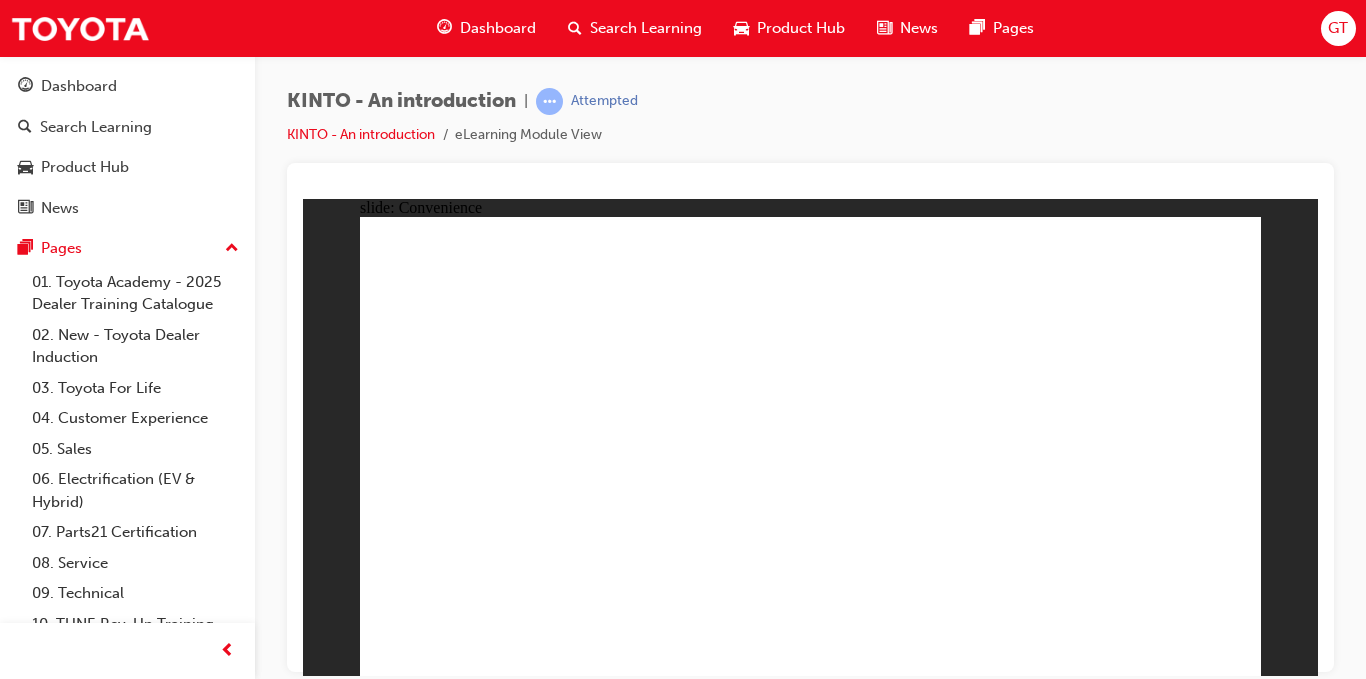 click 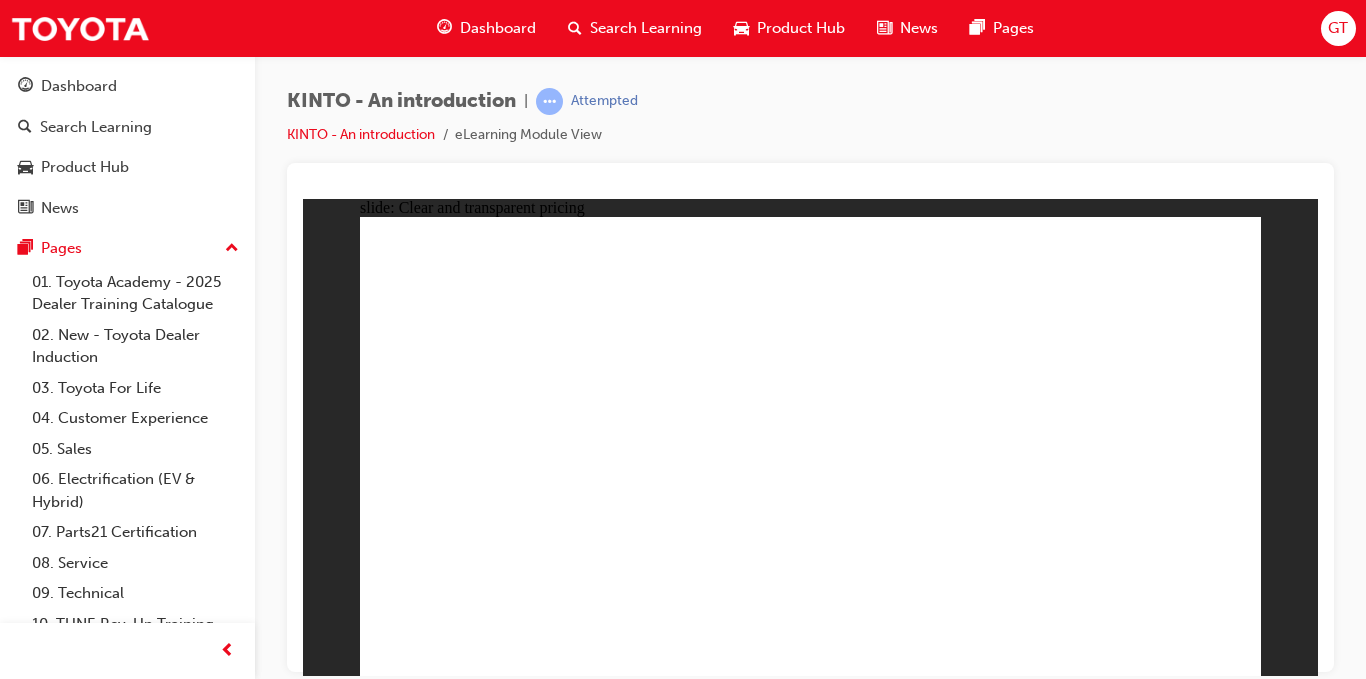 click 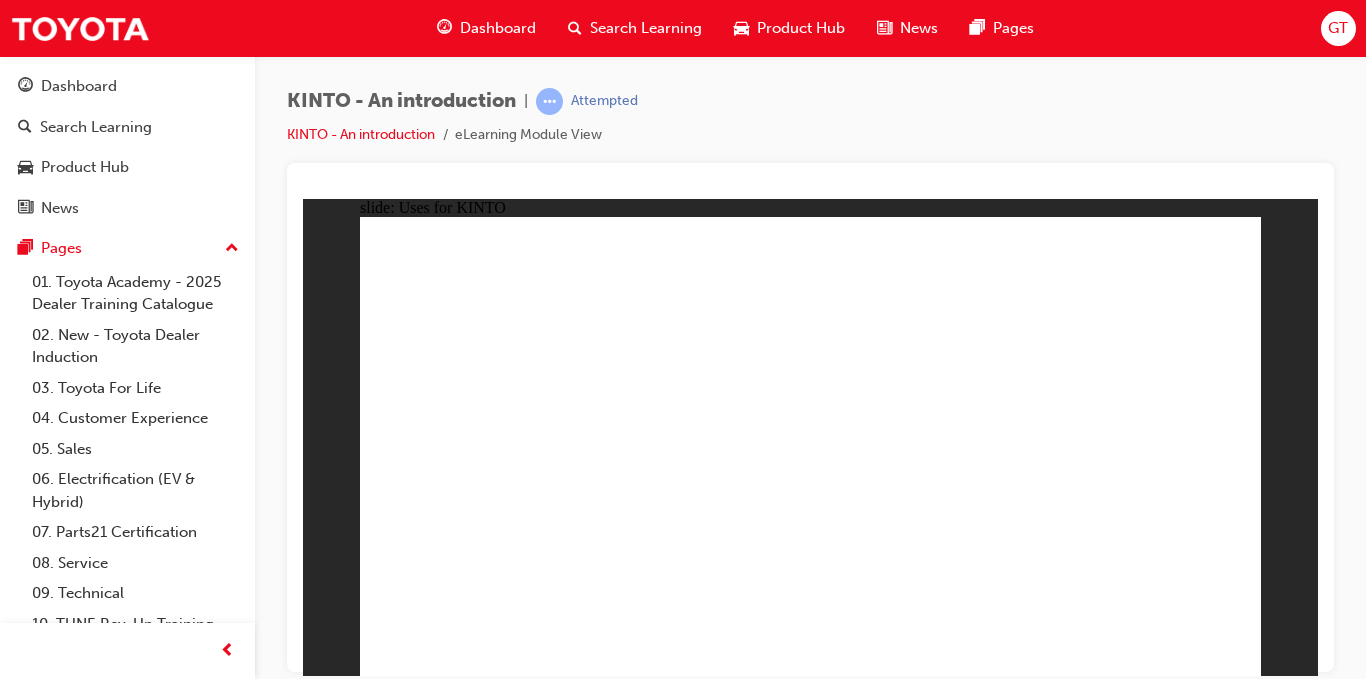 click 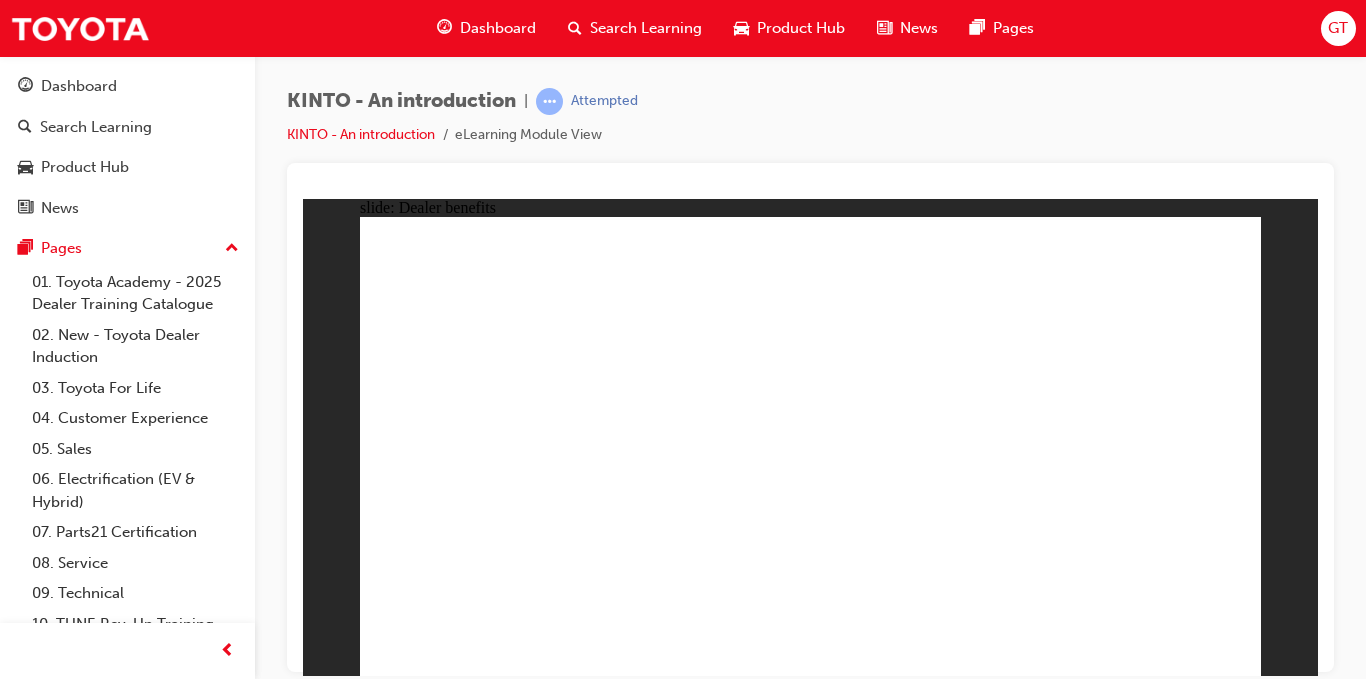 click 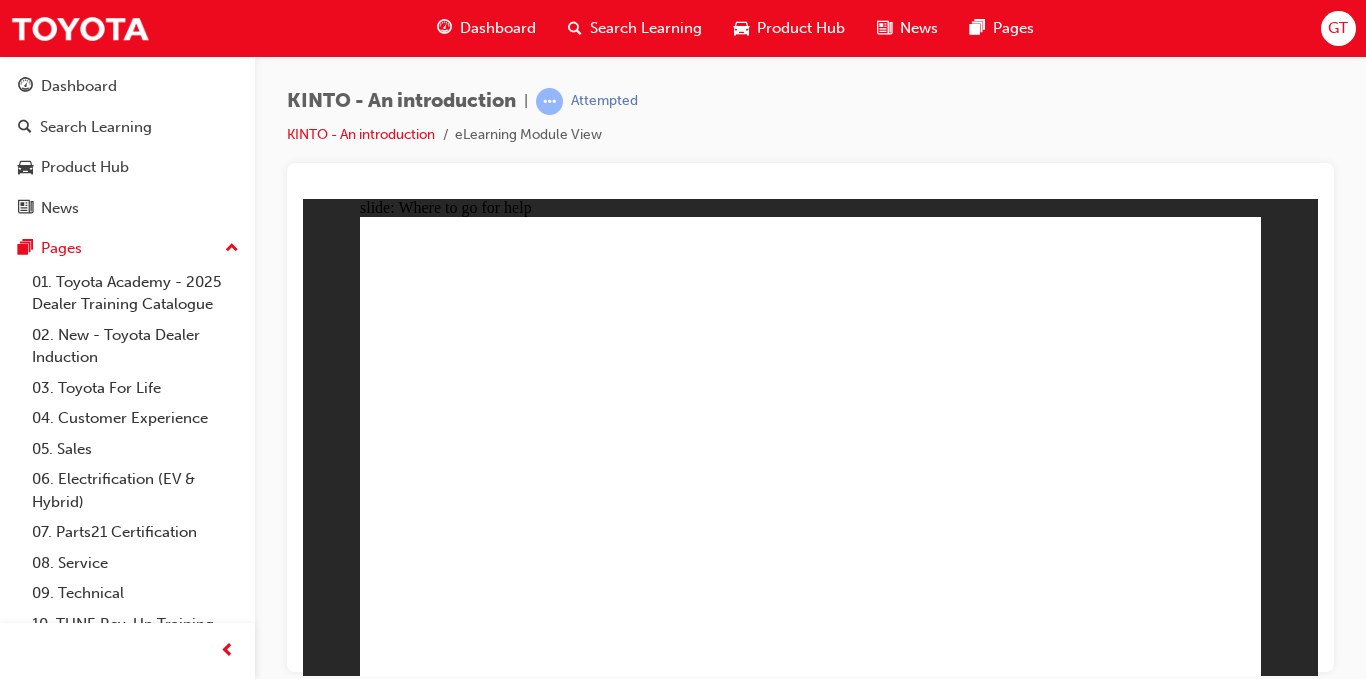 click 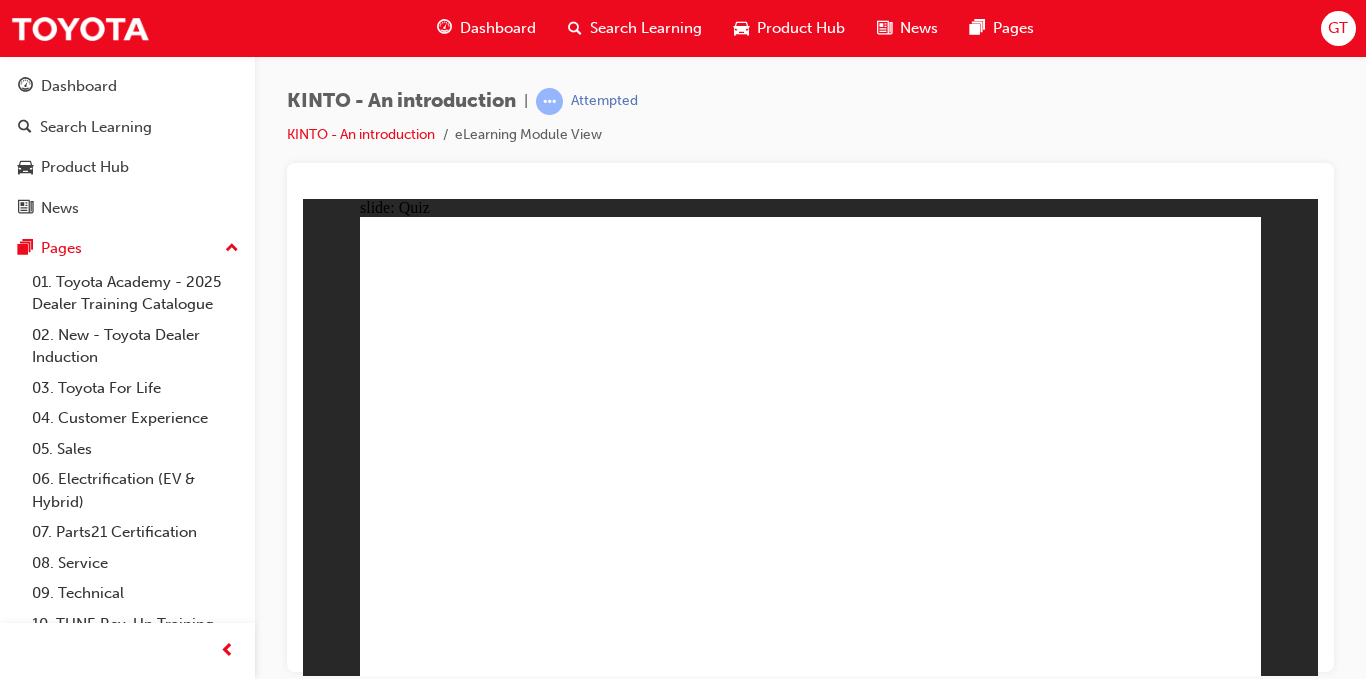click 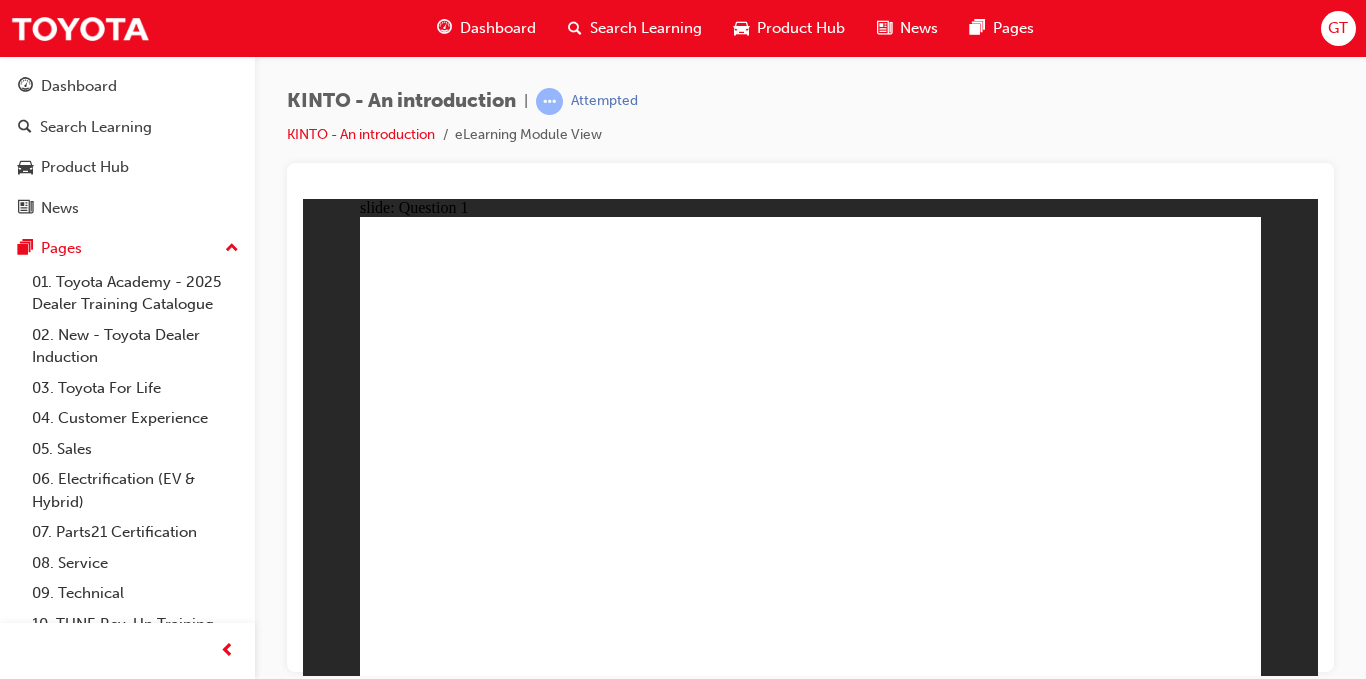 click 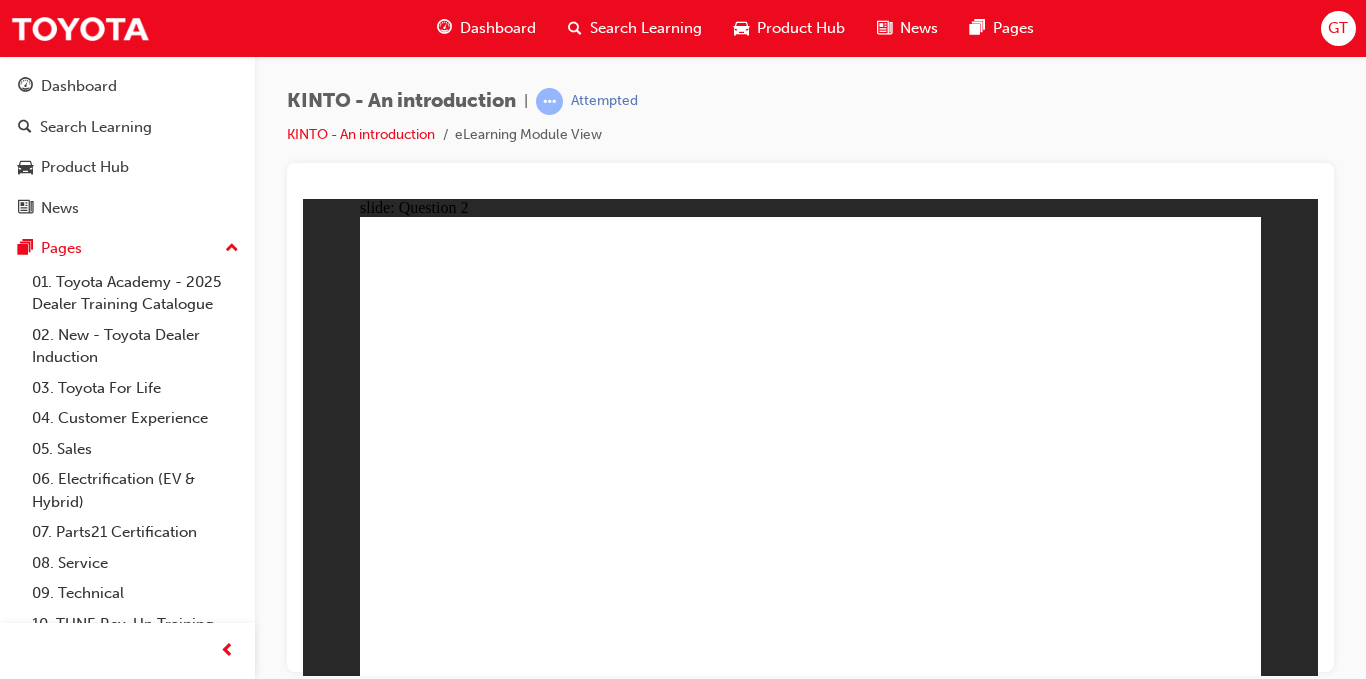 click 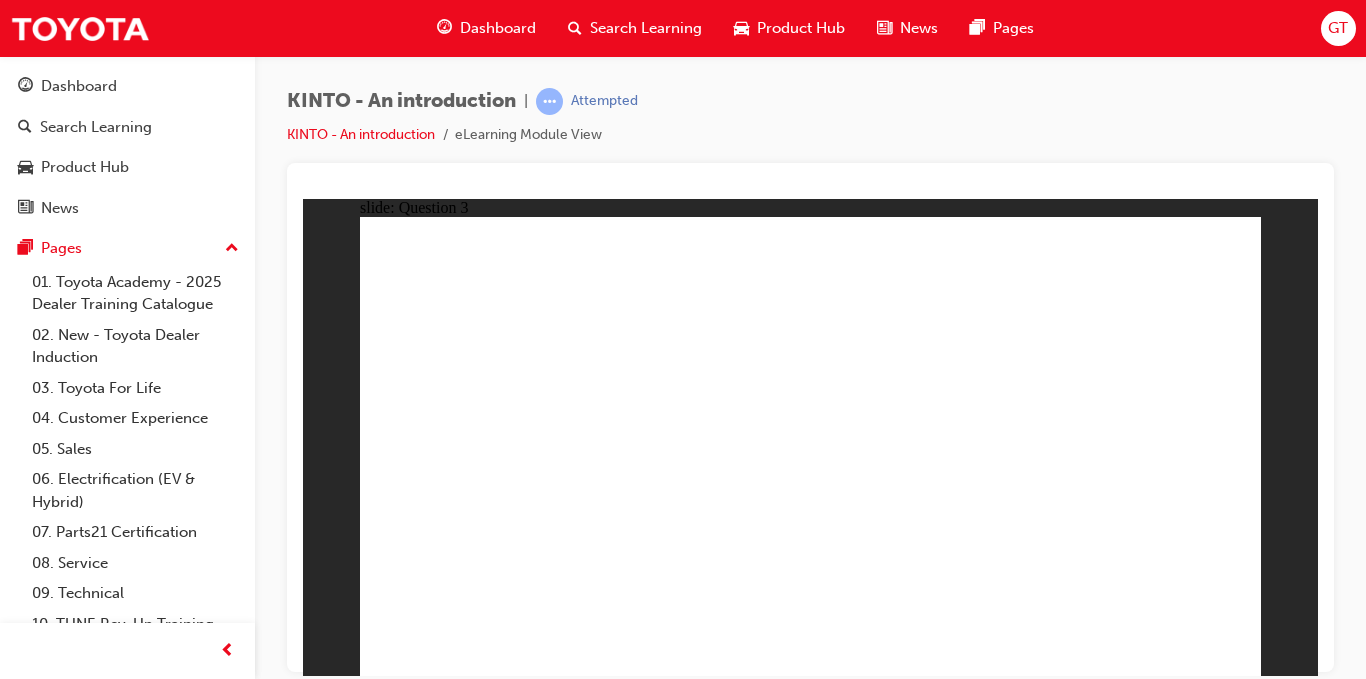 click 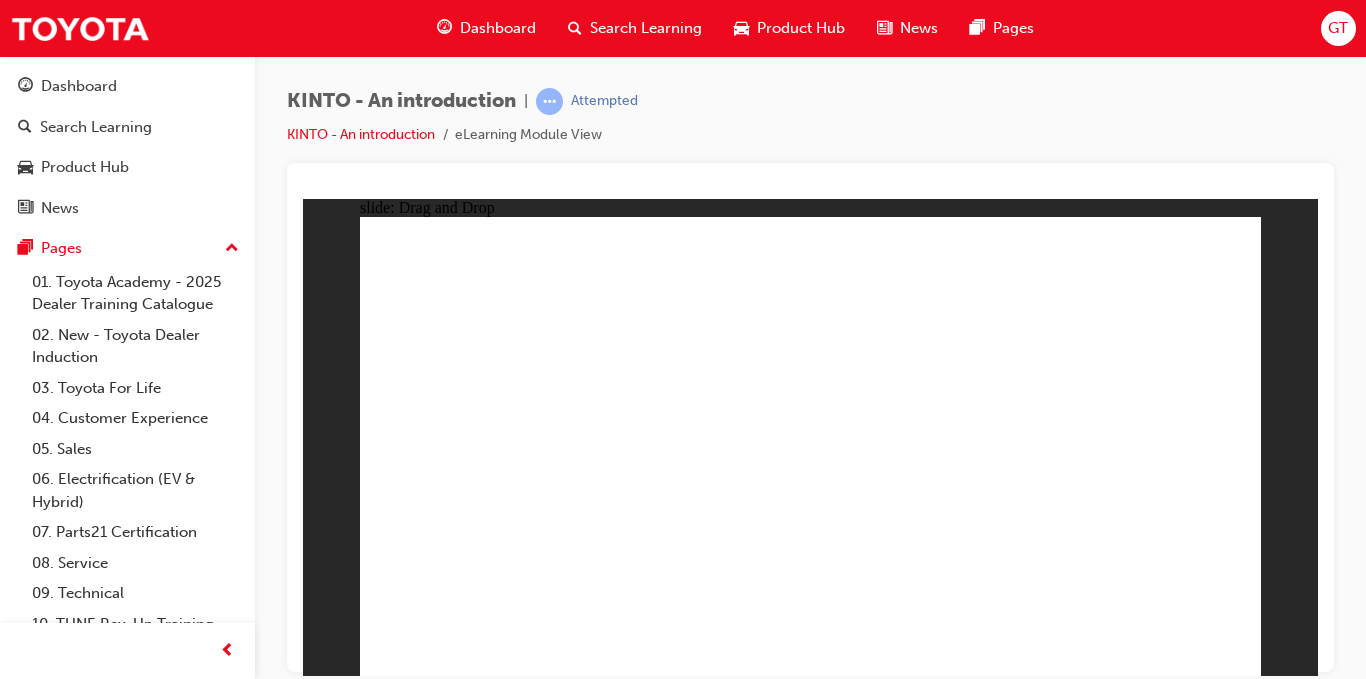 drag, startPoint x: 964, startPoint y: 463, endPoint x: 472, endPoint y: 563, distance: 502.05975 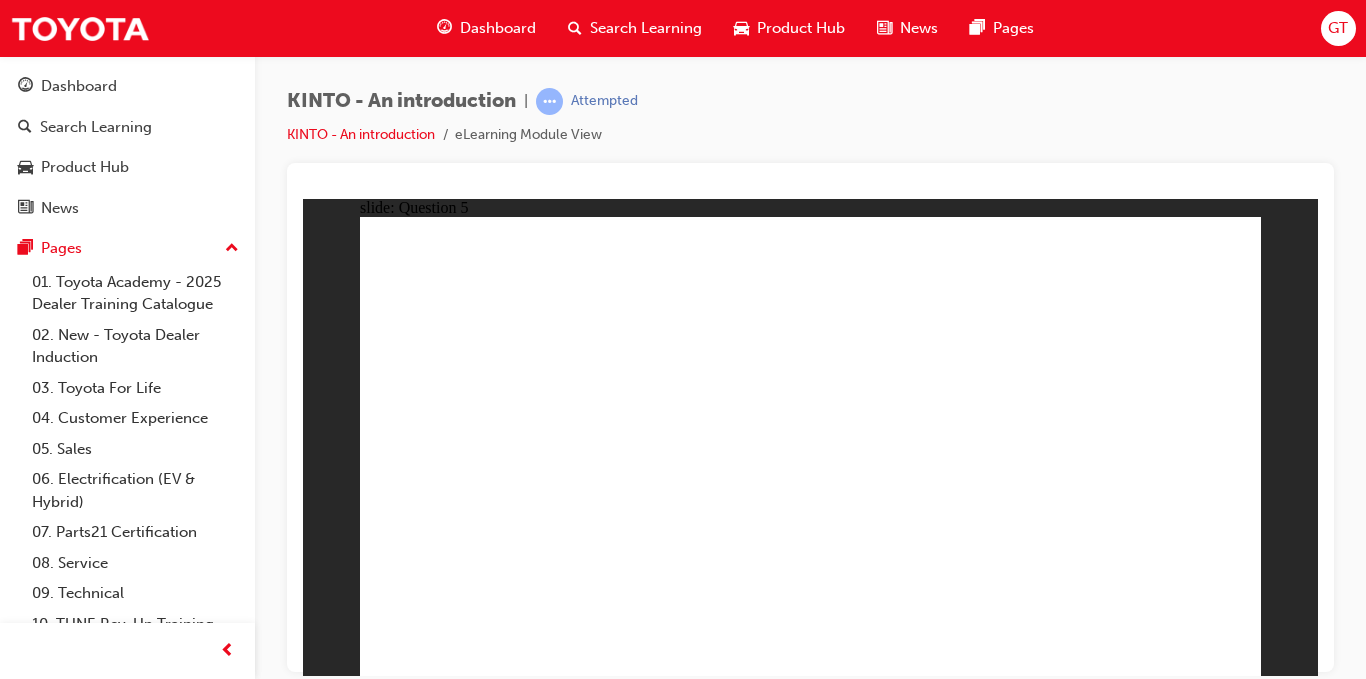 click 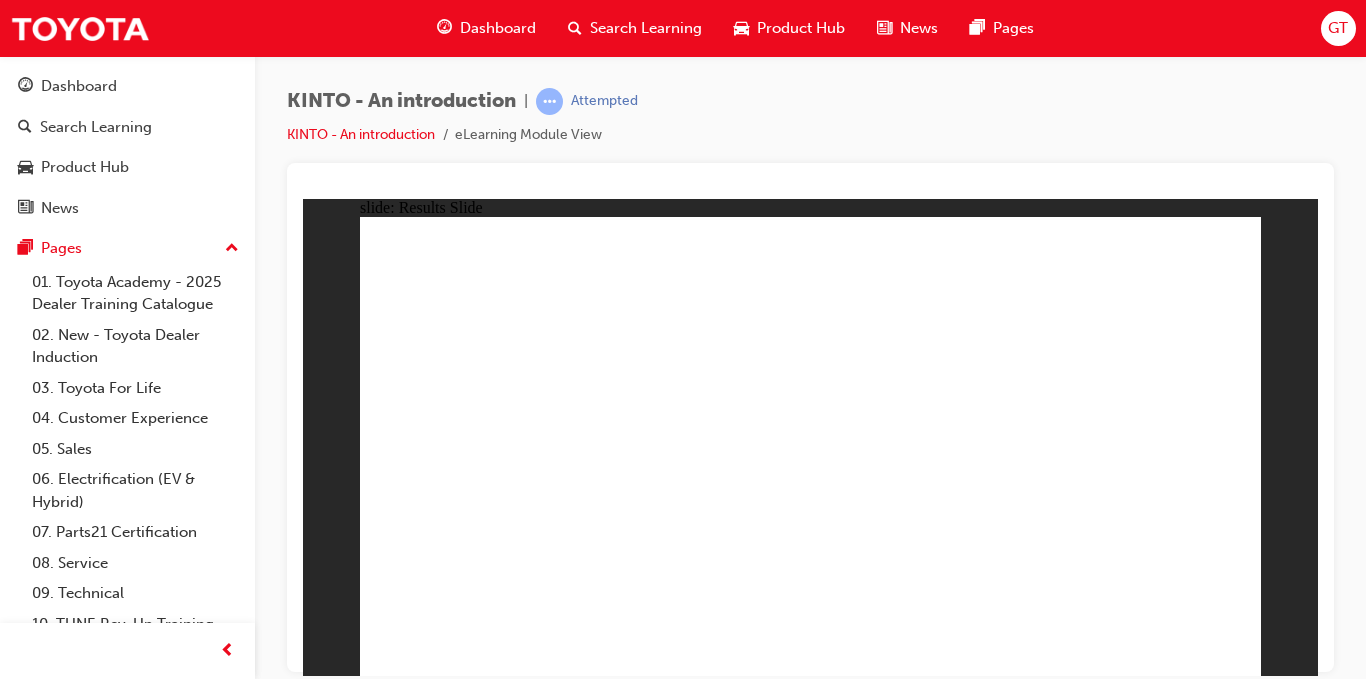 click 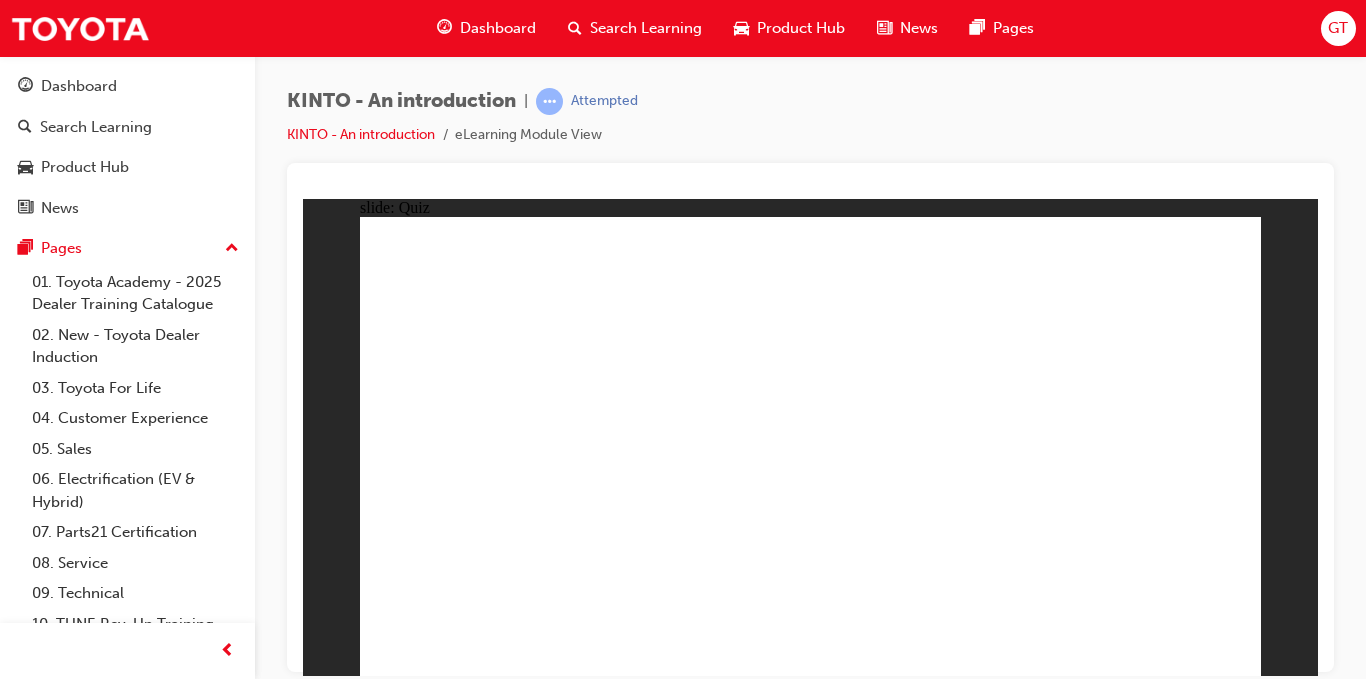 click 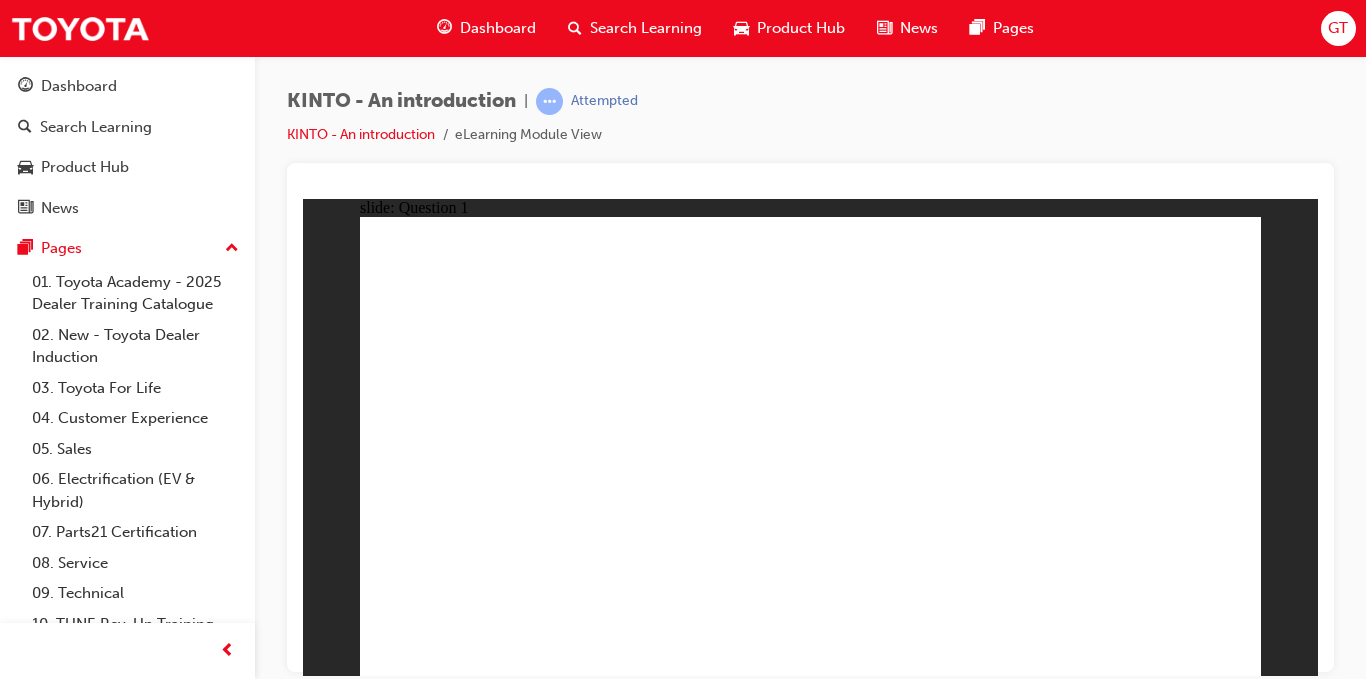 click 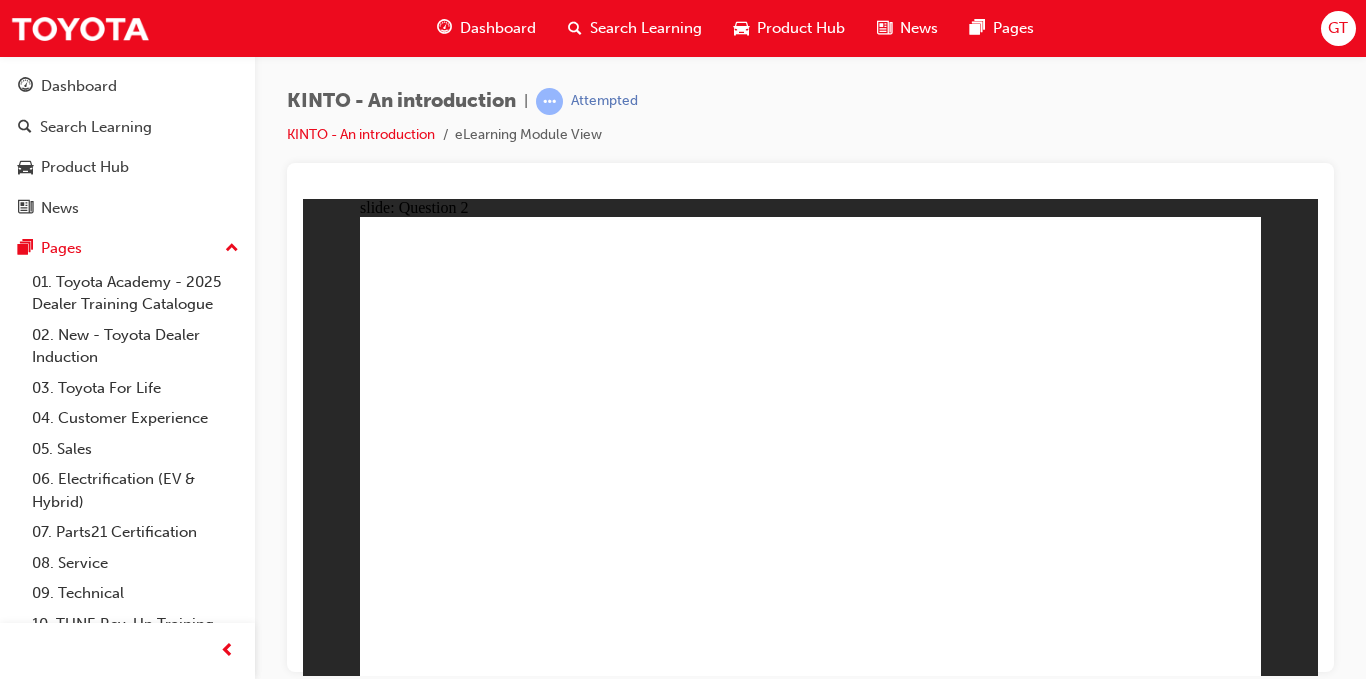 click 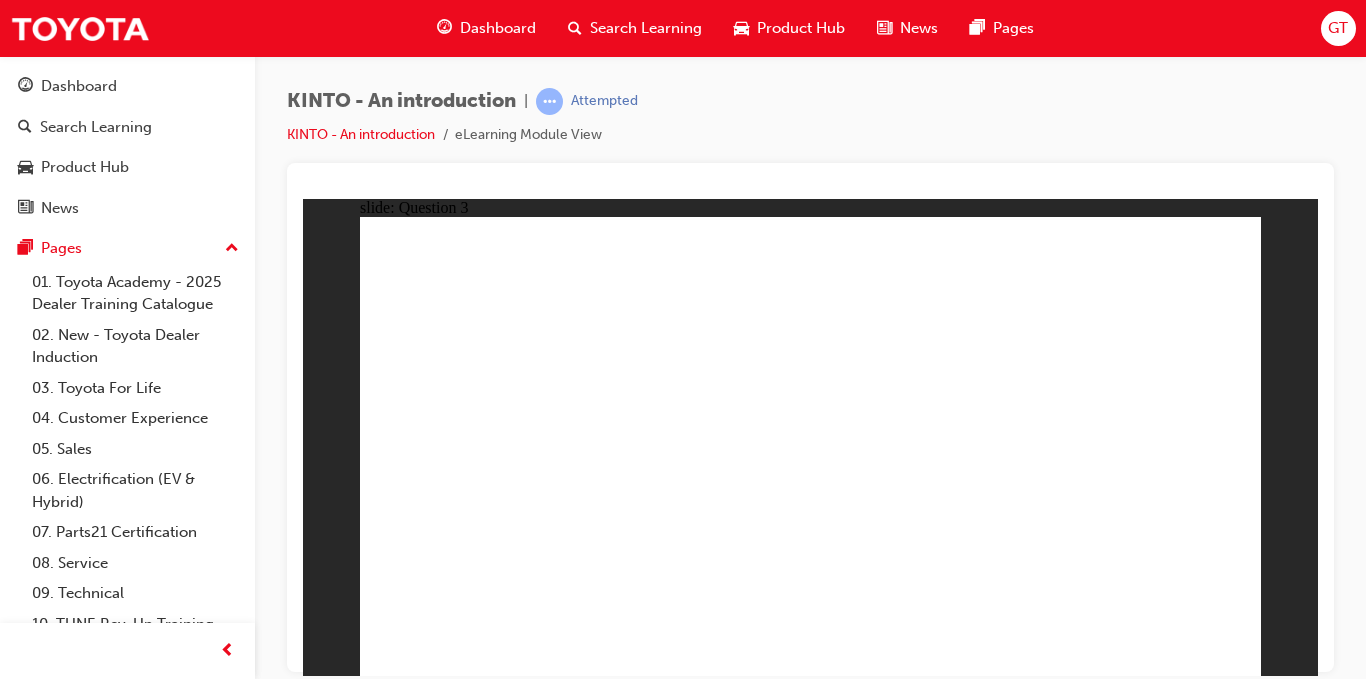 click 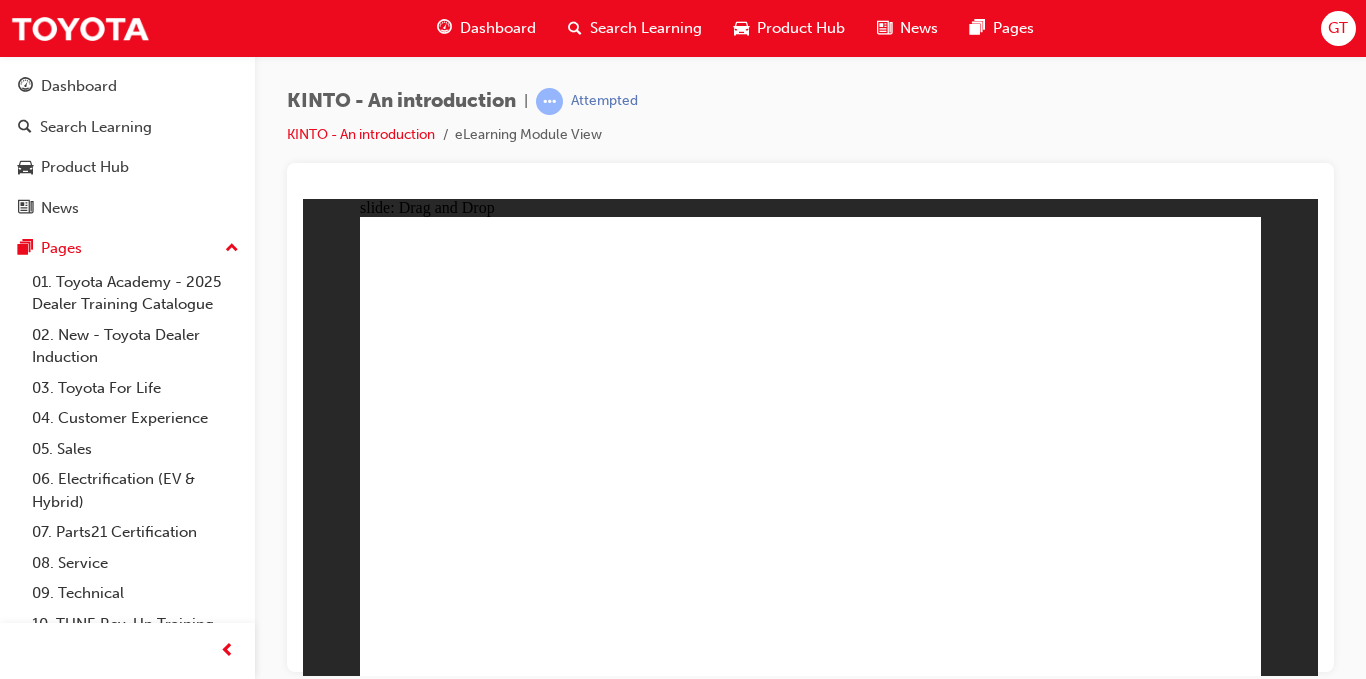 drag, startPoint x: 966, startPoint y: 449, endPoint x: 467, endPoint y: 549, distance: 508.92142 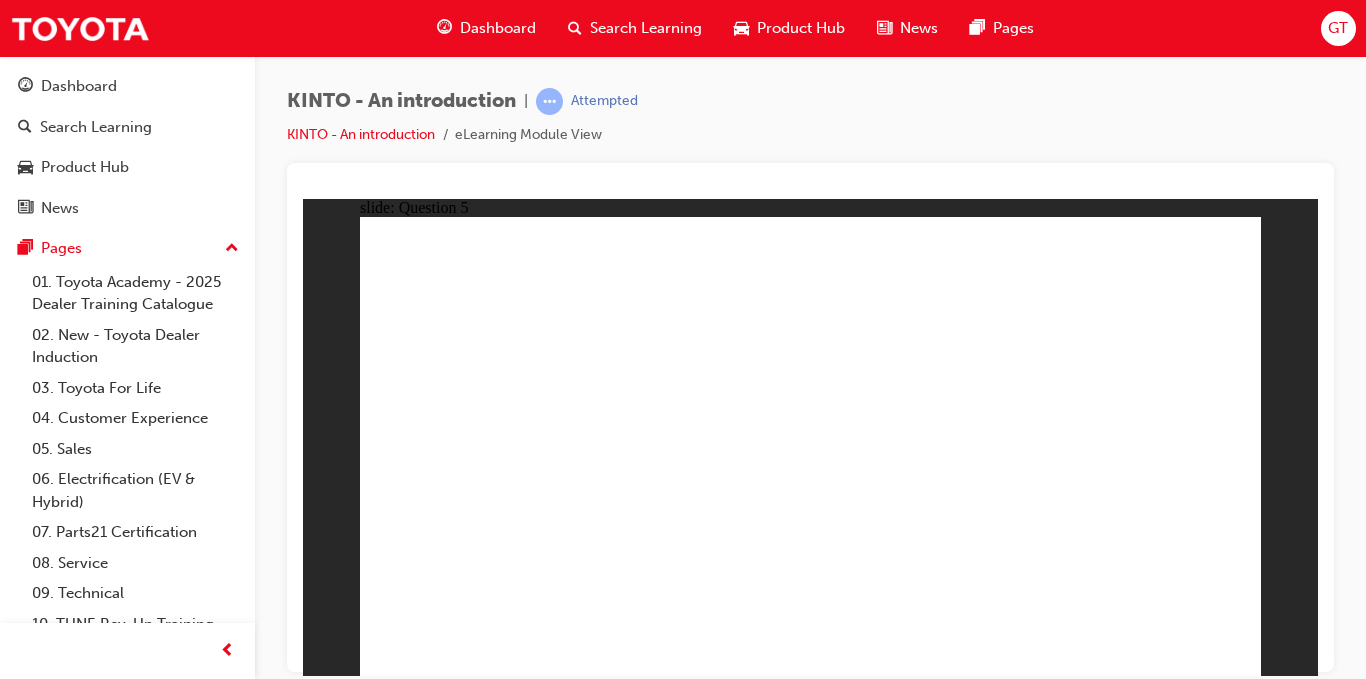 click 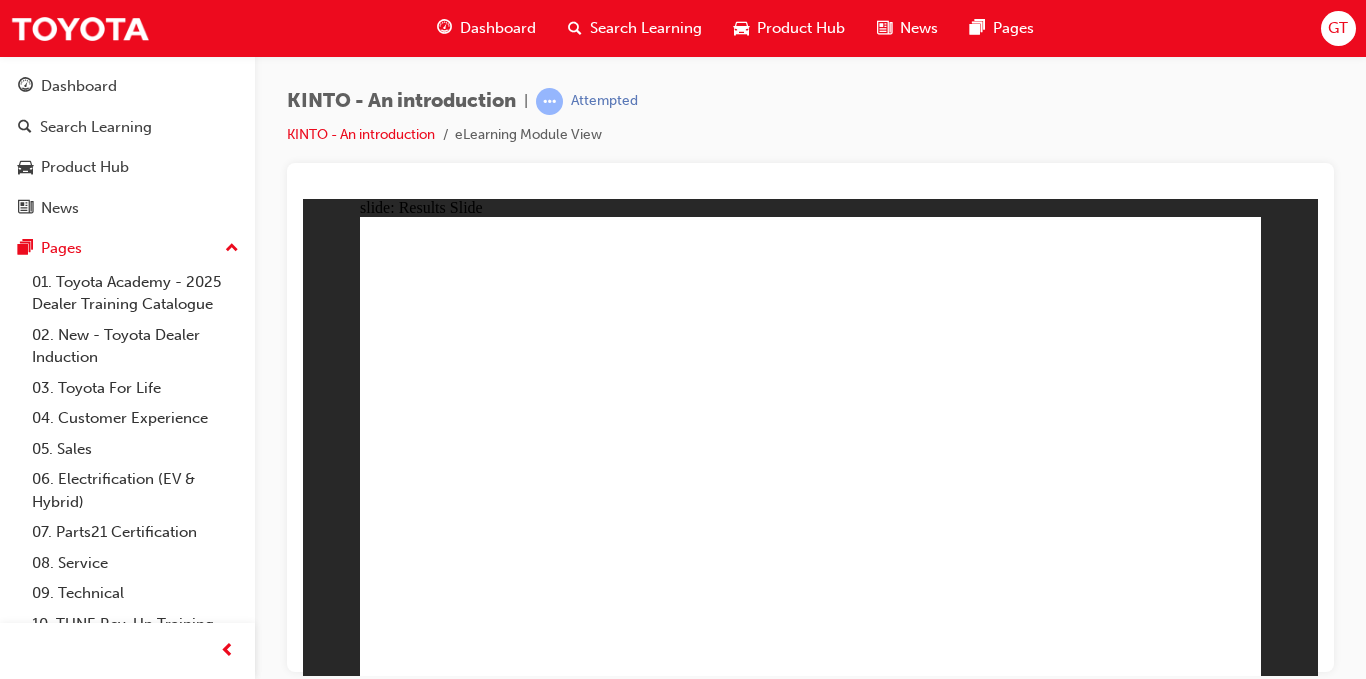 click 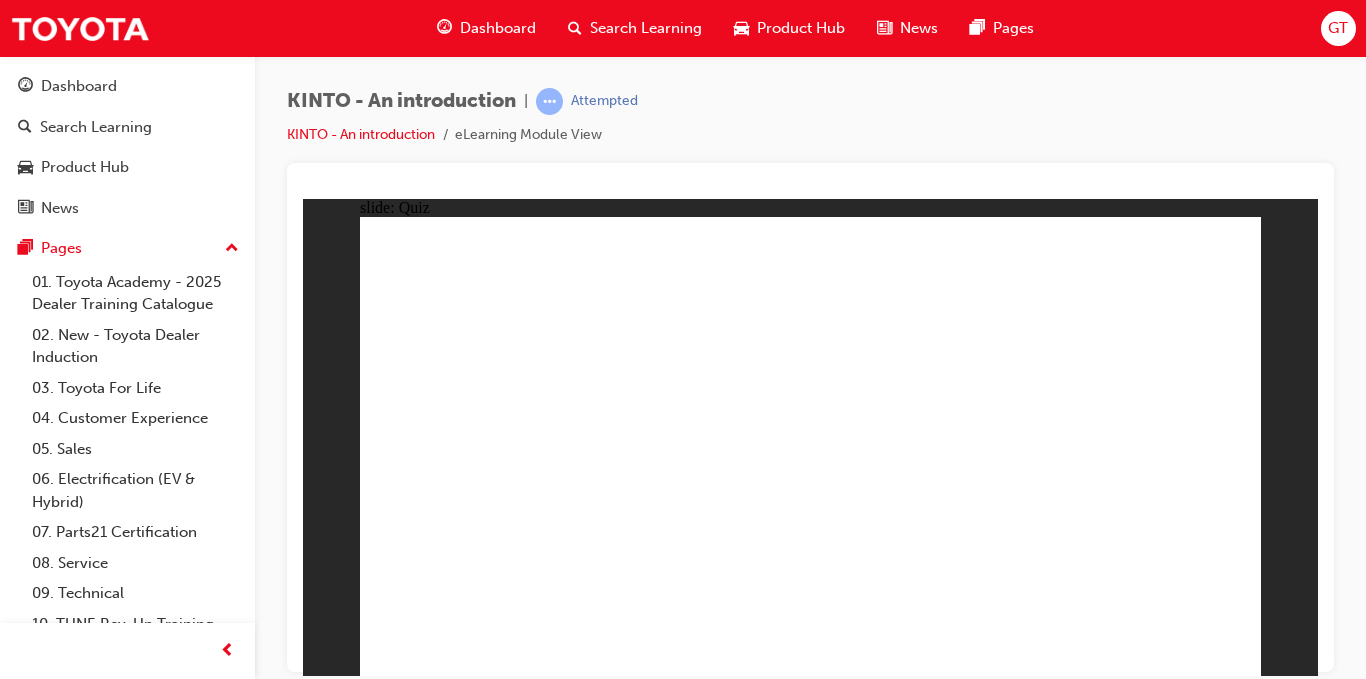 click 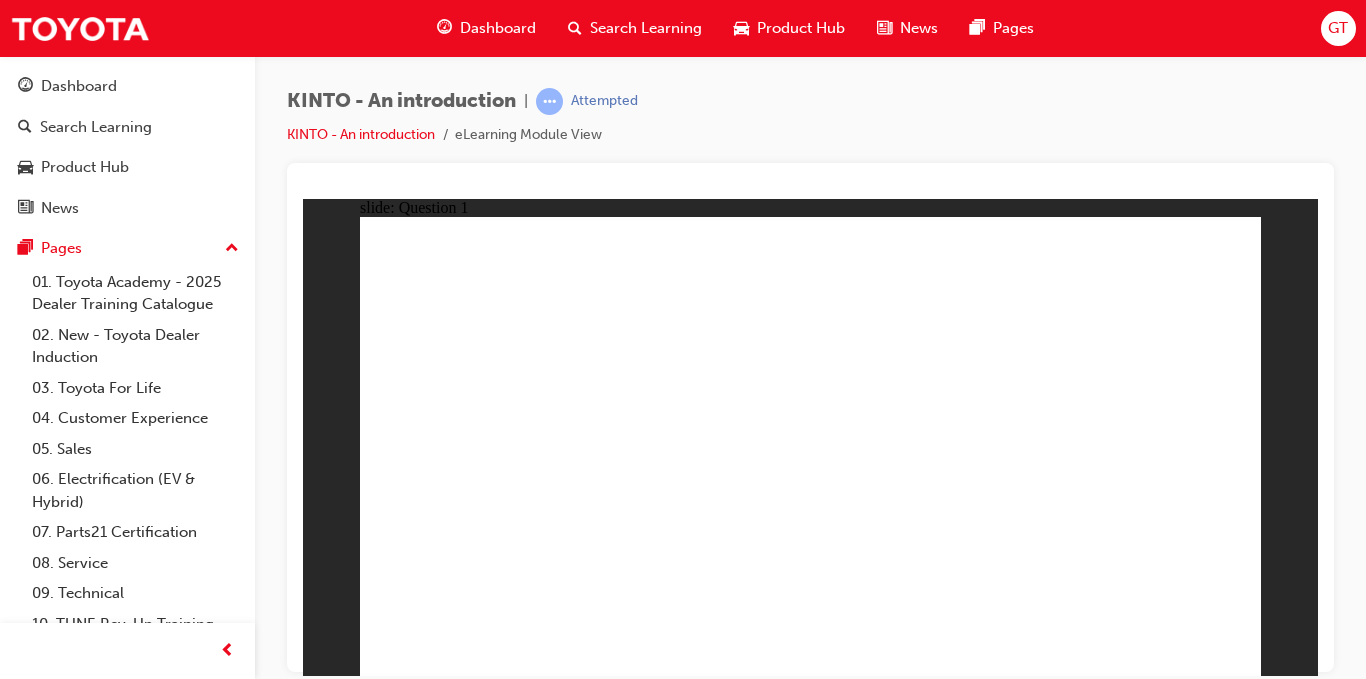 click 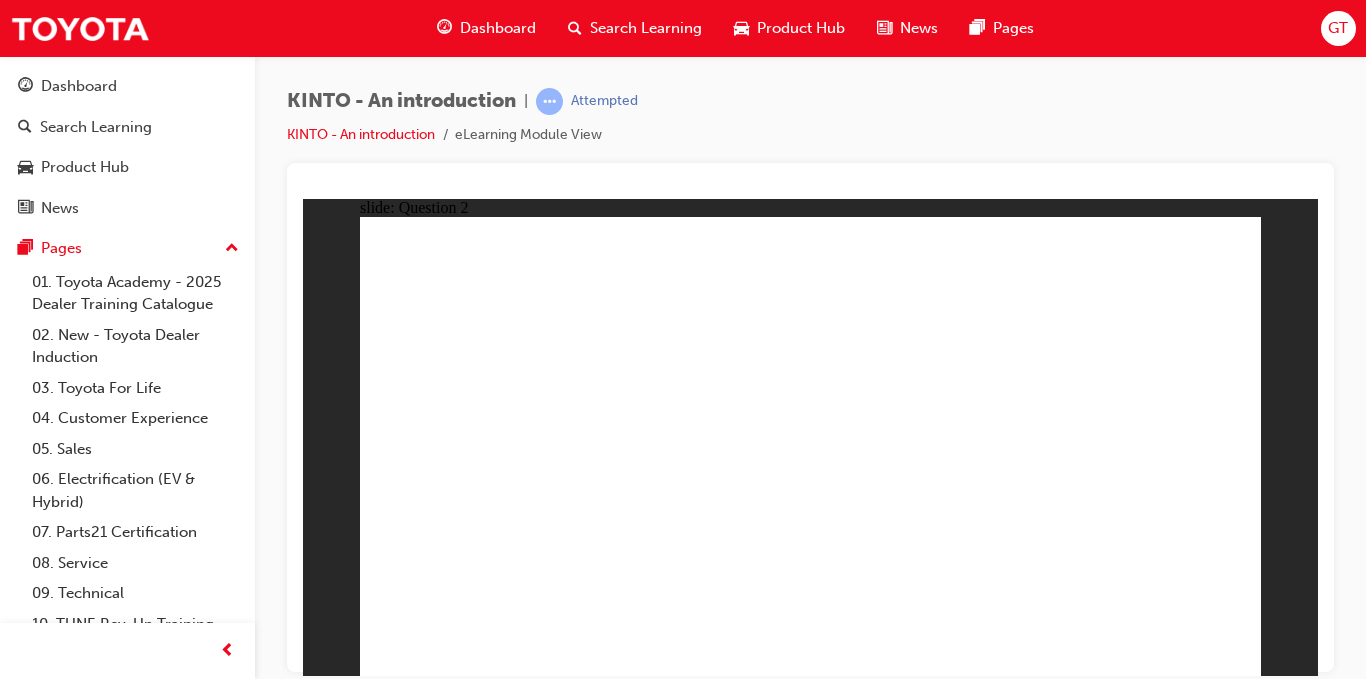 click 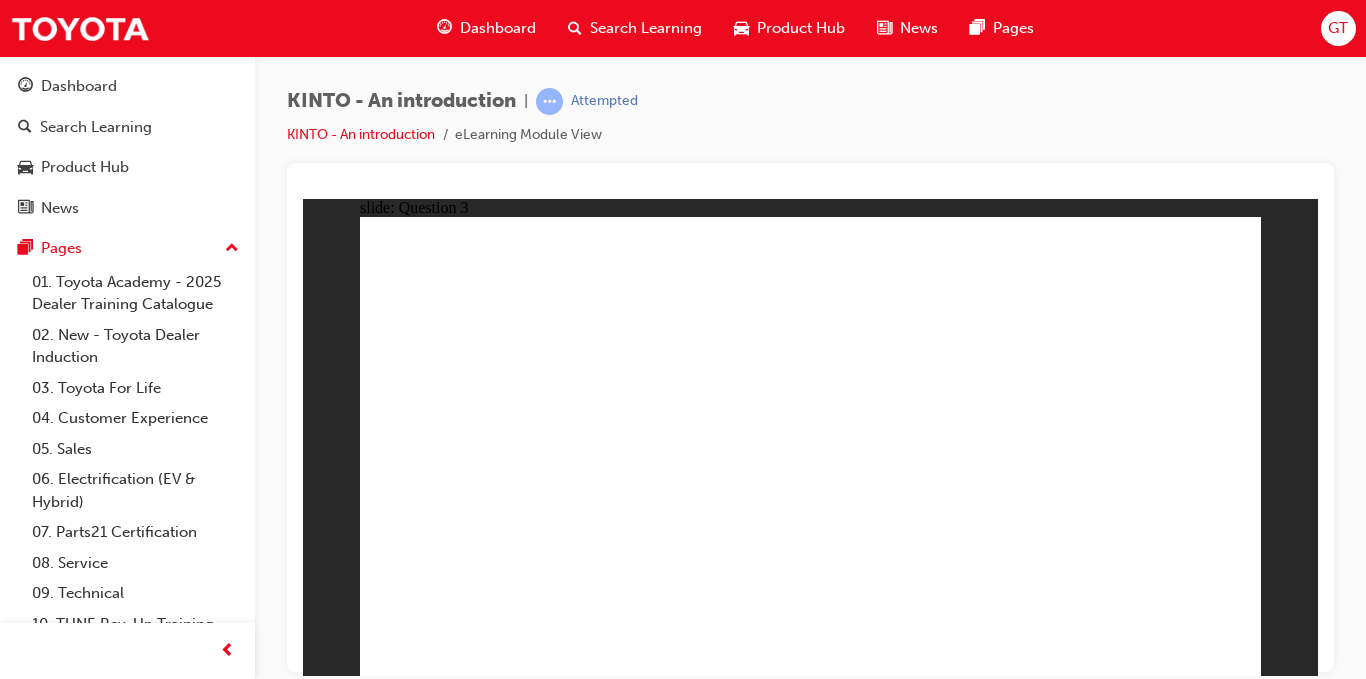 click 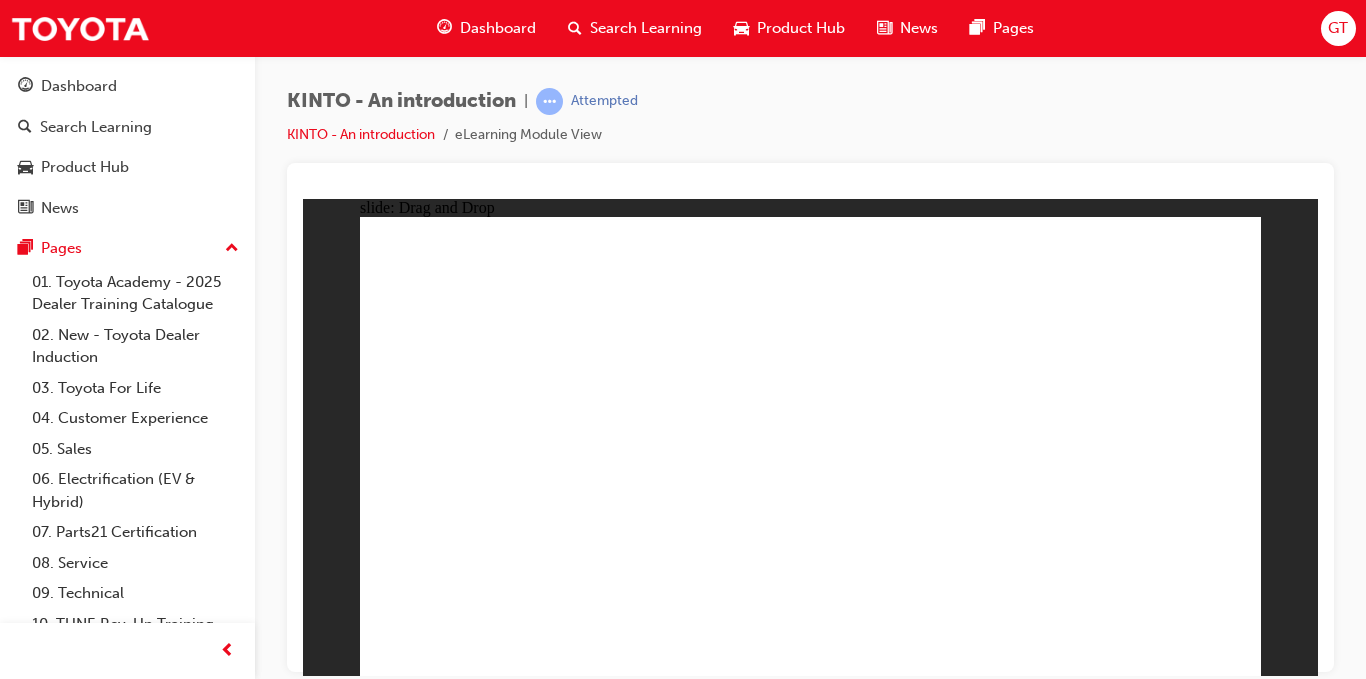 drag, startPoint x: 622, startPoint y: 478, endPoint x: 1114, endPoint y: 585, distance: 503.50073 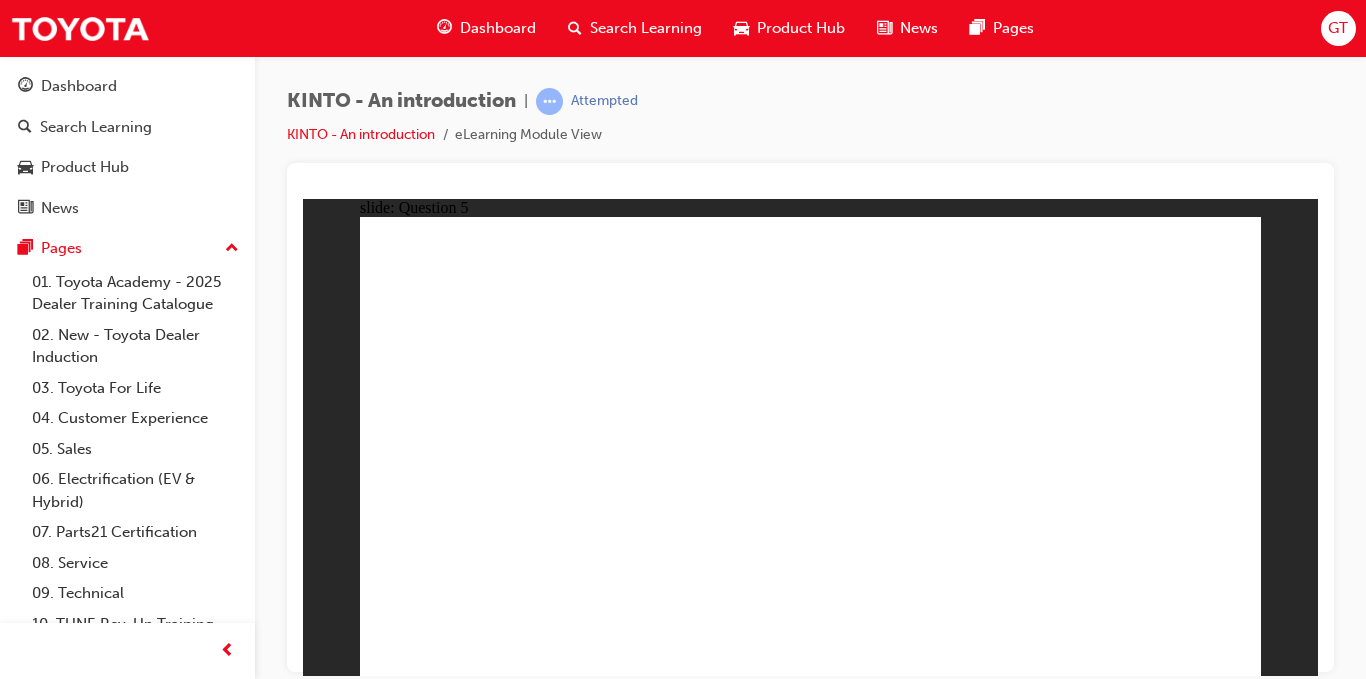 click 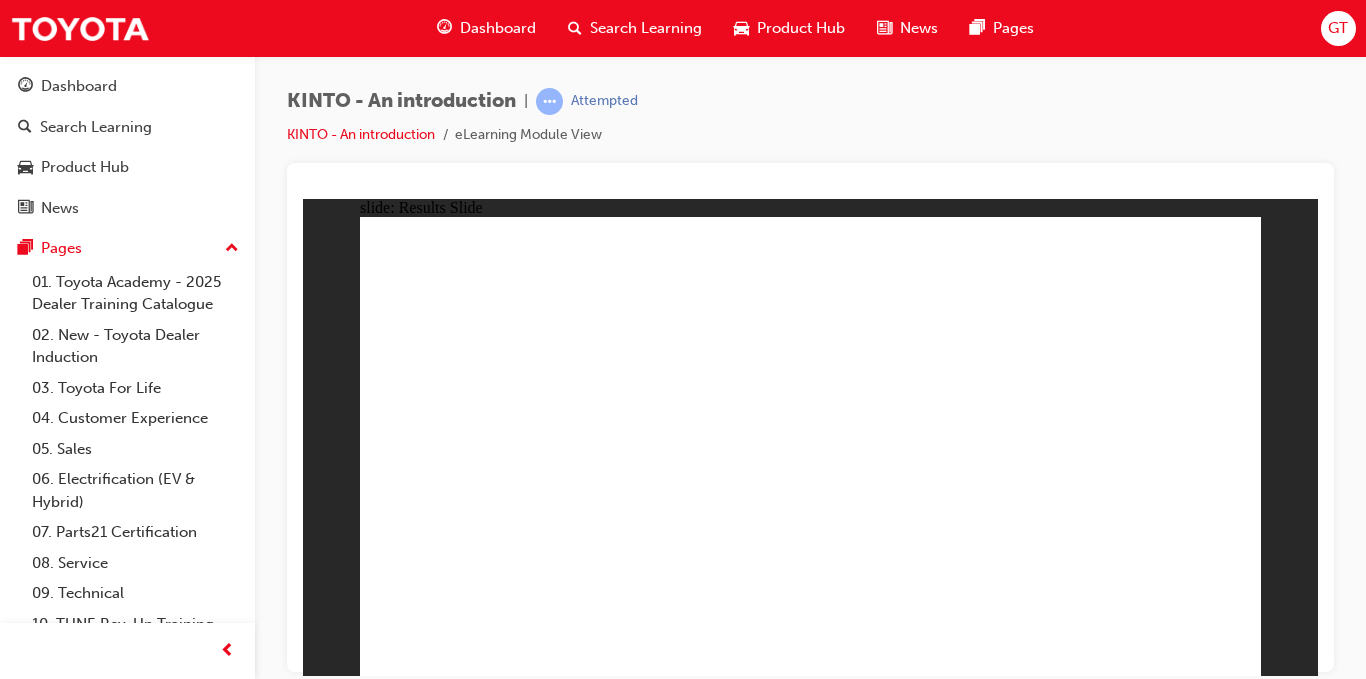 click 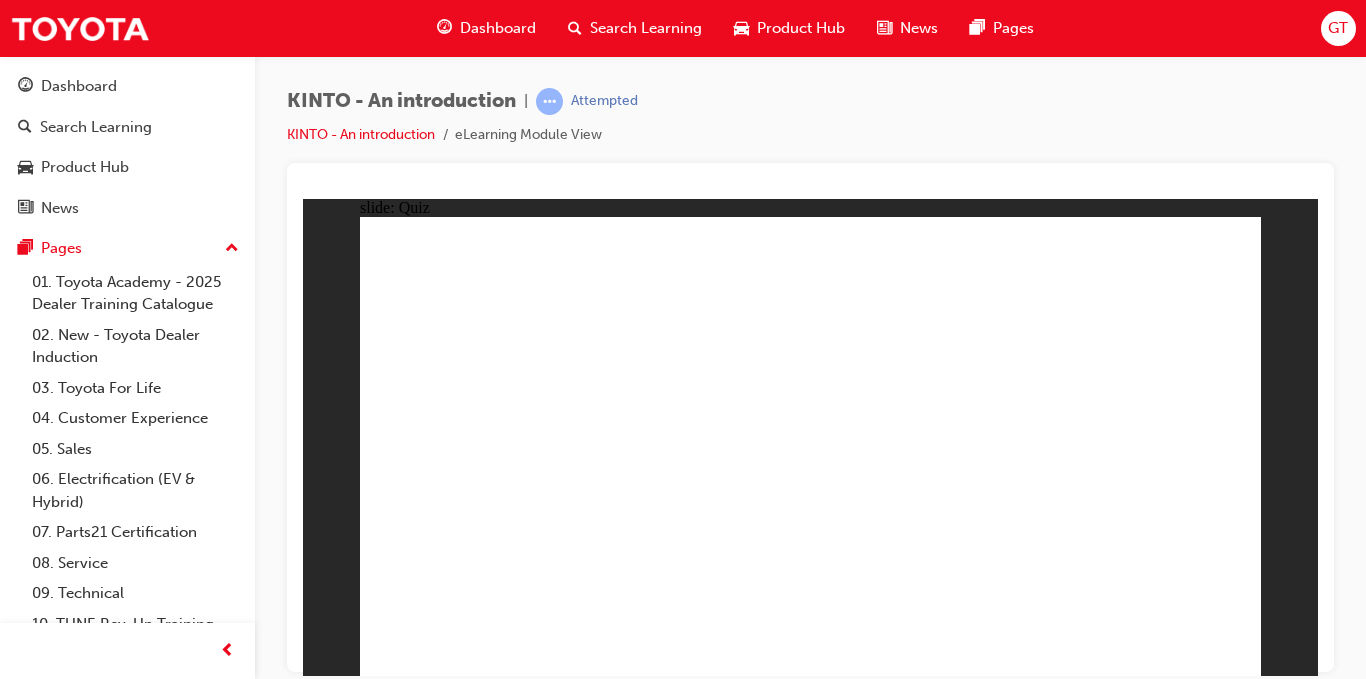 click 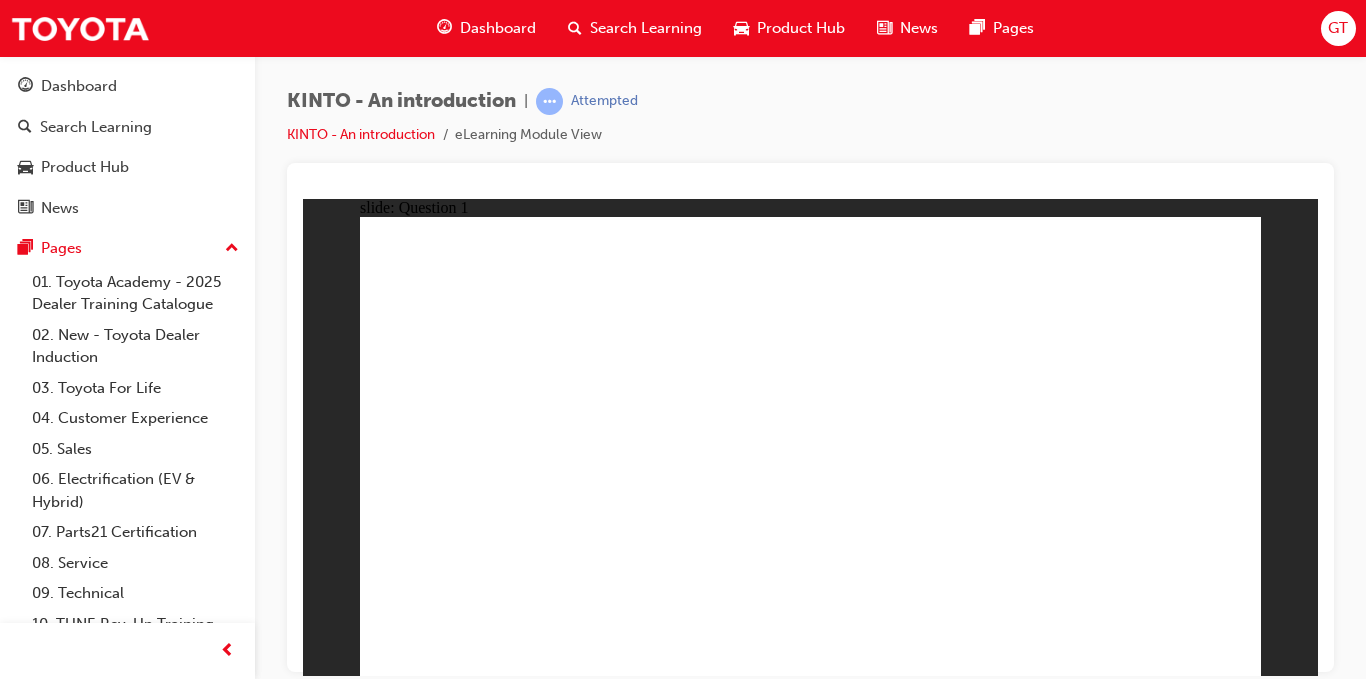 click 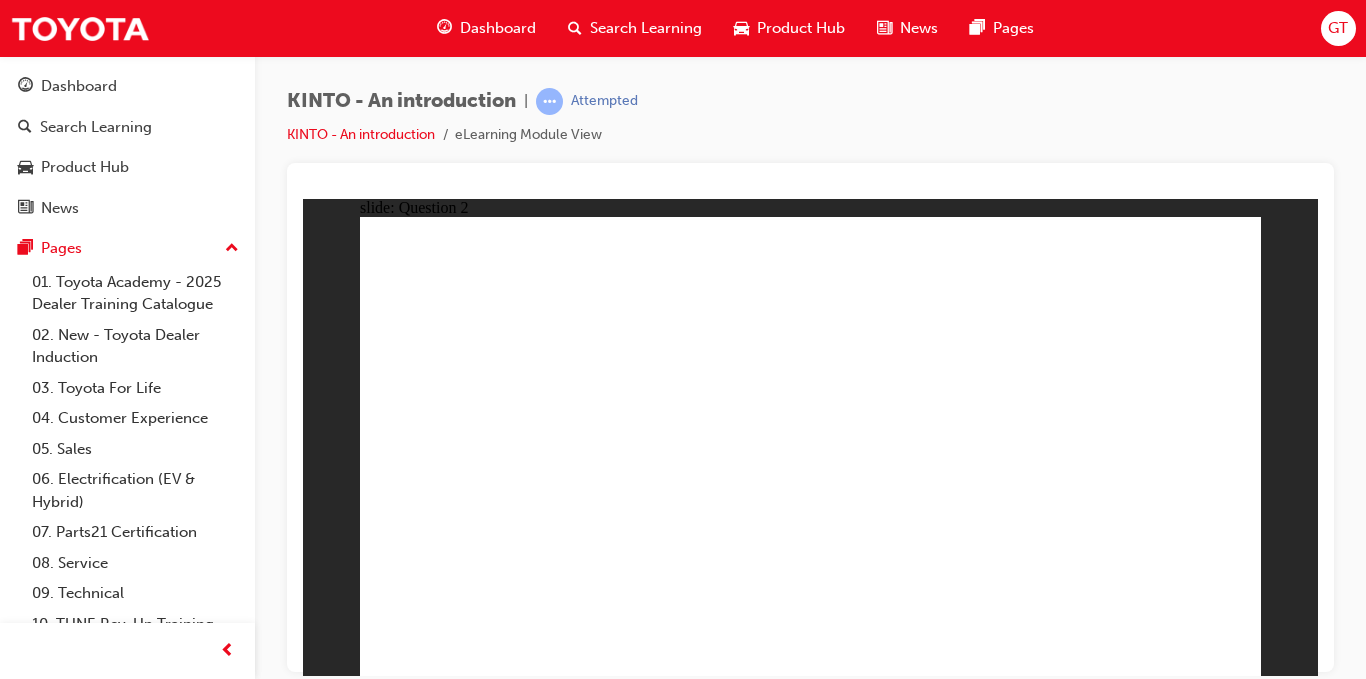 click at bounding box center [810, 1910] 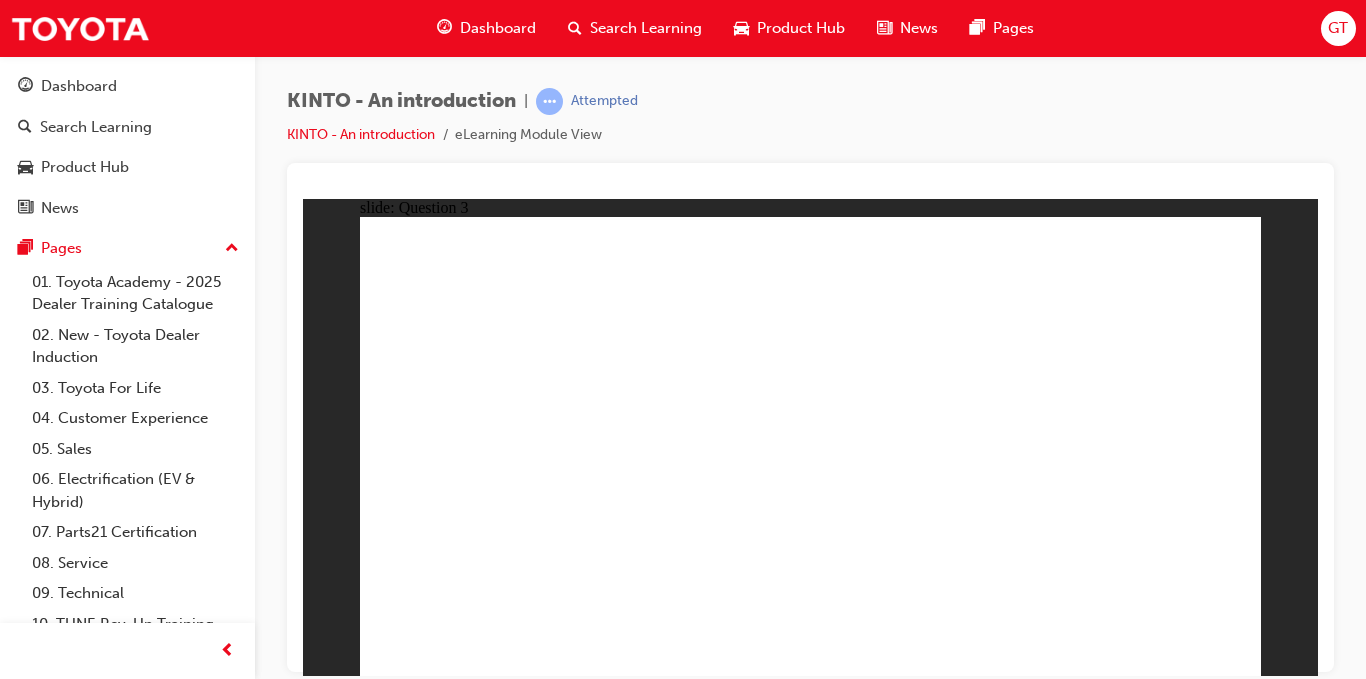 click 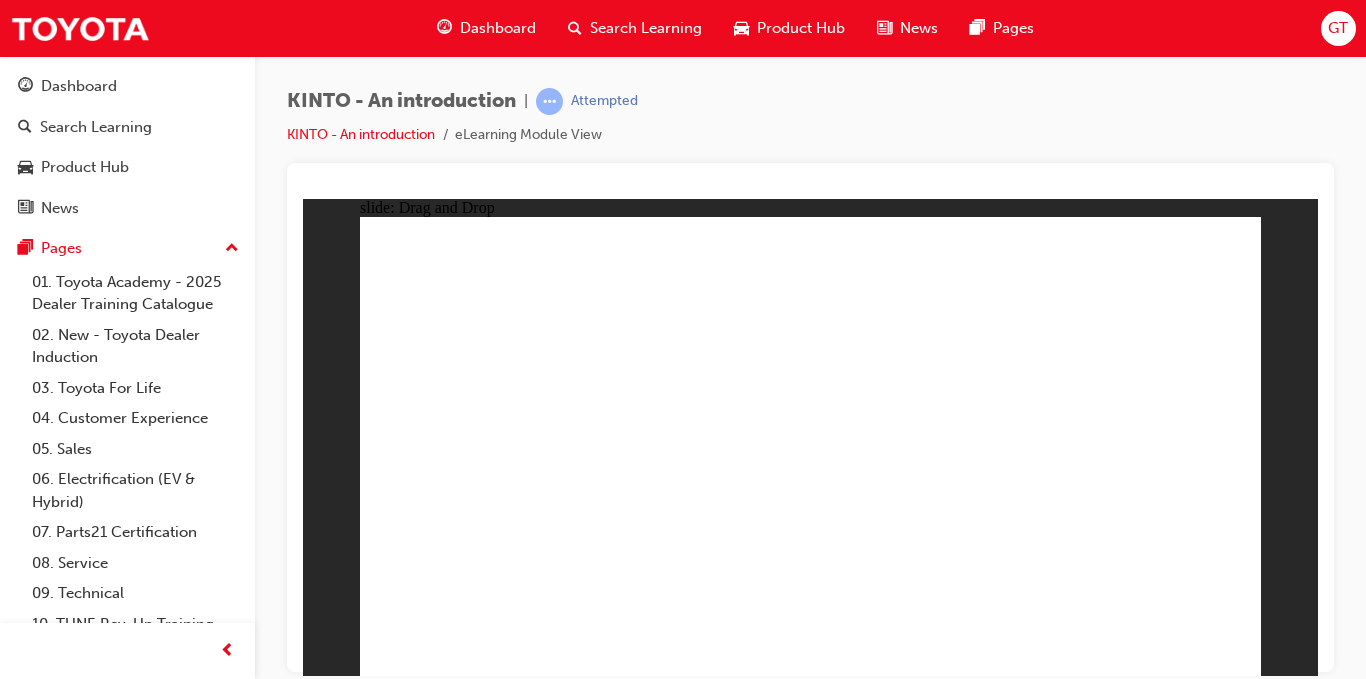 drag, startPoint x: 827, startPoint y: 464, endPoint x: 488, endPoint y: 576, distance: 357.0224 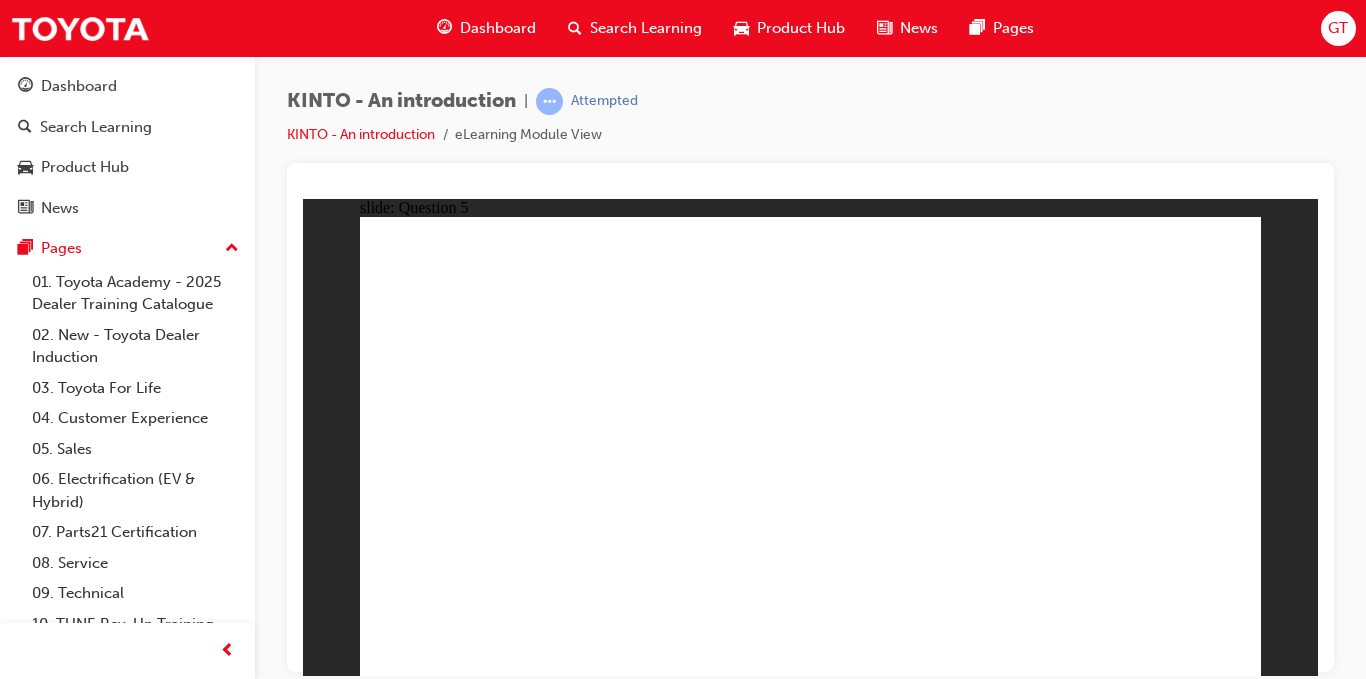click 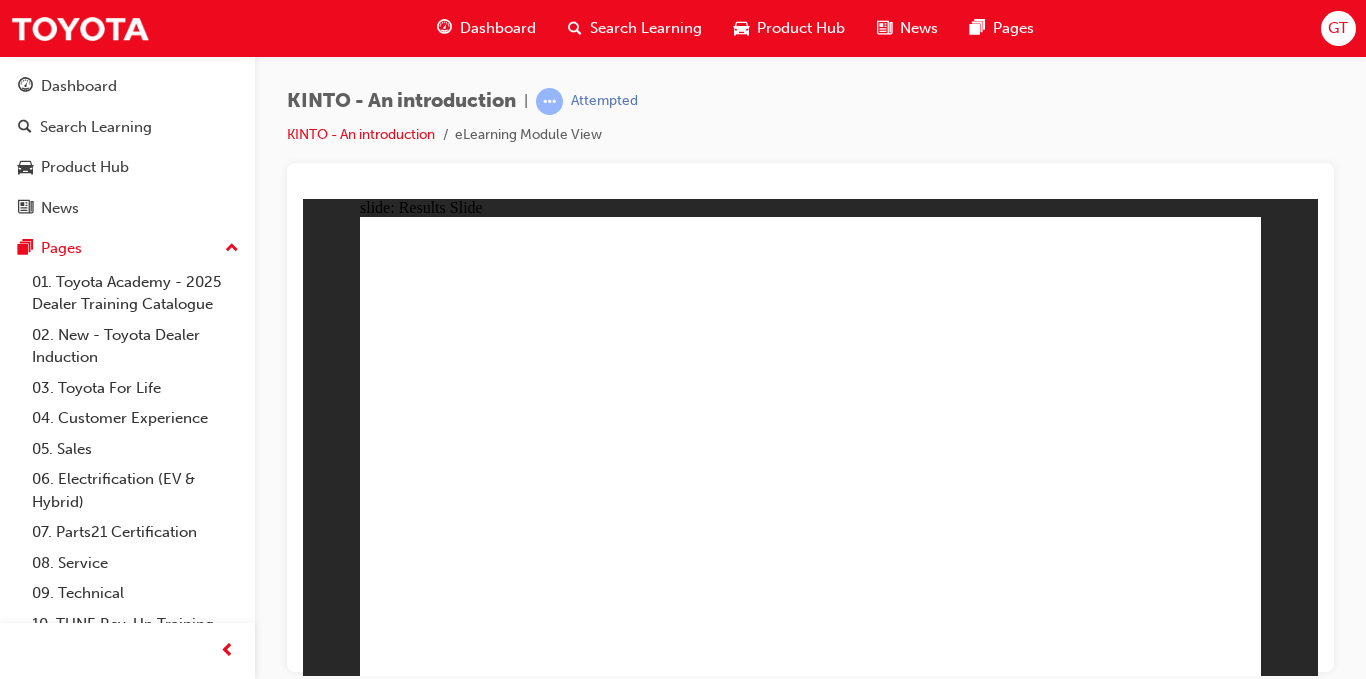 click 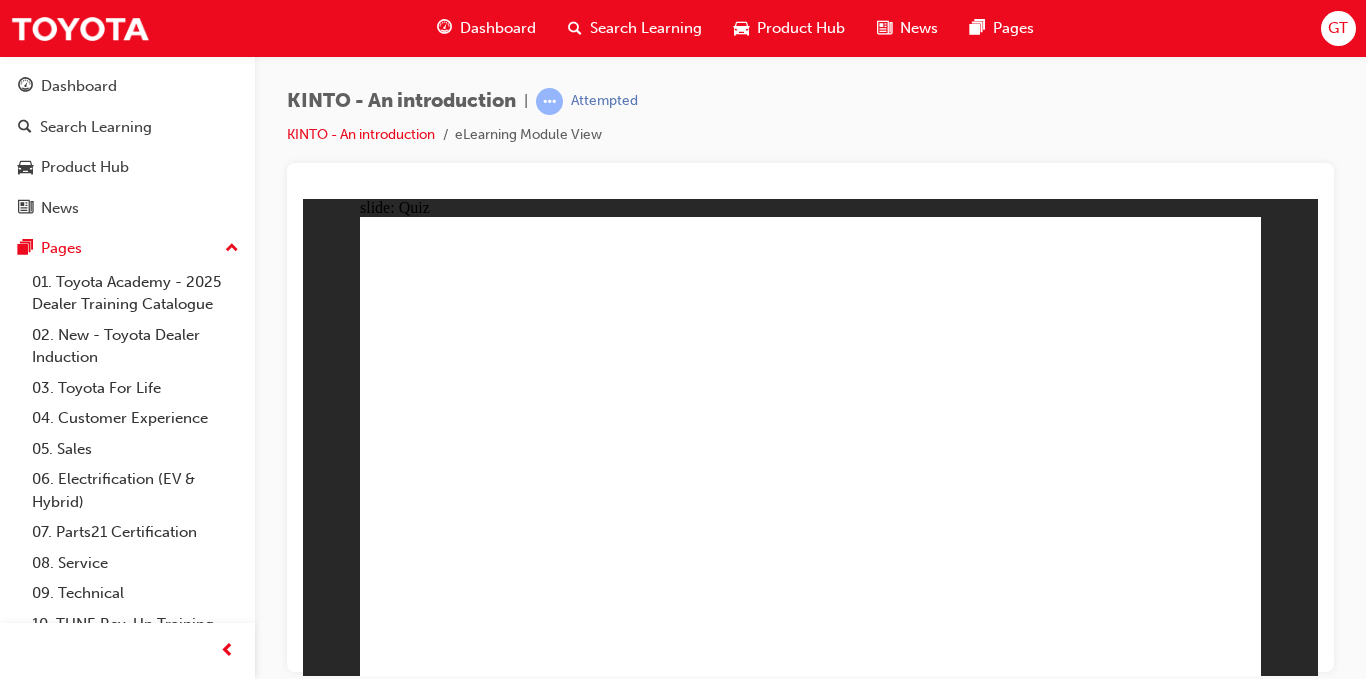 click 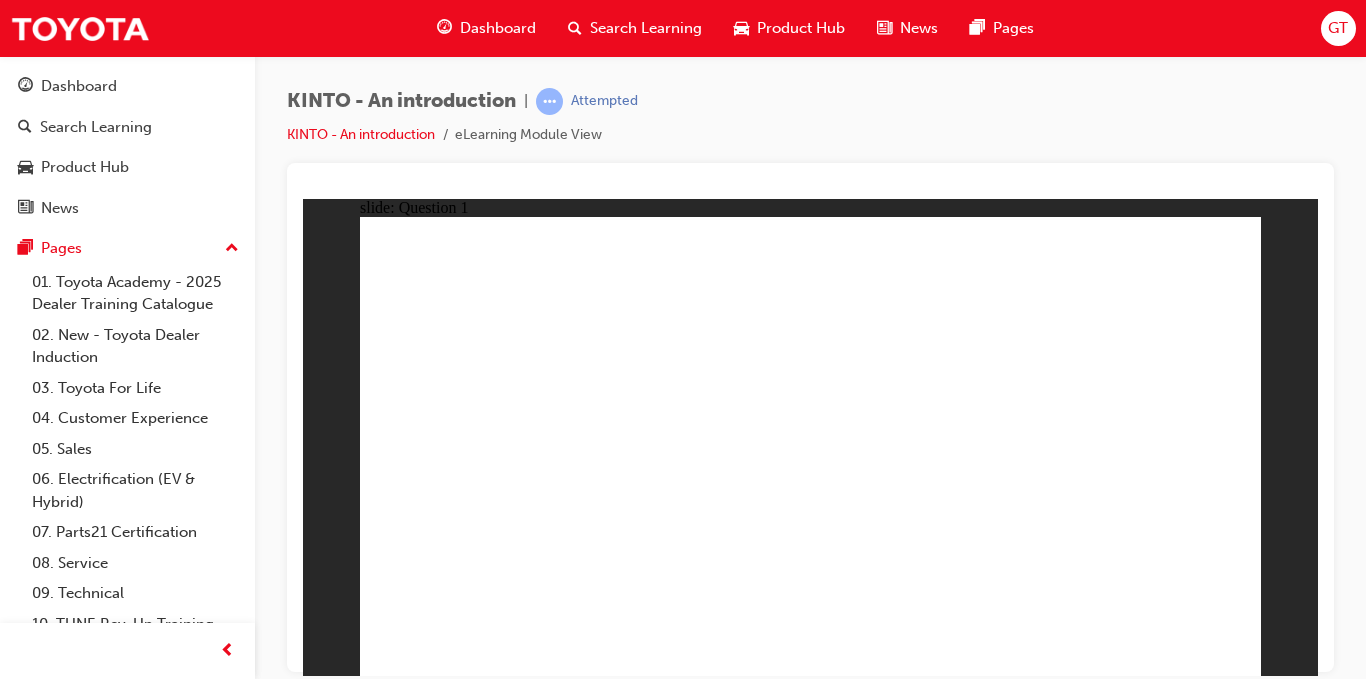 click 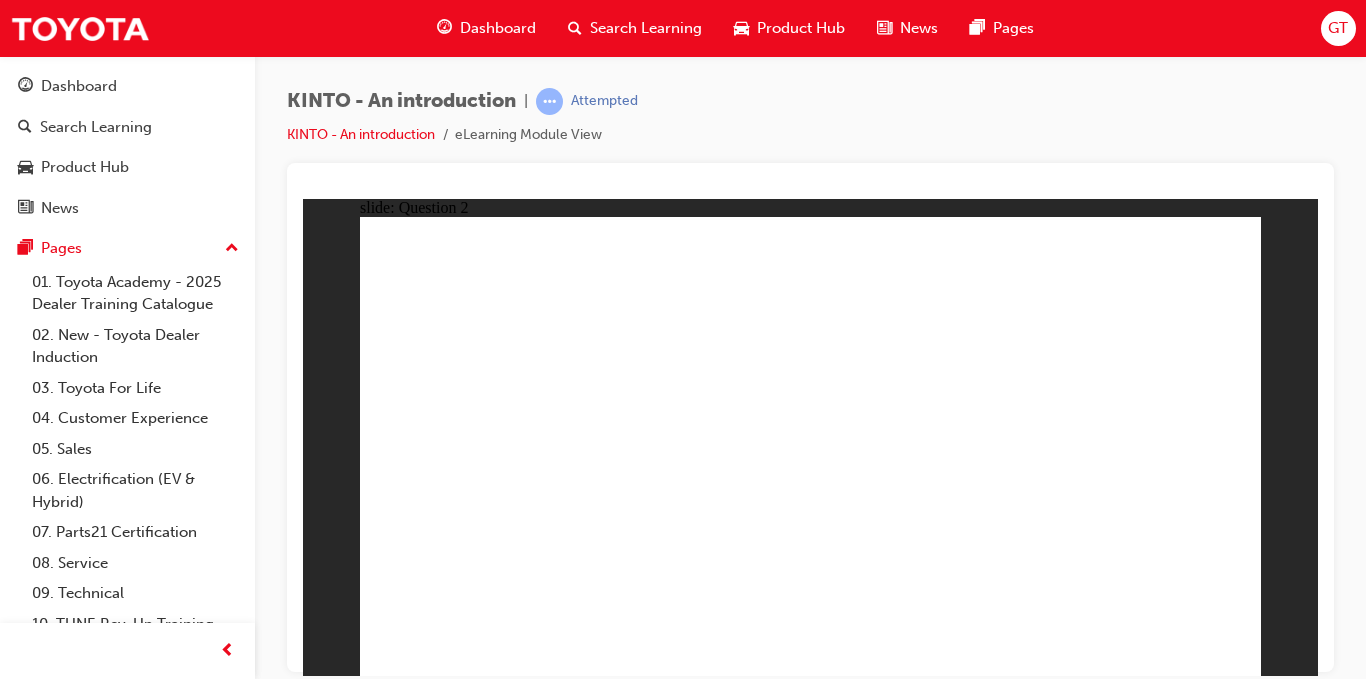 click 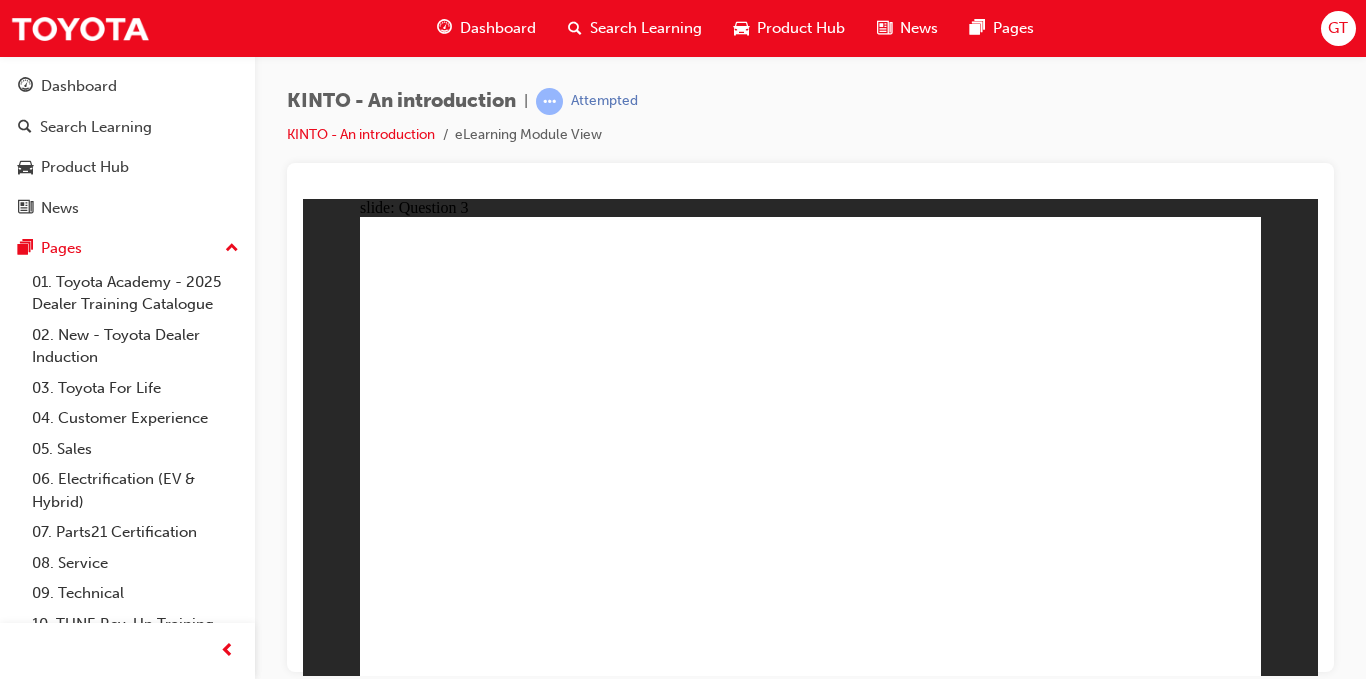 click 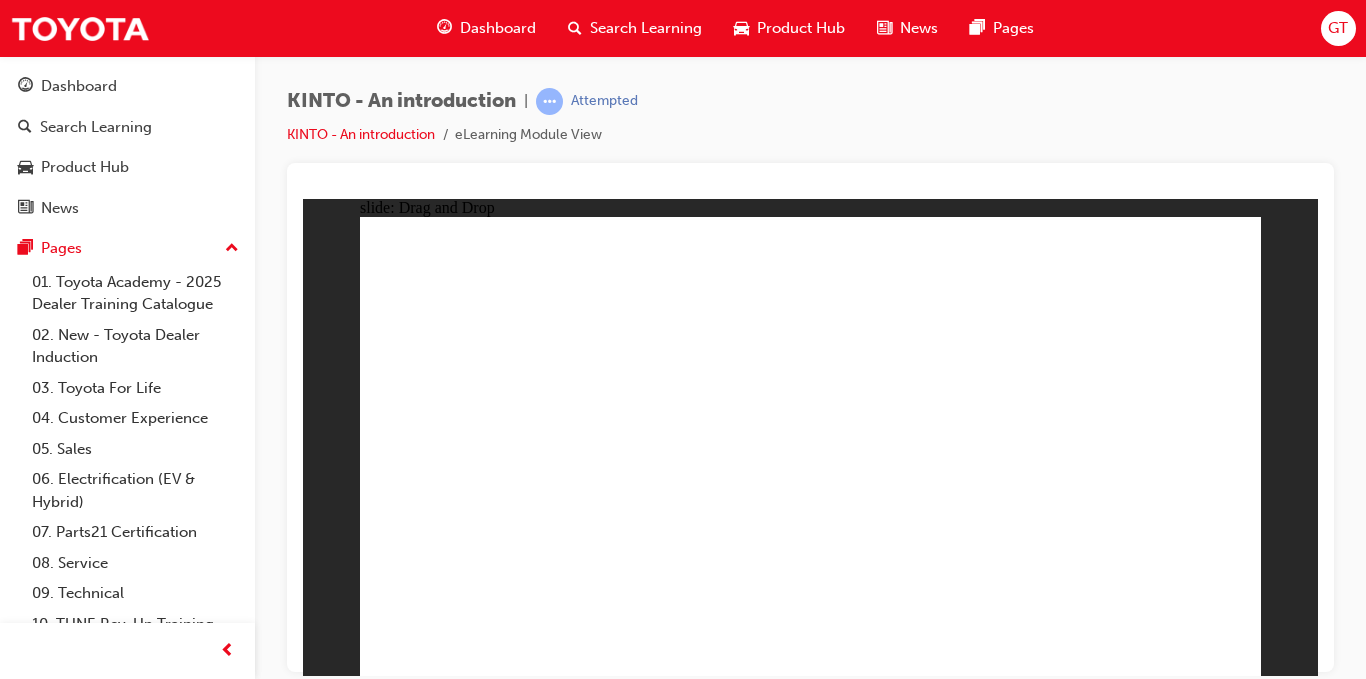 drag, startPoint x: 992, startPoint y: 451, endPoint x: 496, endPoint y: 554, distance: 506.5817 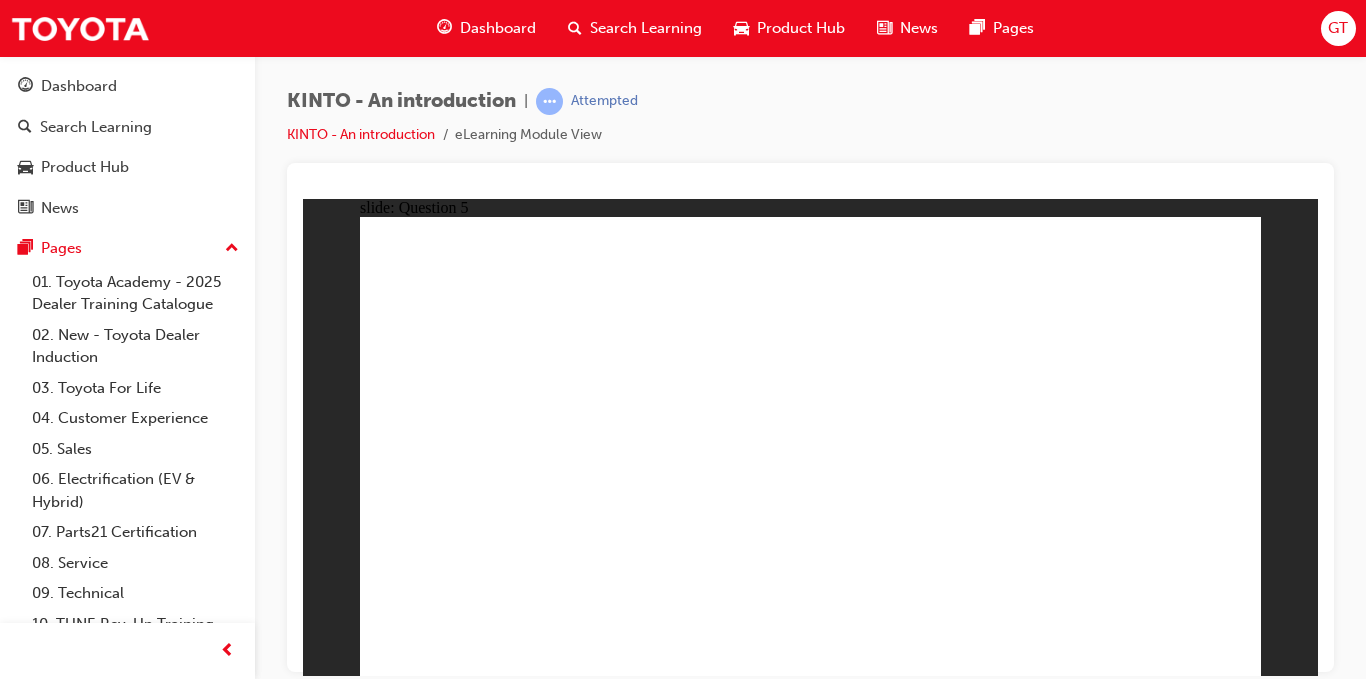 click 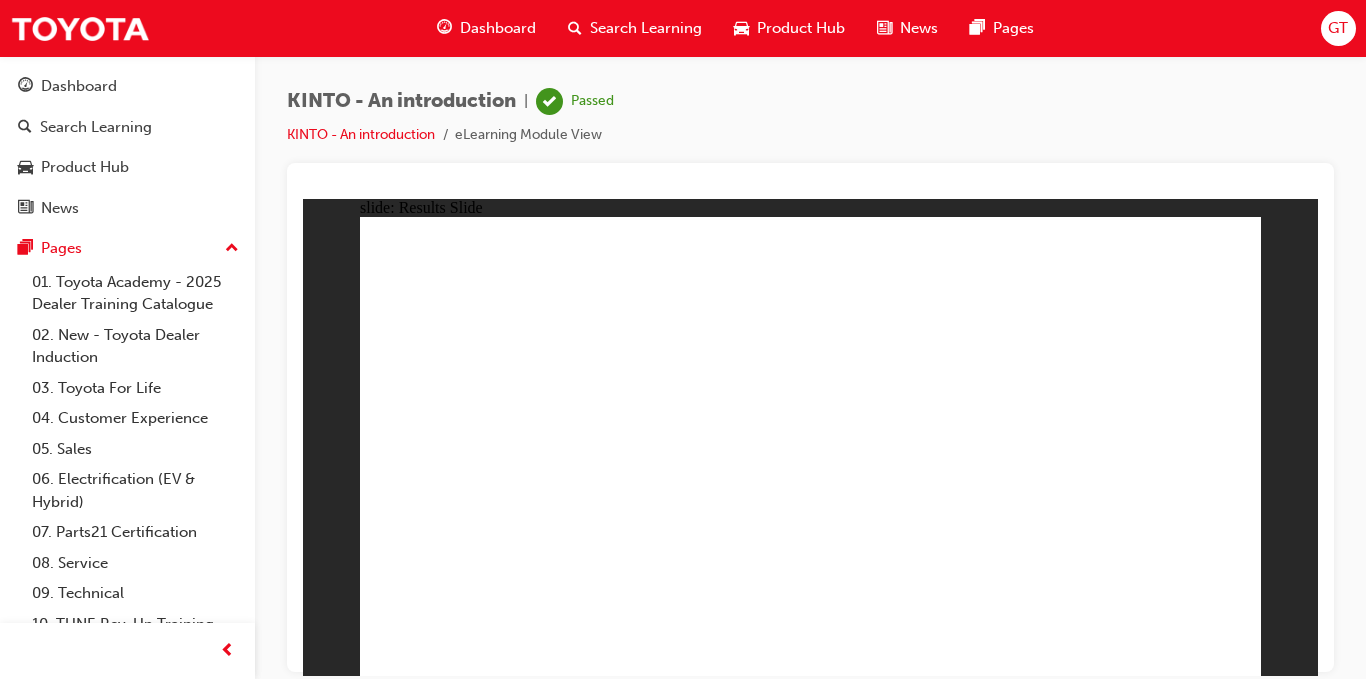 click 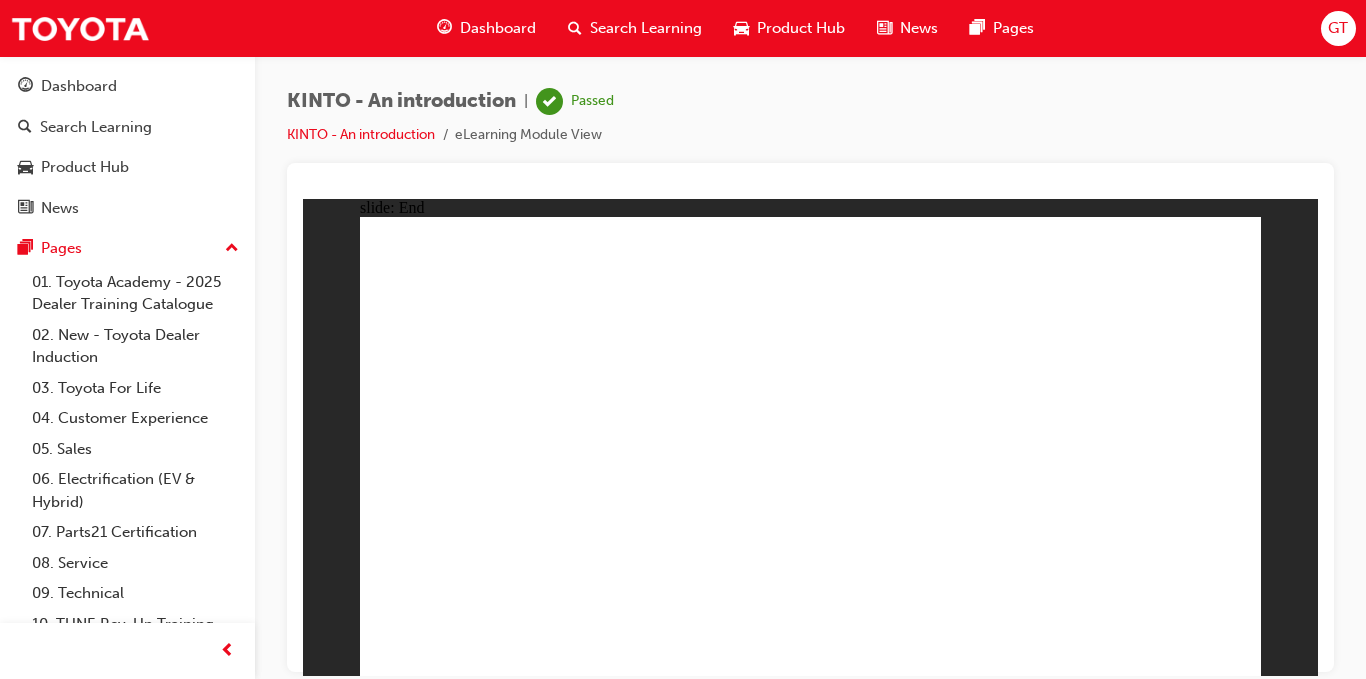 click 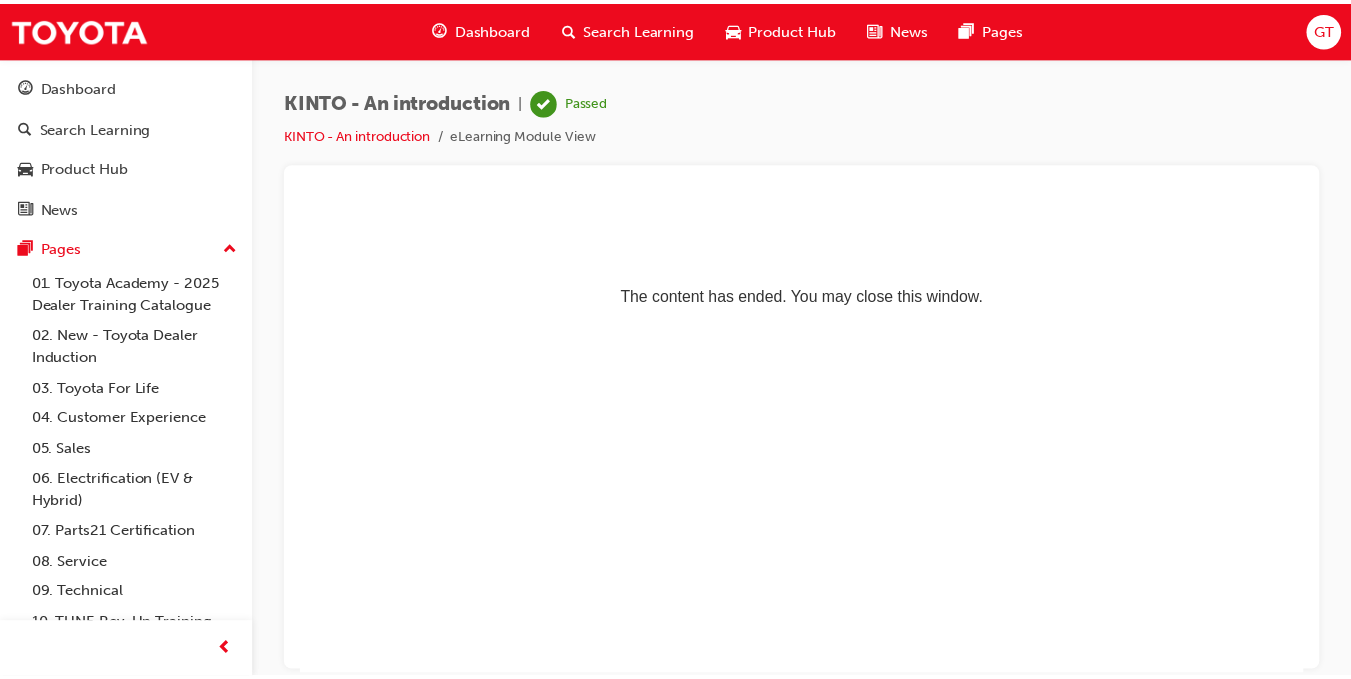 scroll, scrollTop: 0, scrollLeft: 0, axis: both 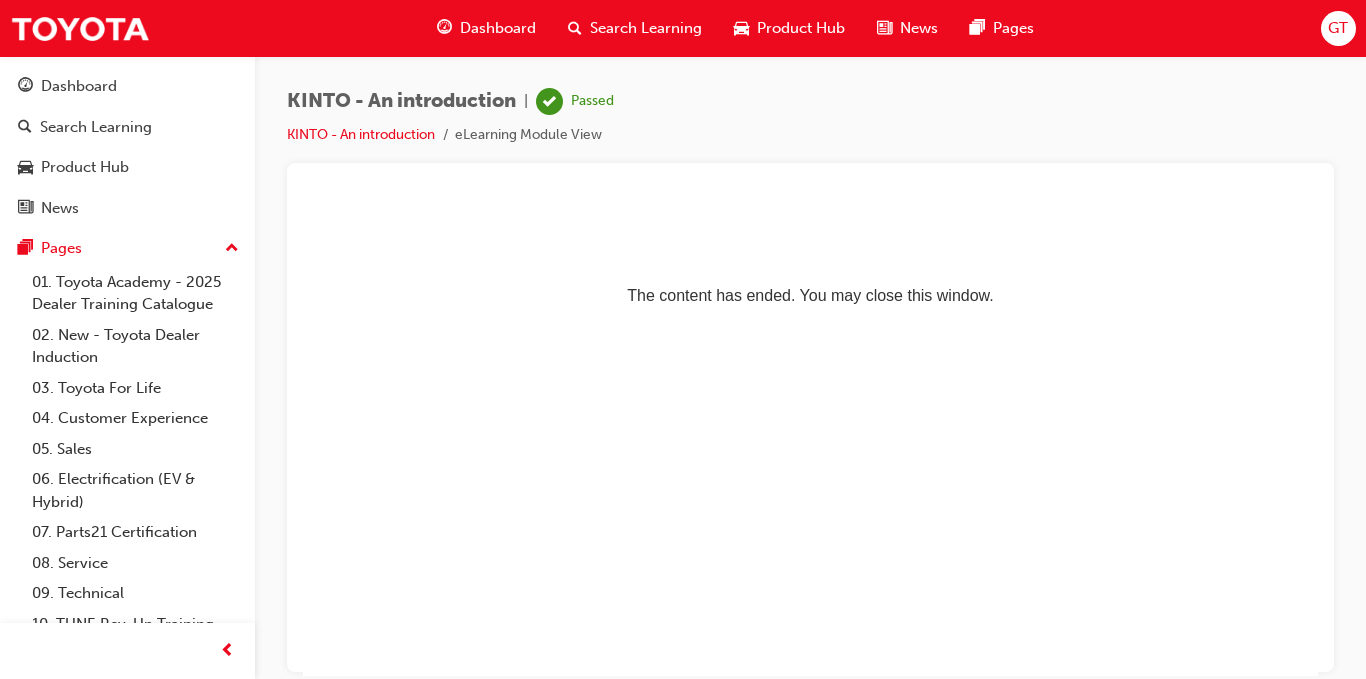 click on "GT" at bounding box center [1338, 28] 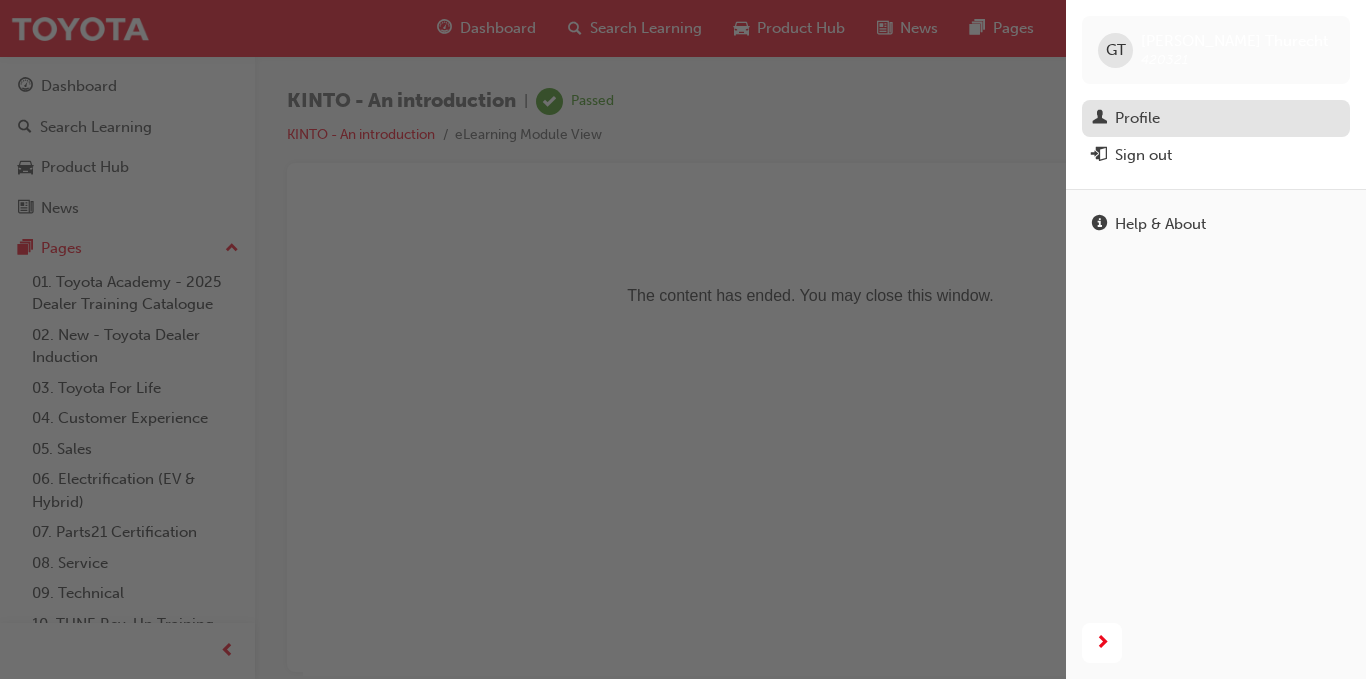click on "Profile" at bounding box center (1137, 118) 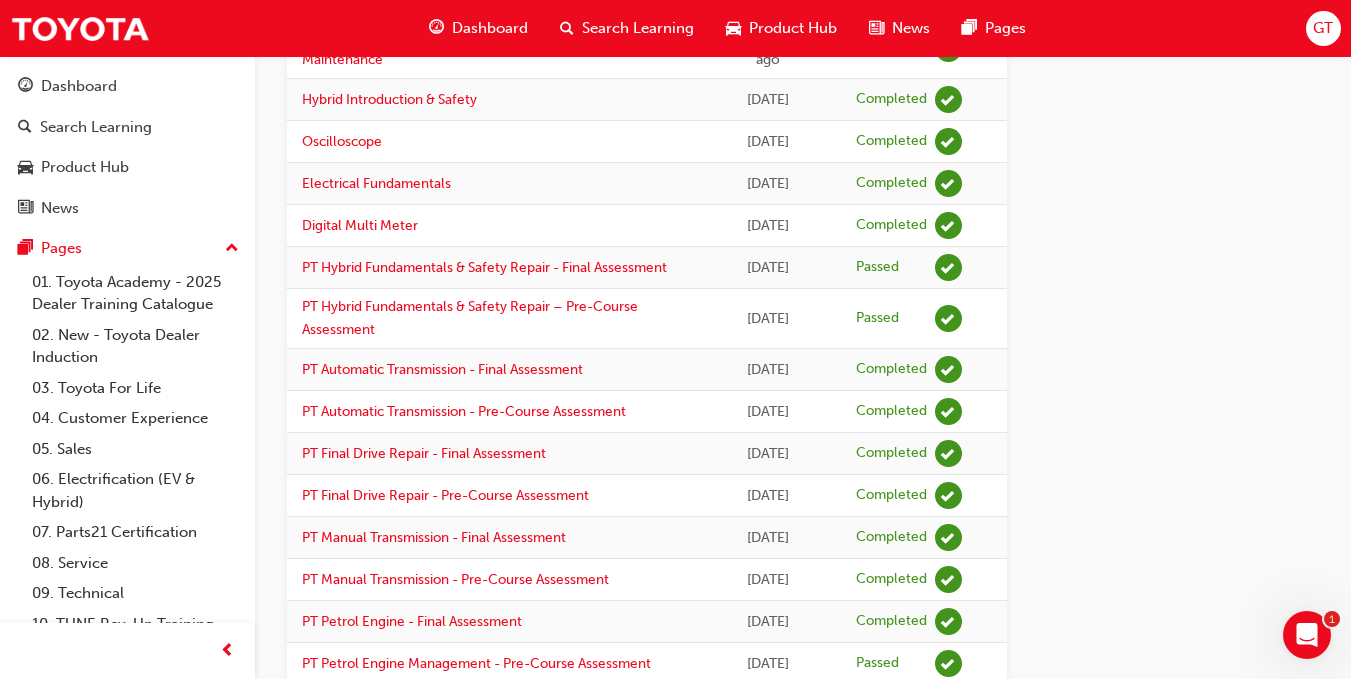 scroll, scrollTop: 1200, scrollLeft: 0, axis: vertical 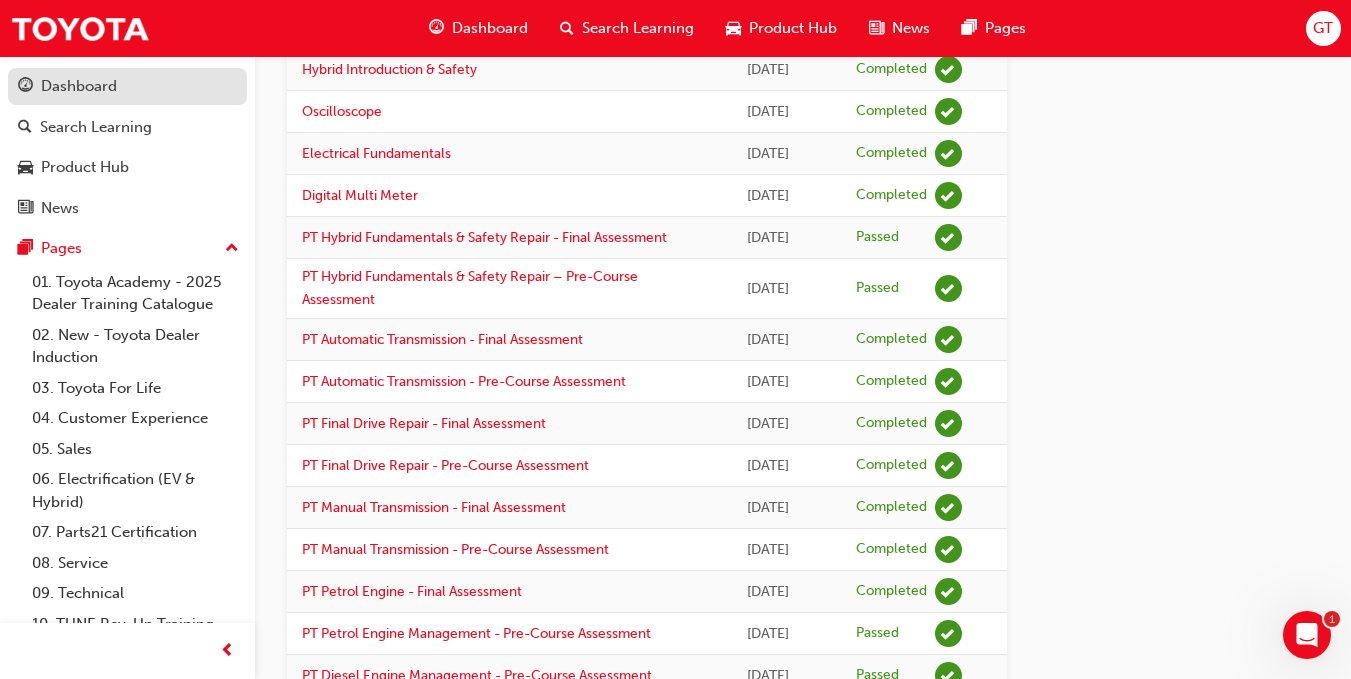 click on "Dashboard" at bounding box center [79, 86] 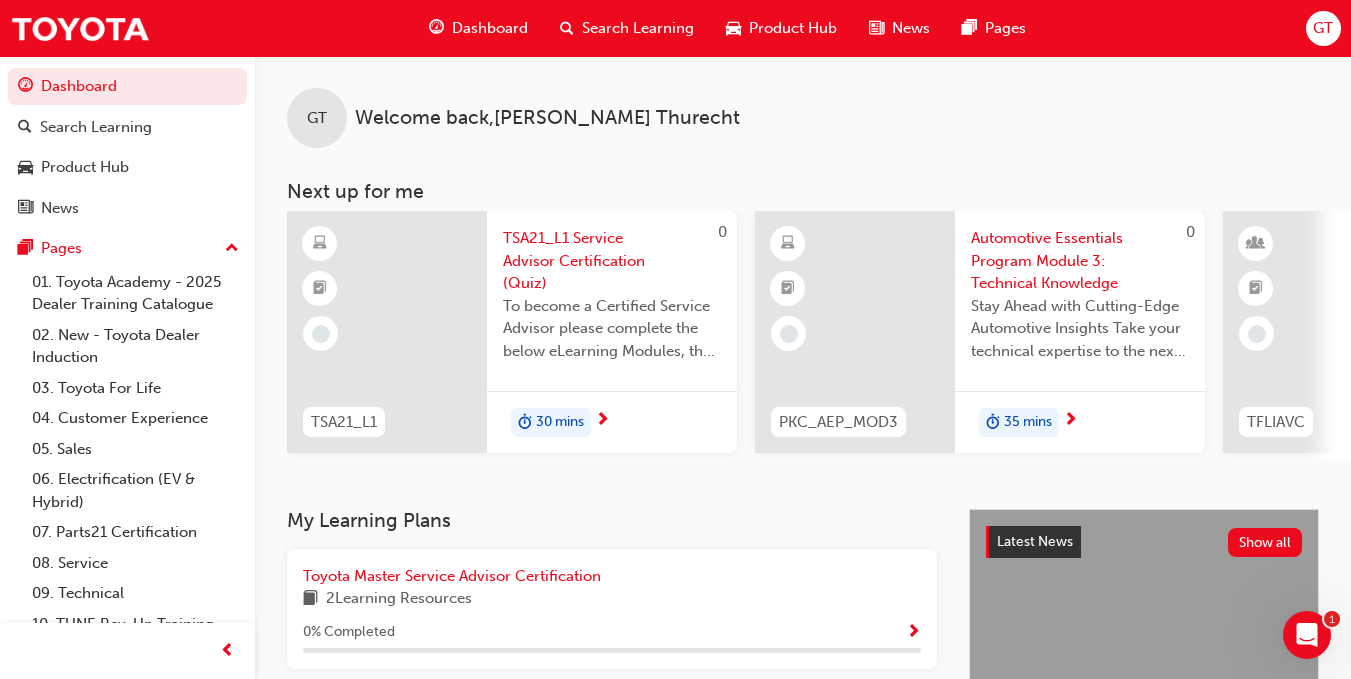 click on "TSA21_L1 Service Advisor Certification (Quiz)" at bounding box center (612, 261) 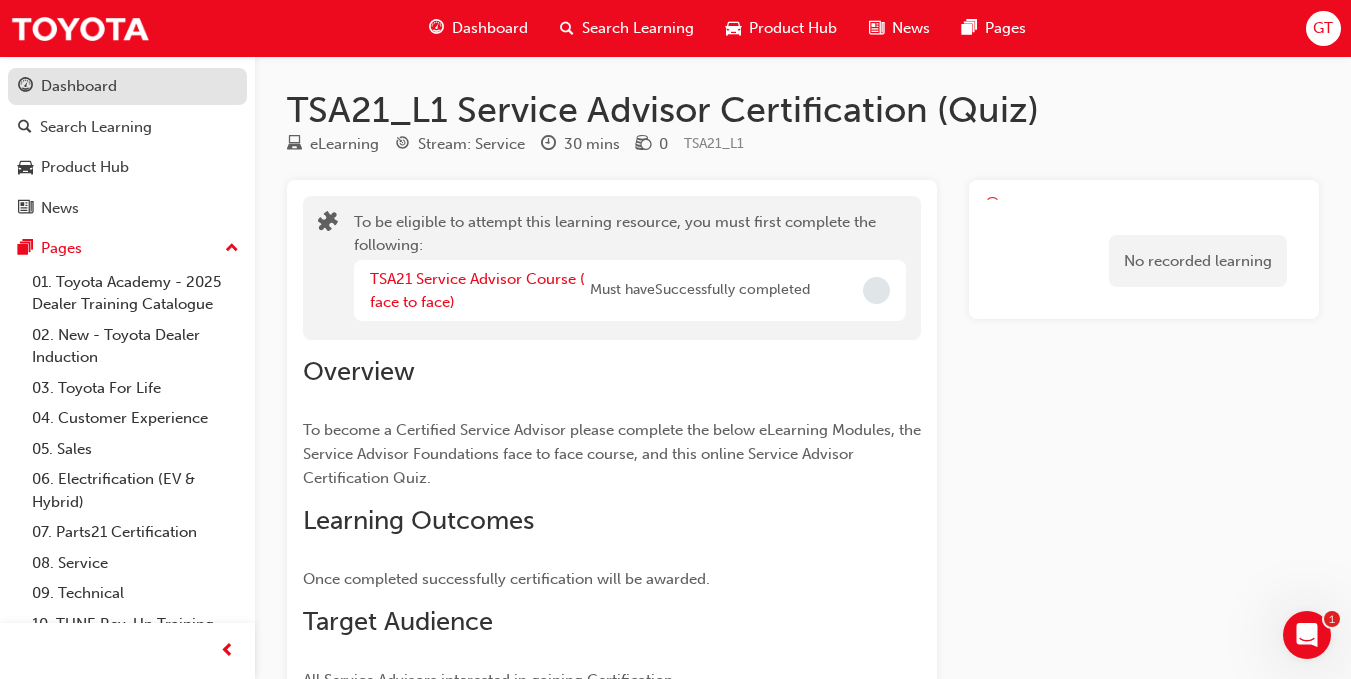 click on "Dashboard" at bounding box center [79, 86] 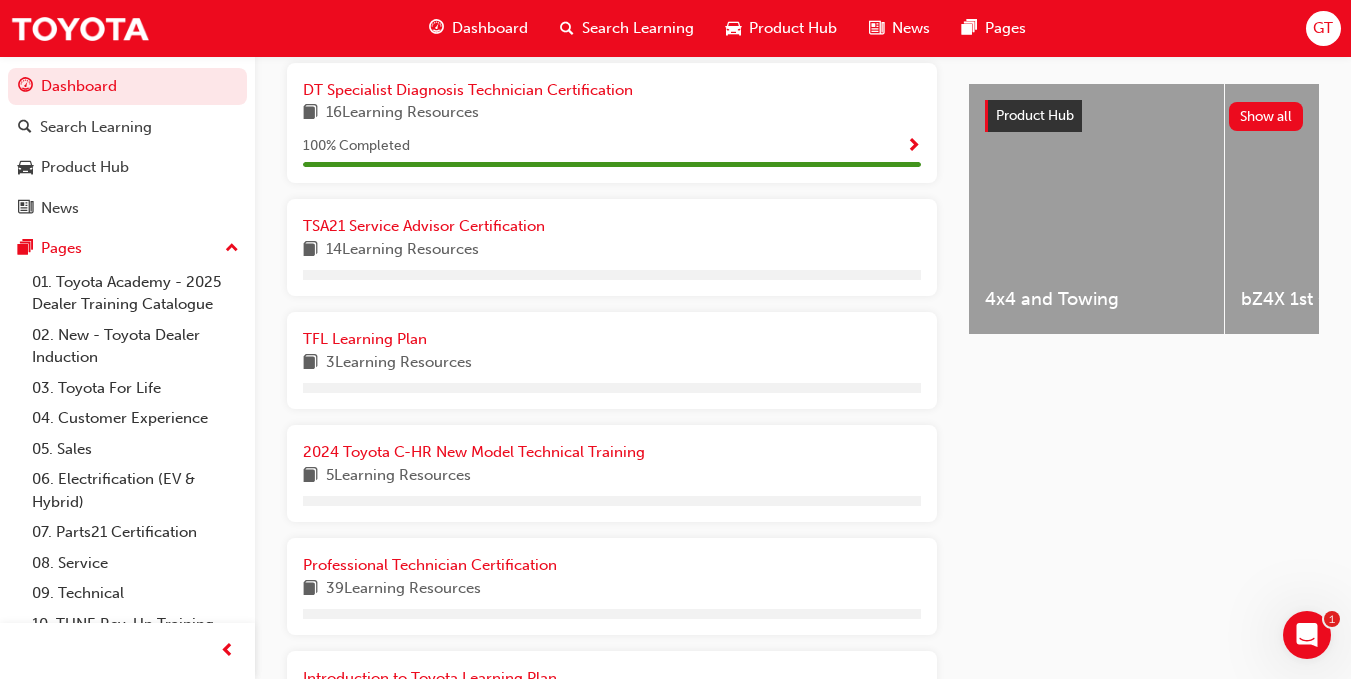 scroll, scrollTop: 800, scrollLeft: 0, axis: vertical 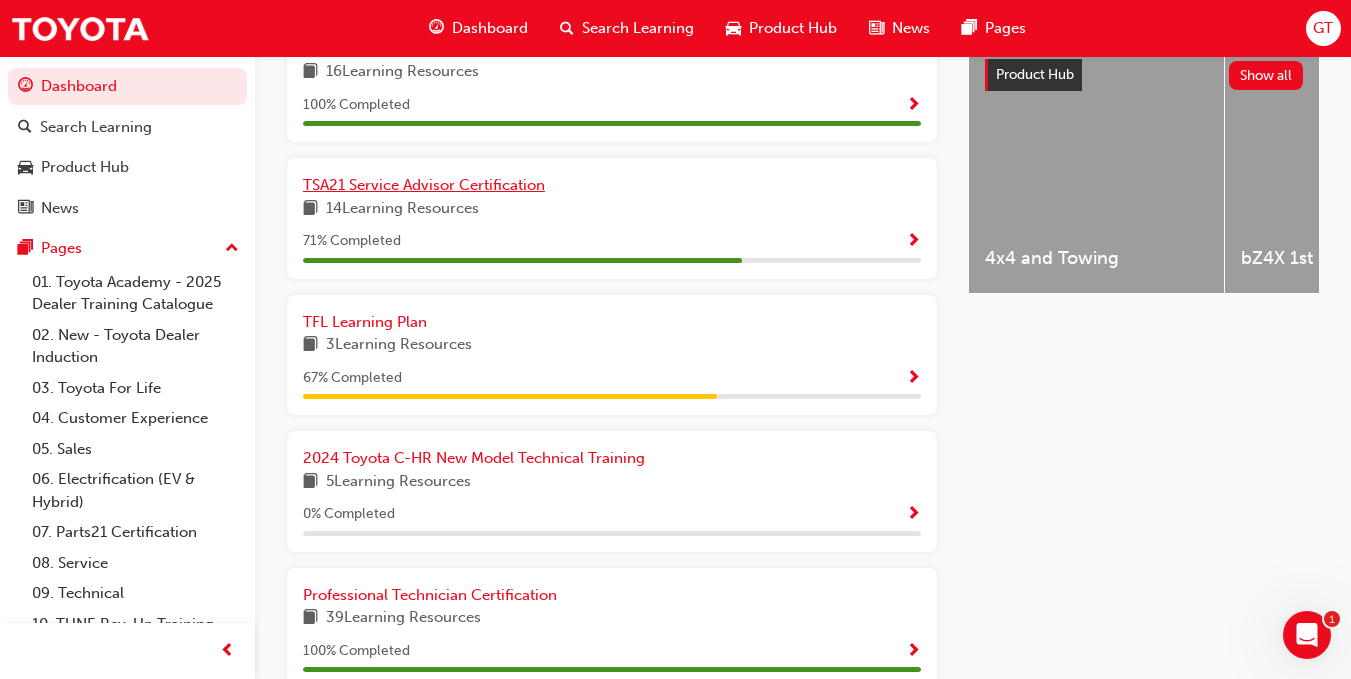 click on "TSA21 Service Advisor Certification" at bounding box center (424, 185) 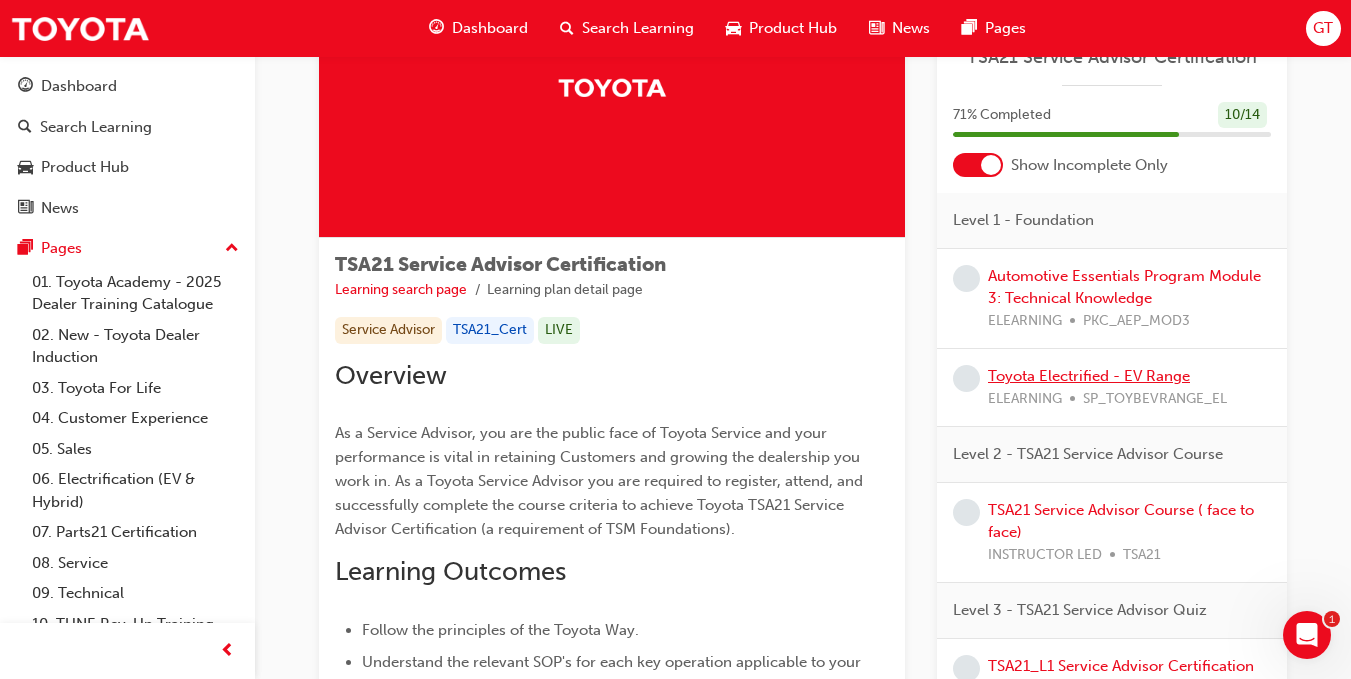 scroll, scrollTop: 200, scrollLeft: 0, axis: vertical 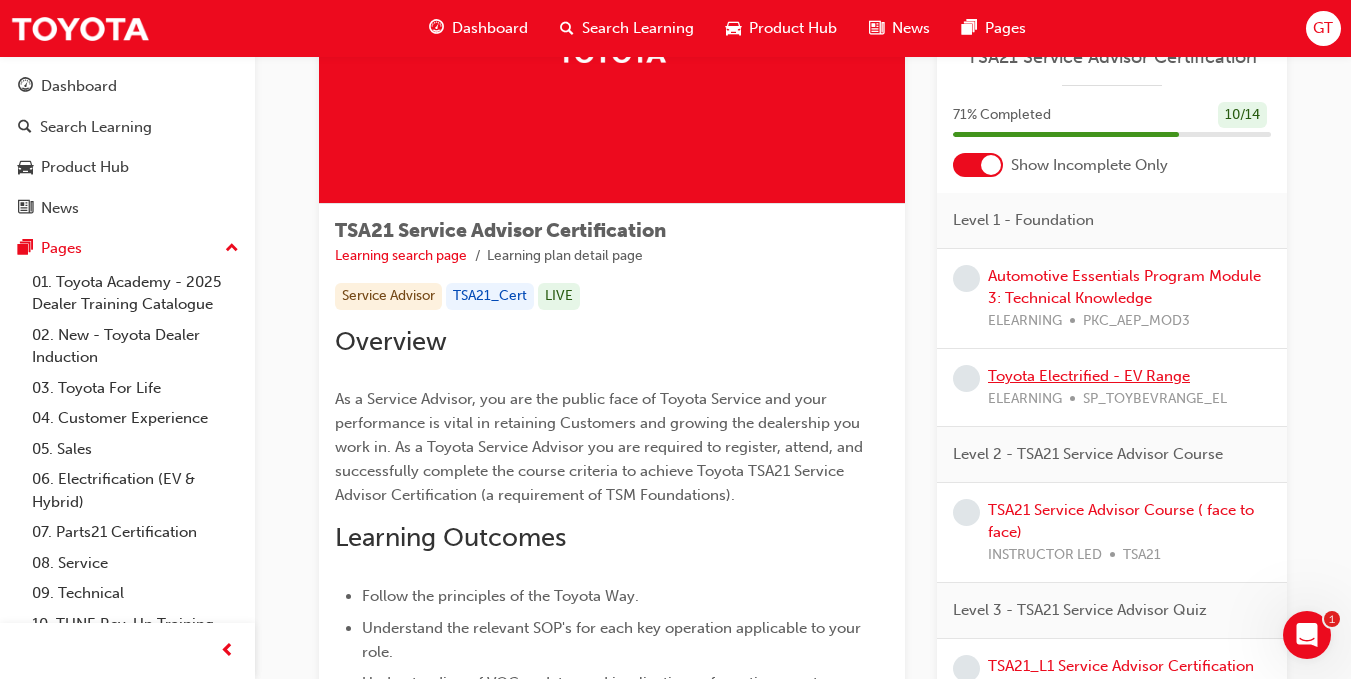 click on "Toyota Electrified - EV Range" at bounding box center [1089, 376] 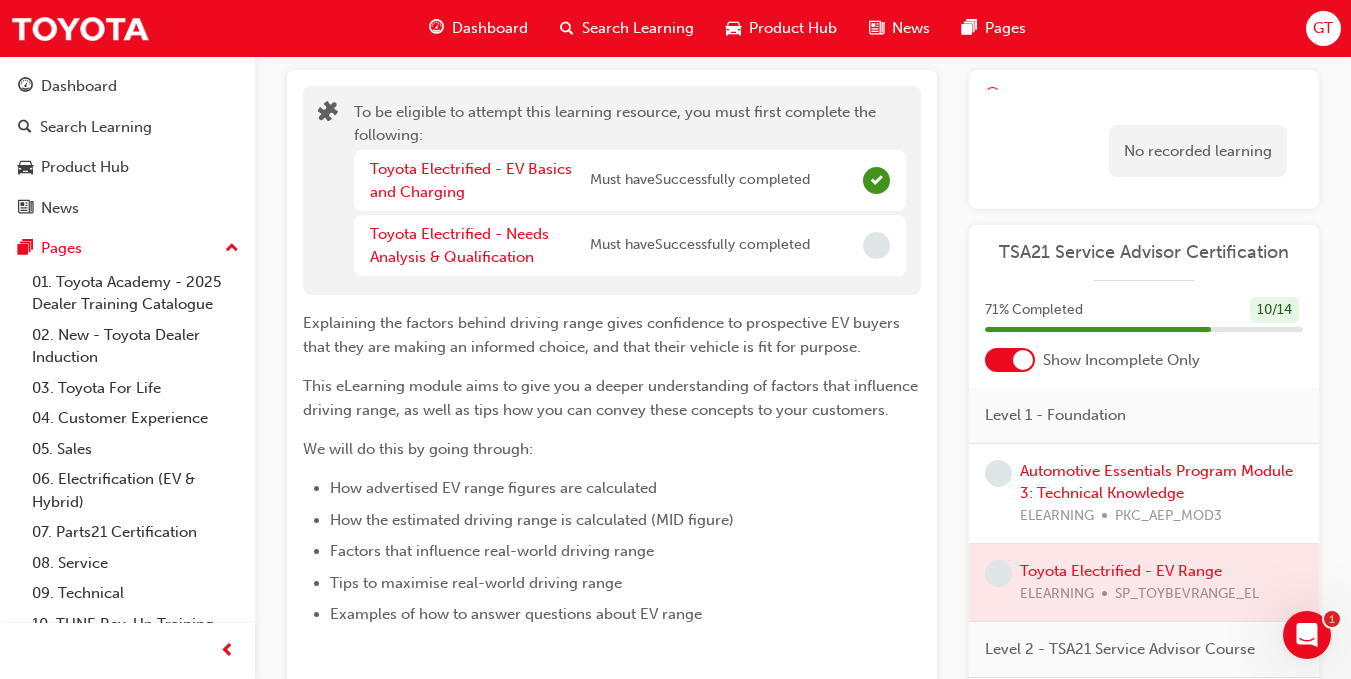 scroll, scrollTop: 0, scrollLeft: 0, axis: both 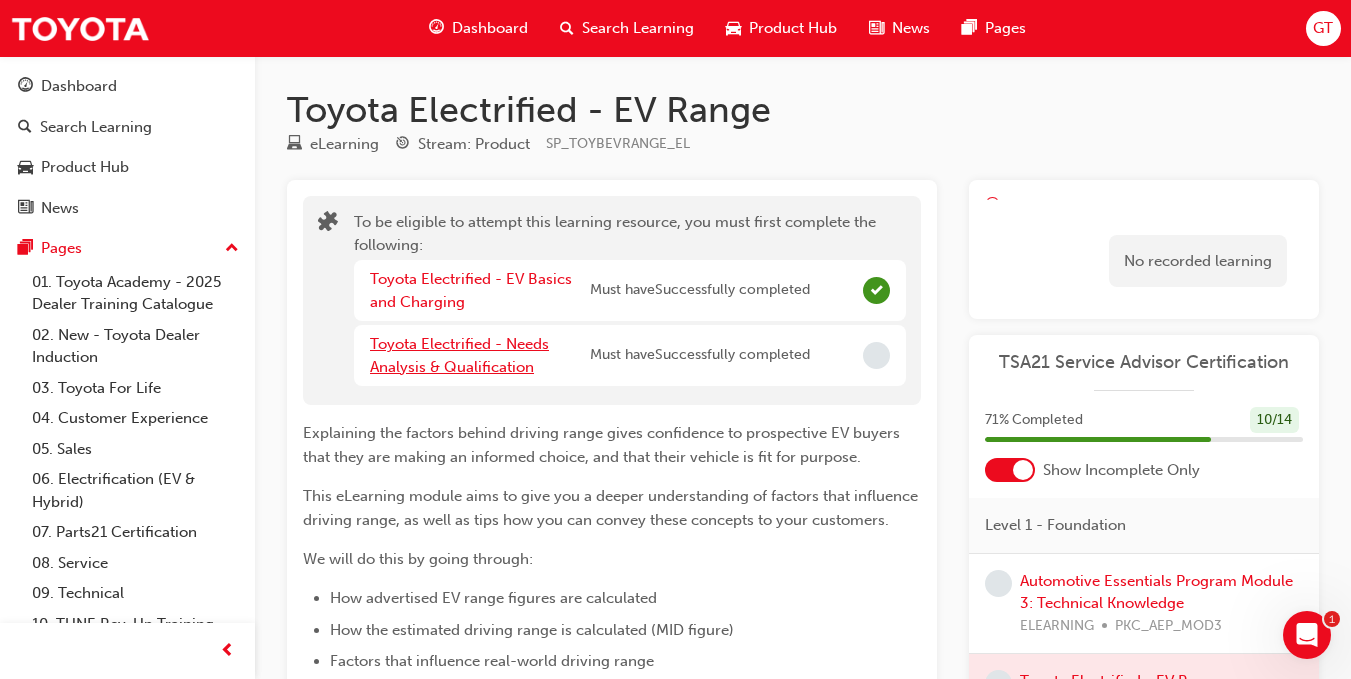 click on "Toyota Electrified - Needs Analysis & Qualification" at bounding box center [459, 355] 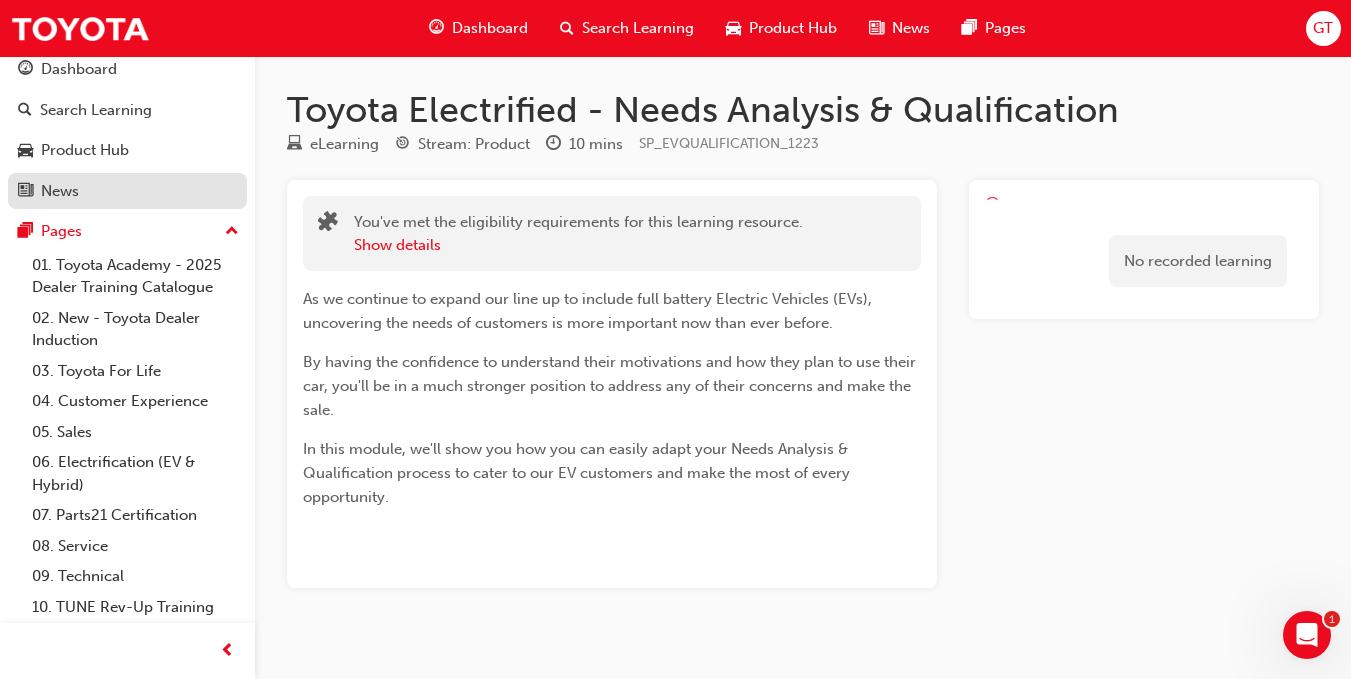 scroll, scrollTop: 0, scrollLeft: 0, axis: both 